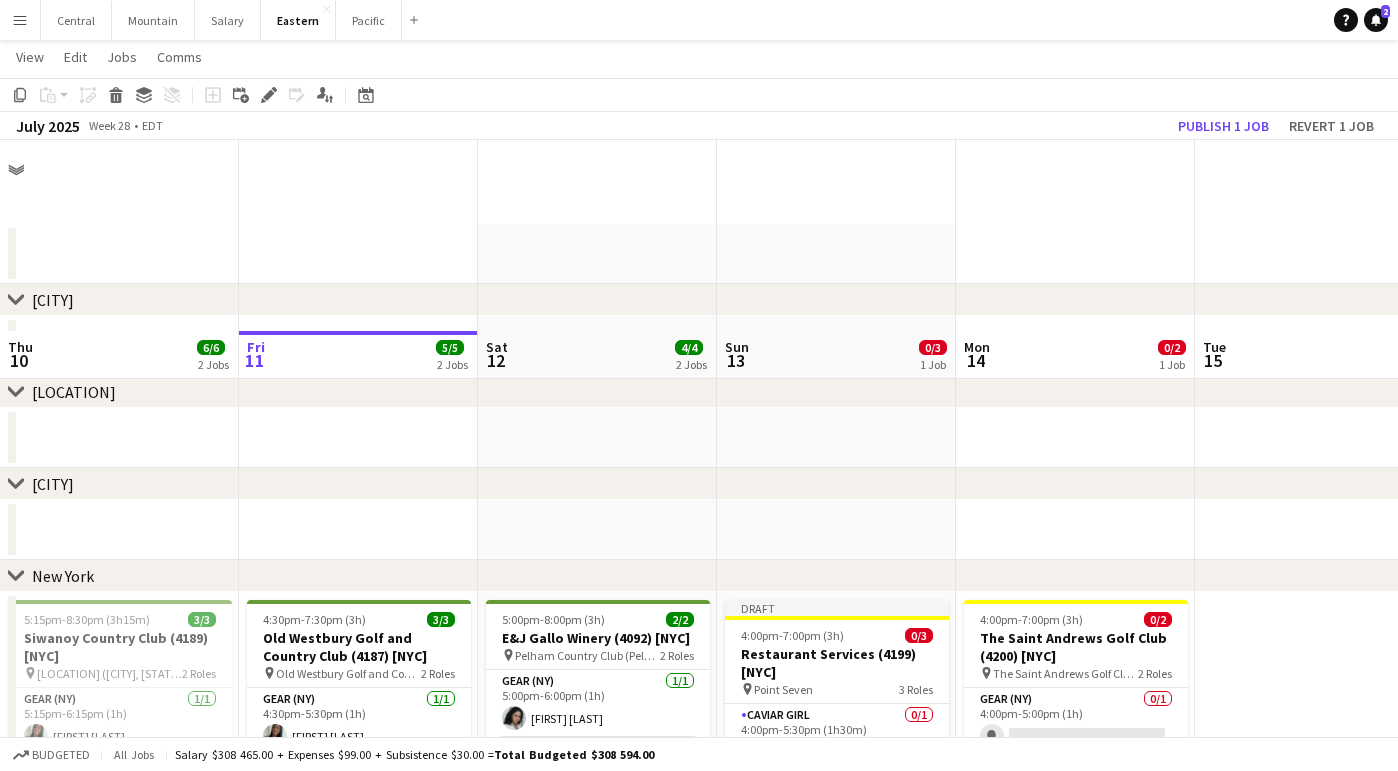 scroll, scrollTop: 191, scrollLeft: 0, axis: vertical 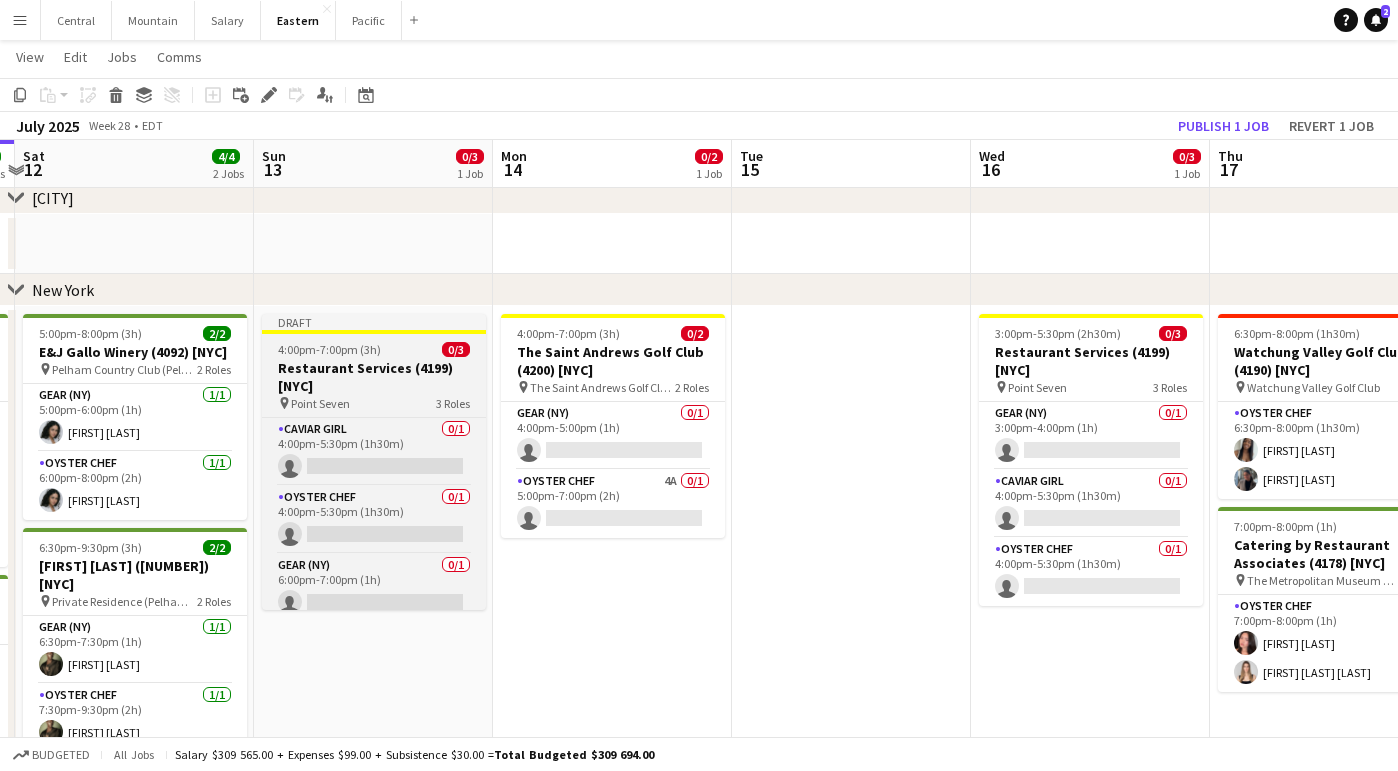 click on "4:00pm-7:00pm (3h)" at bounding box center [329, 349] 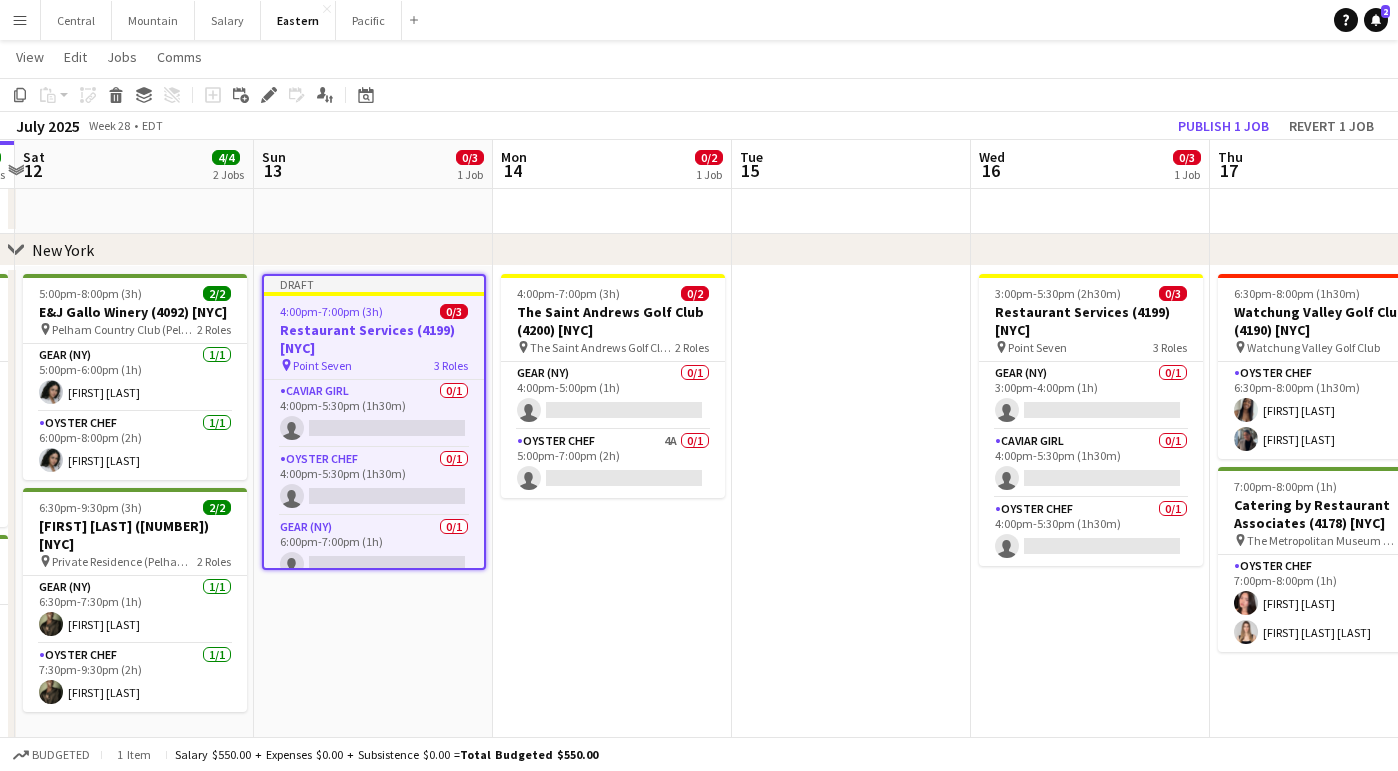 scroll, scrollTop: 327, scrollLeft: 0, axis: vertical 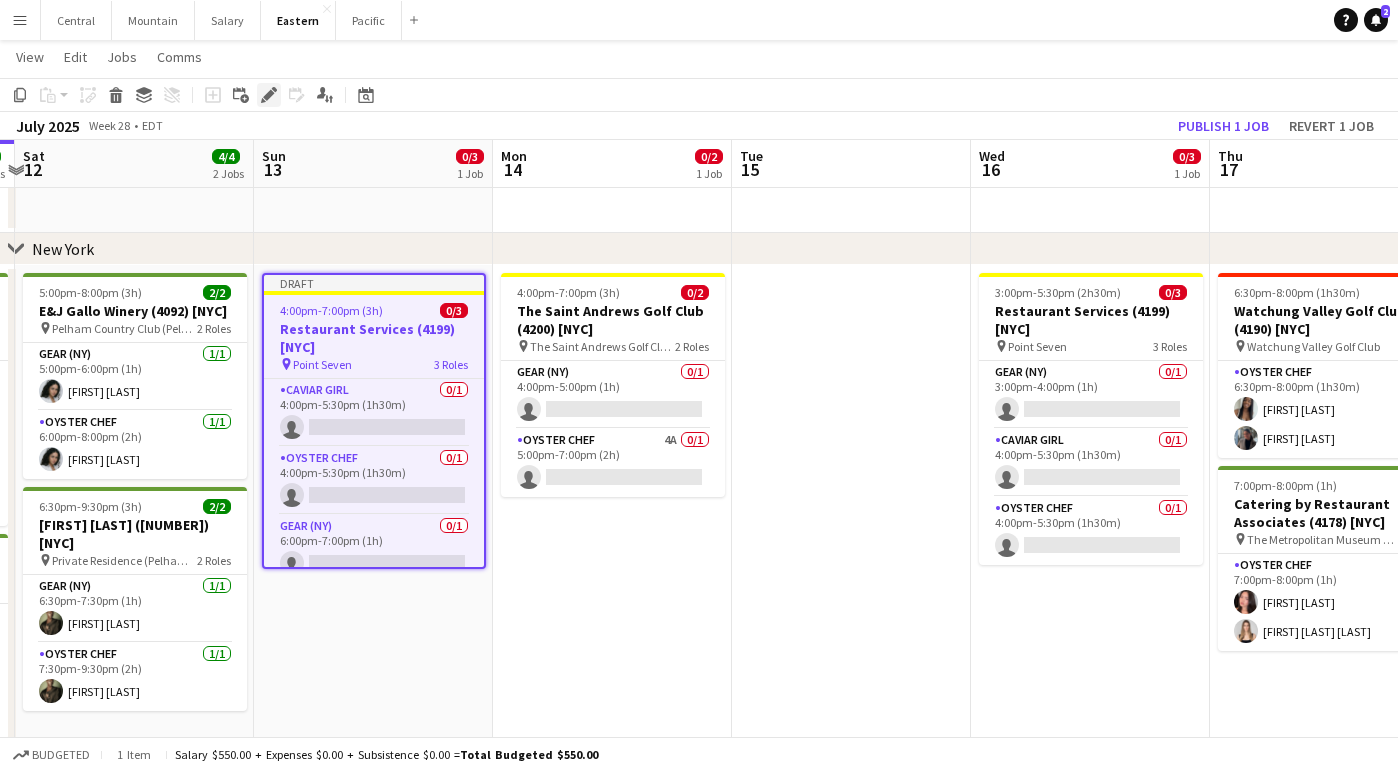 click 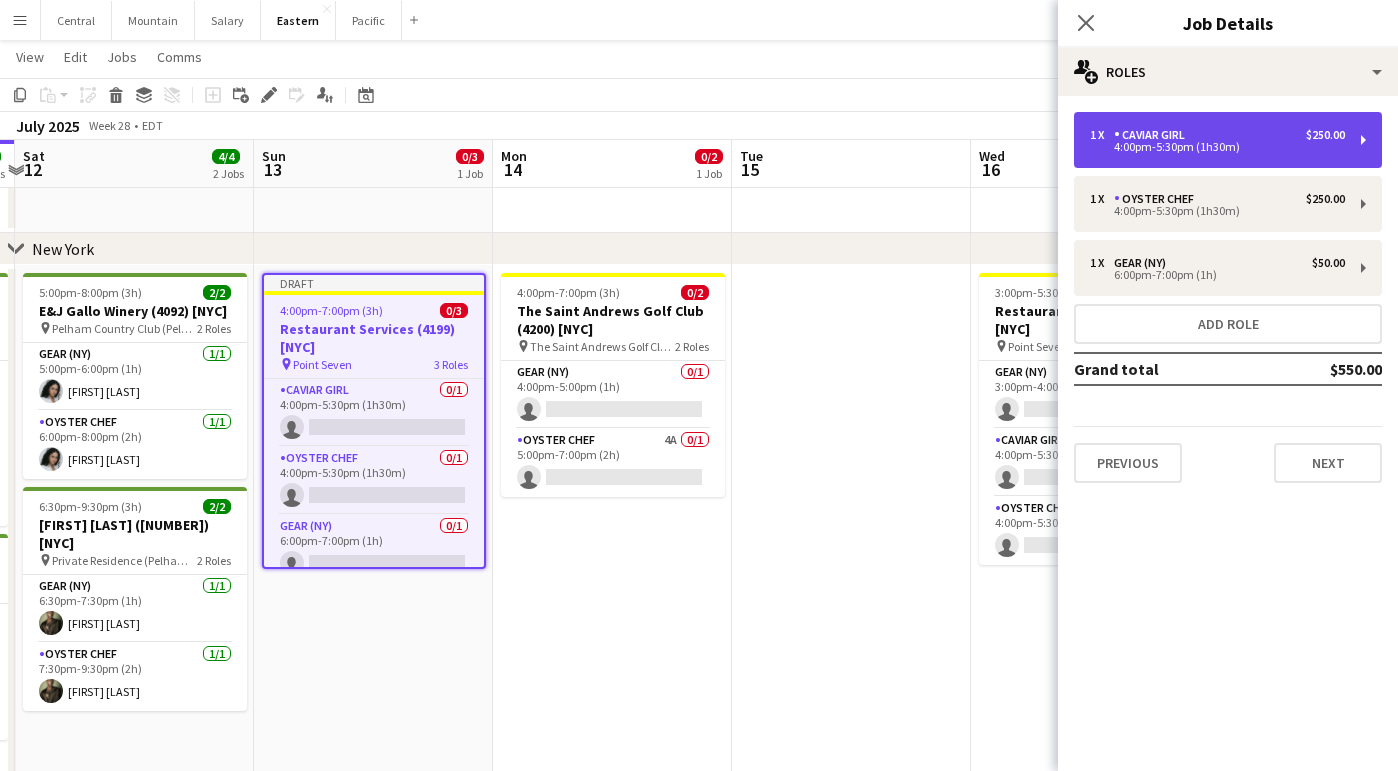 click on "4:00pm-5:30pm (1h30m)" at bounding box center [1217, 147] 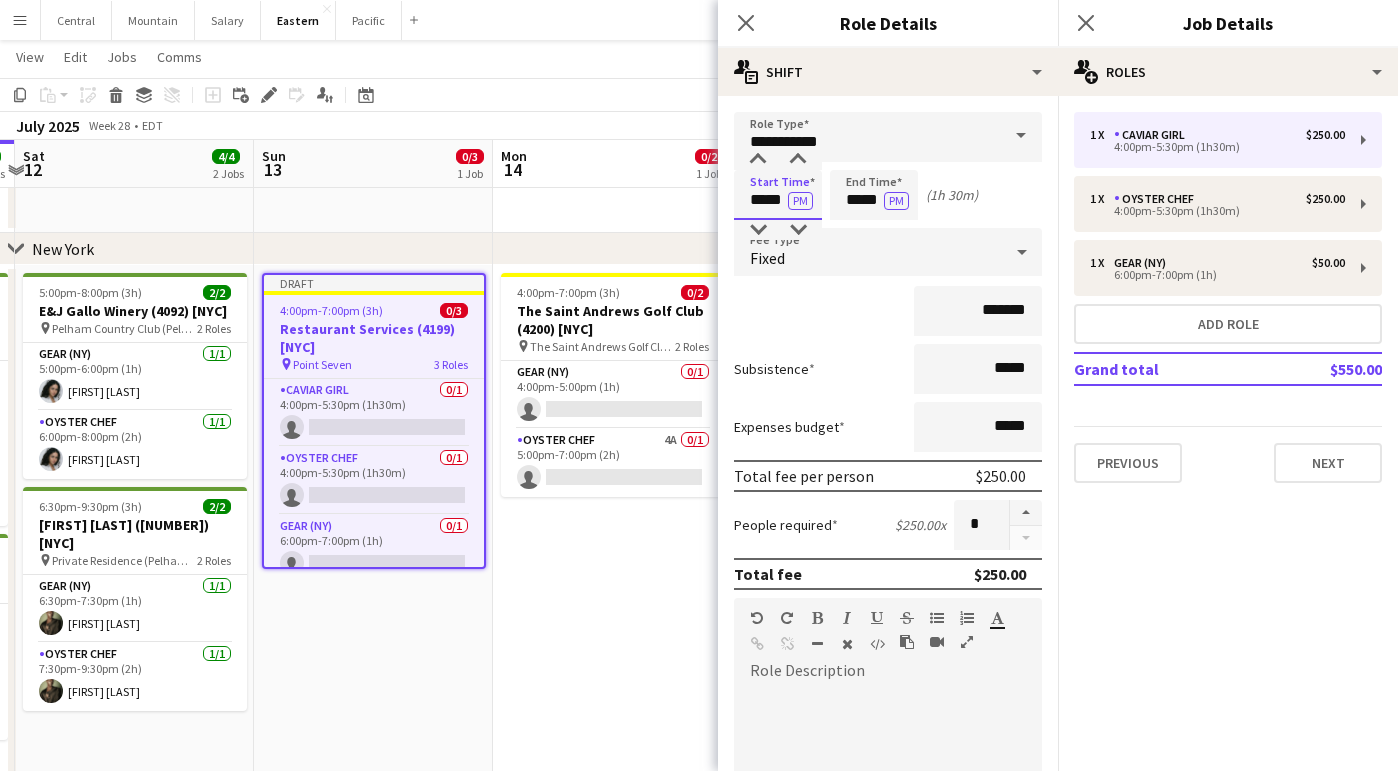click on "*****" at bounding box center (778, 195) 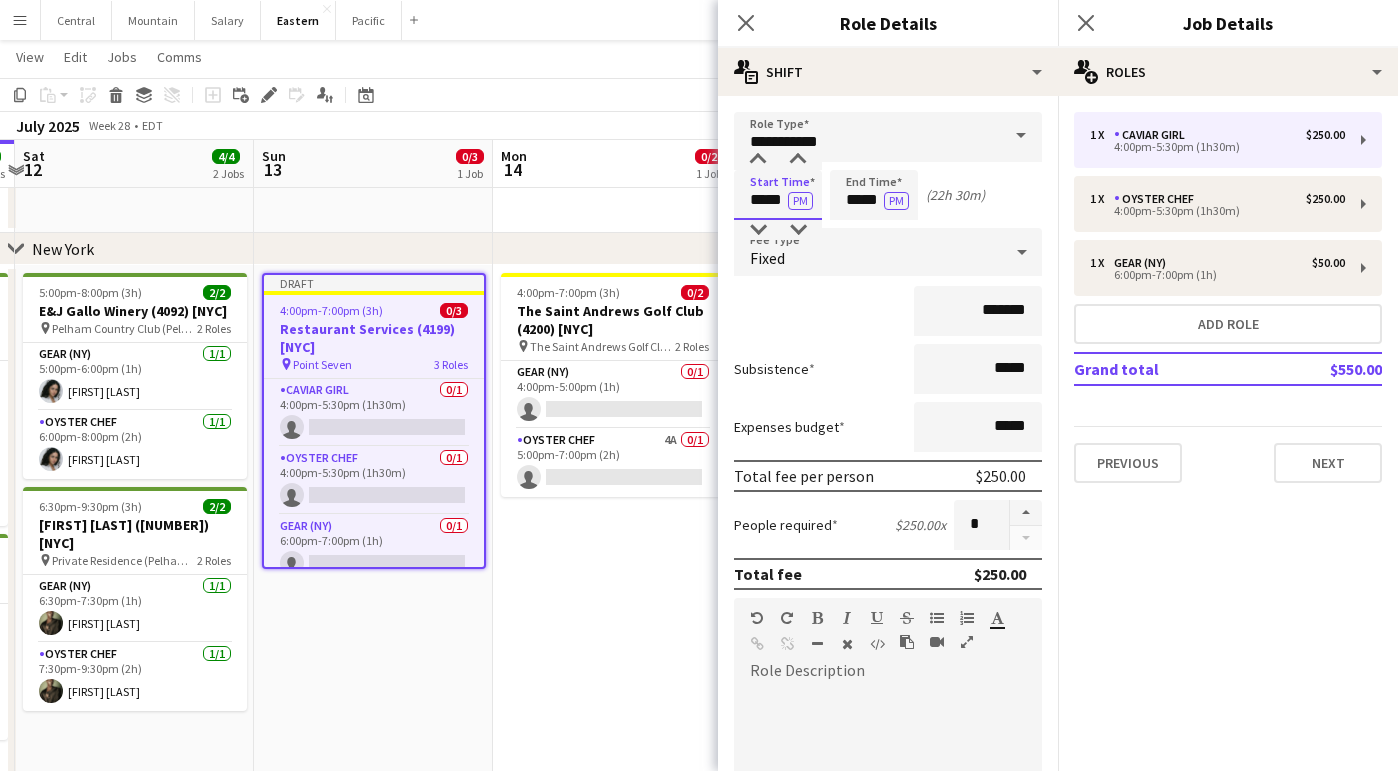 type on "*****" 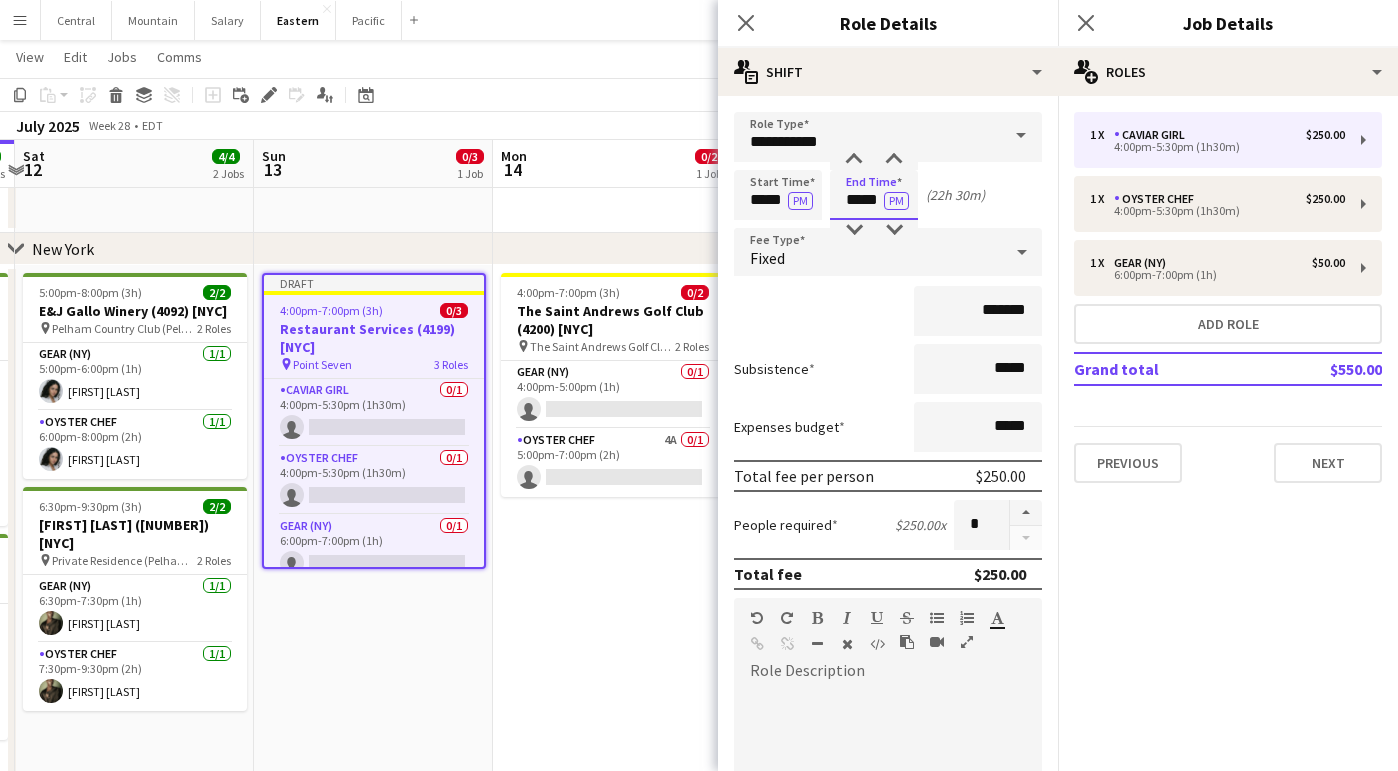 click on "*****" at bounding box center (874, 195) 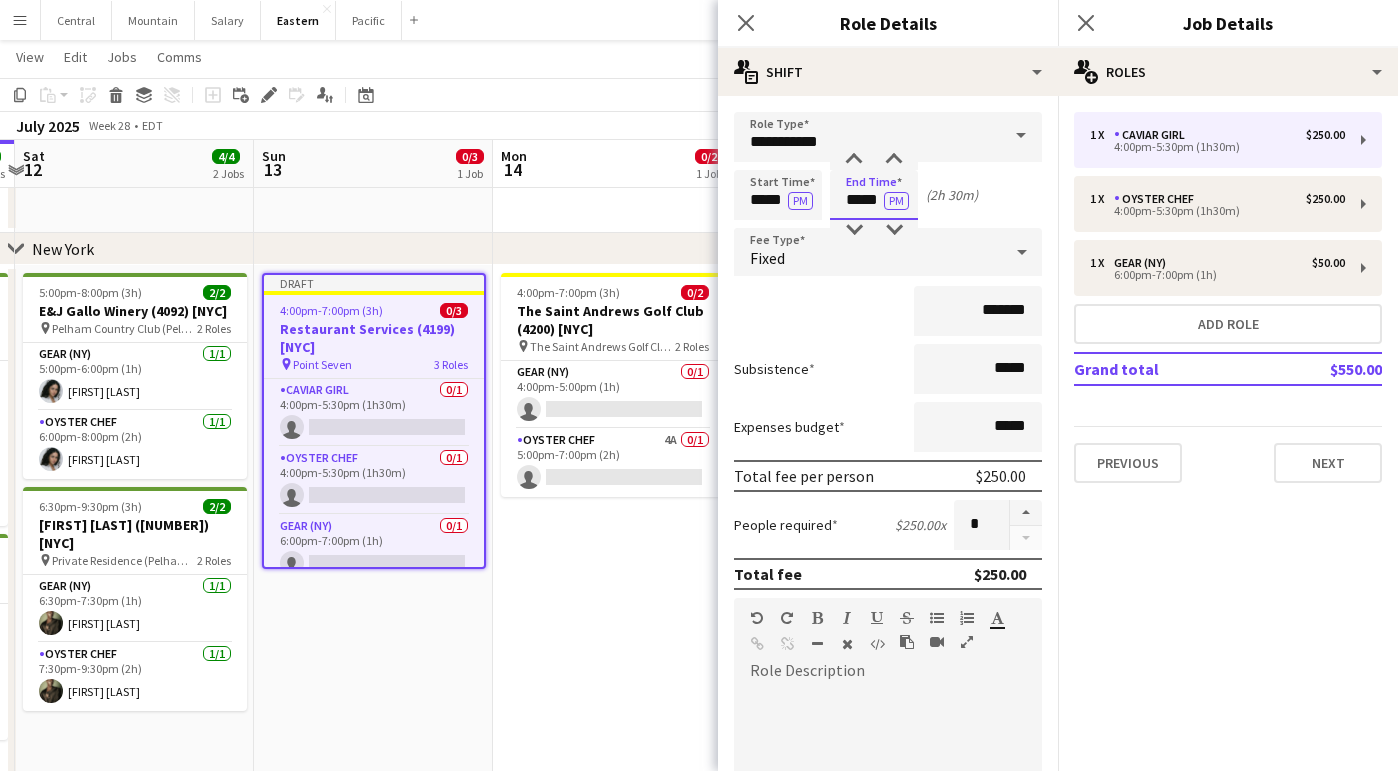 type on "*****" 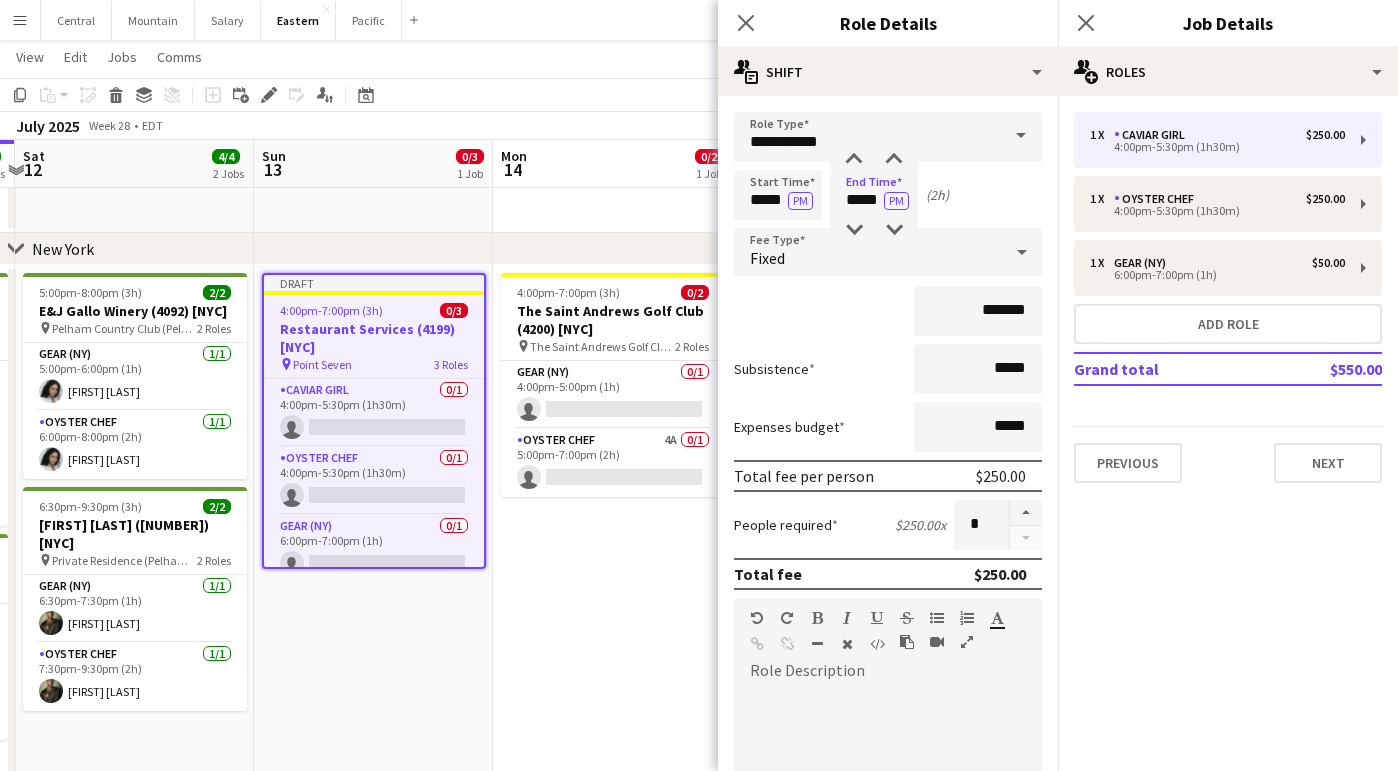 click on "*******" at bounding box center [888, 311] 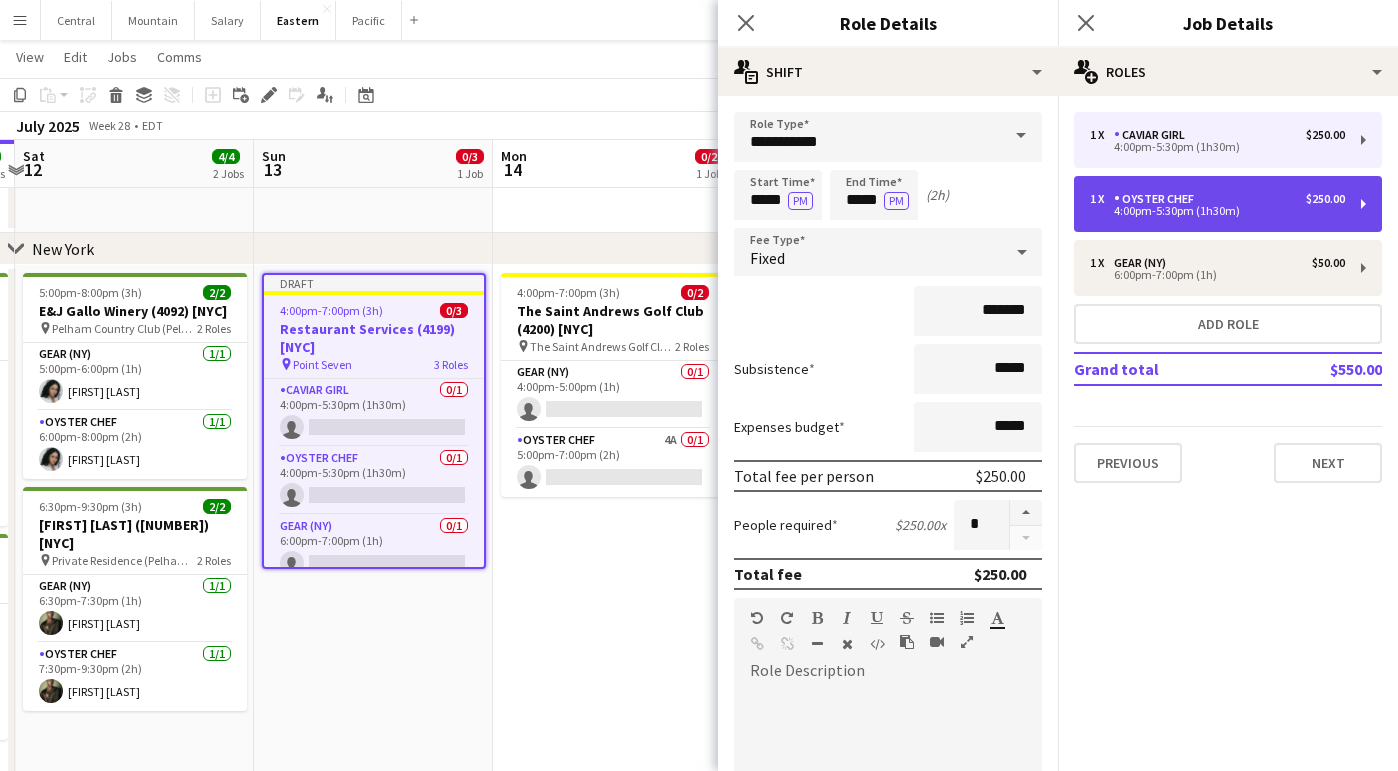 click on "Oyster Chef" at bounding box center (1158, 199) 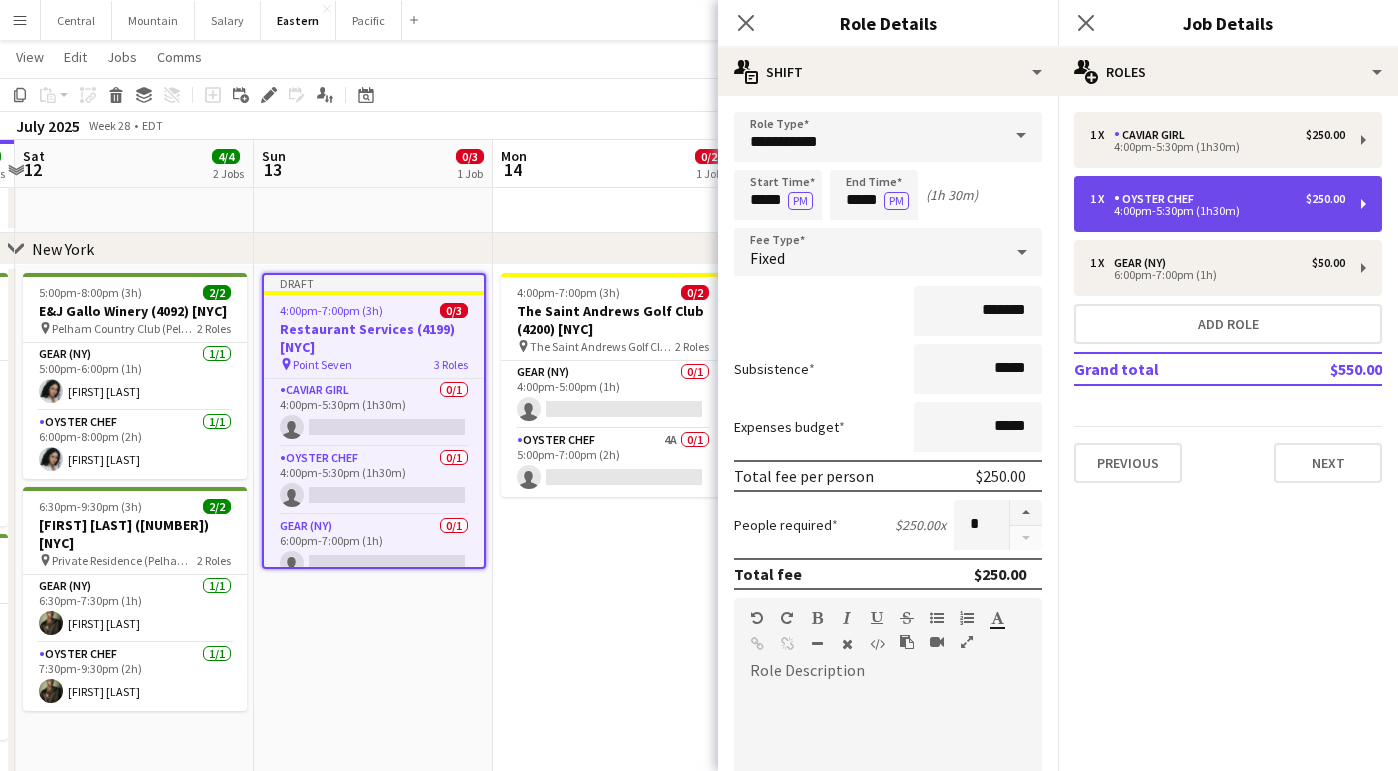type on "**********" 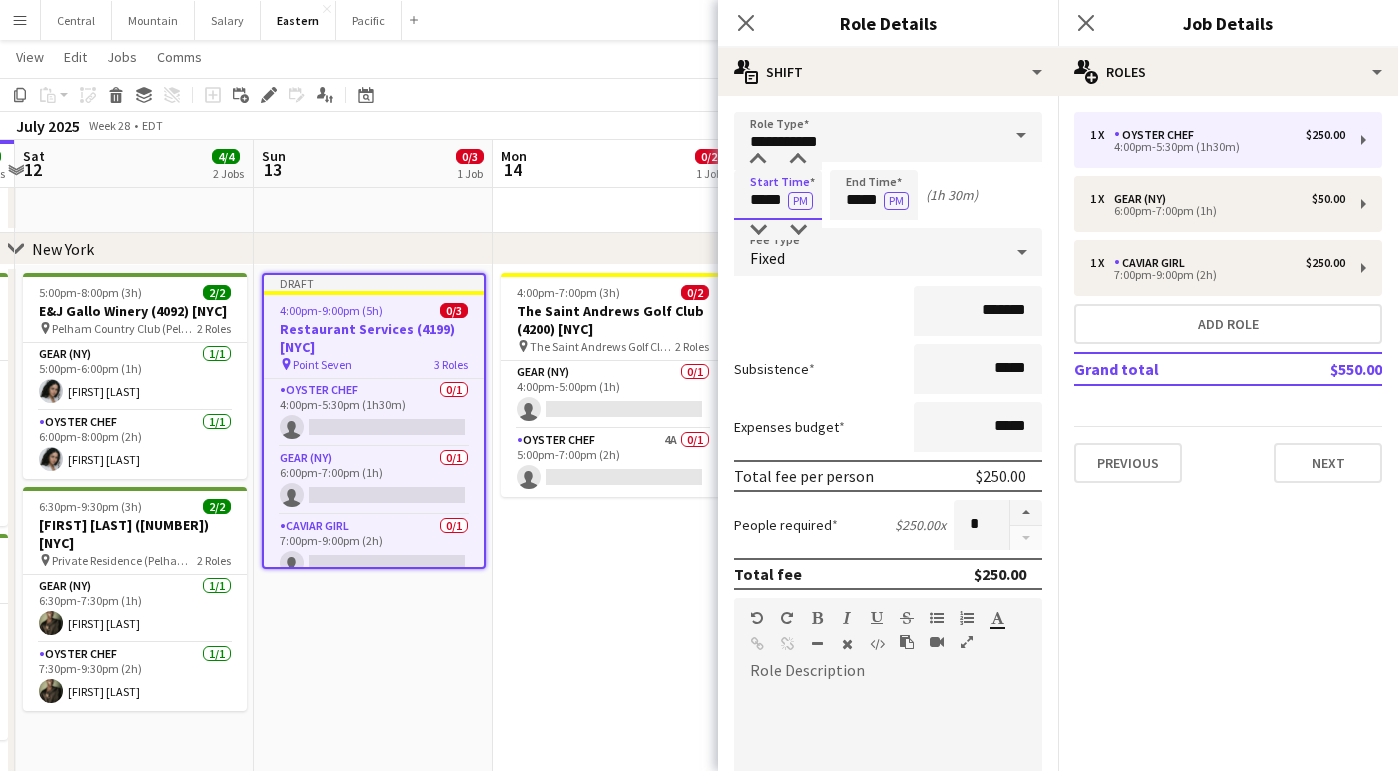 click on "*****" at bounding box center [778, 195] 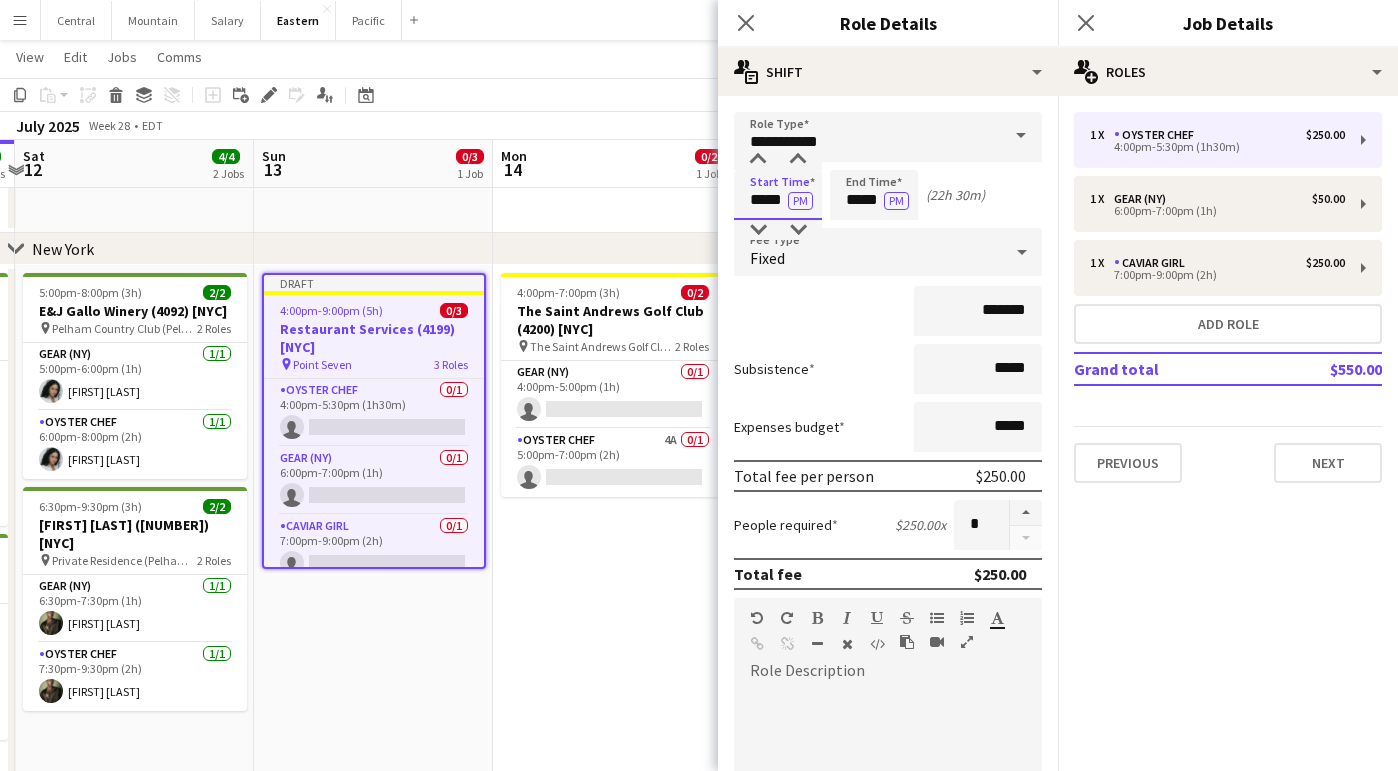 type on "*****" 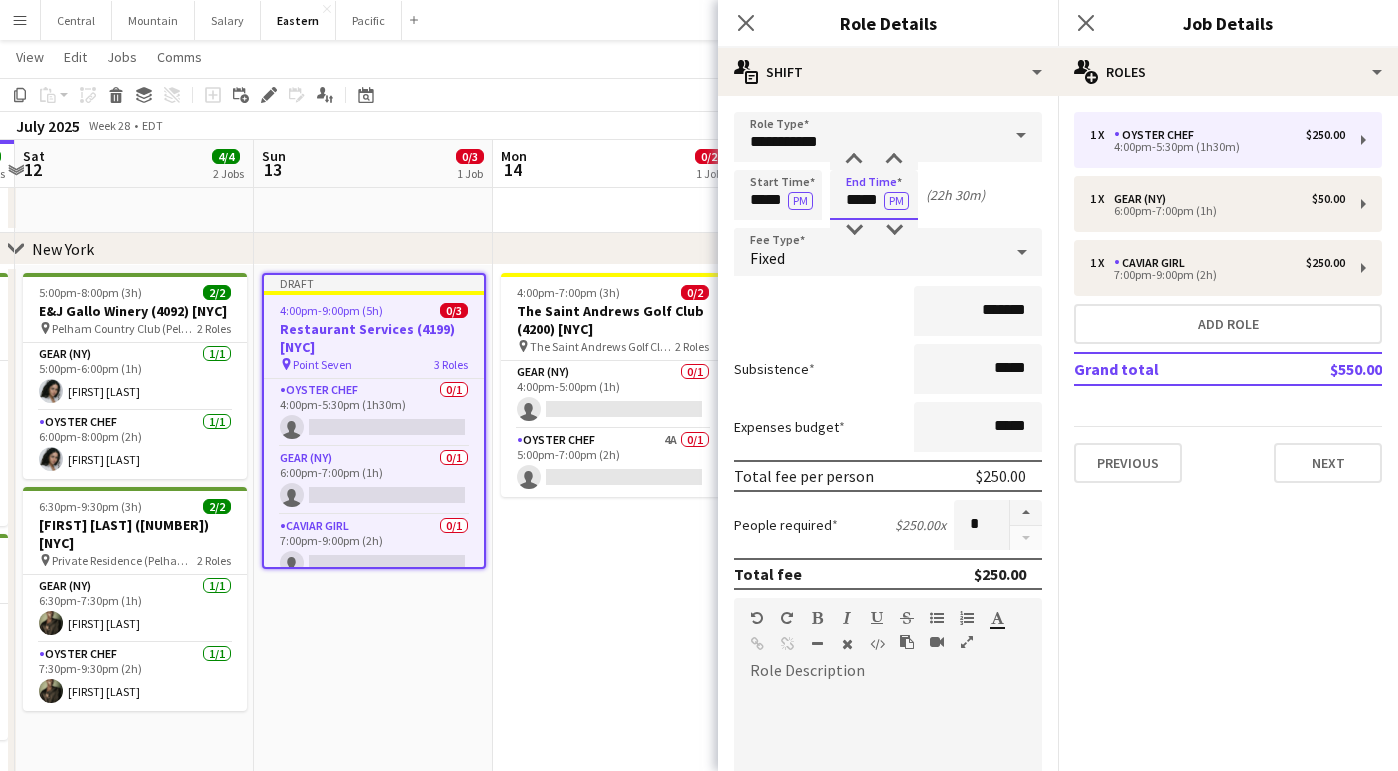 click on "*****" at bounding box center [874, 195] 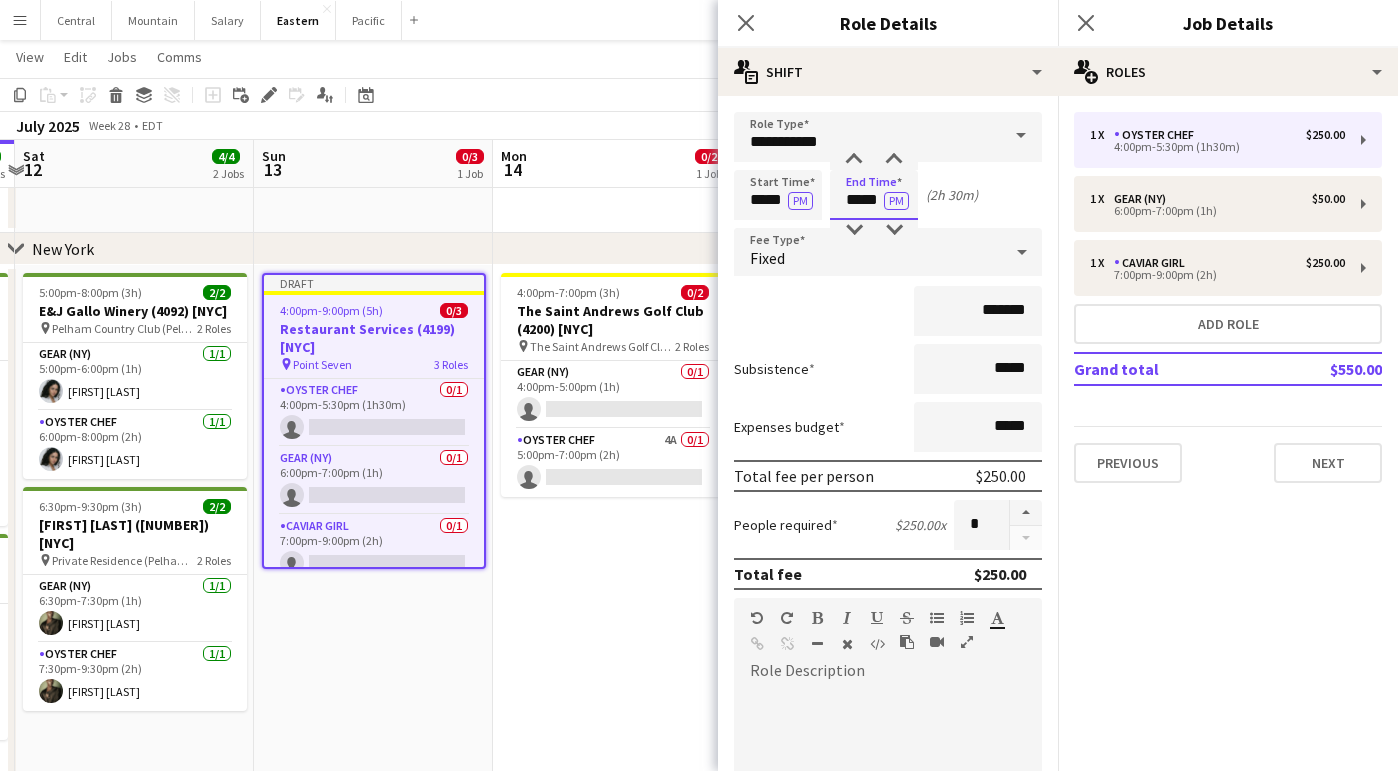 click on "*****" at bounding box center (874, 195) 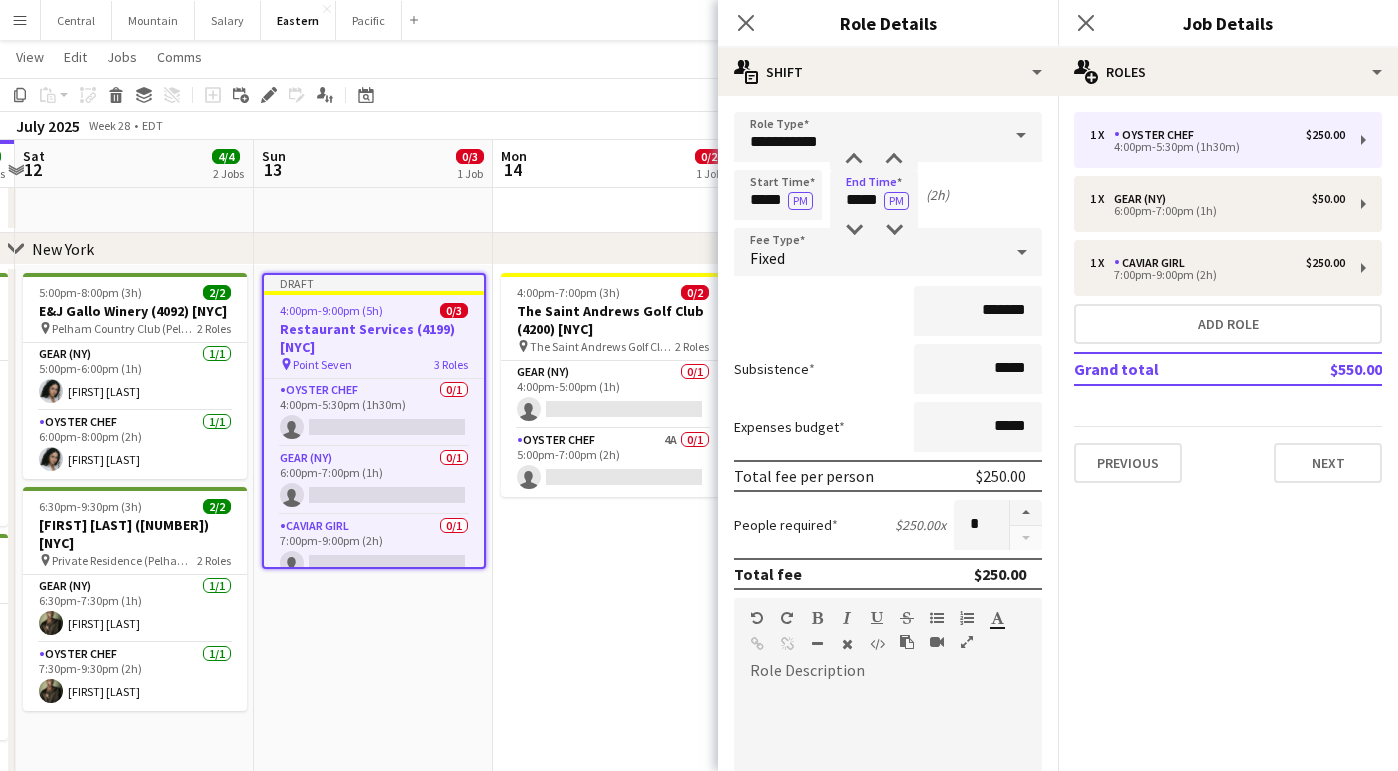 click on "*******" at bounding box center [888, 311] 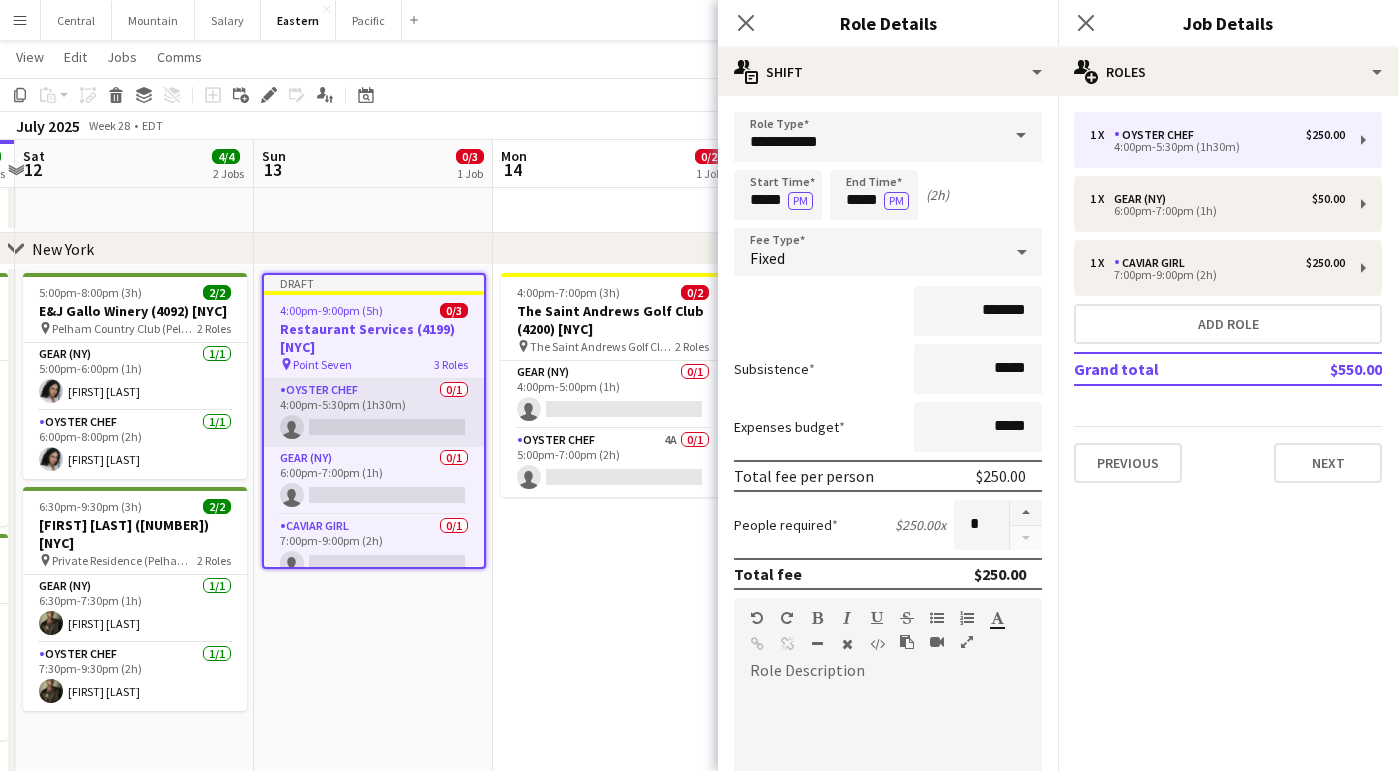 scroll, scrollTop: 0, scrollLeft: 0, axis: both 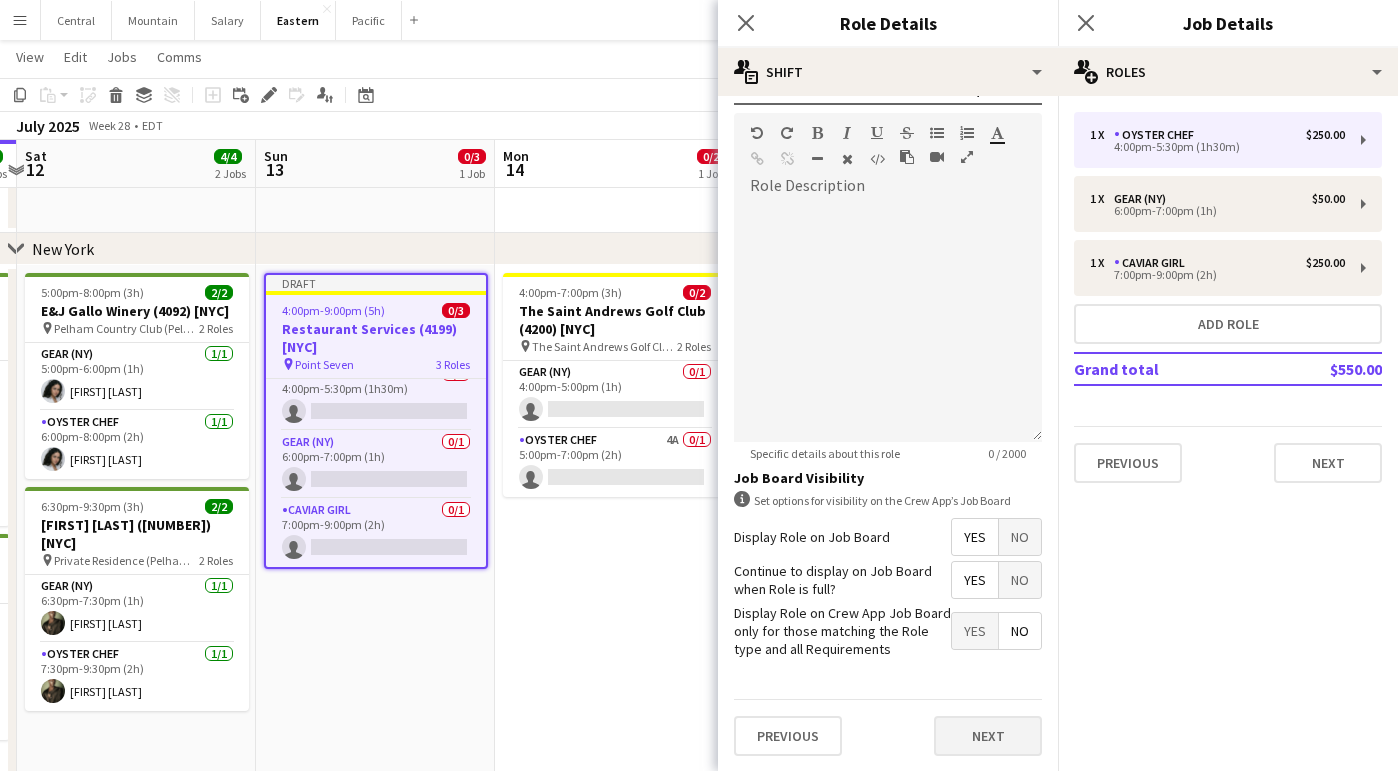 click on "Next" at bounding box center [988, 736] 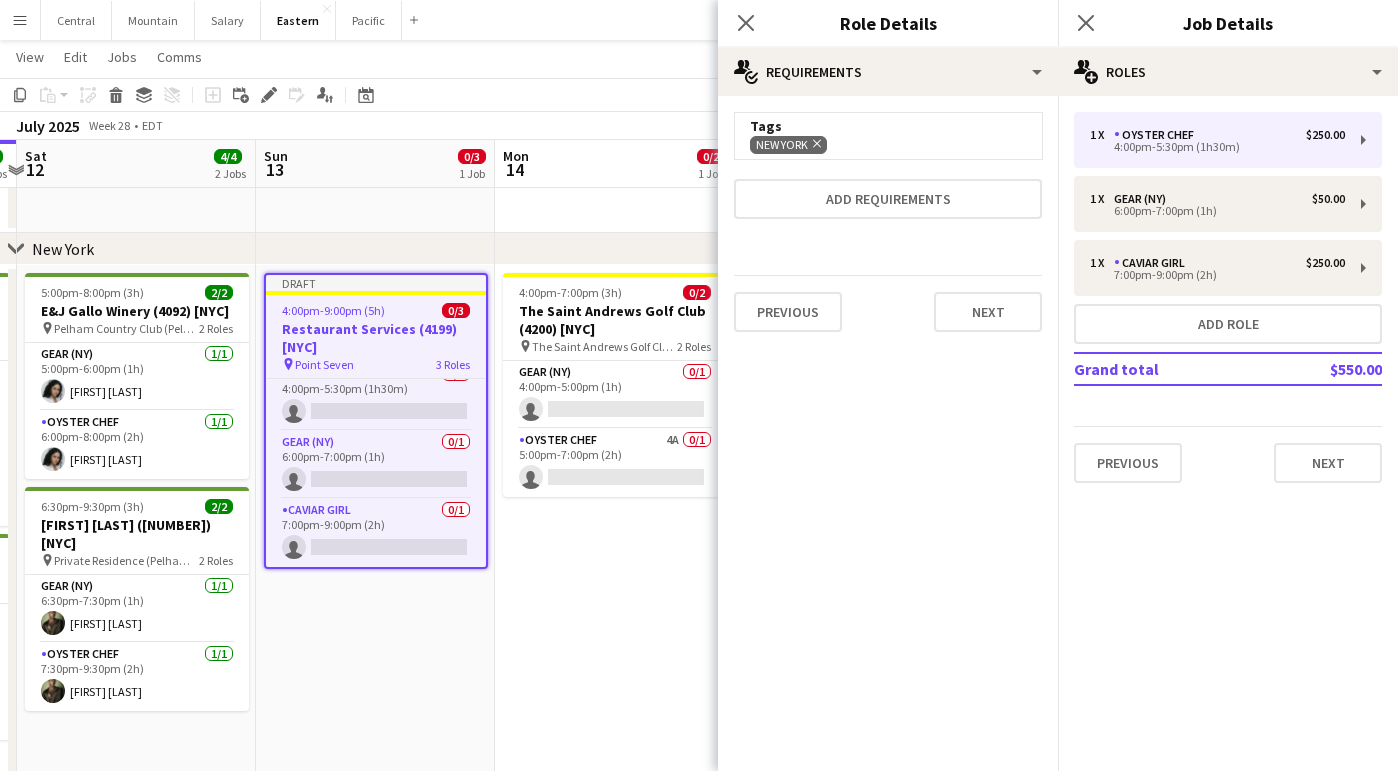 scroll, scrollTop: 0, scrollLeft: 0, axis: both 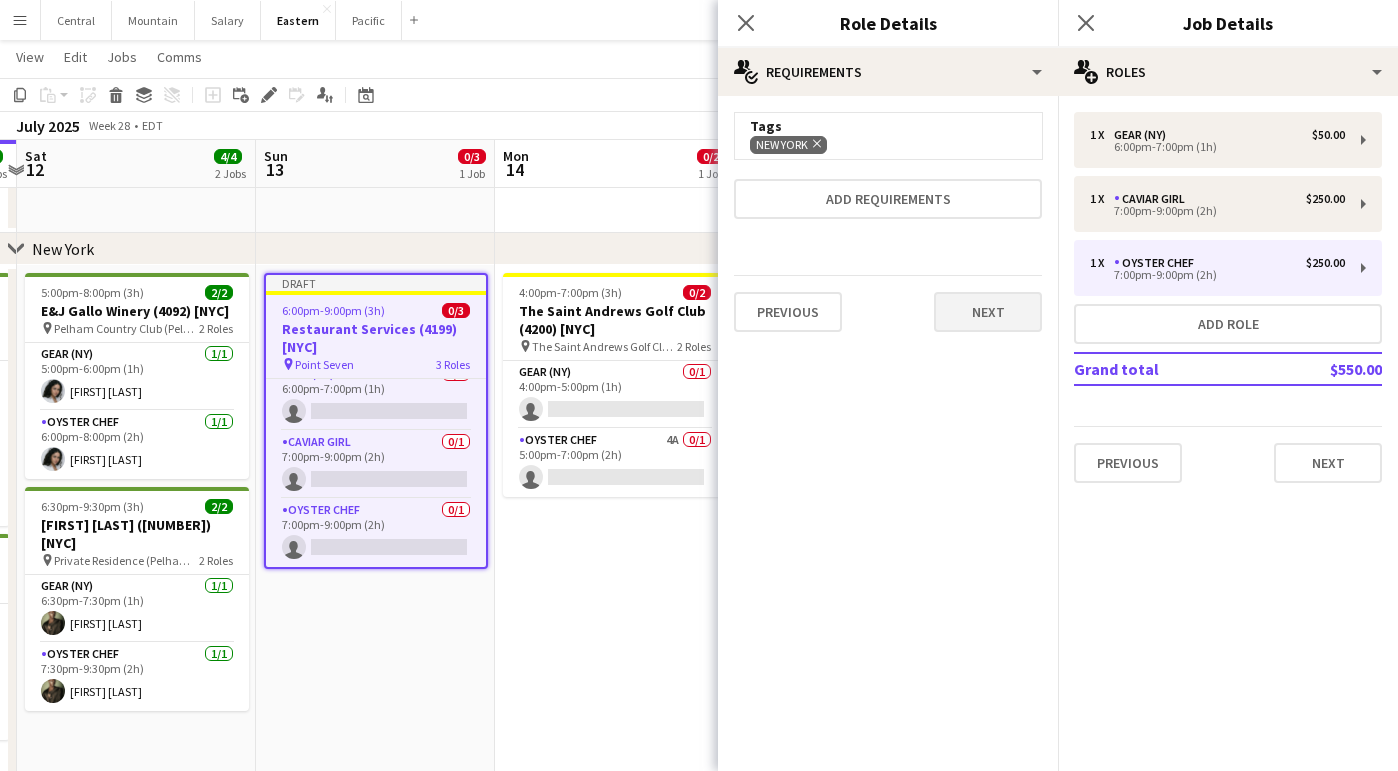 click on "Next" at bounding box center (988, 312) 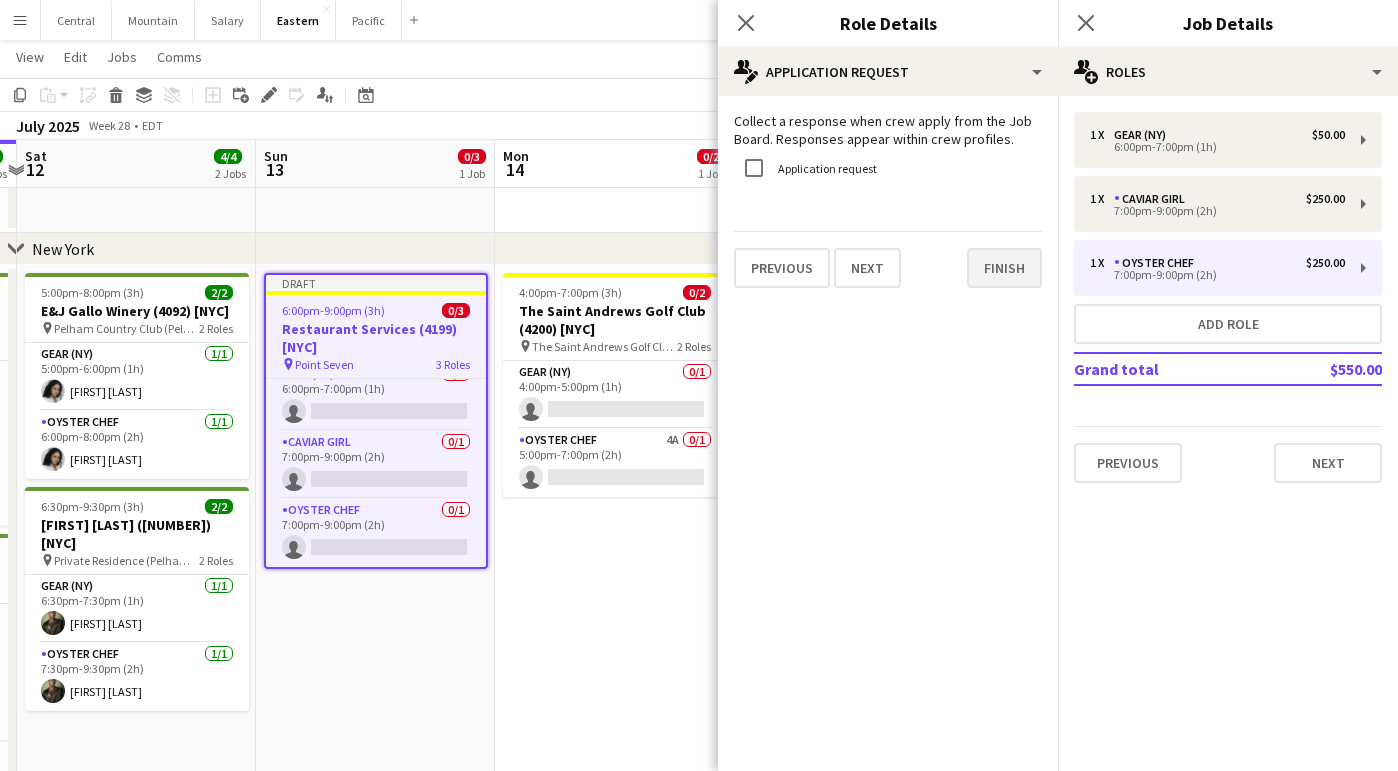 click on "Finish" at bounding box center (1004, 268) 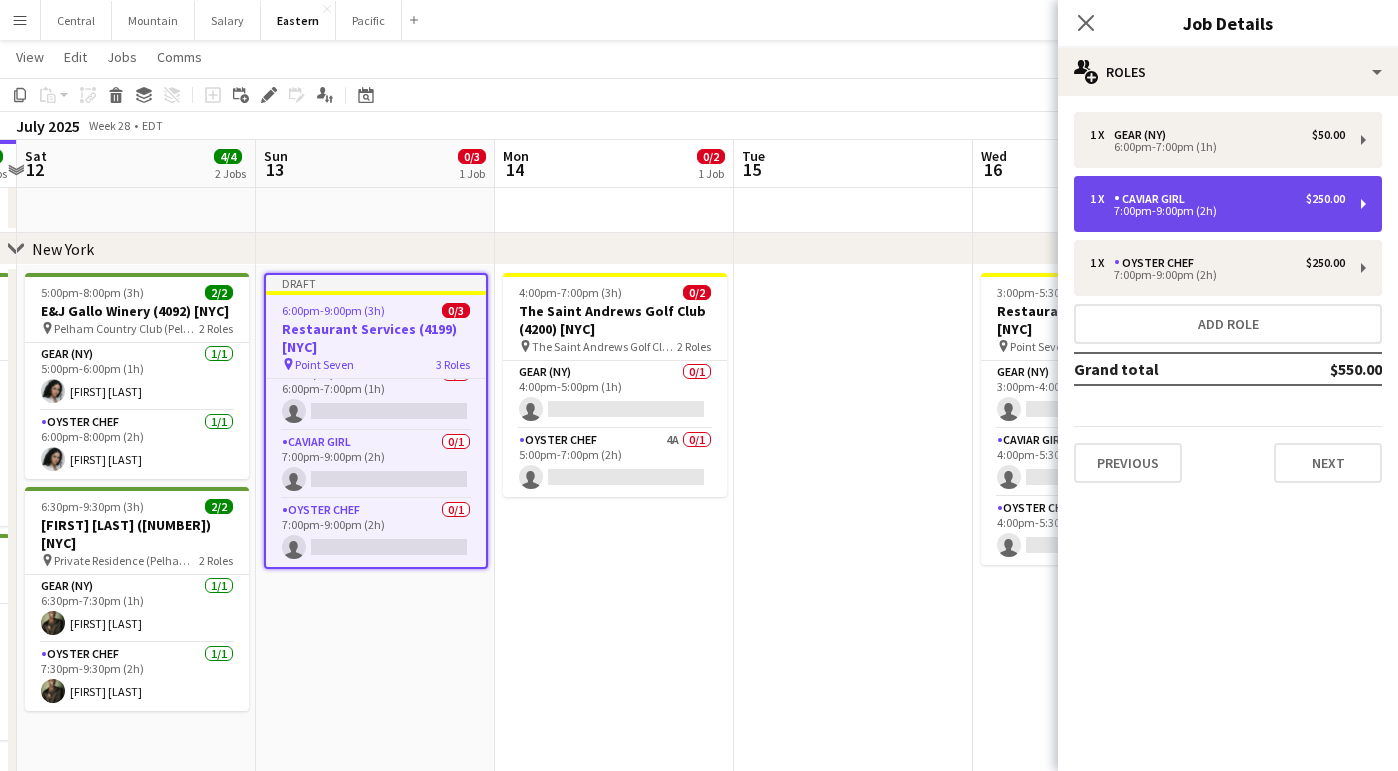 click on "7:00pm-9:00pm (2h)" at bounding box center (1217, 211) 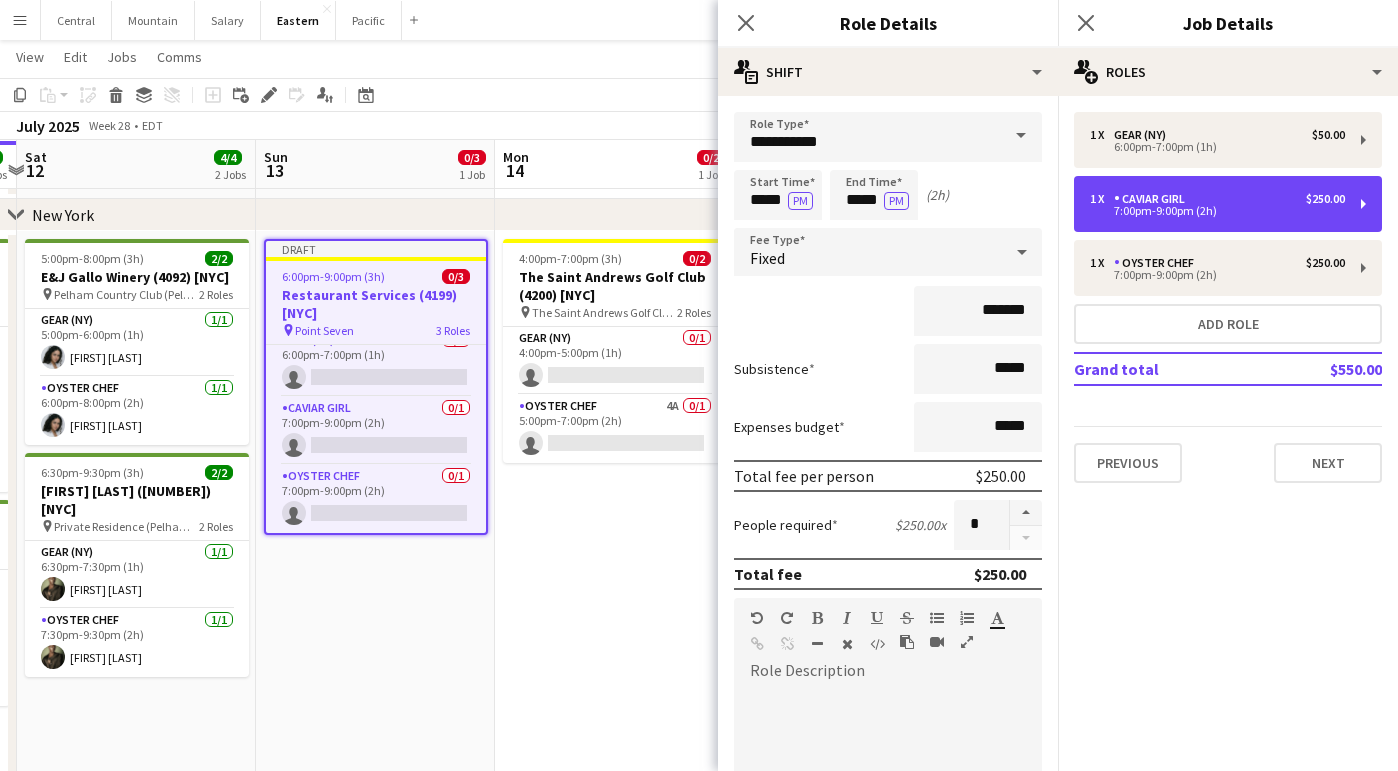 scroll, scrollTop: 360, scrollLeft: 0, axis: vertical 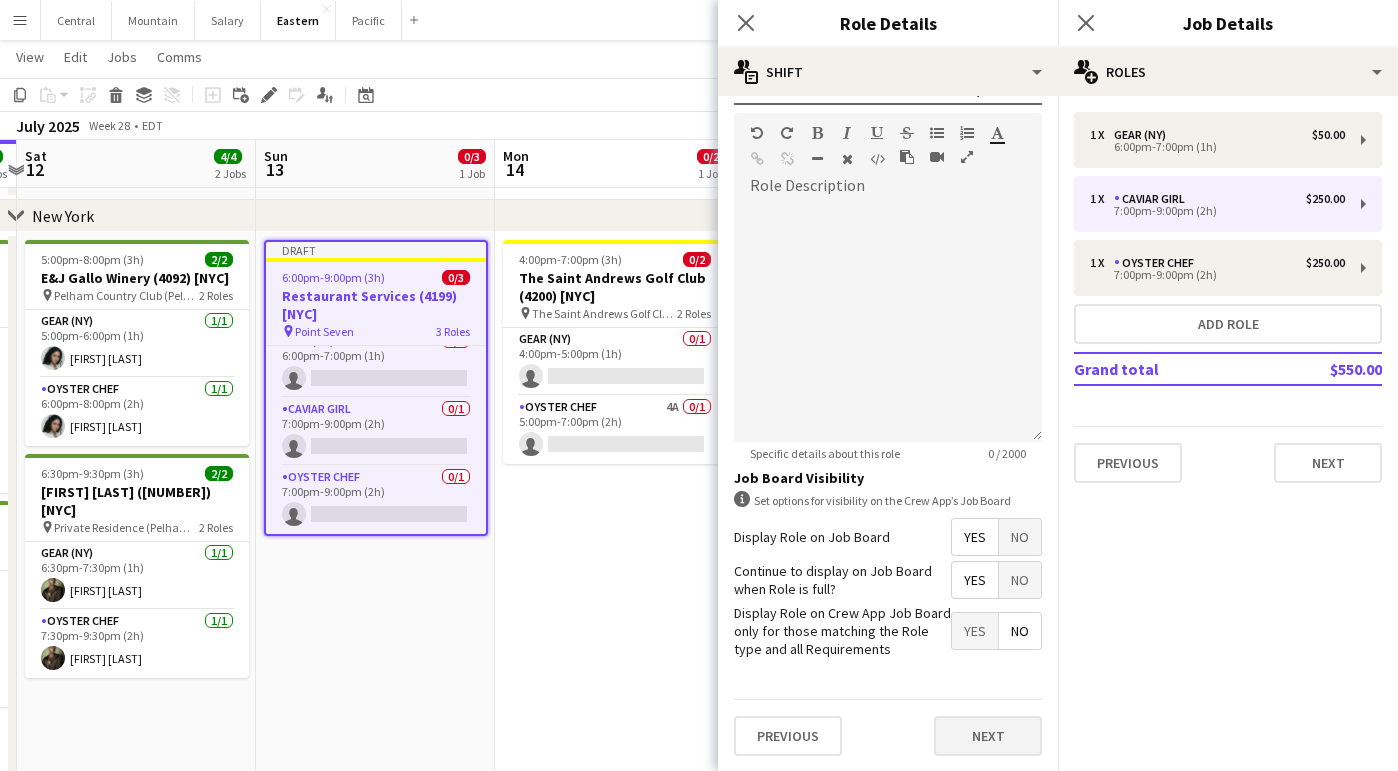 click on "Next" at bounding box center [988, 736] 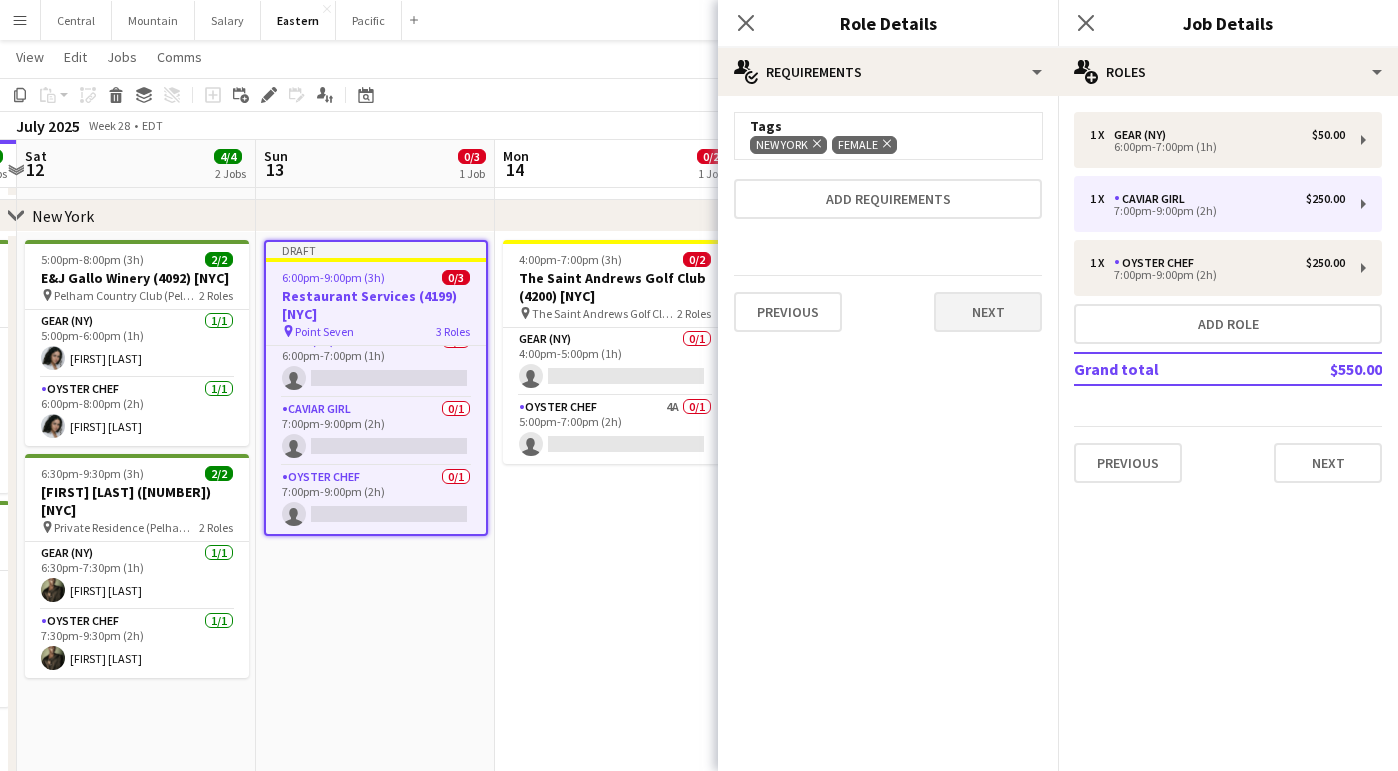 click on "Next" at bounding box center (988, 312) 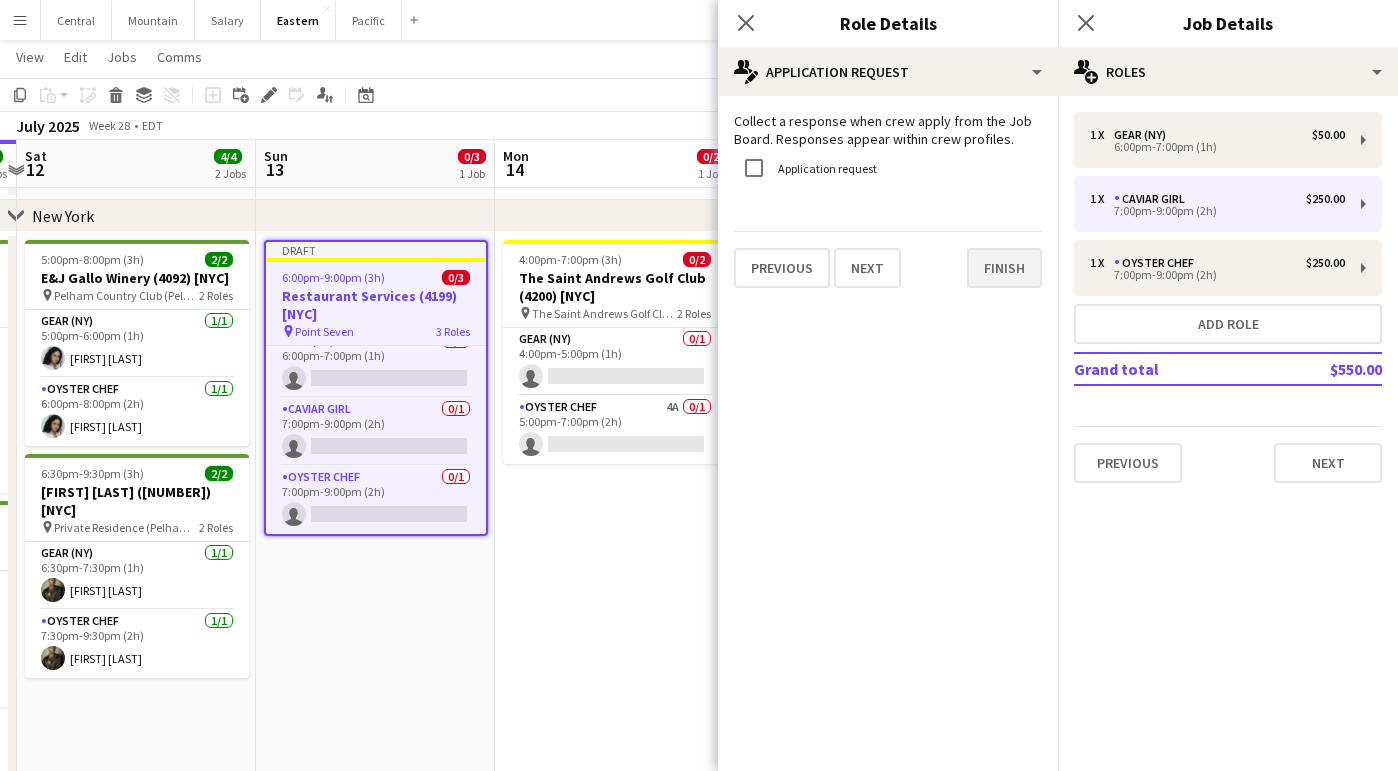 click on "Finish" at bounding box center [1004, 268] 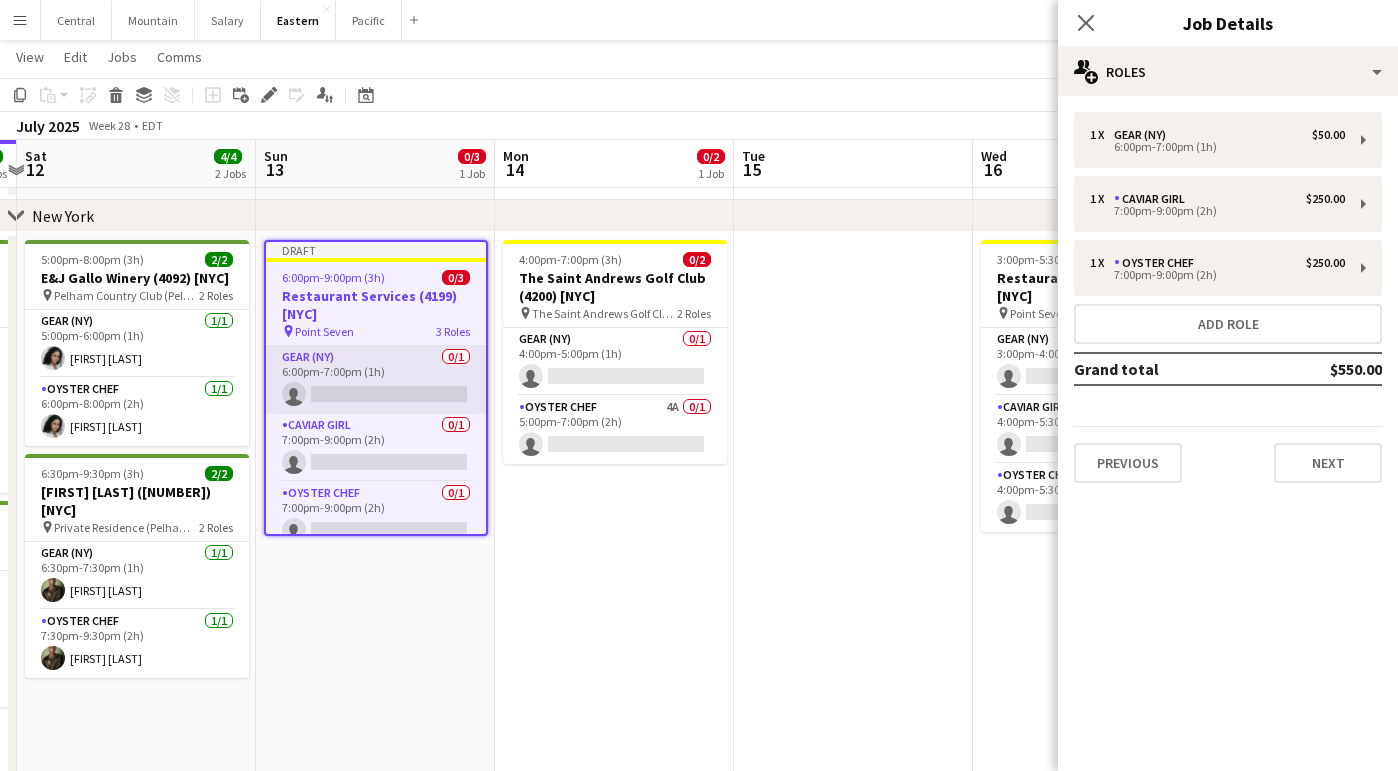 scroll, scrollTop: 0, scrollLeft: 0, axis: both 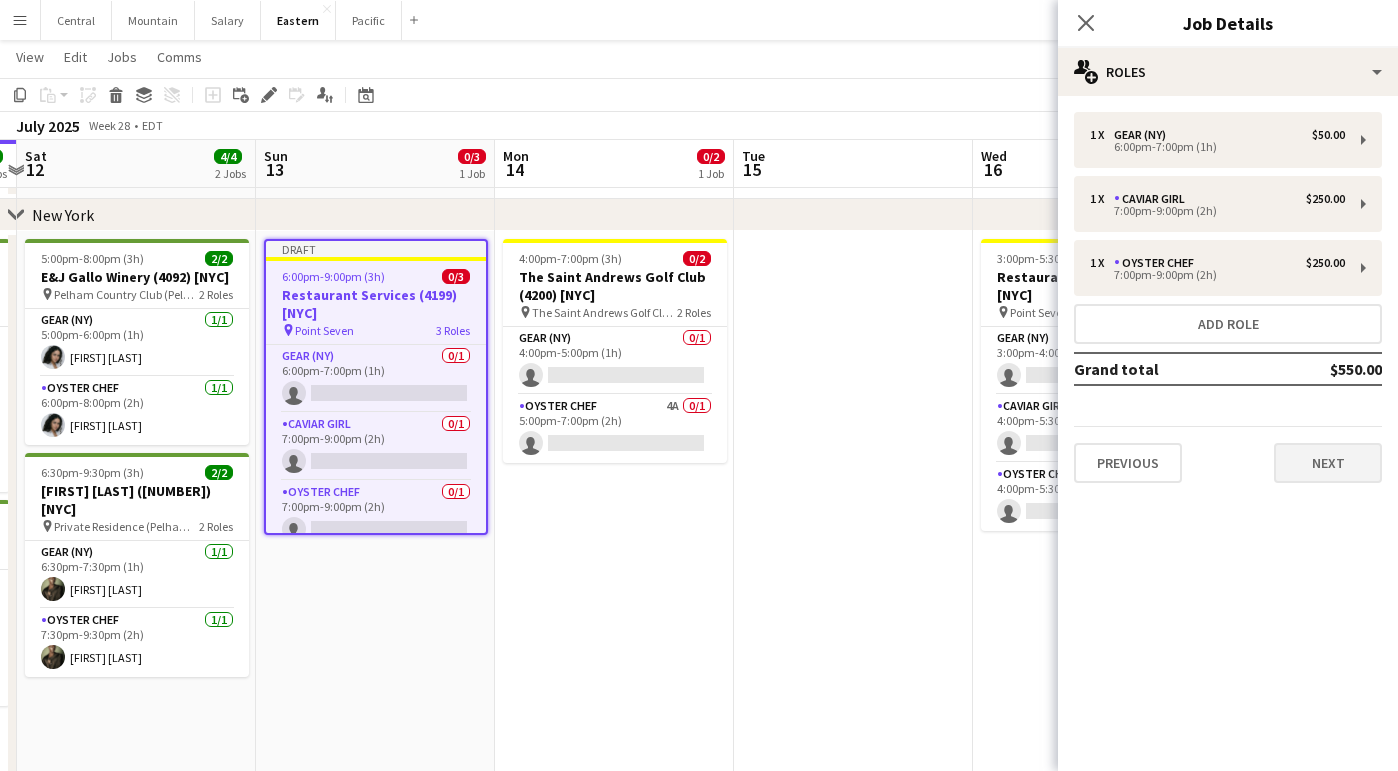 click on "Next" at bounding box center (1328, 463) 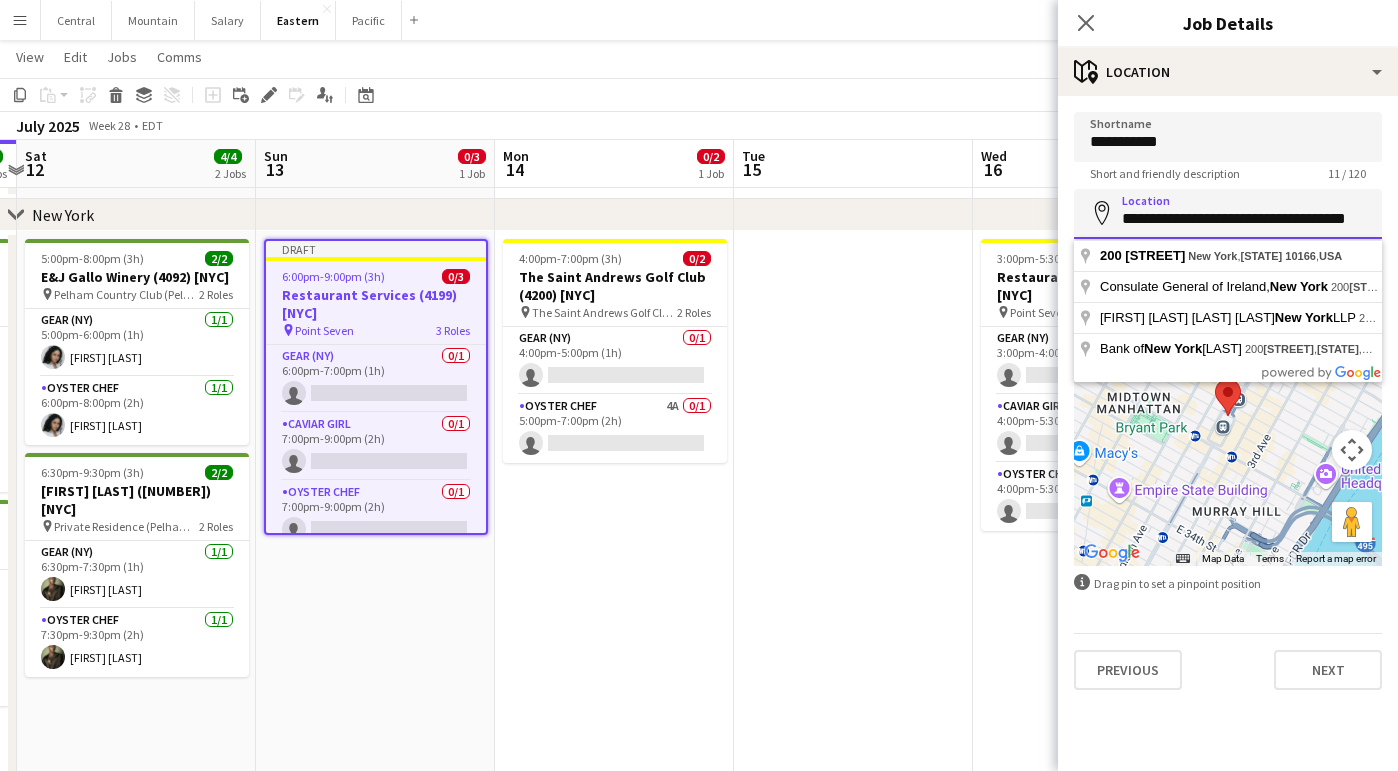 click on "**********" at bounding box center (1228, 214) 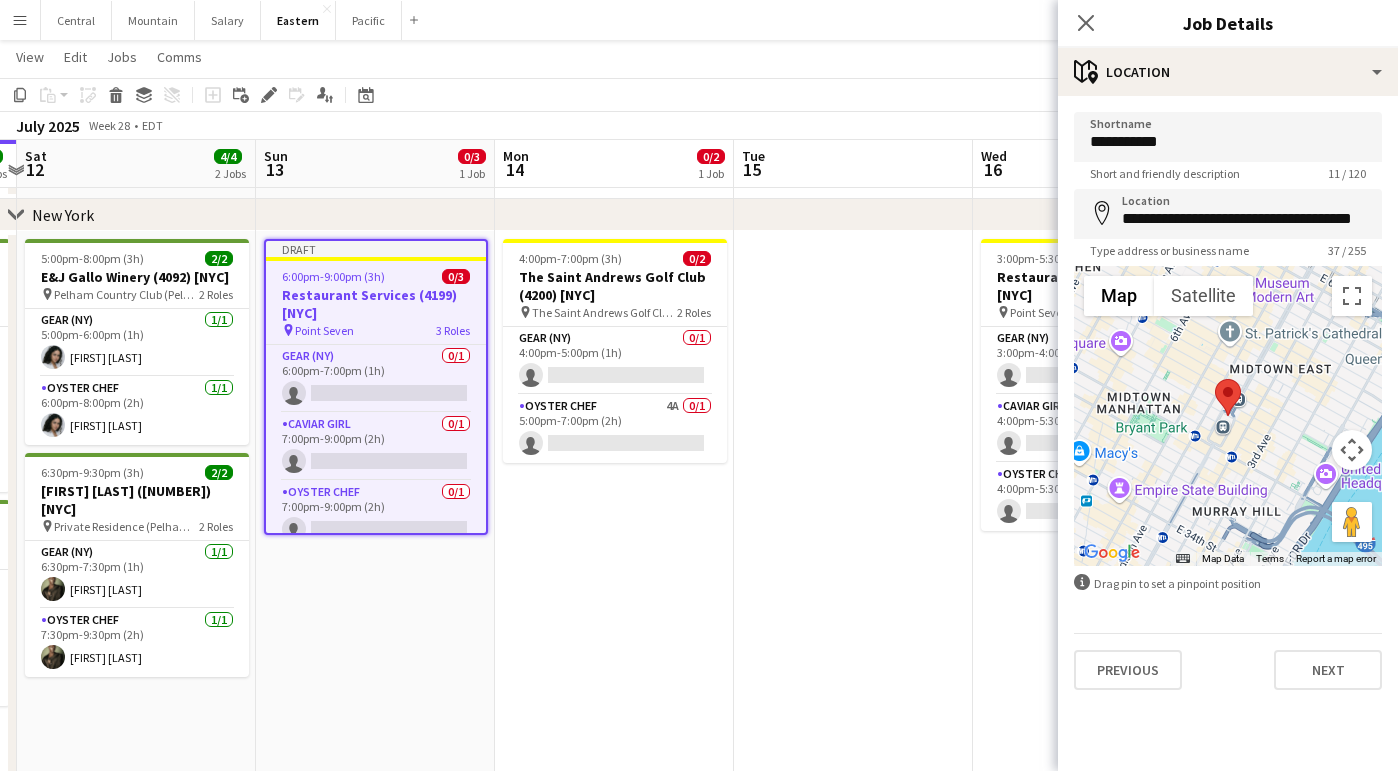 type on "**********" 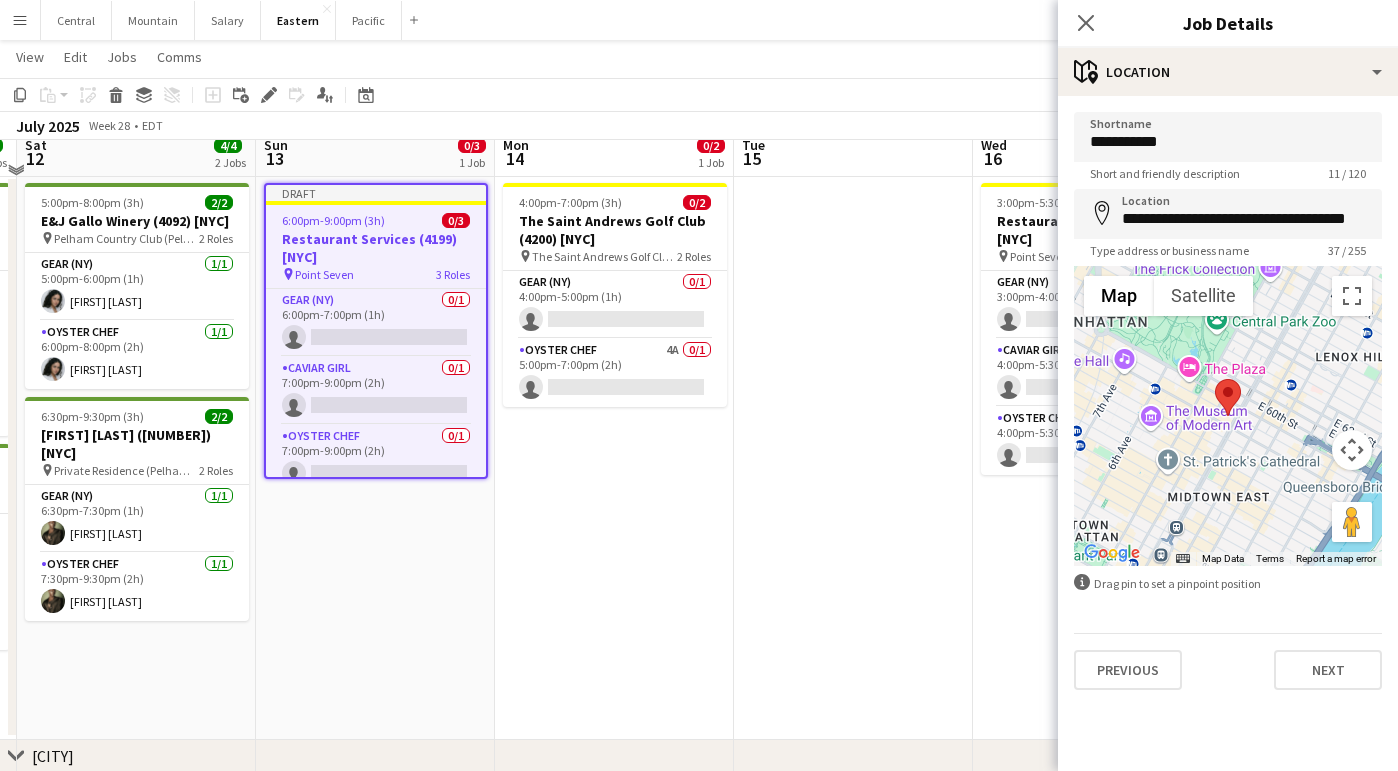 scroll, scrollTop: 406, scrollLeft: 0, axis: vertical 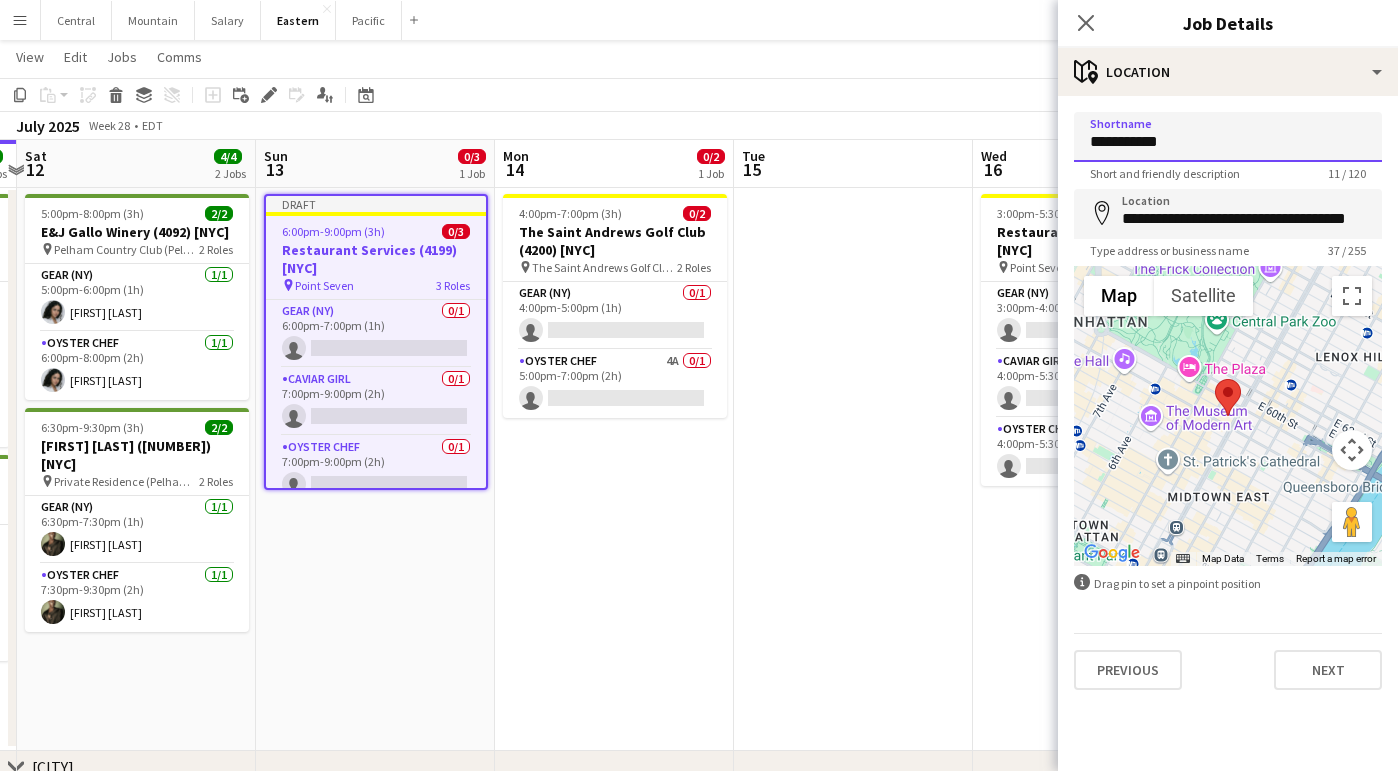 drag, startPoint x: 1236, startPoint y: 144, endPoint x: 1042, endPoint y: 140, distance: 194.04123 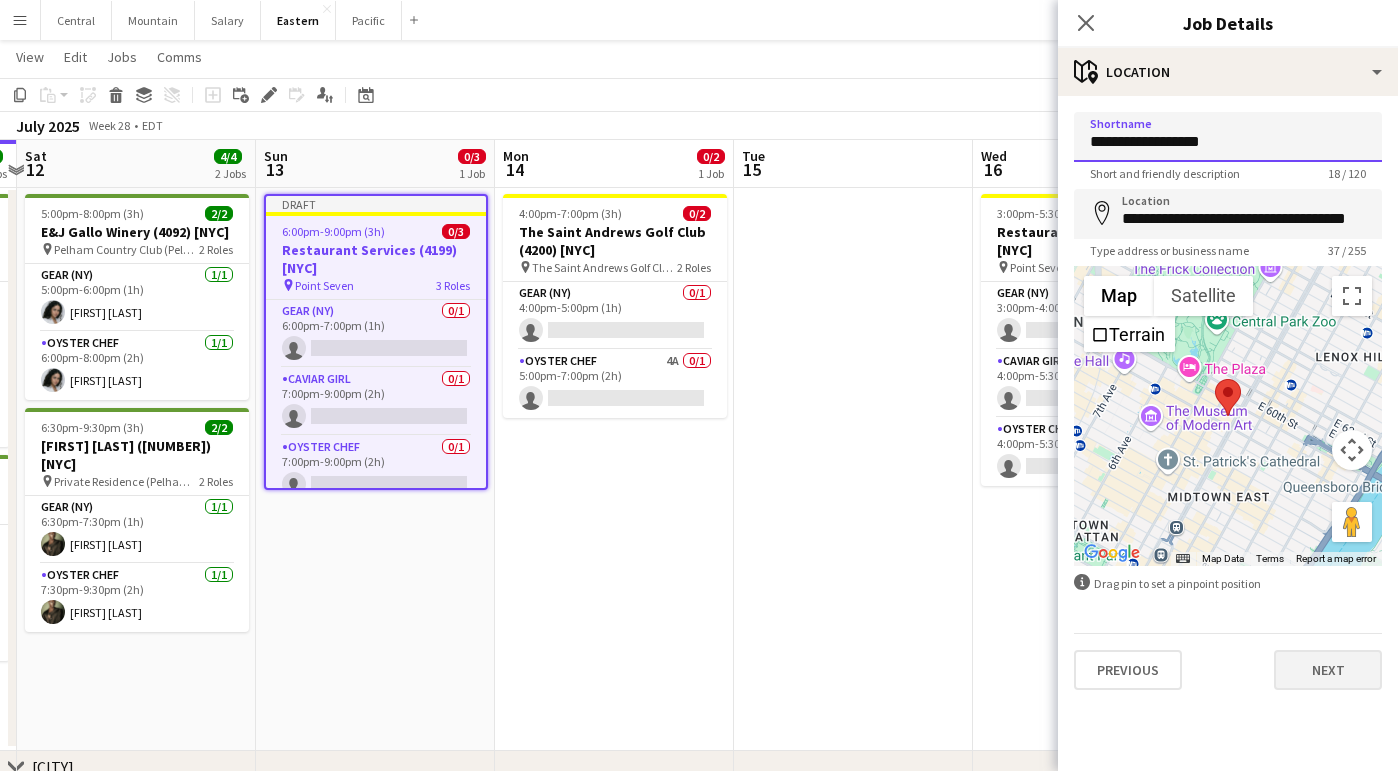 type on "**********" 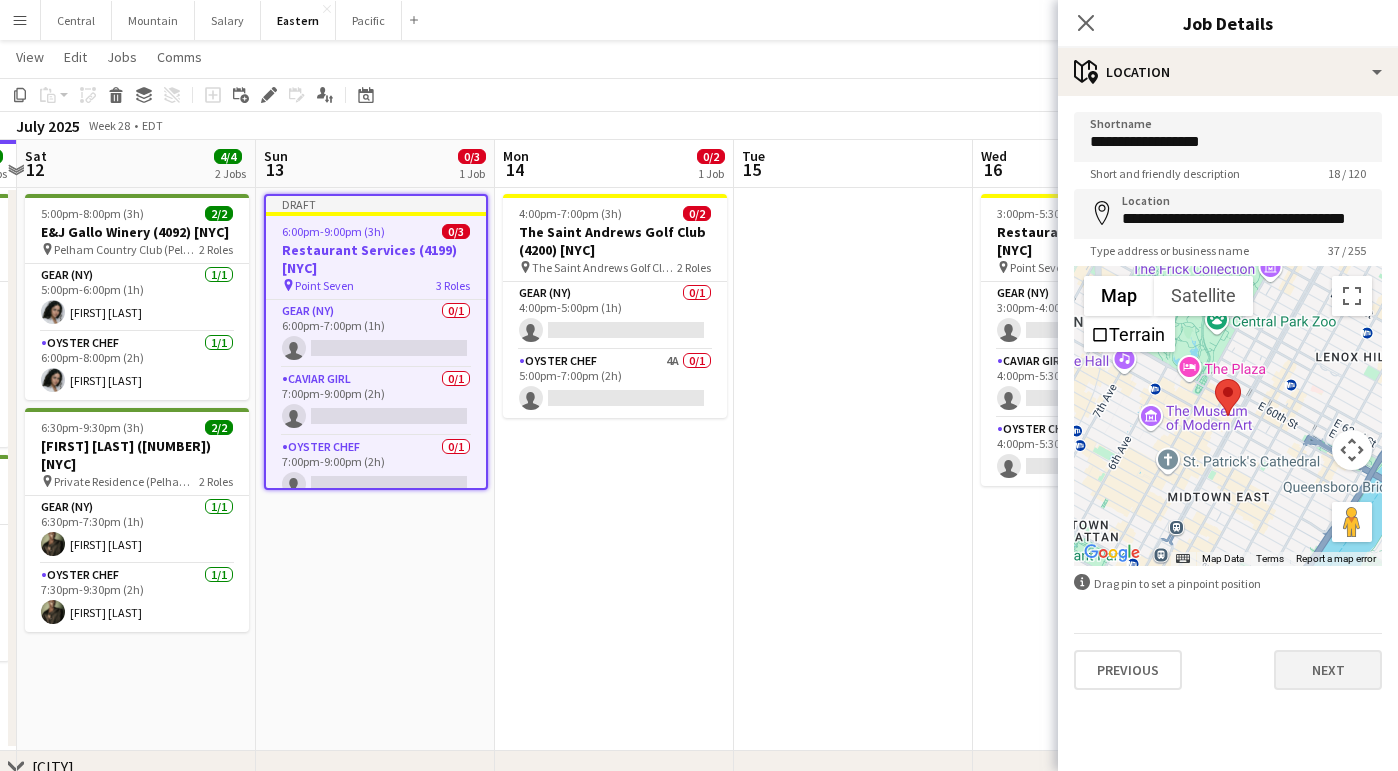 click on "Next" at bounding box center [1328, 670] 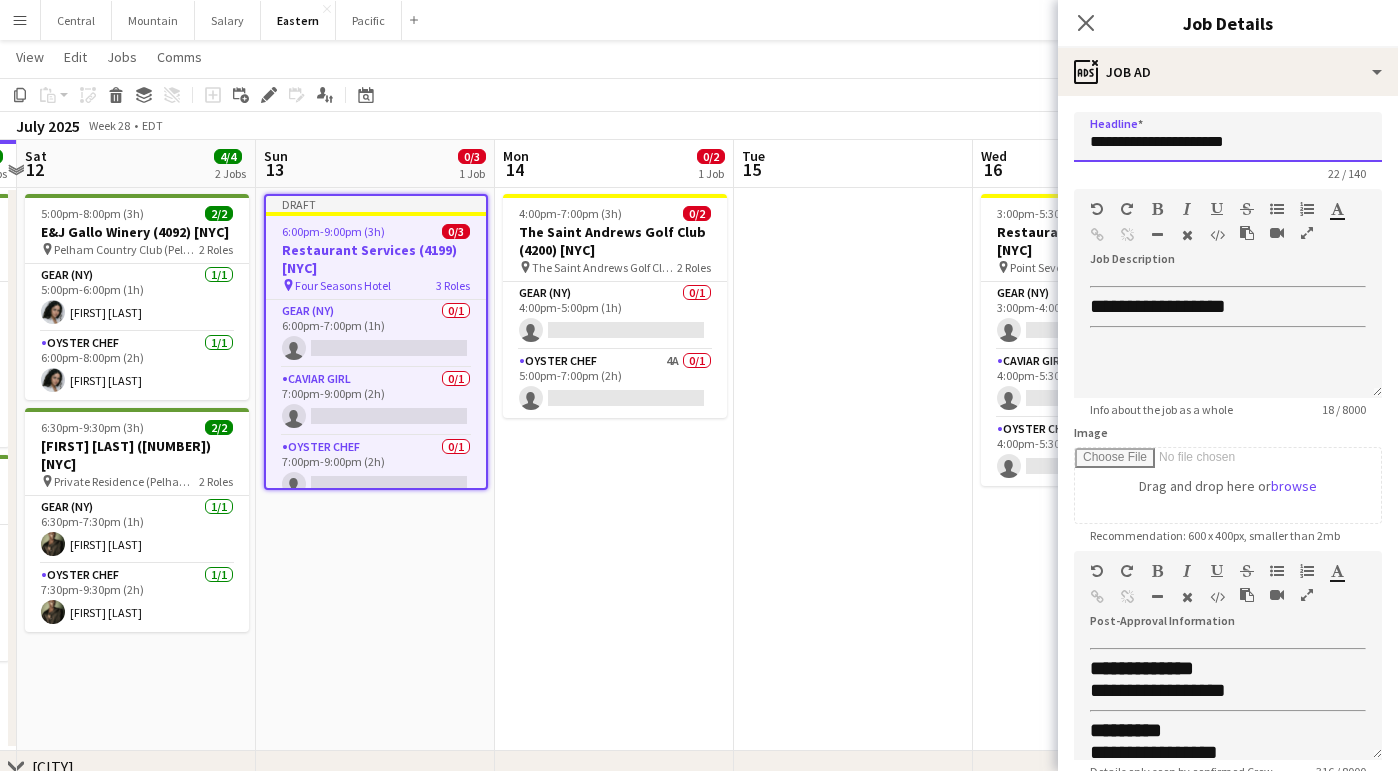 drag, startPoint x: 1199, startPoint y: 144, endPoint x: 908, endPoint y: 144, distance: 291 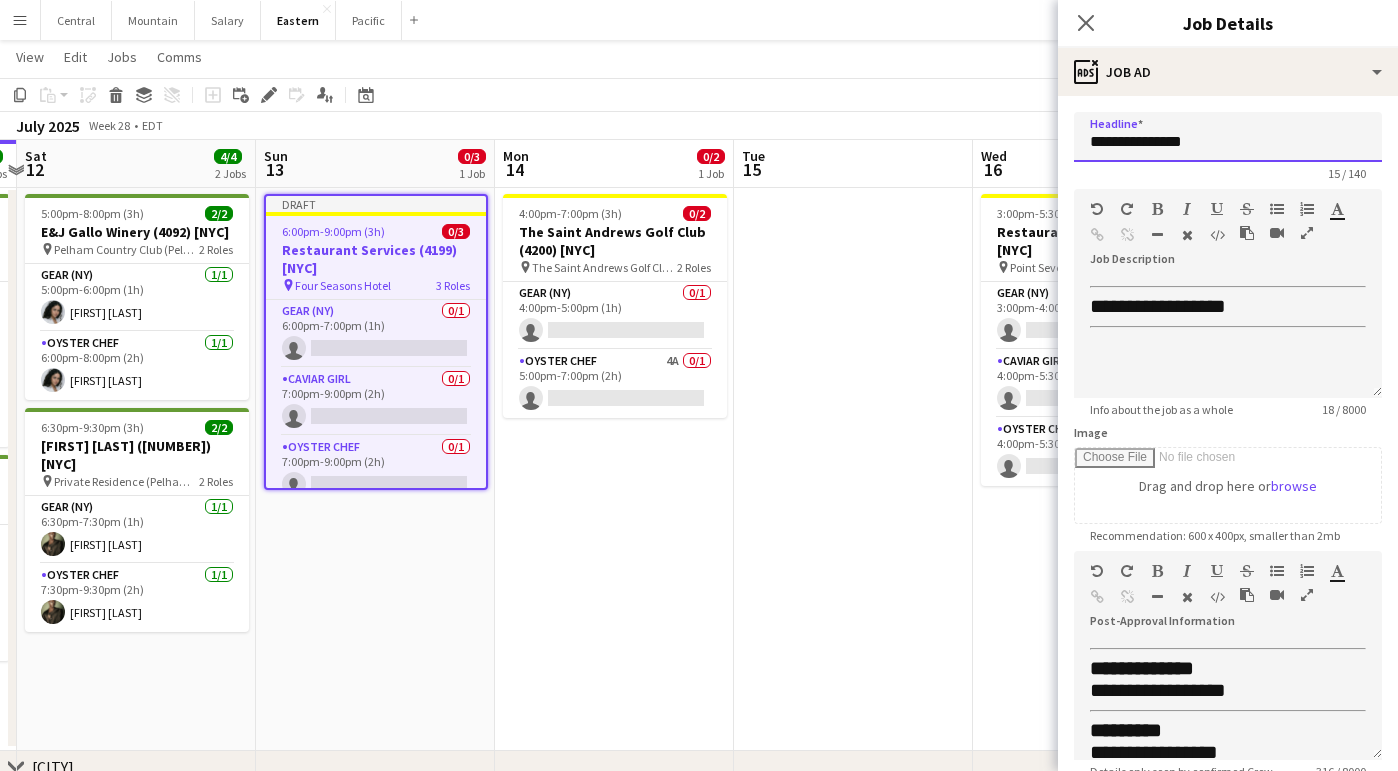 type on "**********" 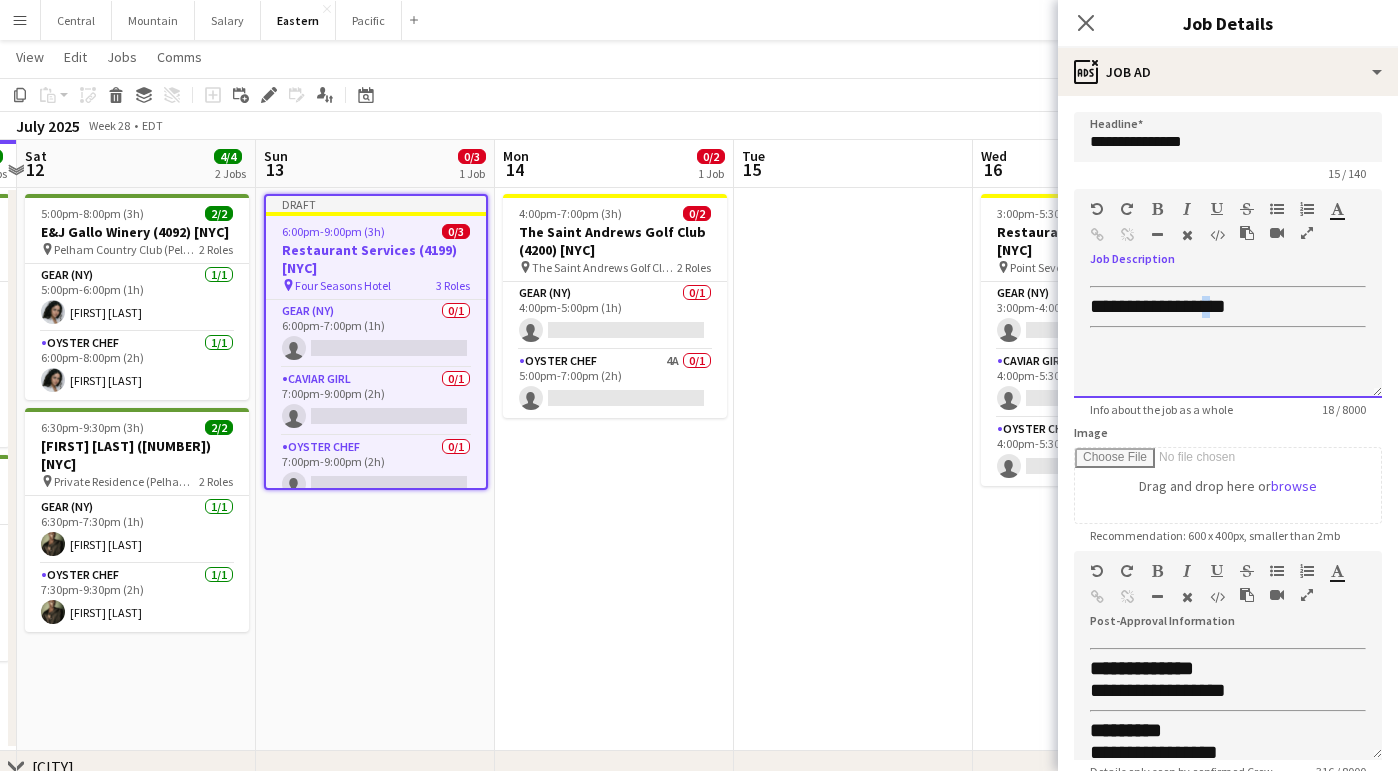 click on "**********" at bounding box center (1158, 306) 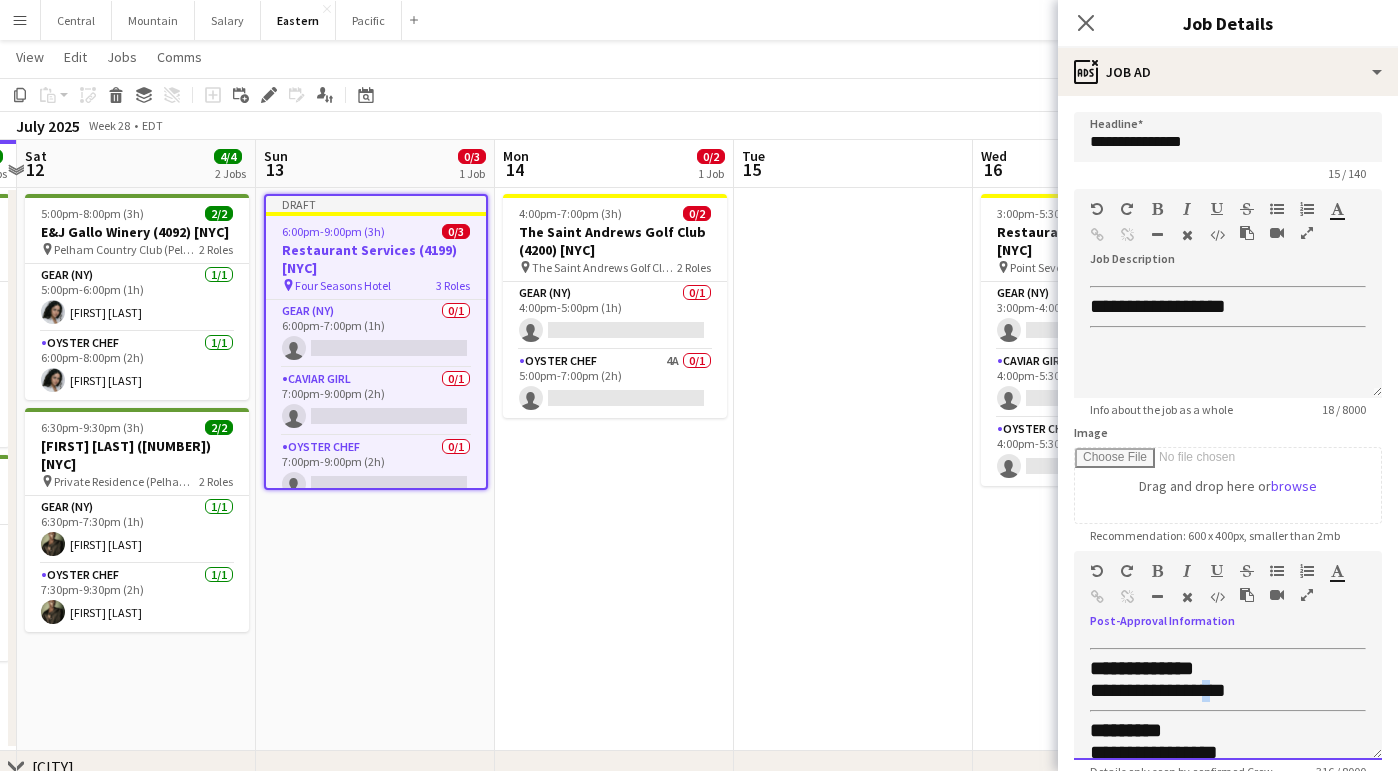 click on "**********" at bounding box center (1158, 690) 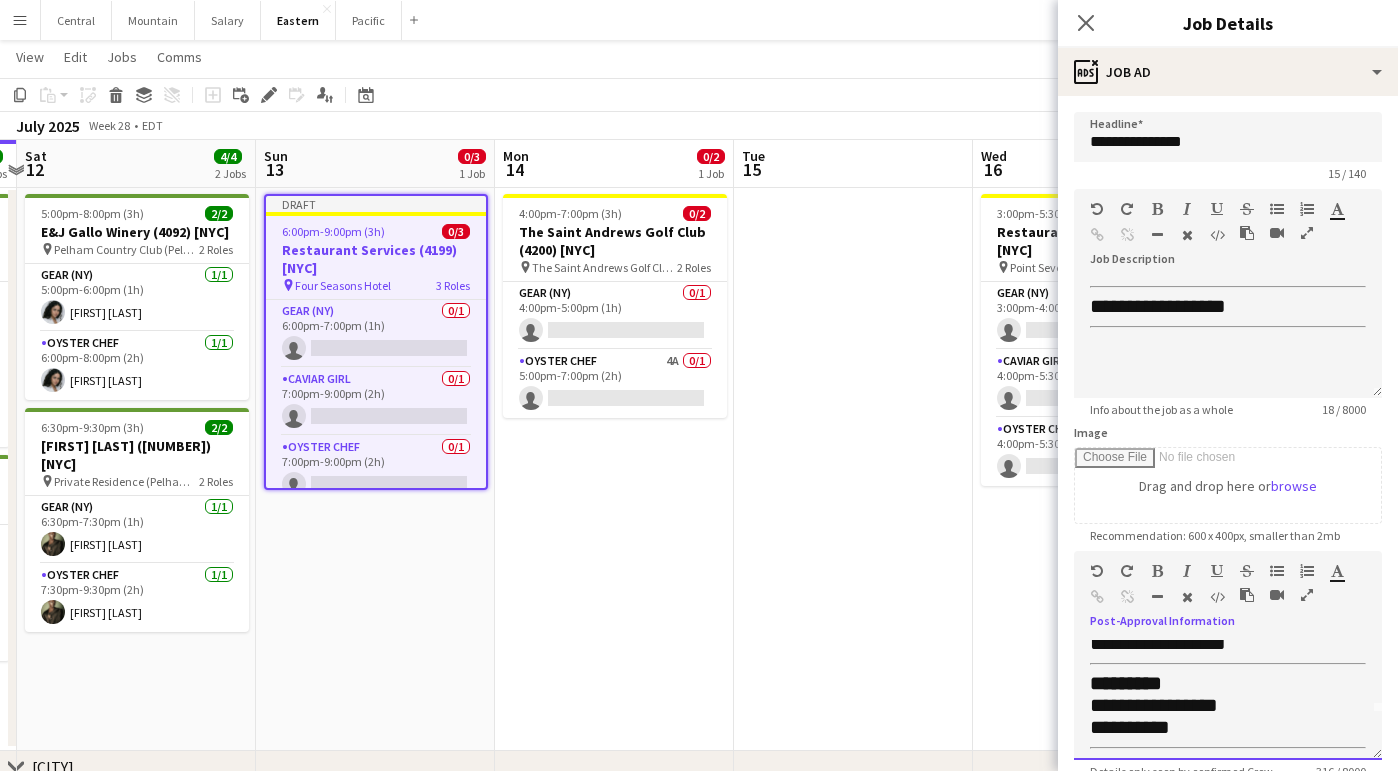 scroll, scrollTop: 48, scrollLeft: 0, axis: vertical 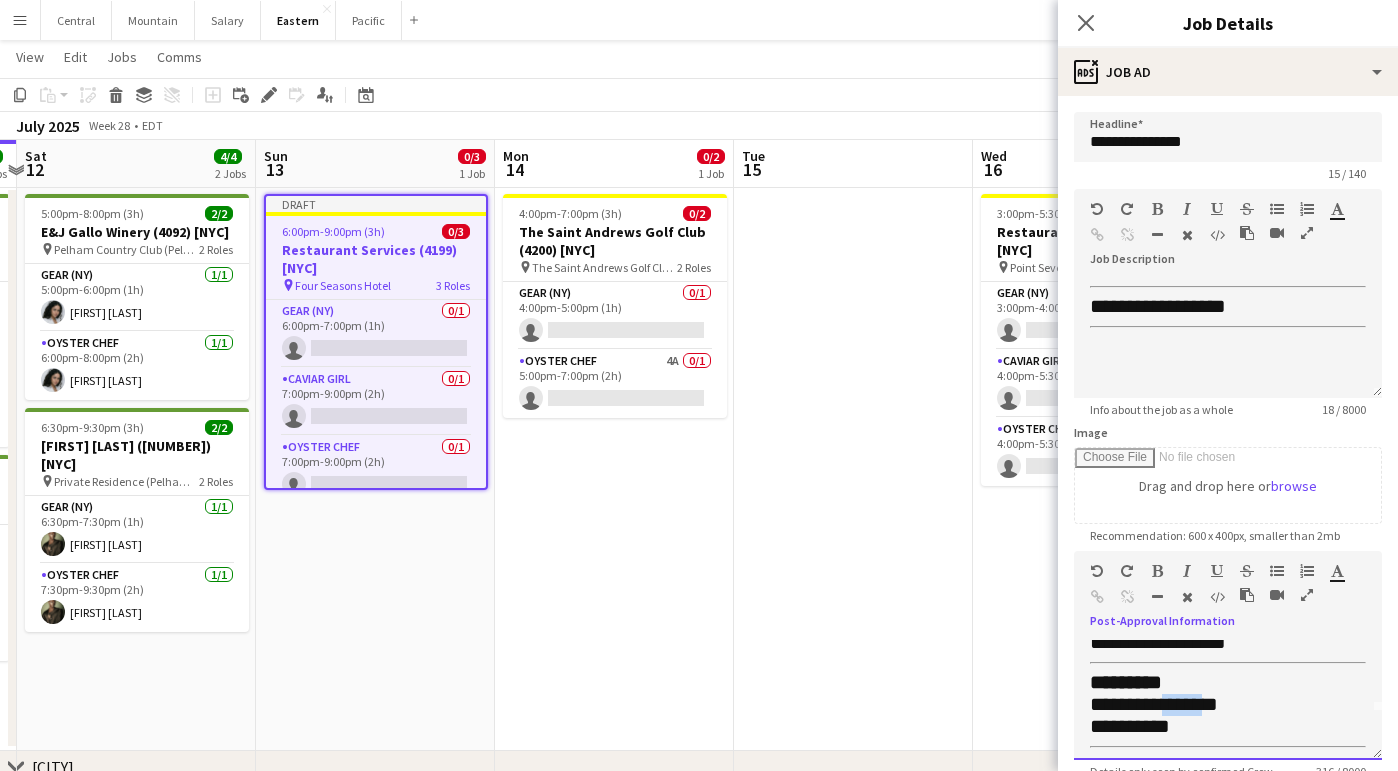 drag, startPoint x: 1212, startPoint y: 700, endPoint x: 1171, endPoint y: 700, distance: 41 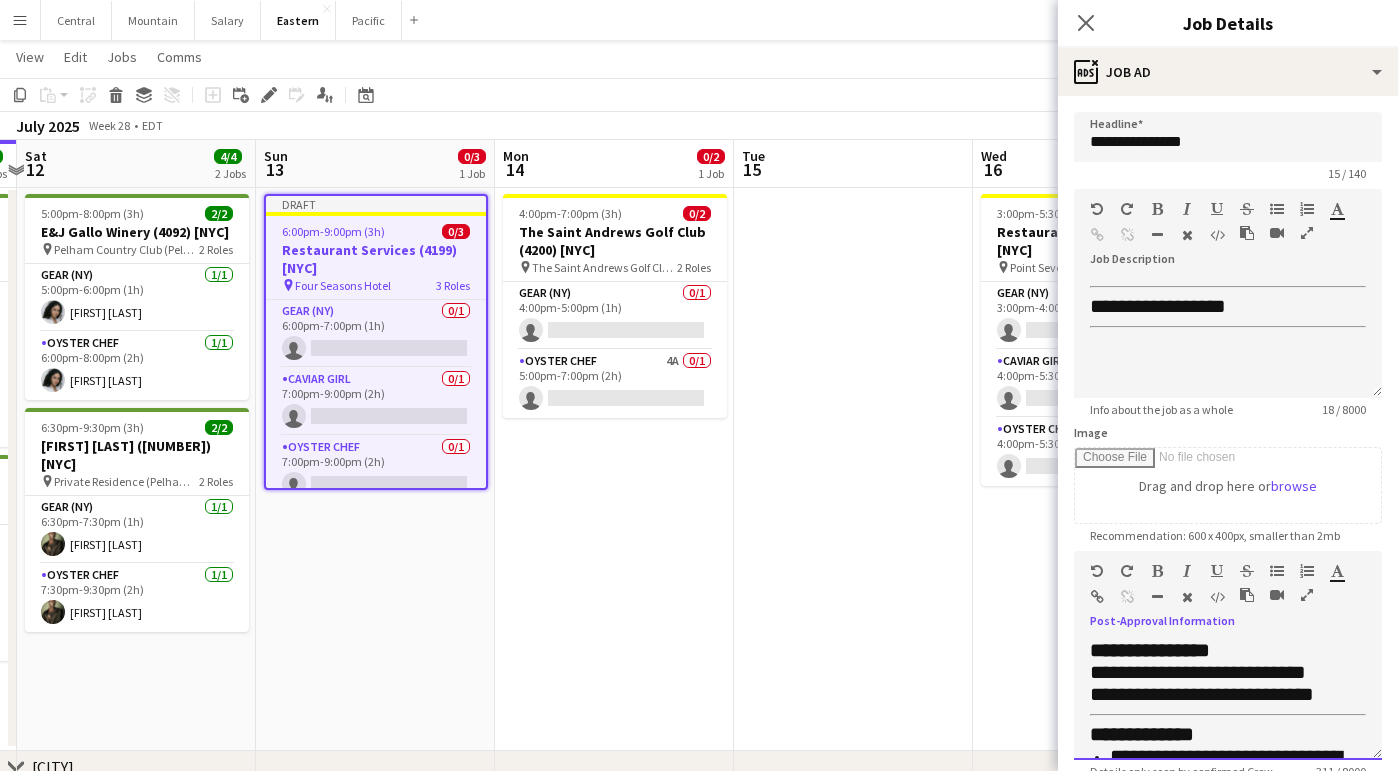scroll, scrollTop: 170, scrollLeft: 0, axis: vertical 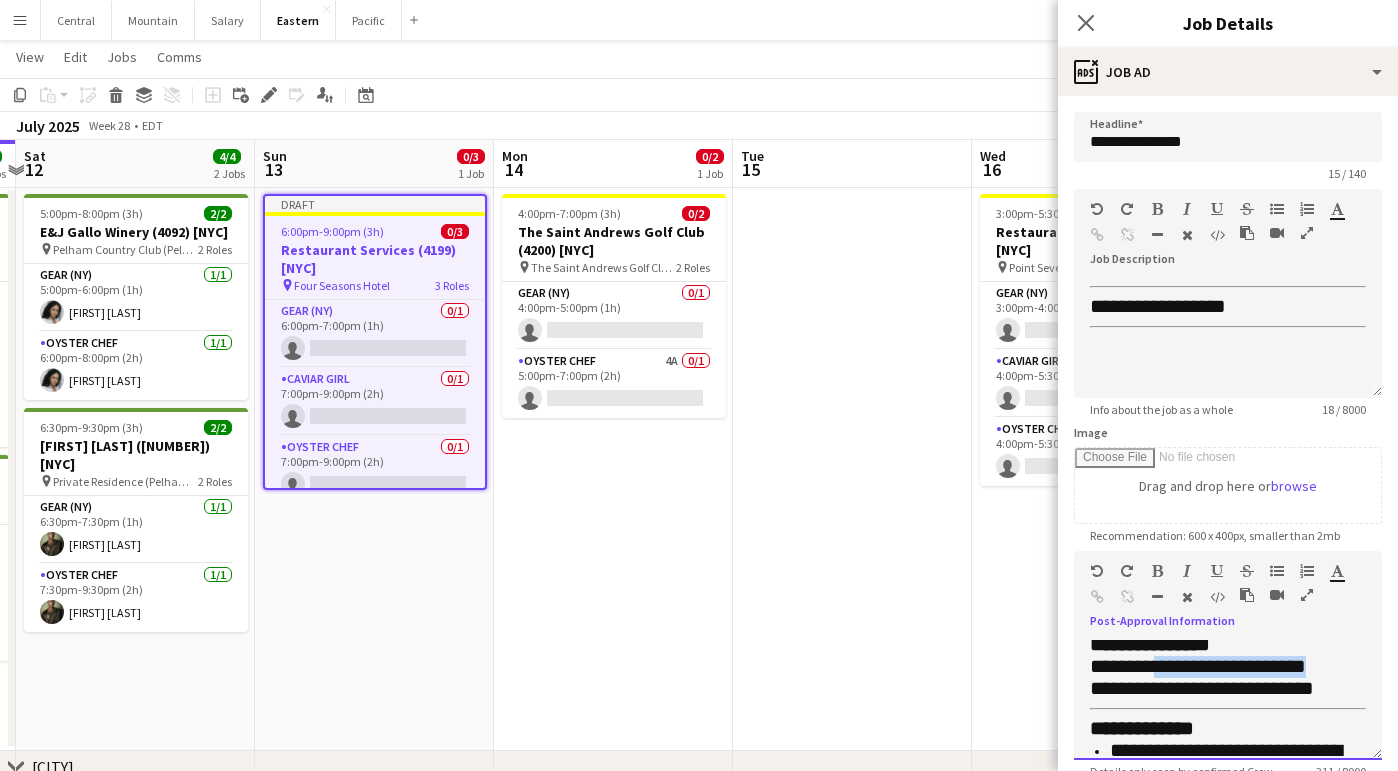 drag, startPoint x: 1326, startPoint y: 660, endPoint x: 1161, endPoint y: 660, distance: 165 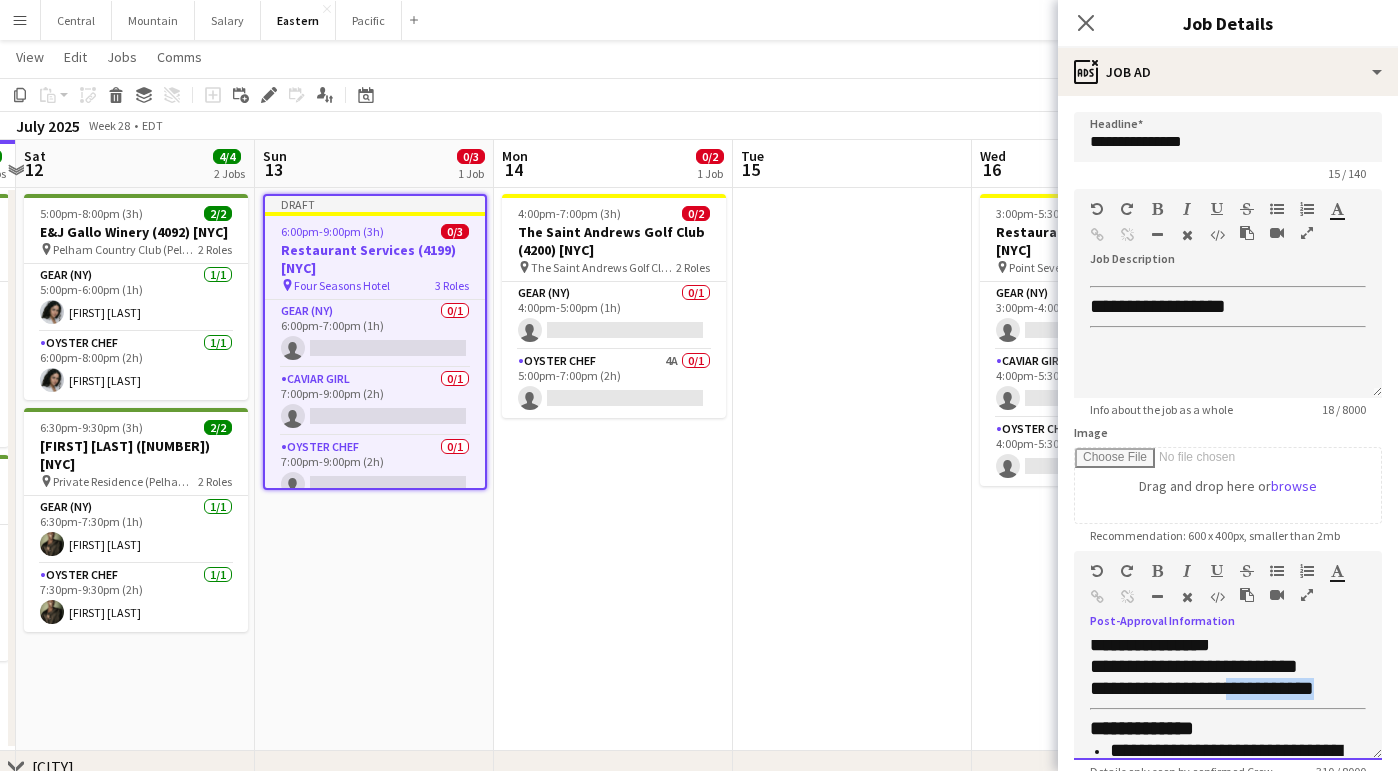 drag, startPoint x: 1274, startPoint y: 703, endPoint x: 1265, endPoint y: 684, distance: 21.023796 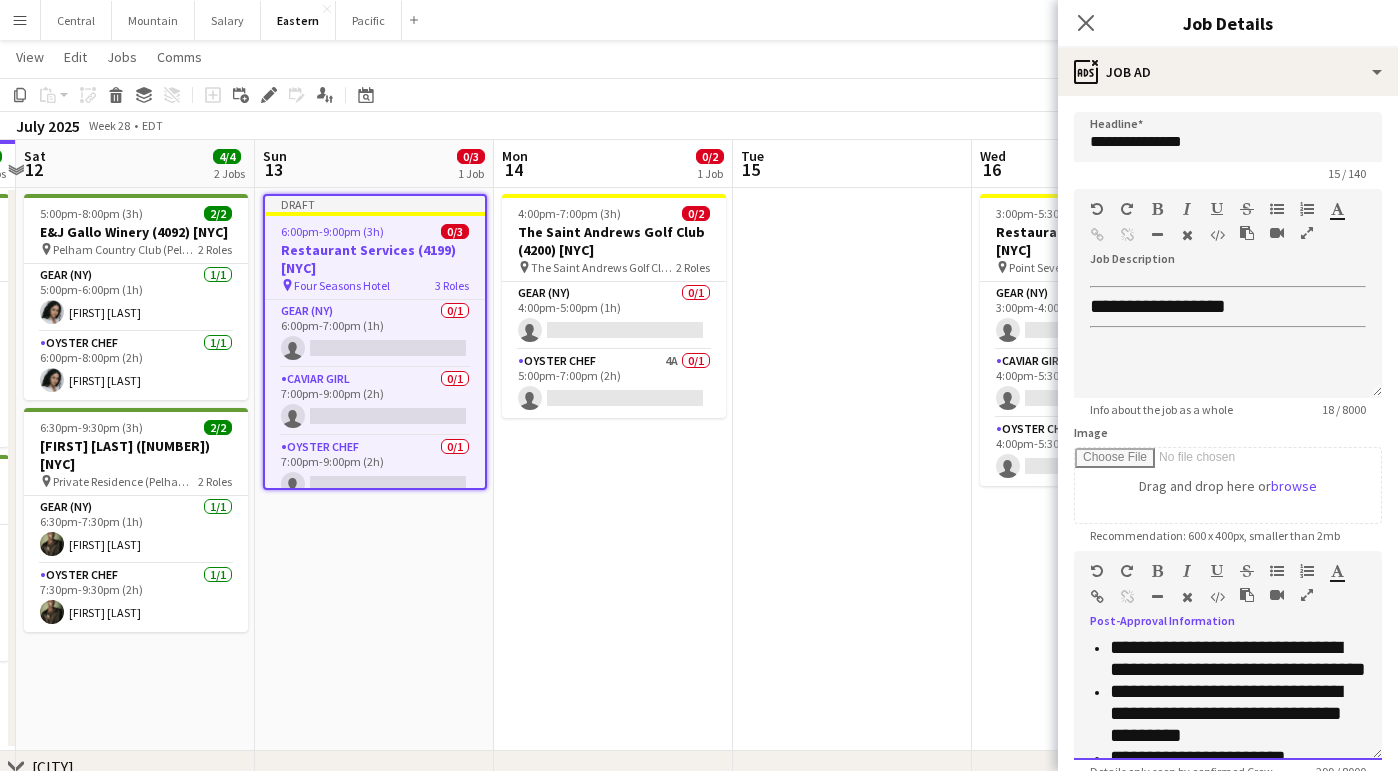 scroll, scrollTop: 263, scrollLeft: 0, axis: vertical 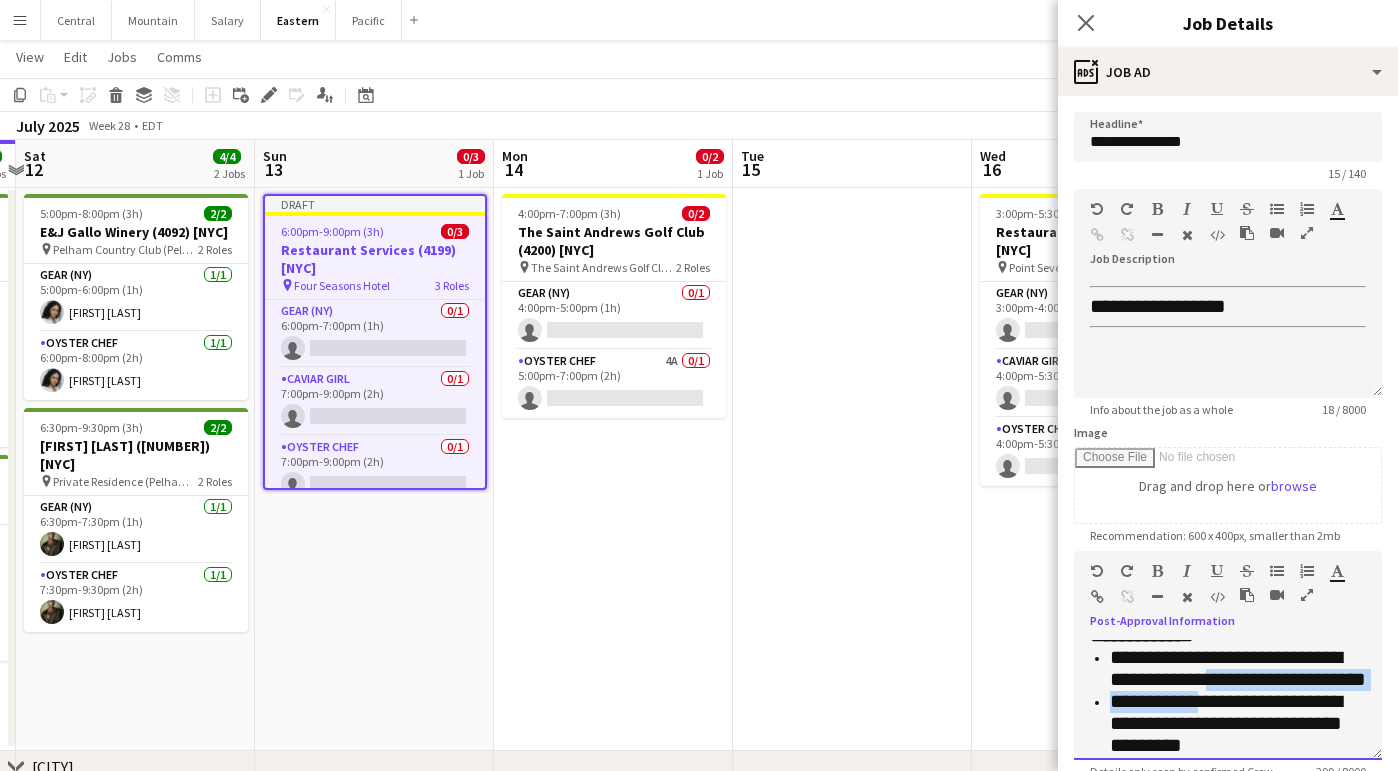 drag, startPoint x: 1218, startPoint y: 699, endPoint x: 1213, endPoint y: 663, distance: 36.345562 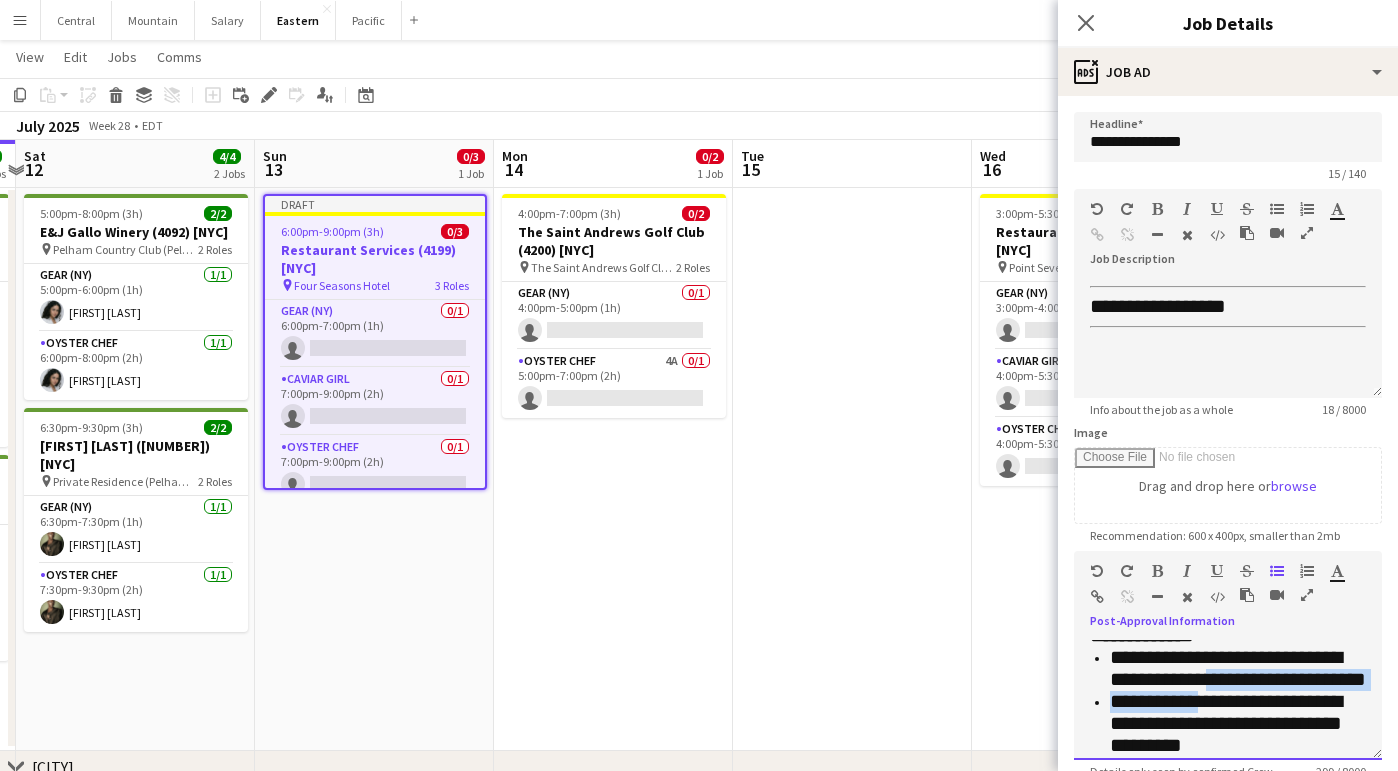 click on "**********" at bounding box center (1238, 668) 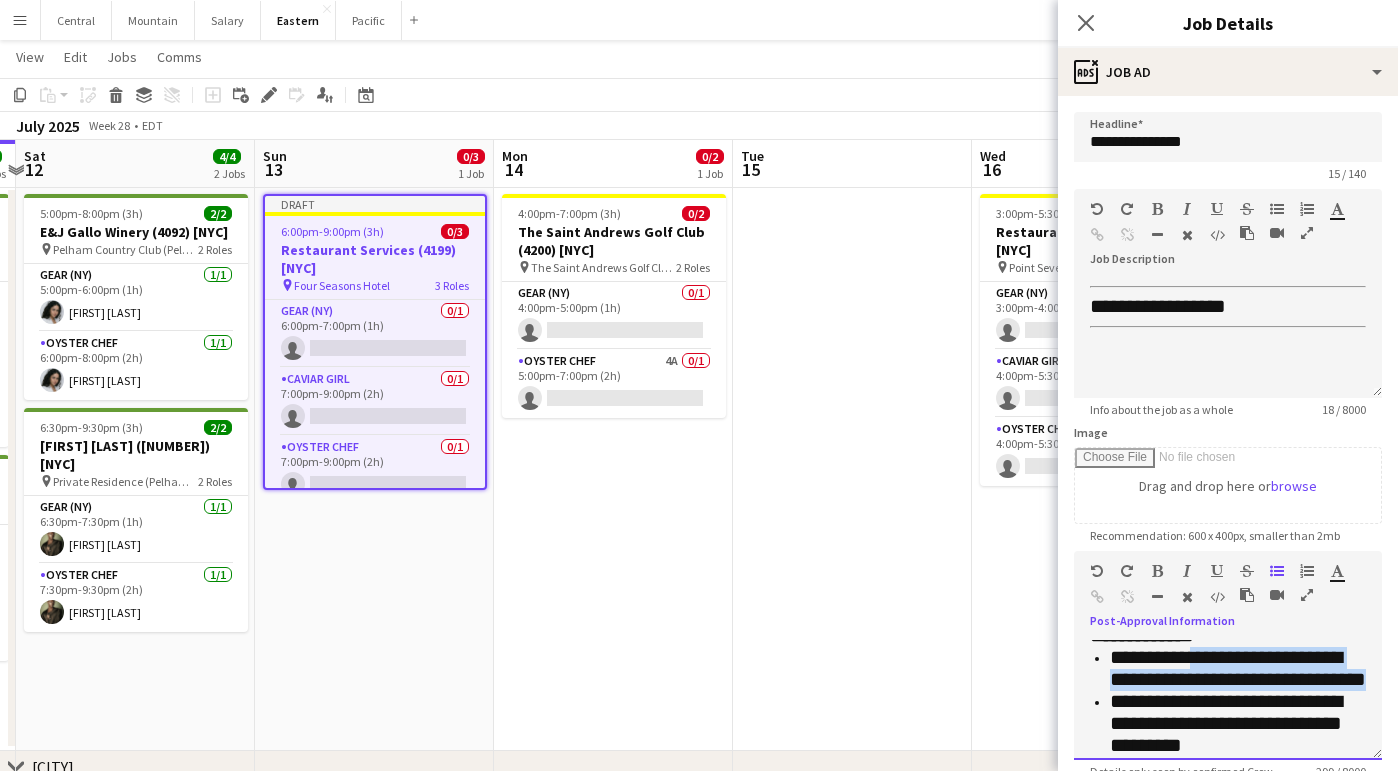 drag, startPoint x: 1213, startPoint y: 687, endPoint x: 1213, endPoint y: 649, distance: 38 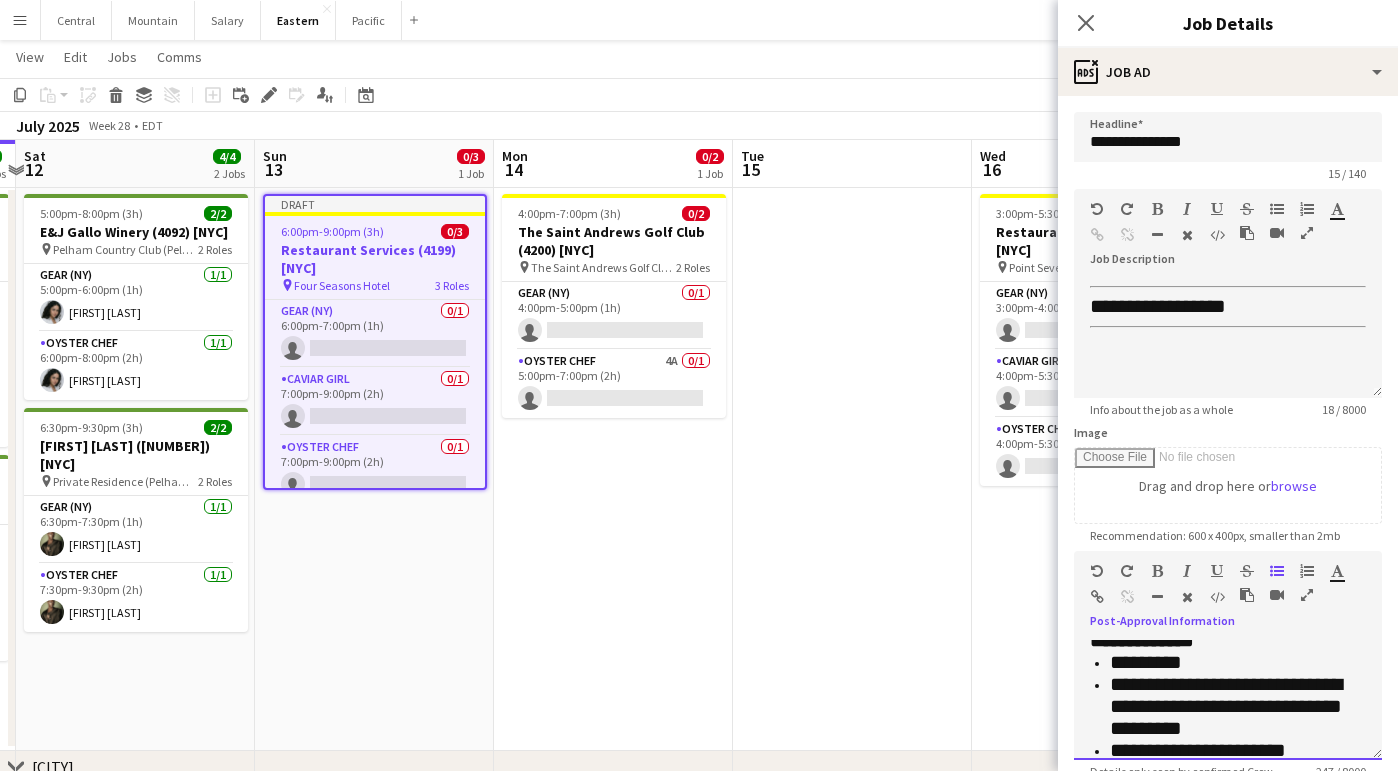 scroll, scrollTop: 266, scrollLeft: 0, axis: vertical 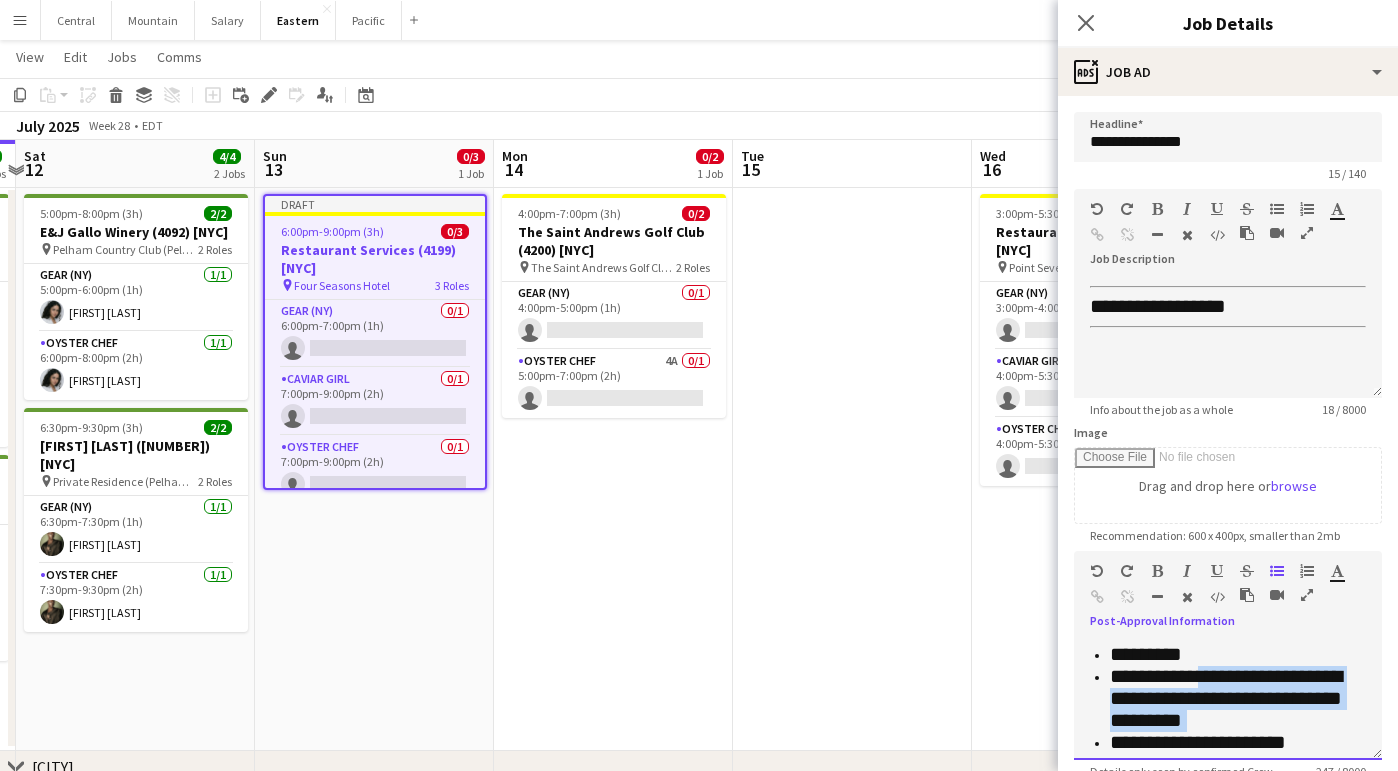 drag, startPoint x: 1248, startPoint y: 706, endPoint x: 1216, endPoint y: 660, distance: 56.0357 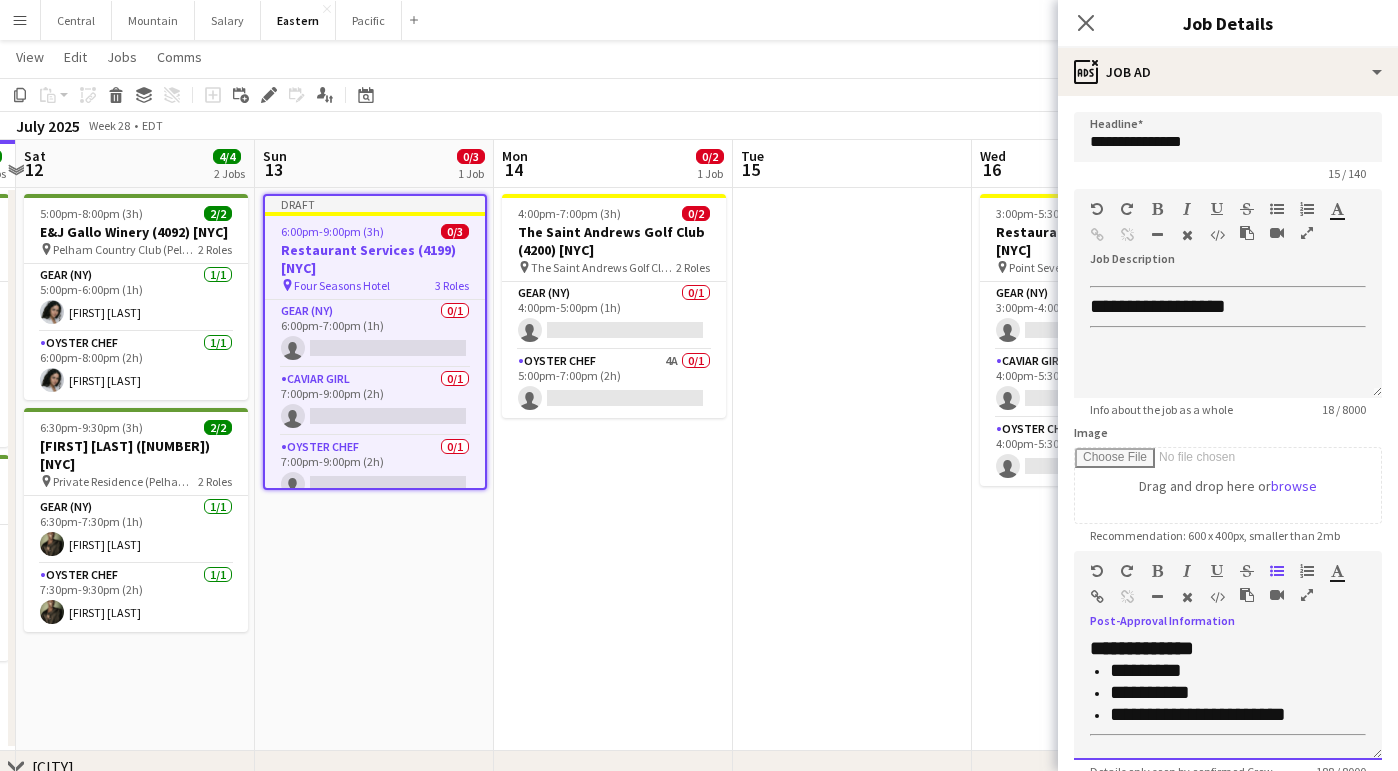 scroll, scrollTop: 238, scrollLeft: 0, axis: vertical 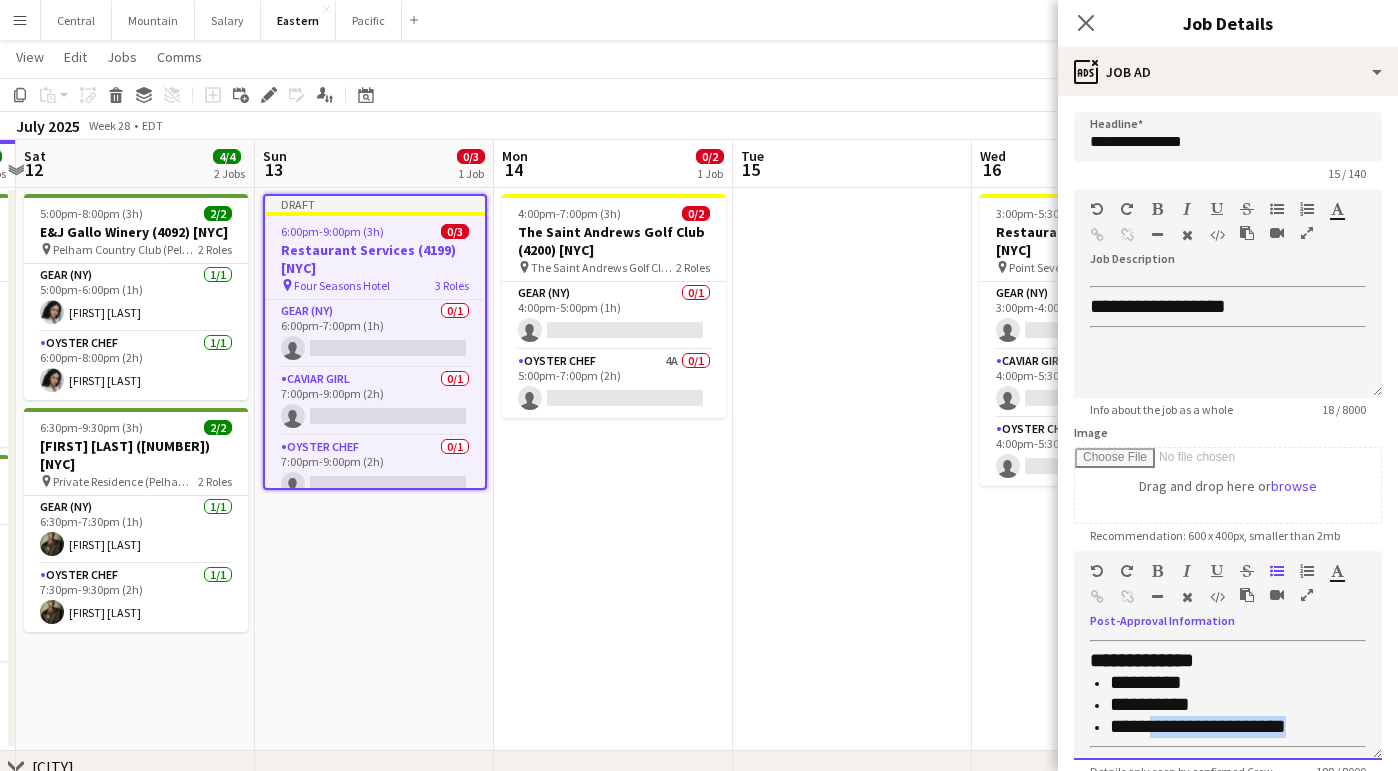 drag, startPoint x: 1295, startPoint y: 711, endPoint x: 1149, endPoint y: 716, distance: 146.08559 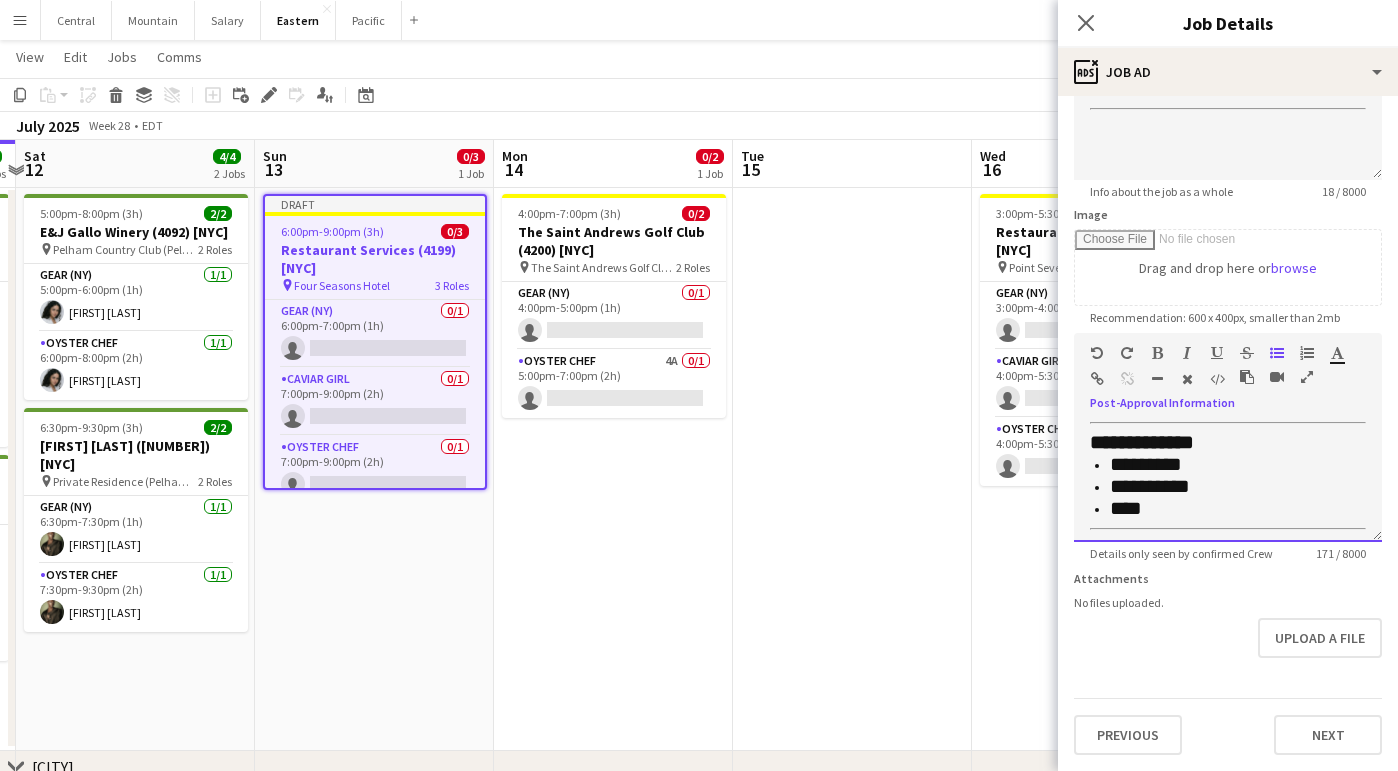 scroll, scrollTop: 218, scrollLeft: 0, axis: vertical 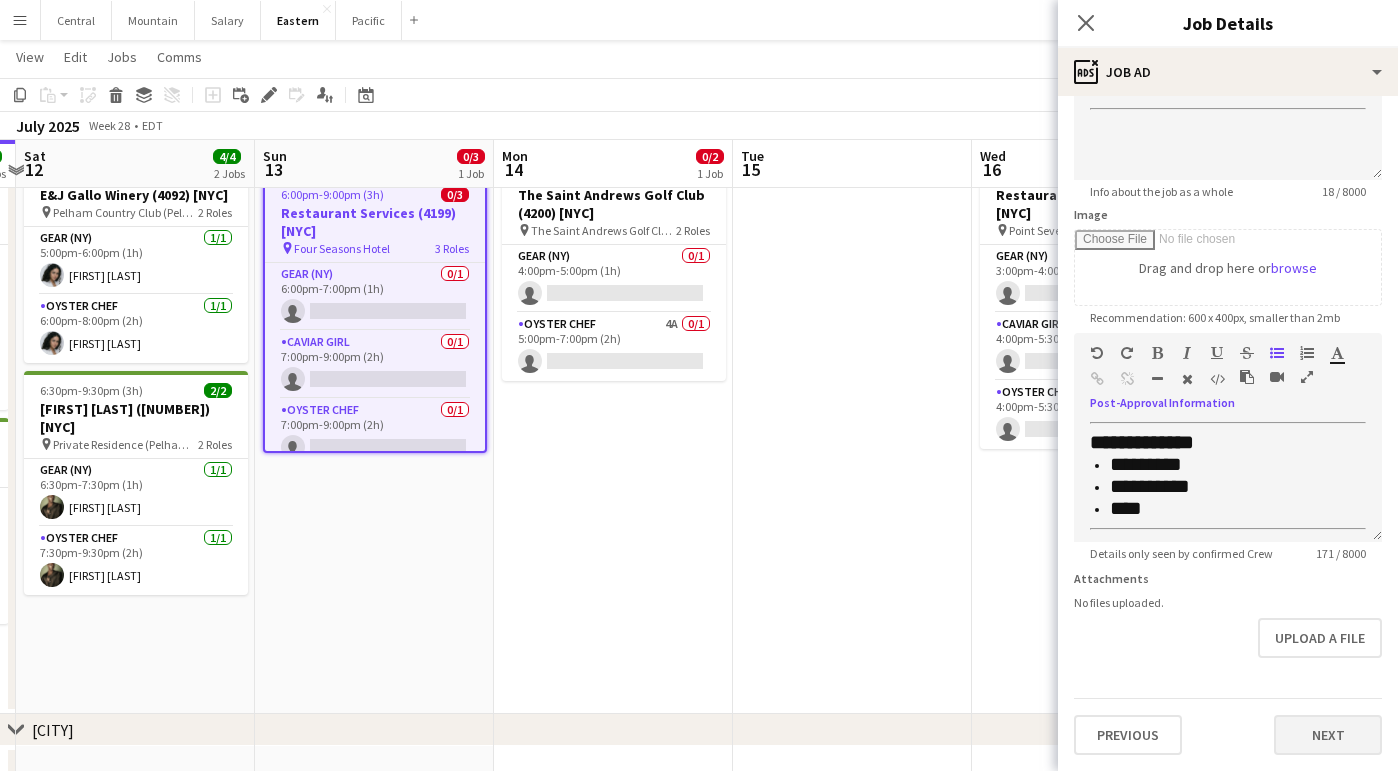 click on "Next" at bounding box center (1328, 735) 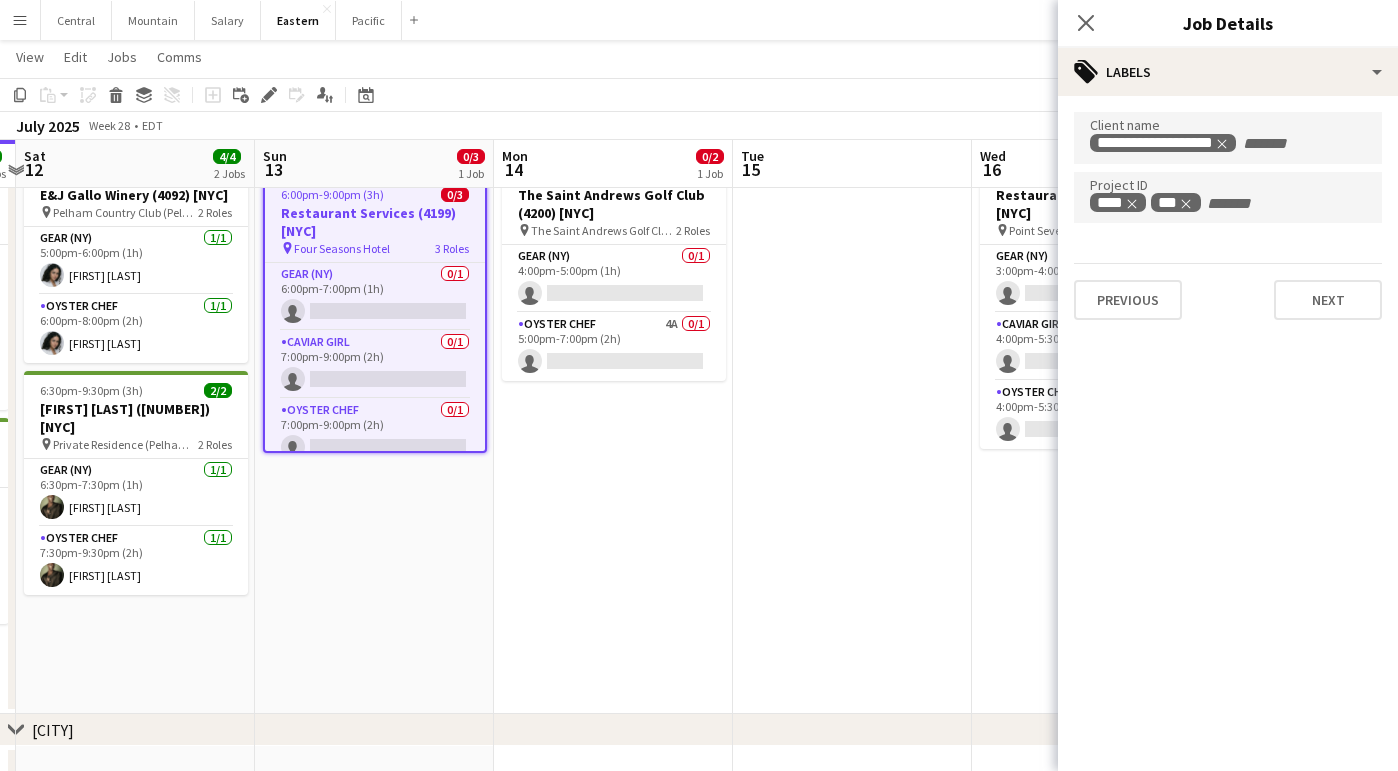 scroll, scrollTop: 0, scrollLeft: 0, axis: both 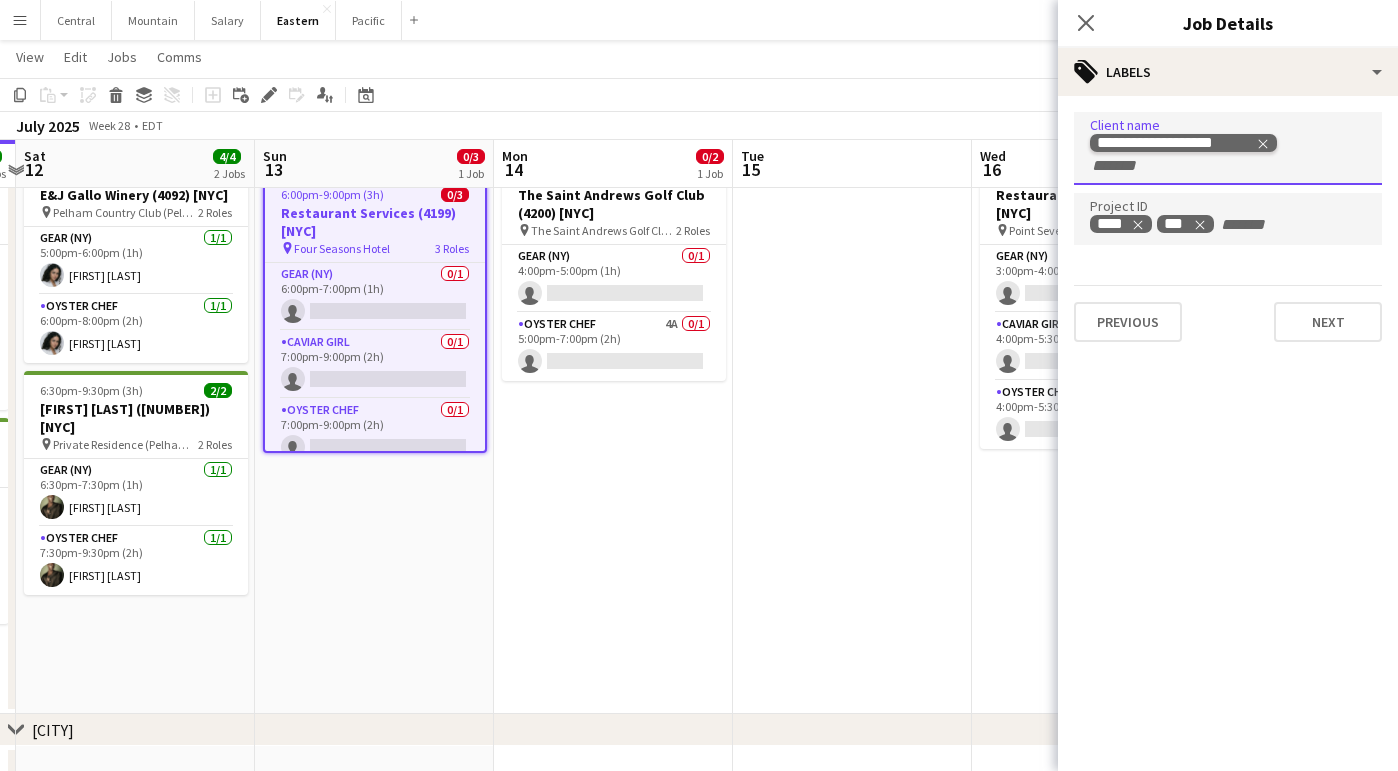click on "**********" at bounding box center (1183, 143) 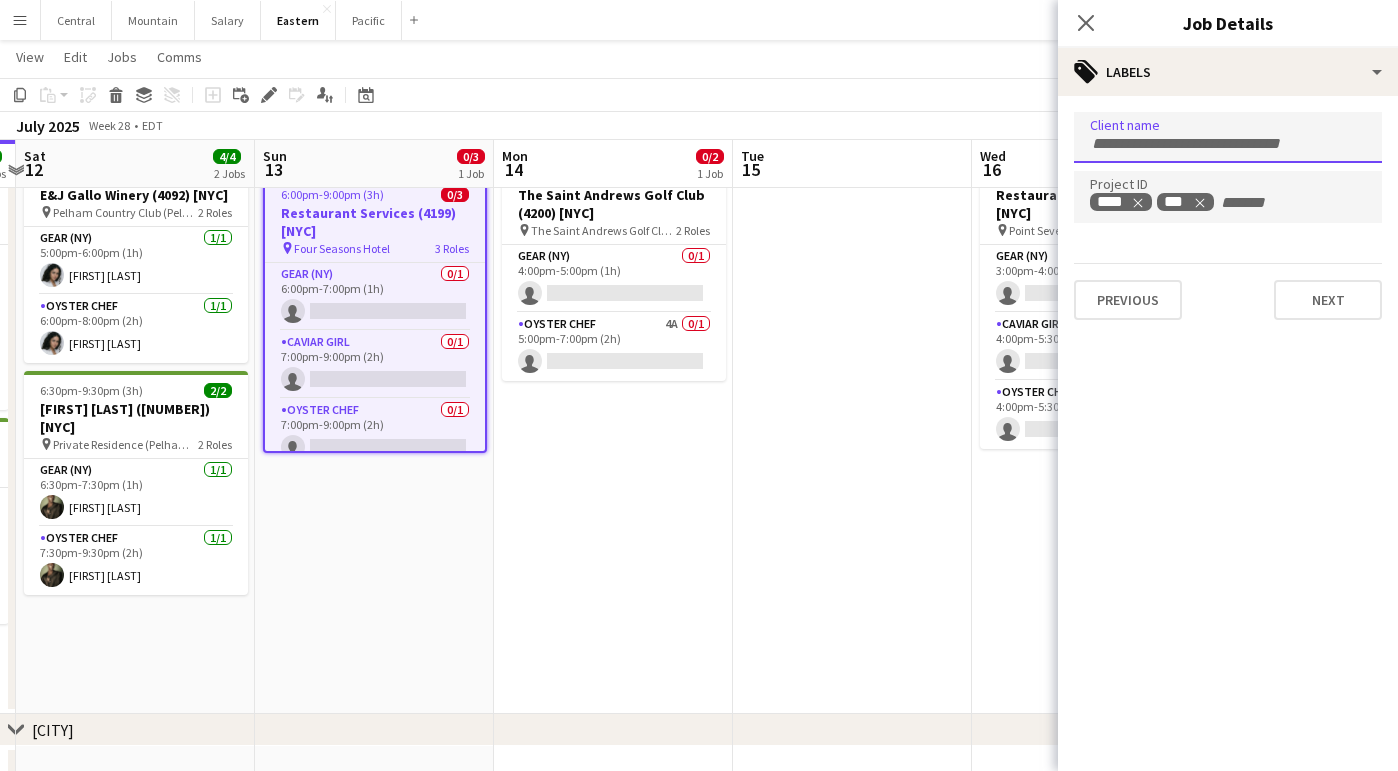 paste on "**********" 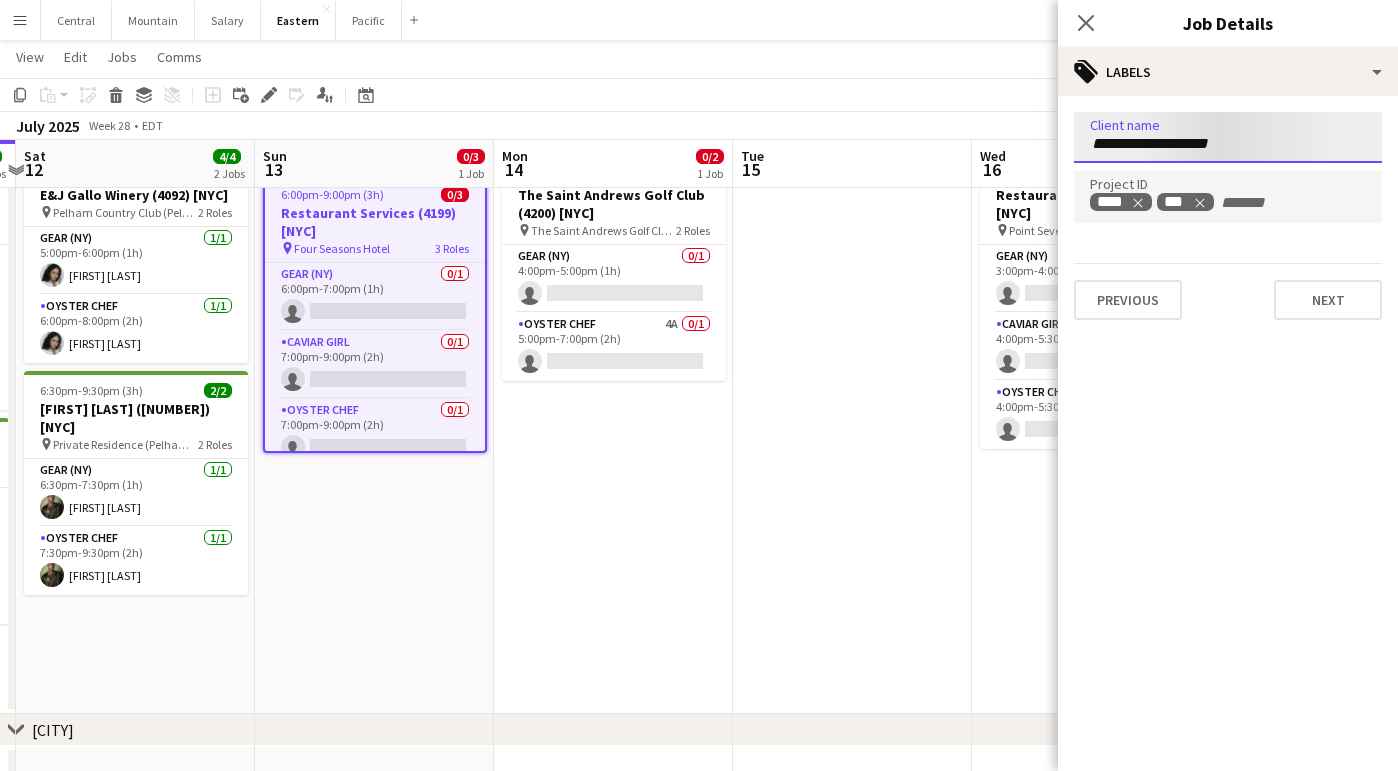 type on "**********" 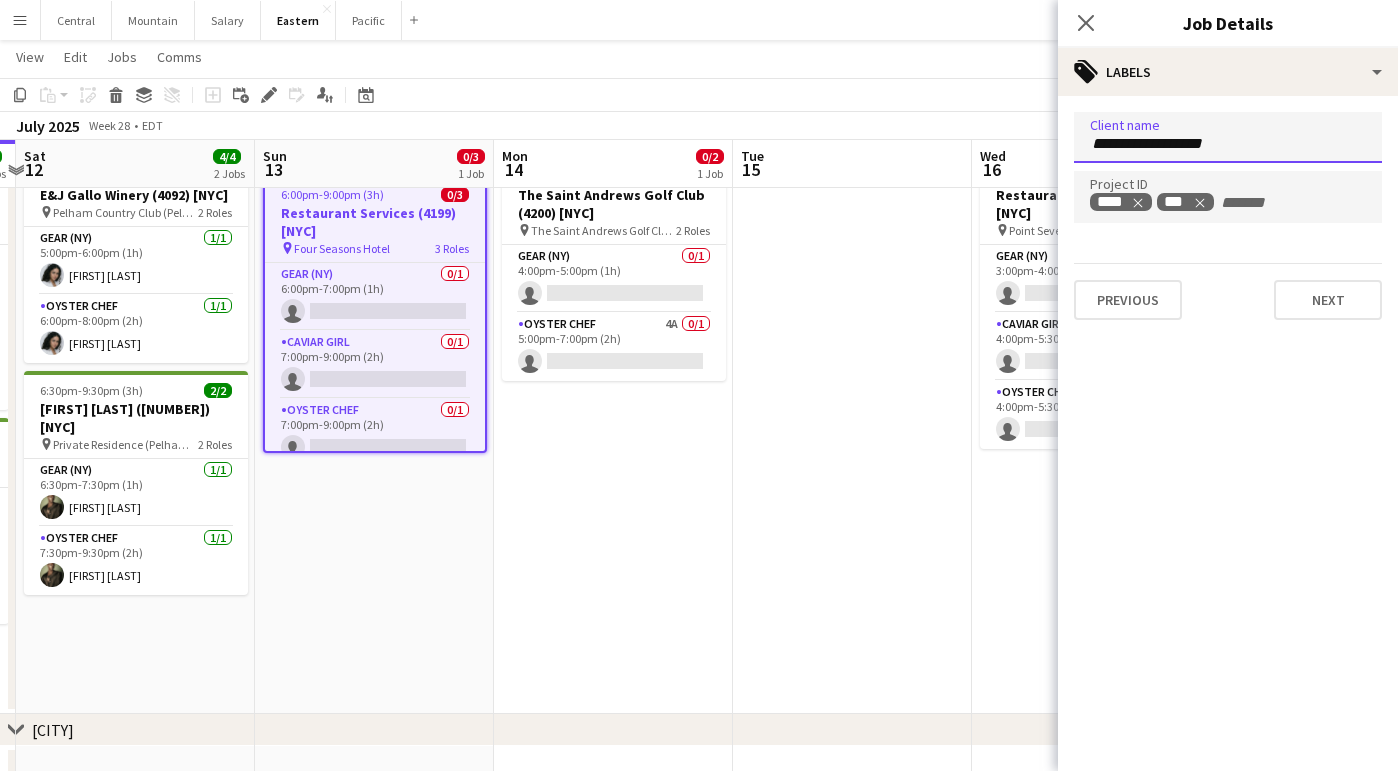 type 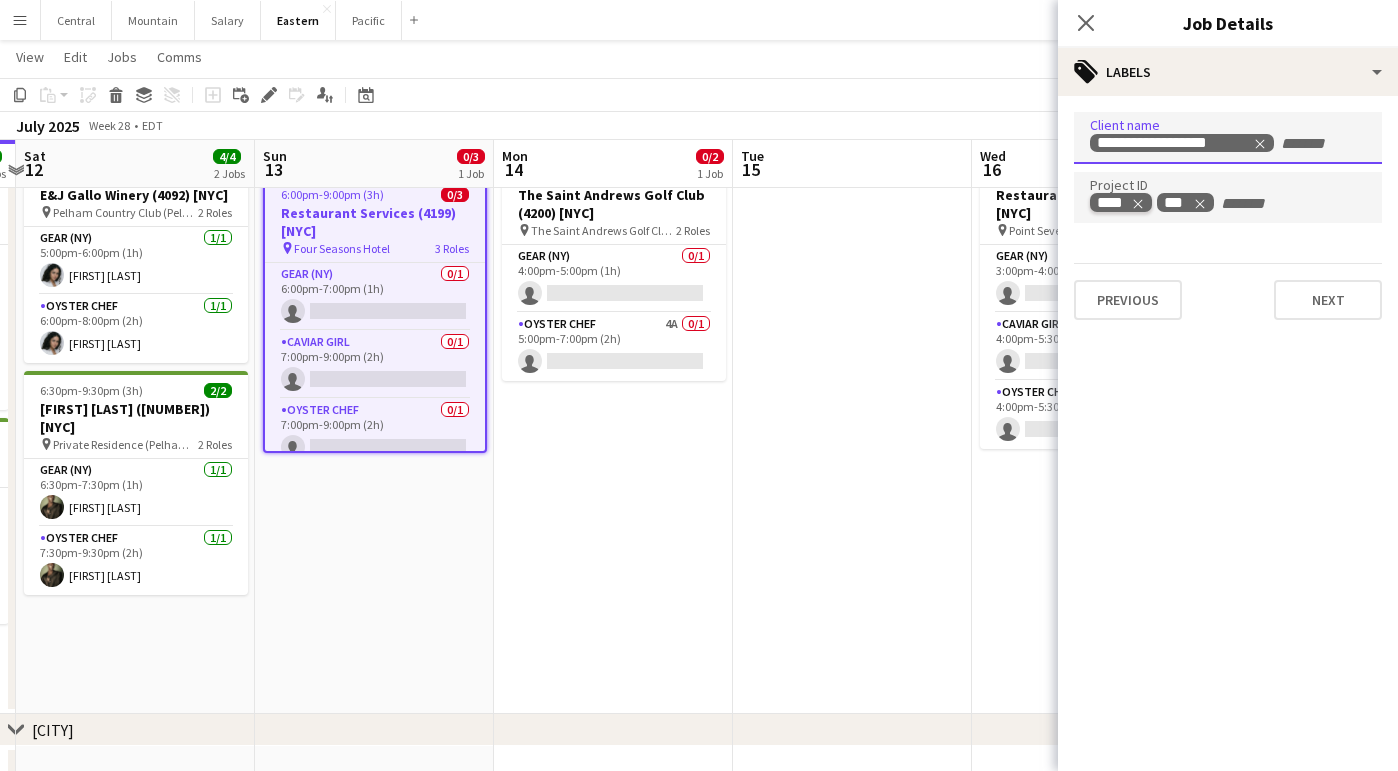 click 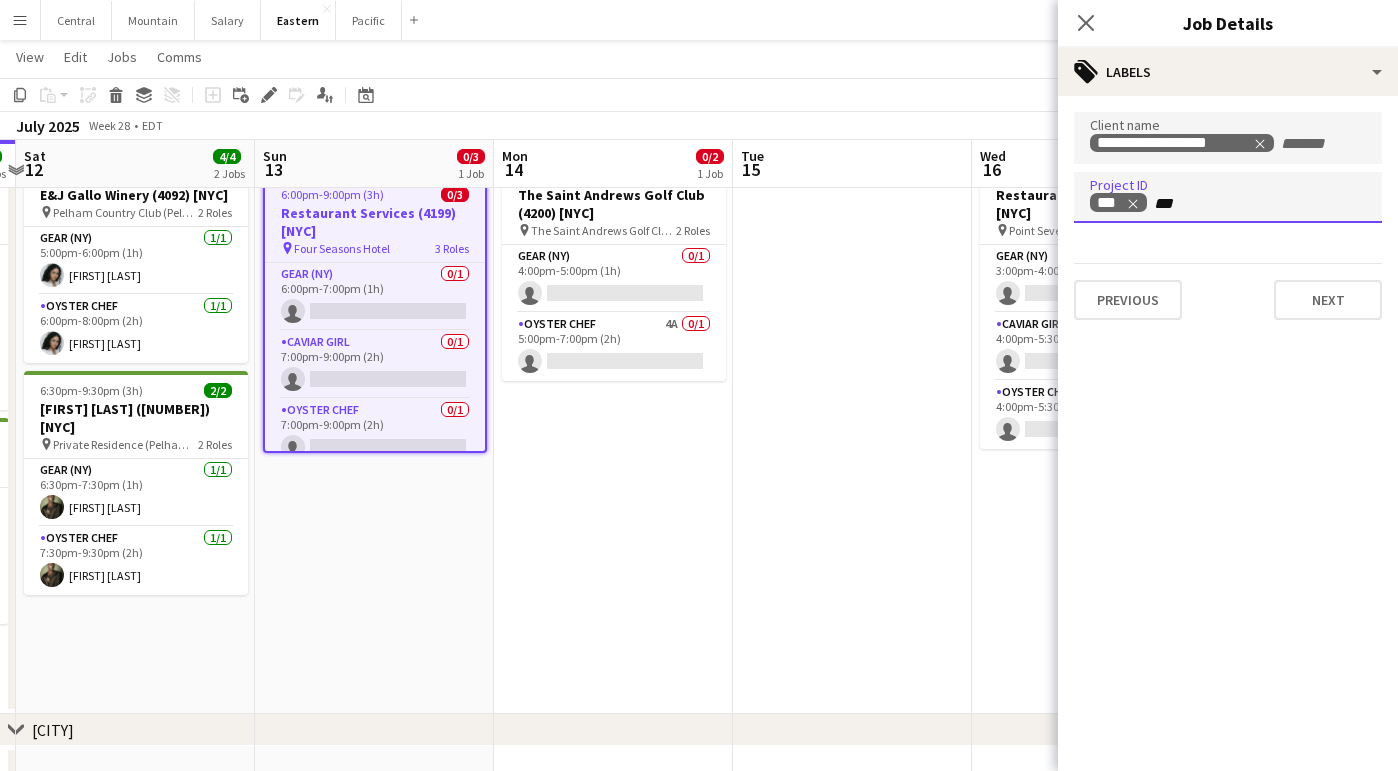 type on "****" 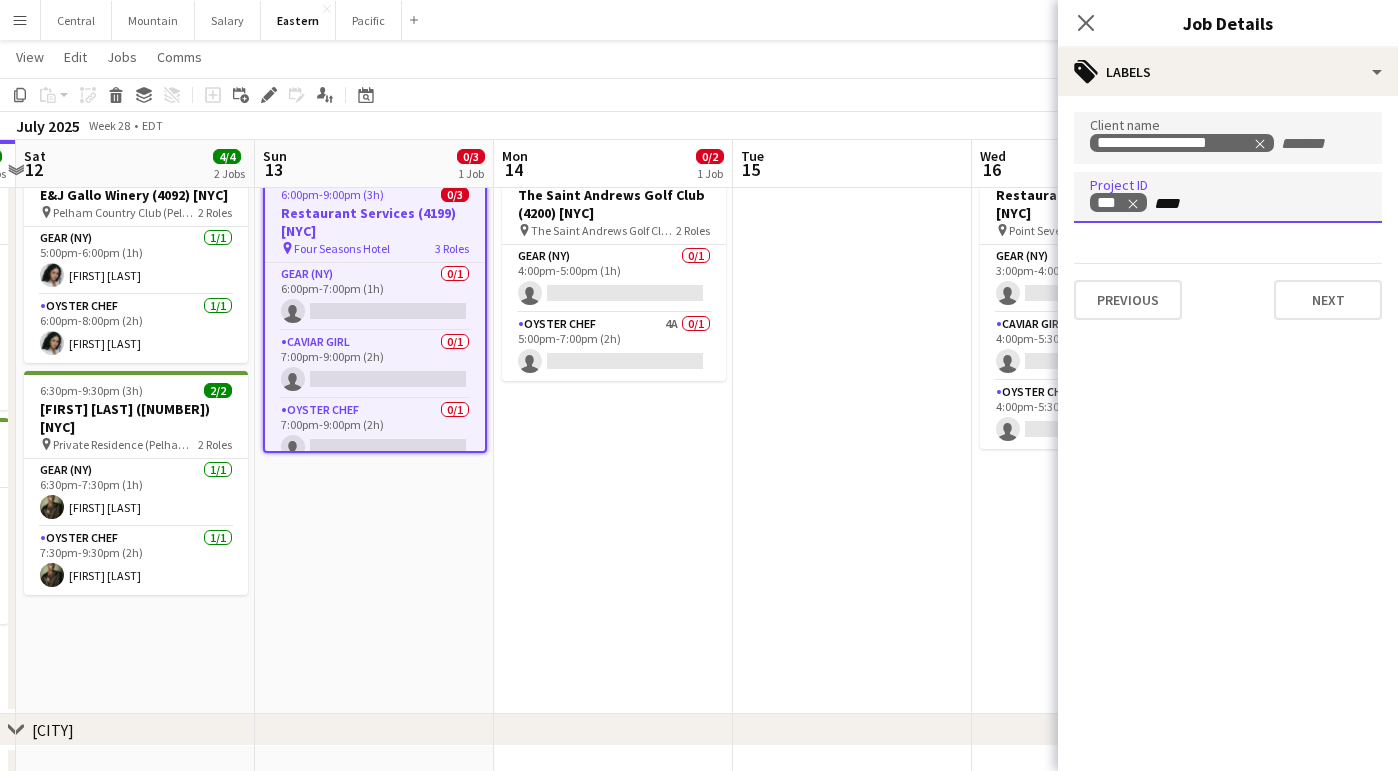 type 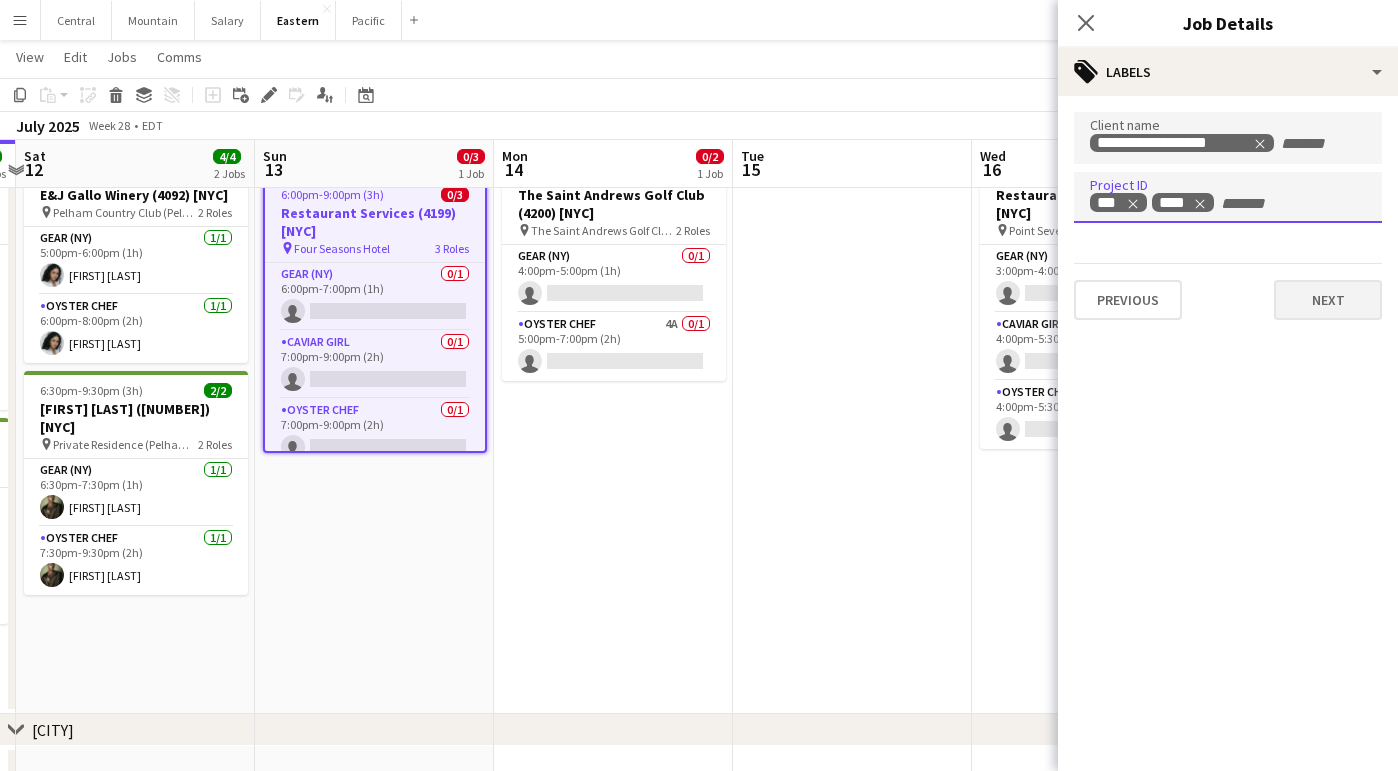 click on "Next" at bounding box center [1328, 300] 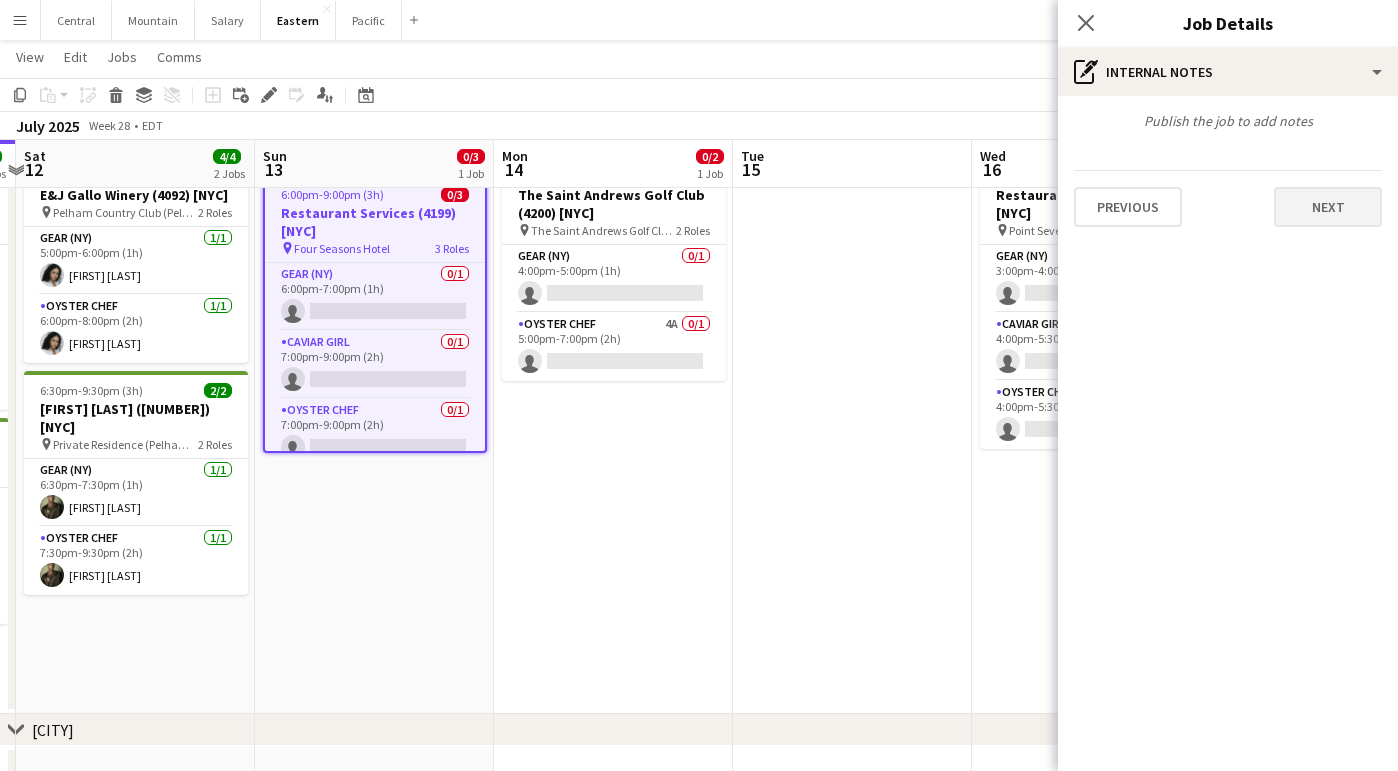 click on "Next" at bounding box center [1328, 207] 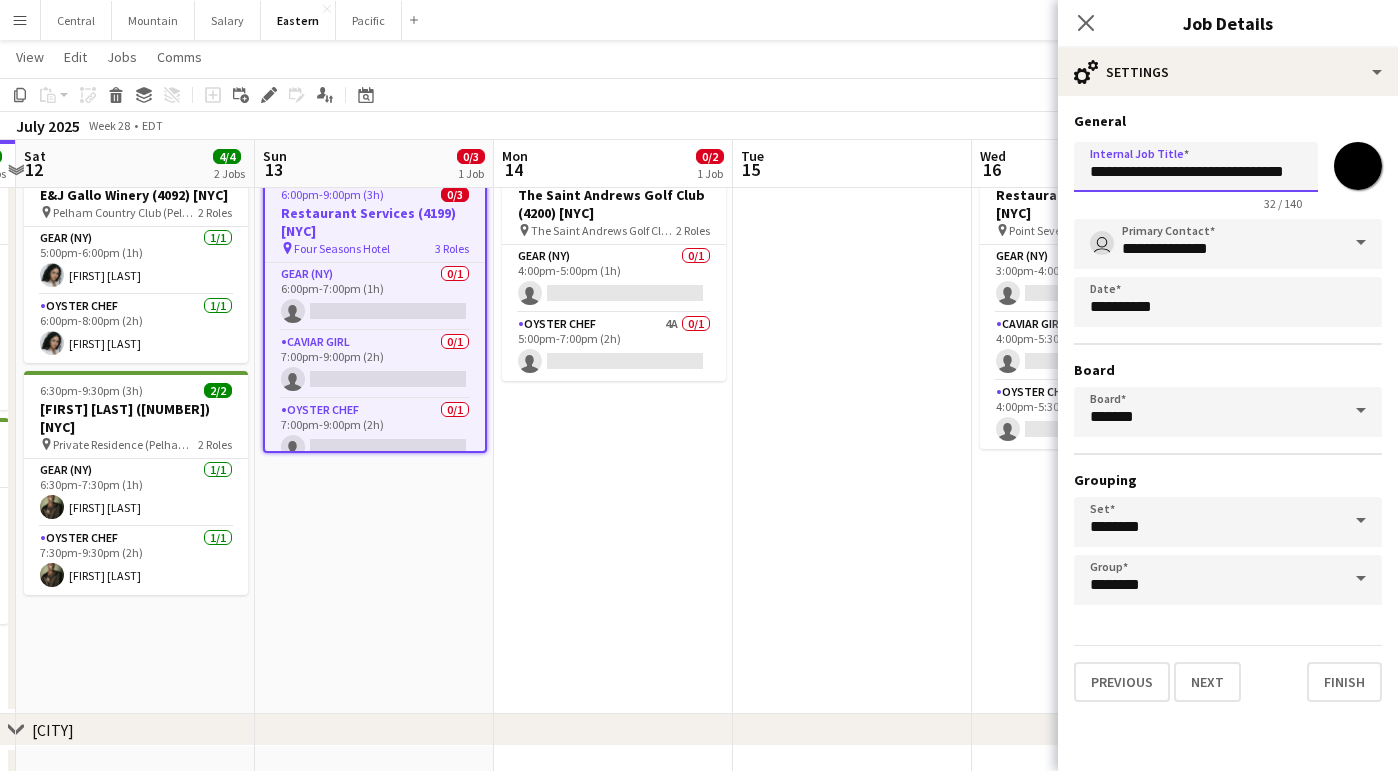 drag, startPoint x: 1262, startPoint y: 170, endPoint x: 1232, endPoint y: 168, distance: 30.066593 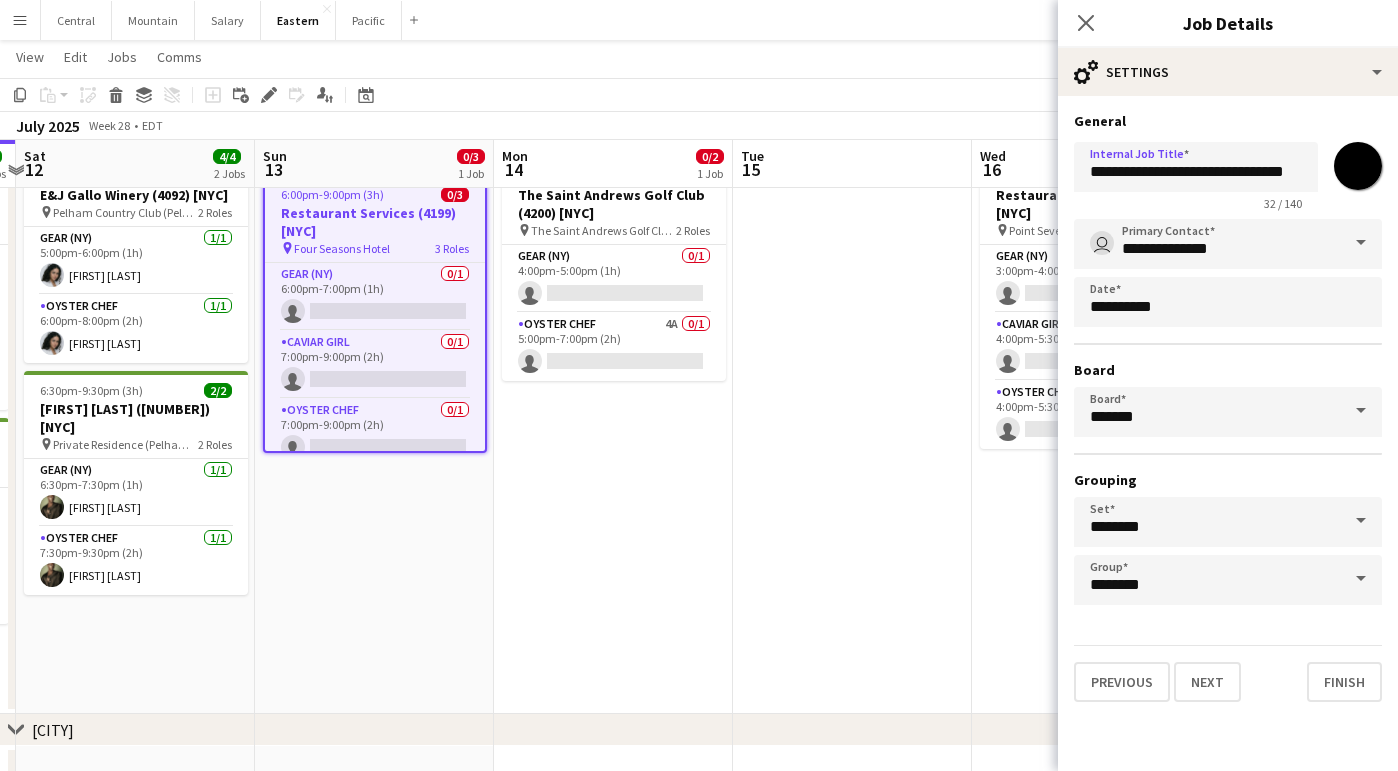 click on "*******" at bounding box center [1358, 166] 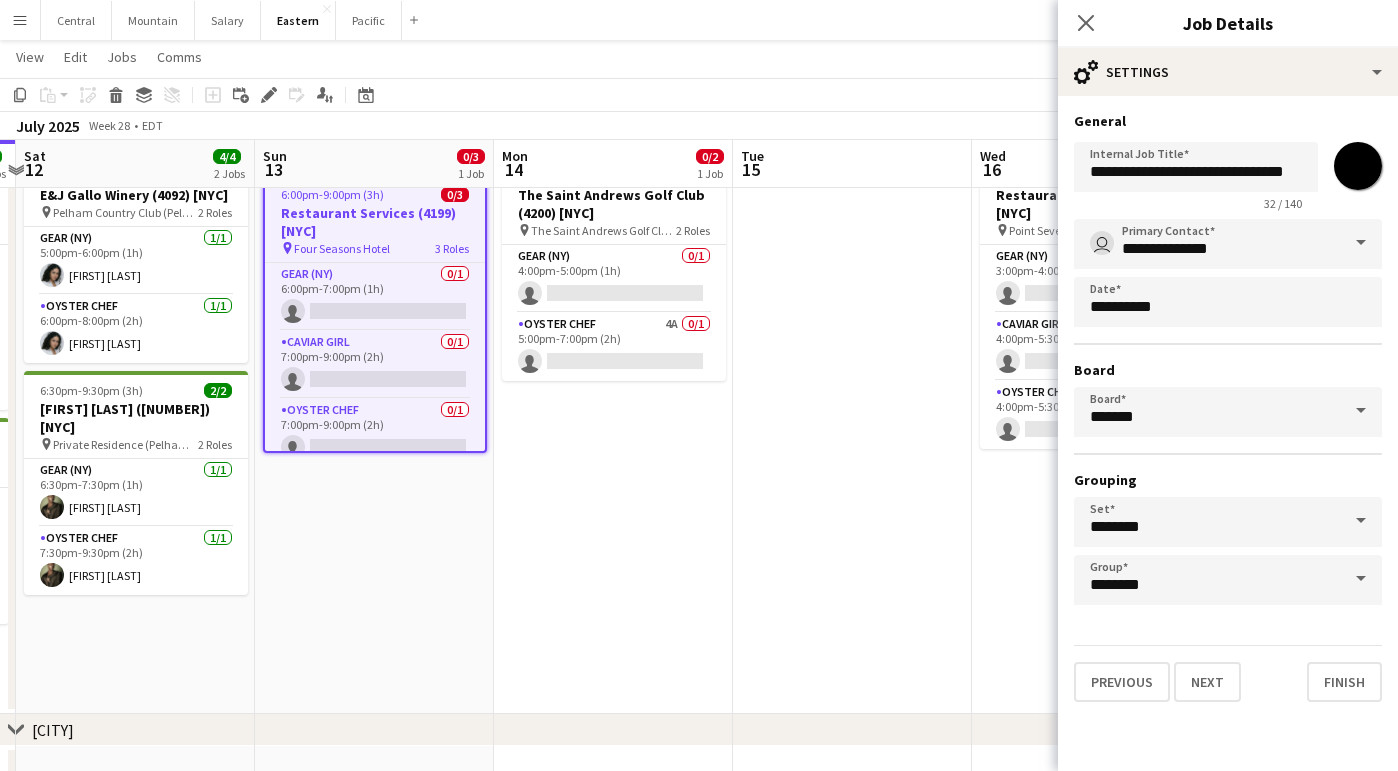 type on "*******" 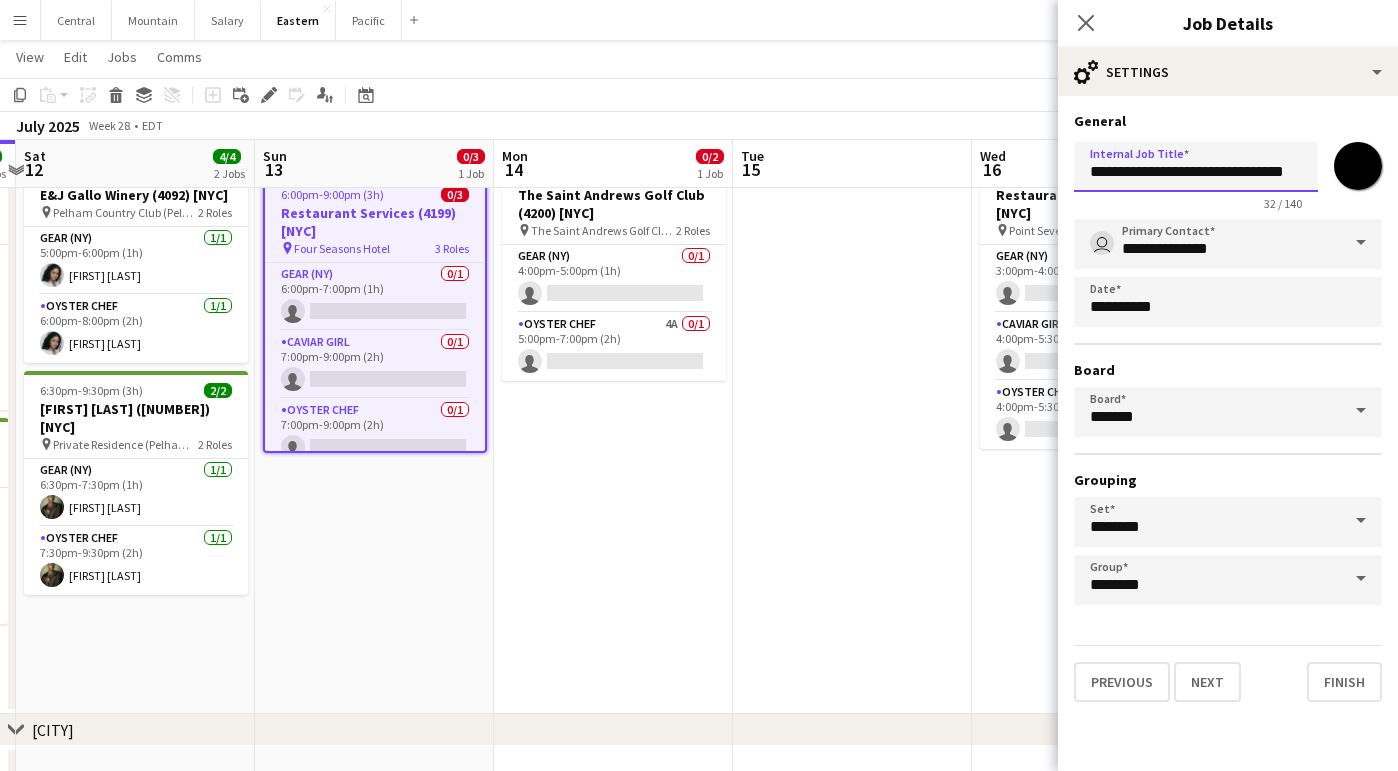 drag, startPoint x: 1218, startPoint y: 168, endPoint x: 973, endPoint y: 167, distance: 245.00204 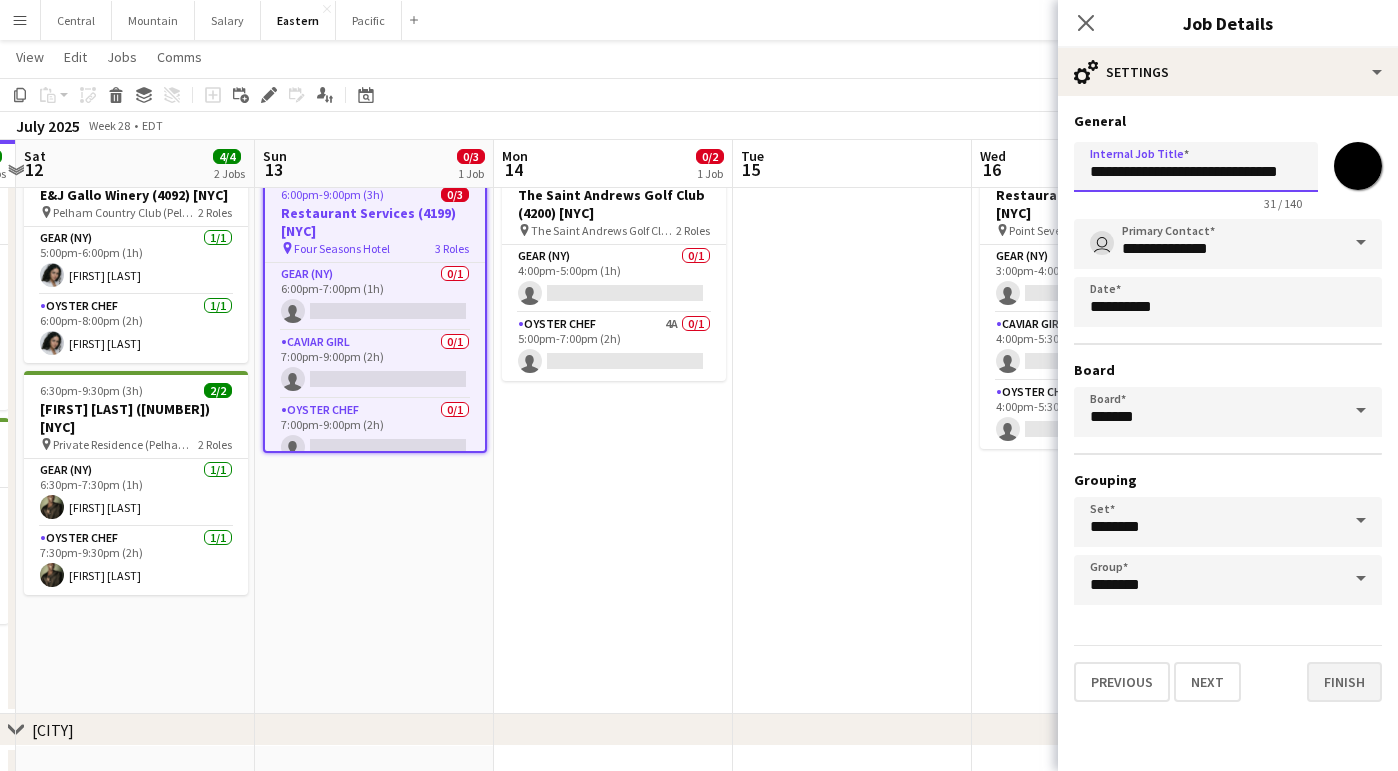 type on "**********" 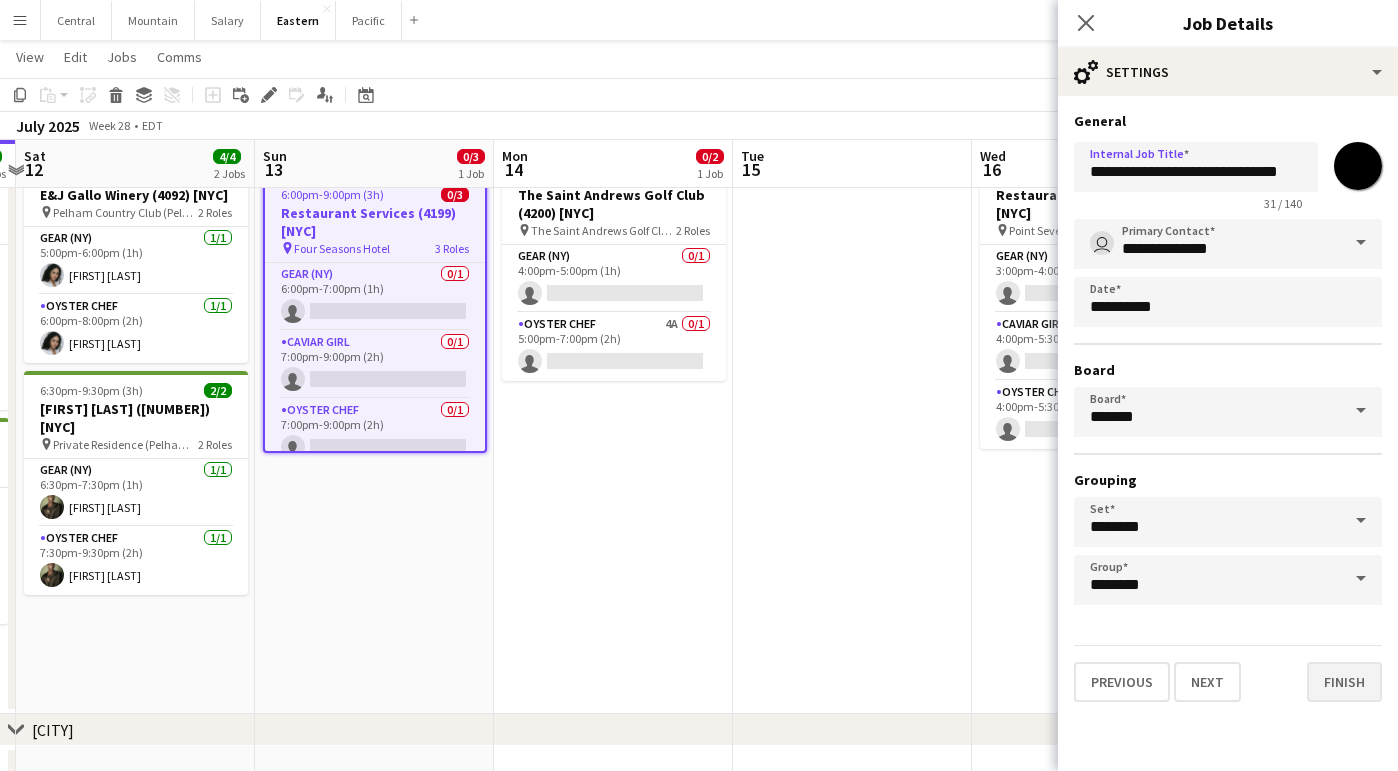 click on "Finish" at bounding box center (1344, 682) 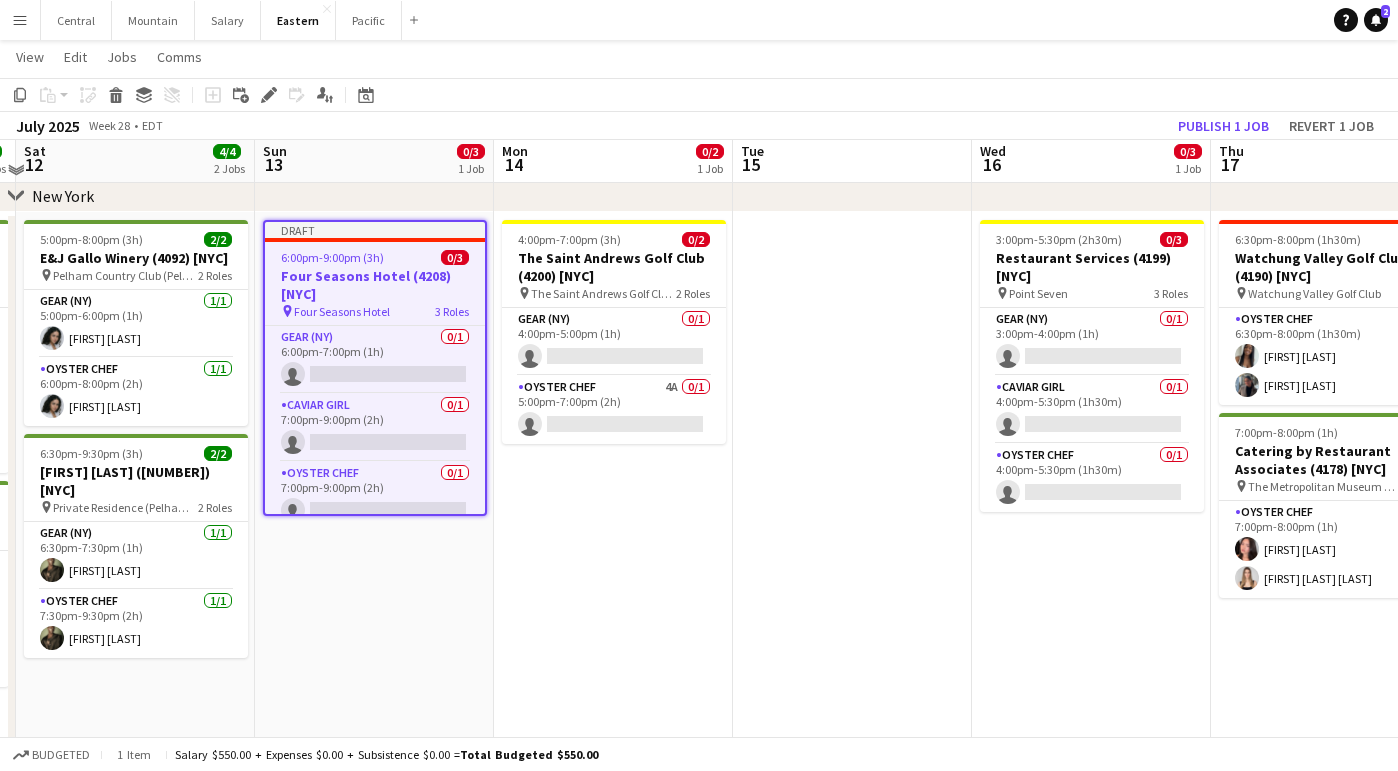 scroll, scrollTop: 375, scrollLeft: 0, axis: vertical 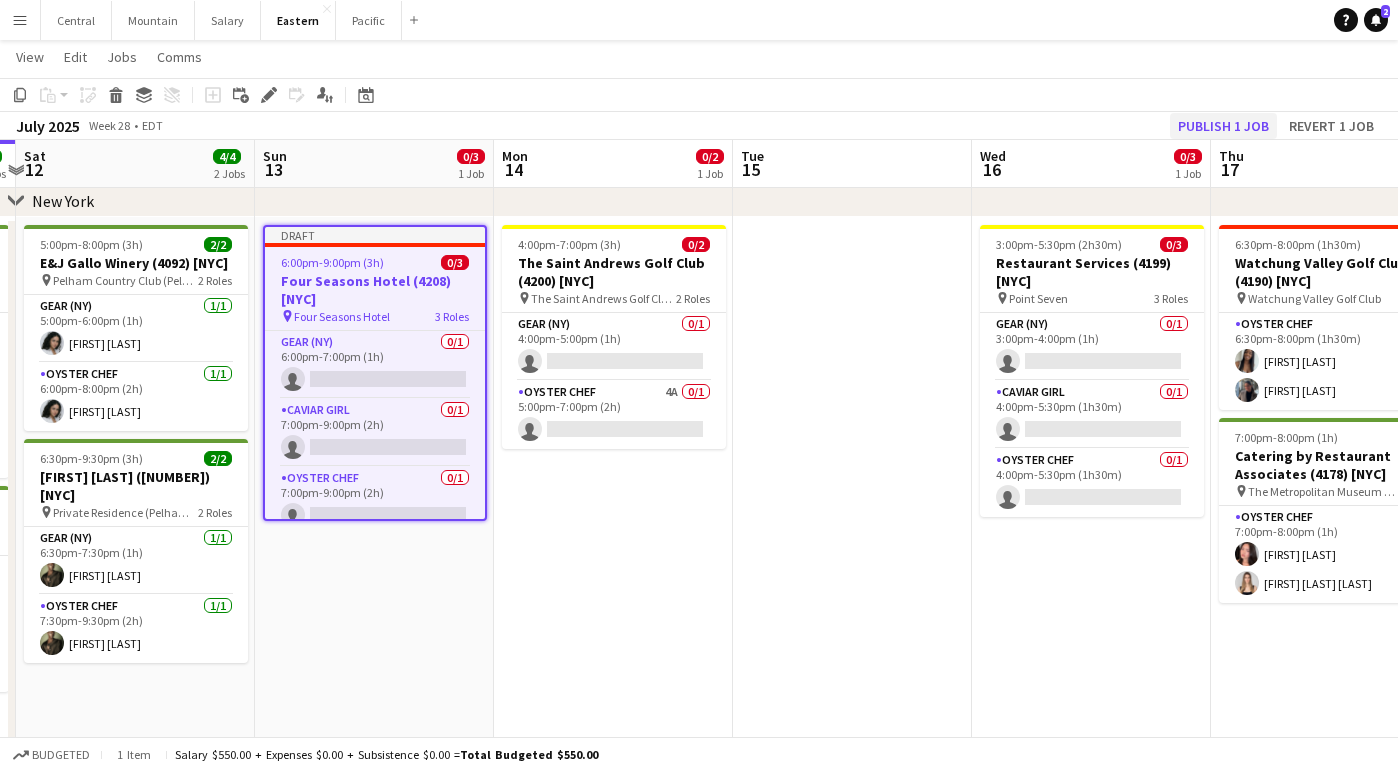 click on "Publish 1 job" 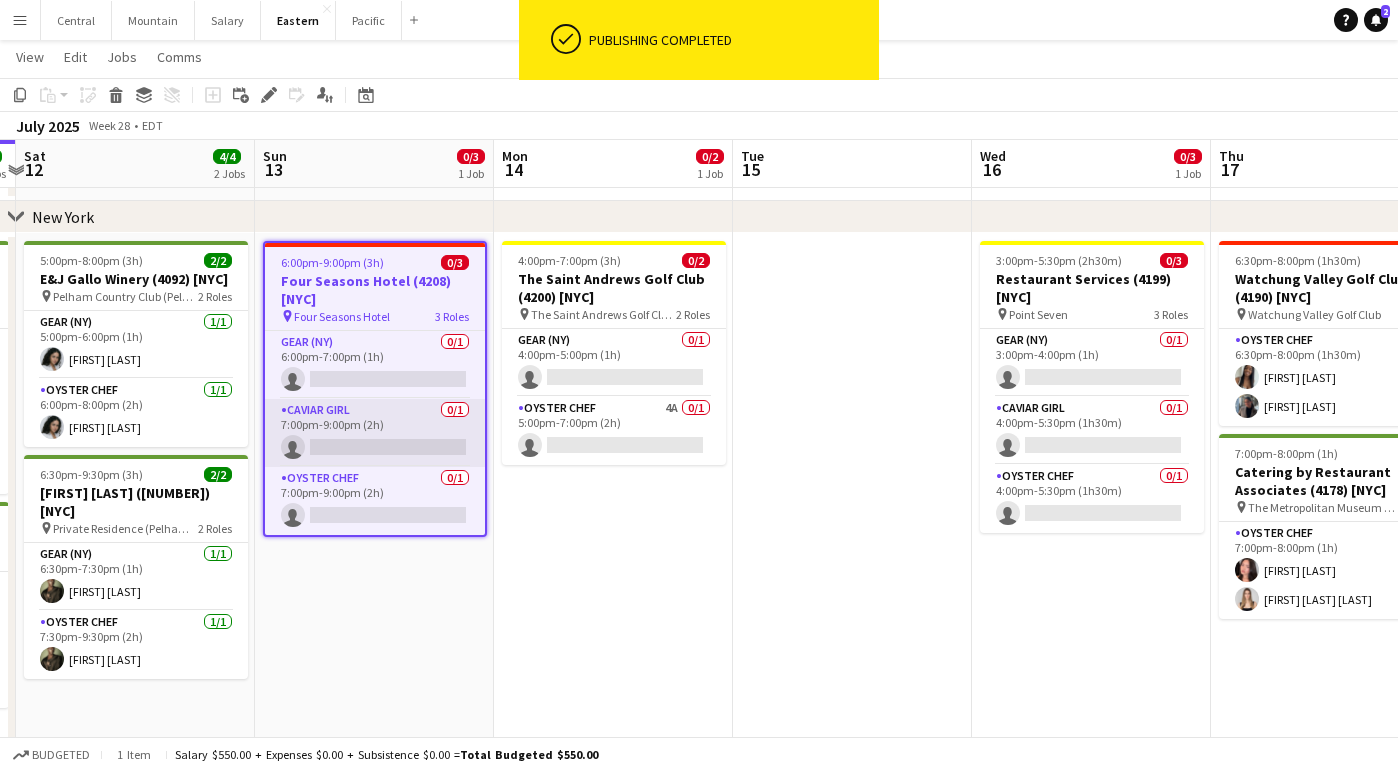 scroll, scrollTop: 362, scrollLeft: 0, axis: vertical 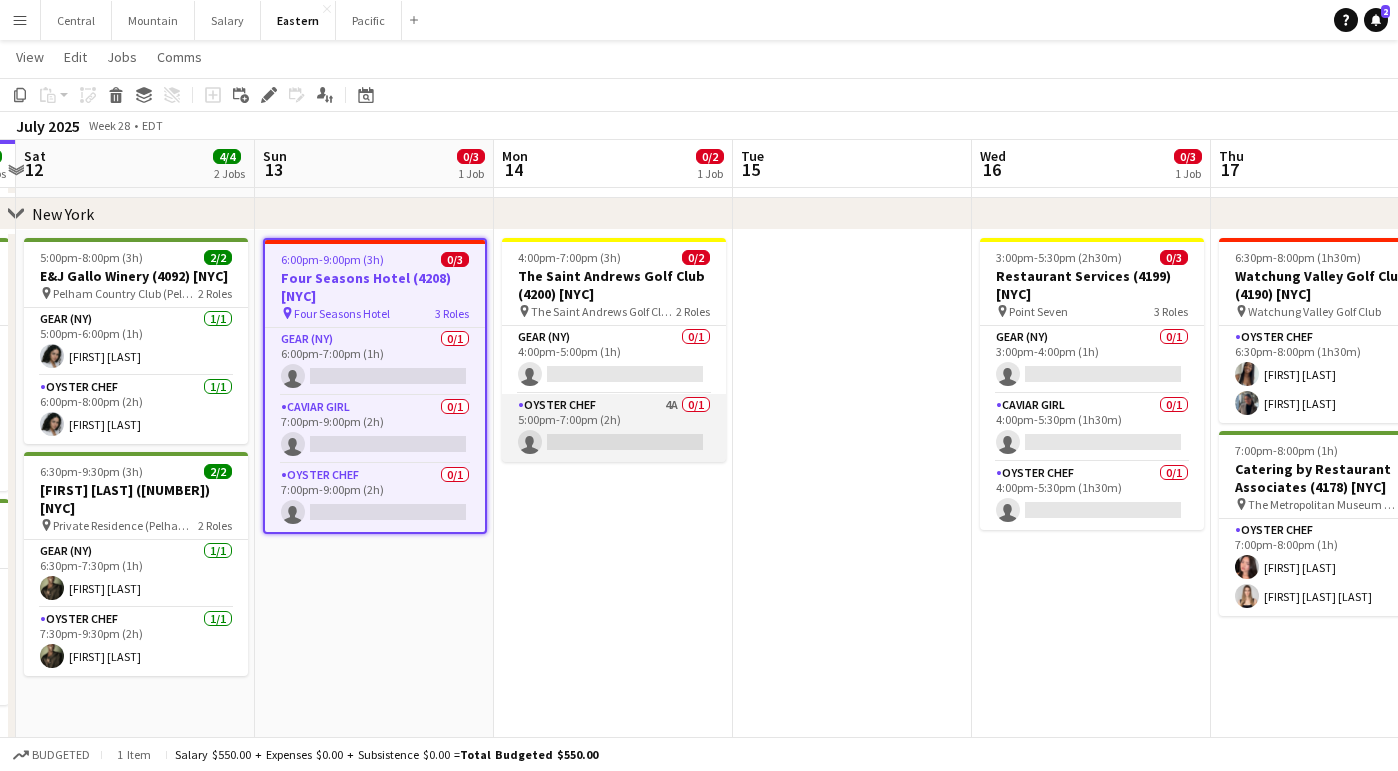 click on "Oyster Chef   4A   0/1   5:00pm-7:00pm (2h)
single-neutral-actions" at bounding box center (614, 428) 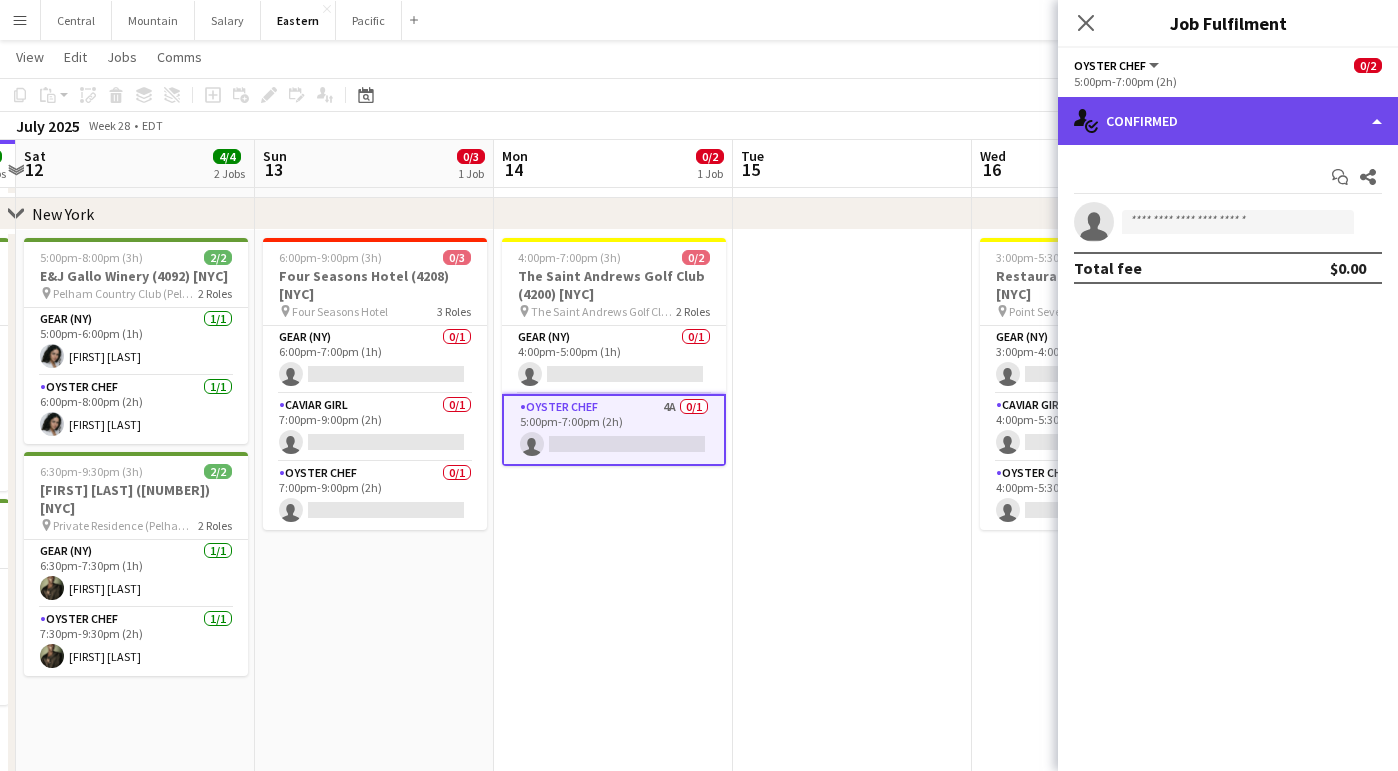 click on "single-neutral-actions-check-2
Confirmed" 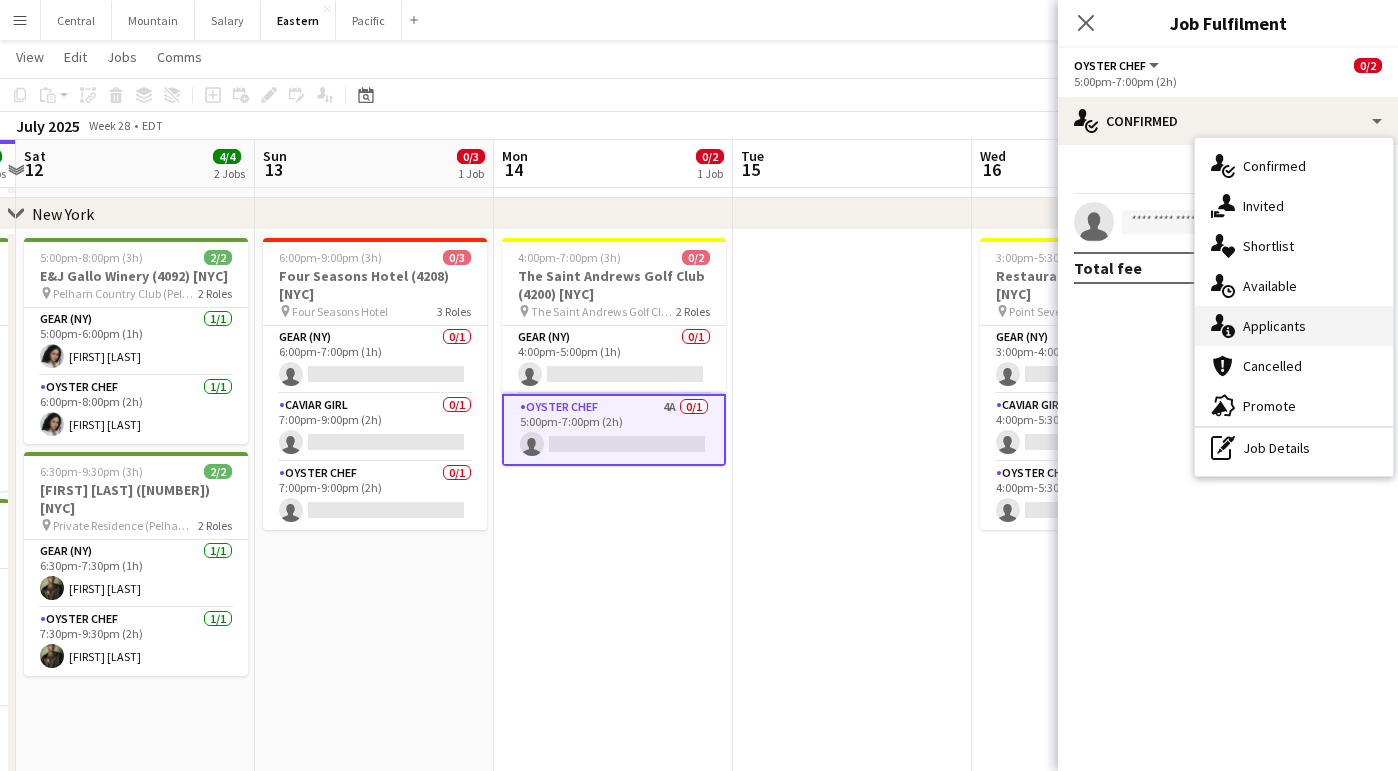 click on "single-neutral-actions-information
Applicants" at bounding box center [1294, 326] 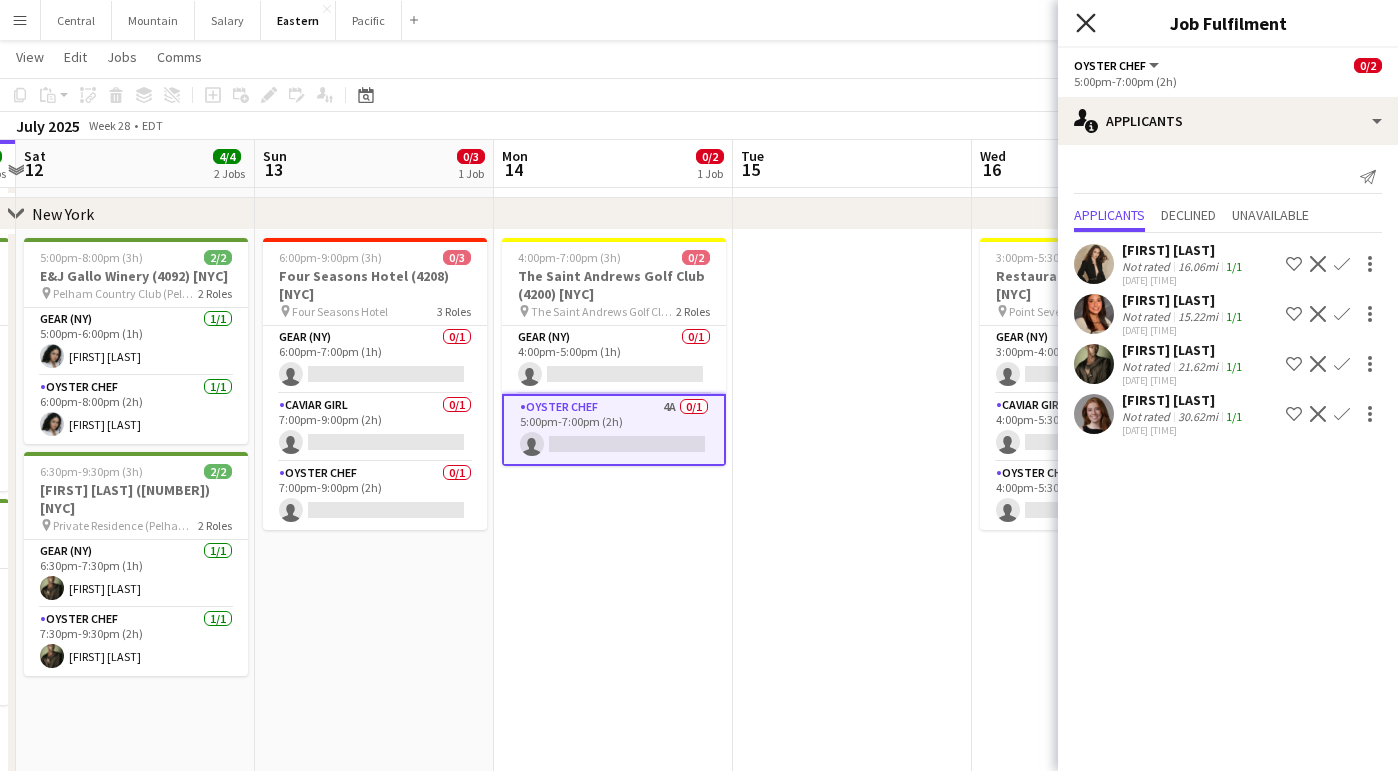click on "Close pop-in" 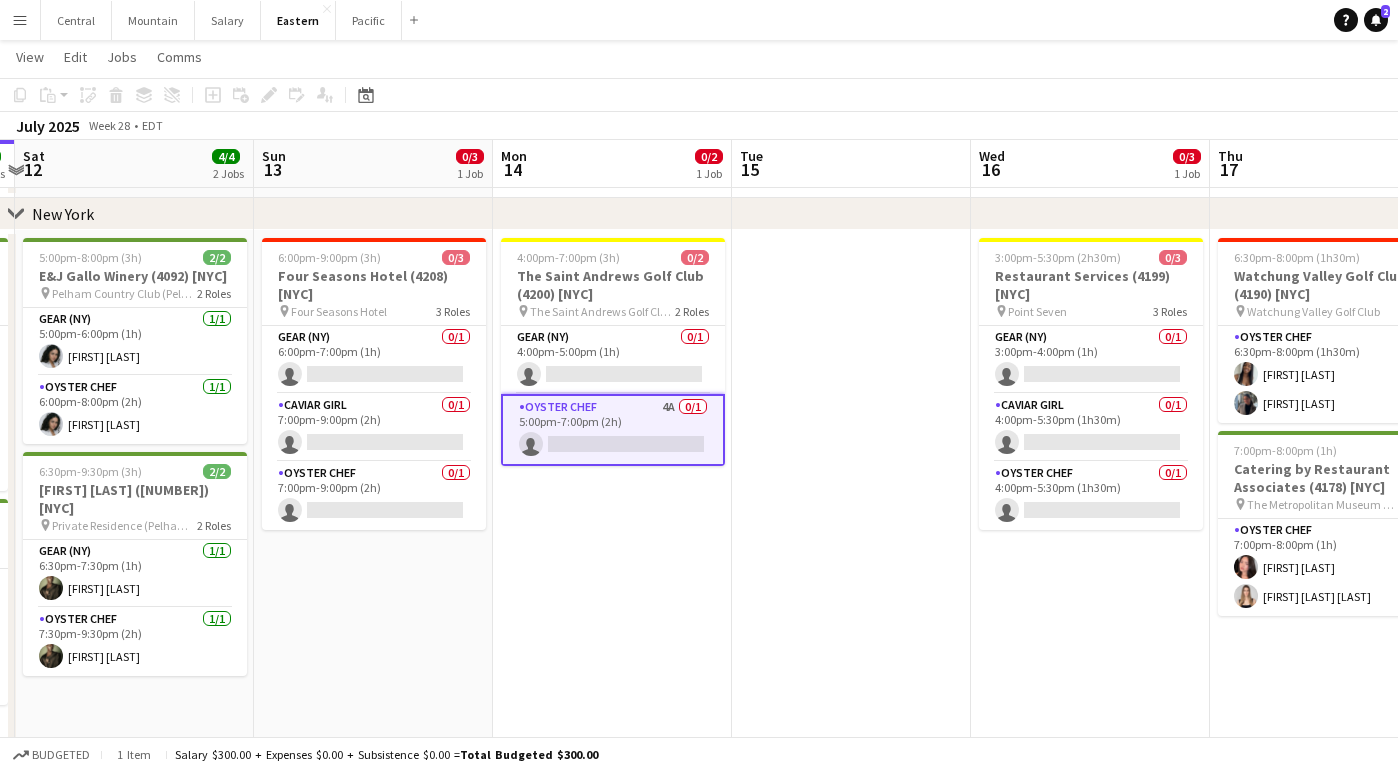 scroll, scrollTop: 0, scrollLeft: 465, axis: horizontal 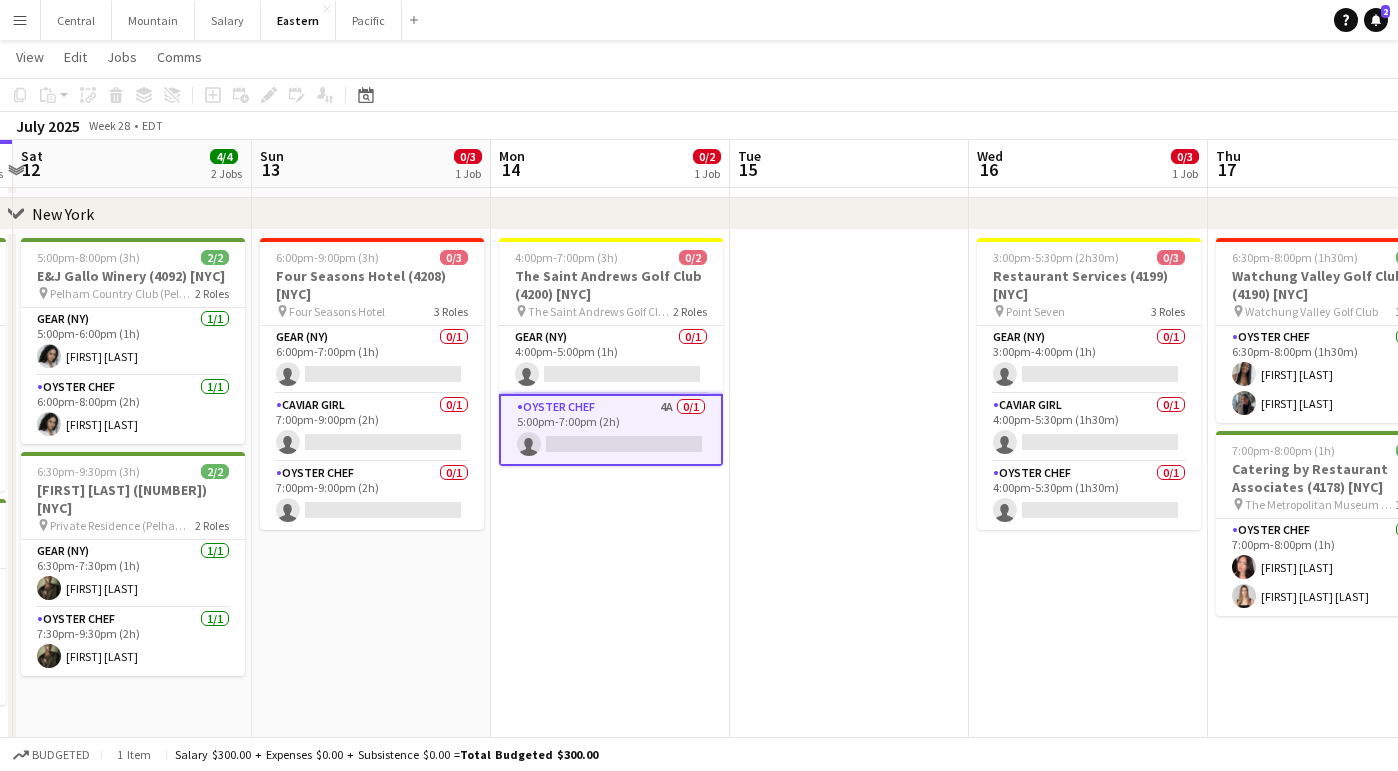 click at bounding box center (849, 512) 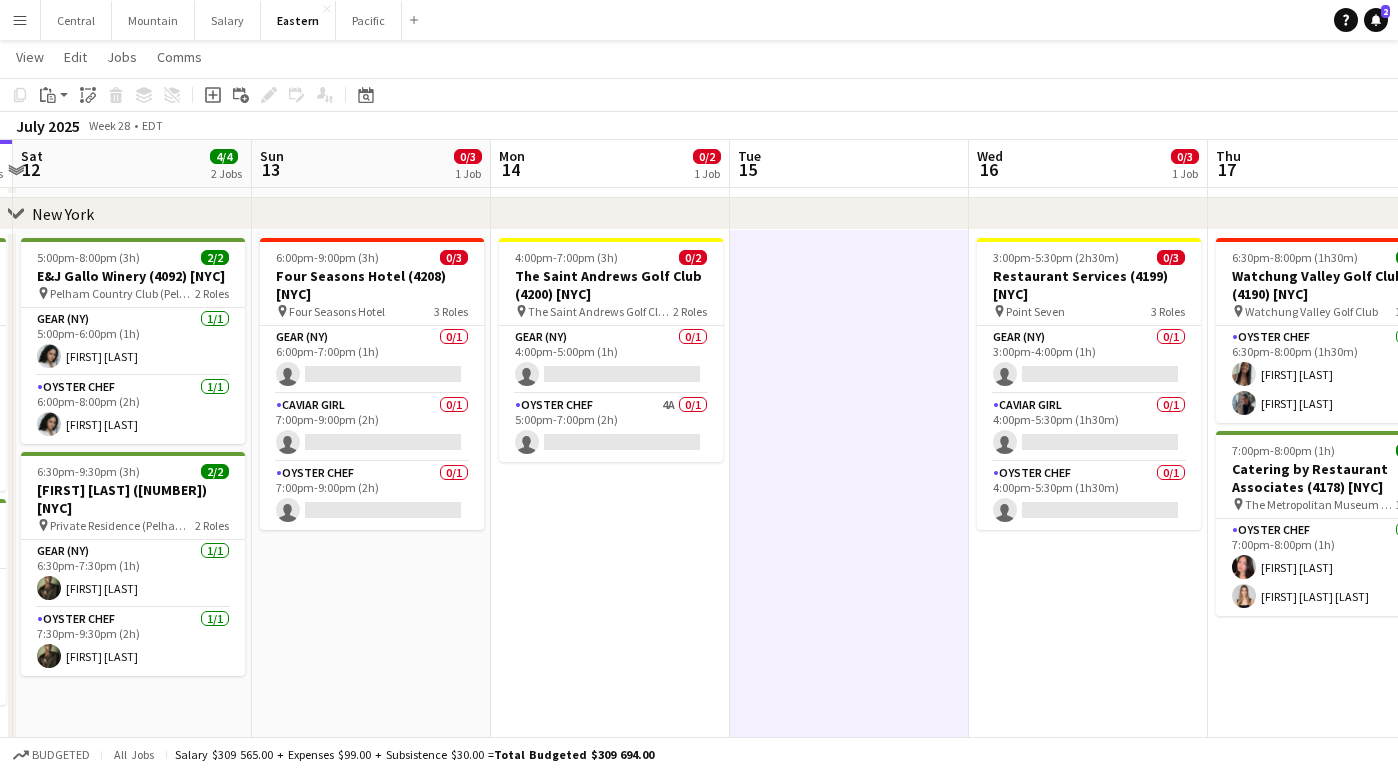 click on "4:00pm-7:00pm (3h)    0/2   [LOCATION] ([NUMBER]) [NYC]
pin
[LOCATION] ([CITY], [STATE])   2 Roles   Gear ([STATE])   0/1   4:00pm-5:00pm (1h)
single-neutral-actions
Oyster Chef   4A   0/1   5:00pm-7:00pm (2h)
single-neutral-actions" at bounding box center (610, 512) 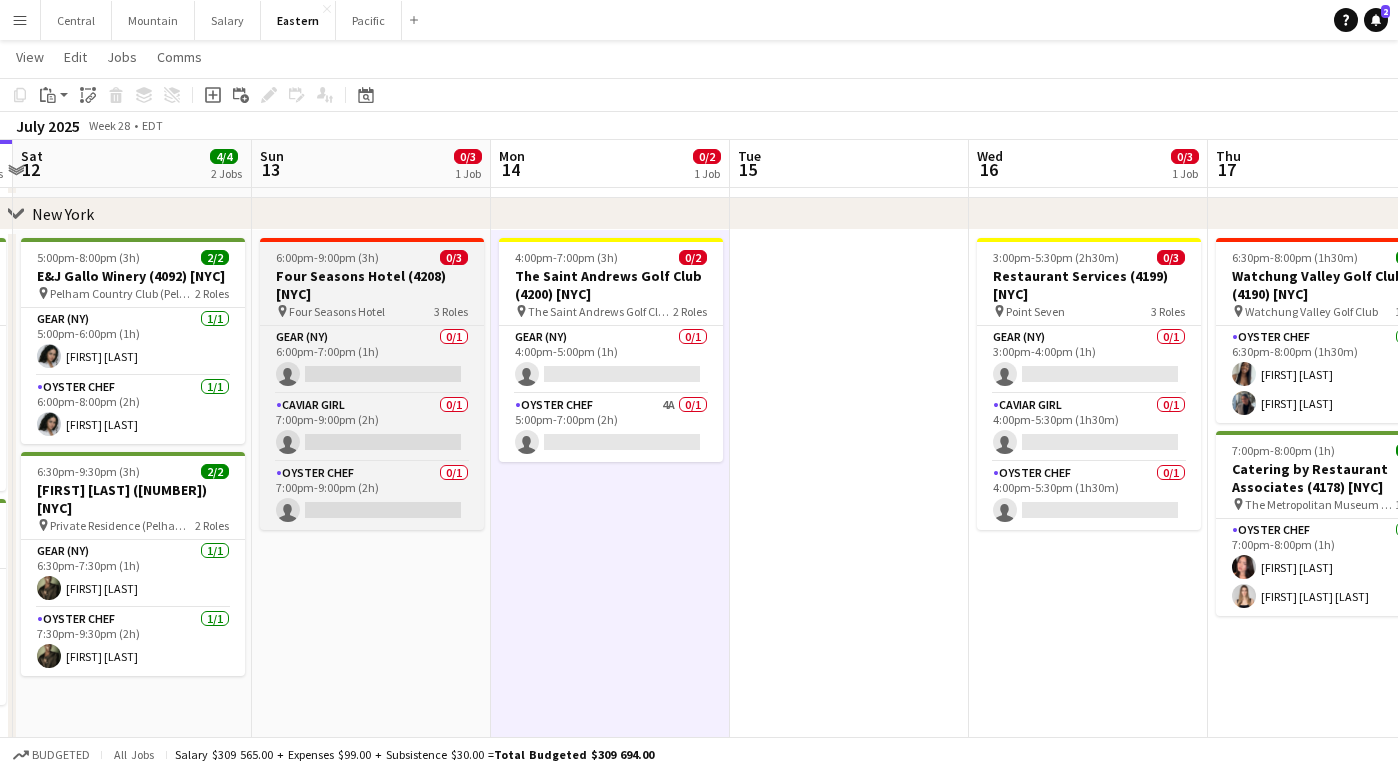 click on "Four Seasons Hotel (4208) [NYC]" at bounding box center [372, 285] 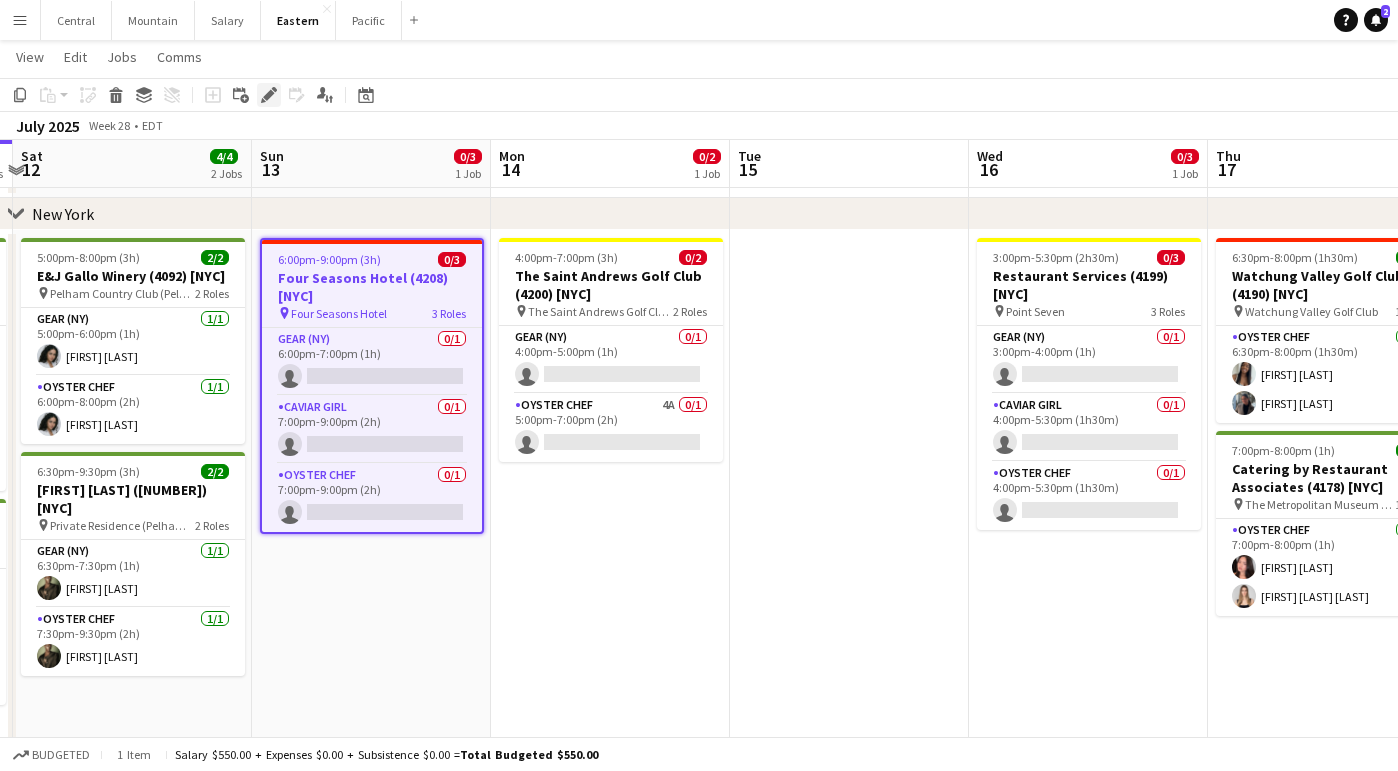 click on "Edit" 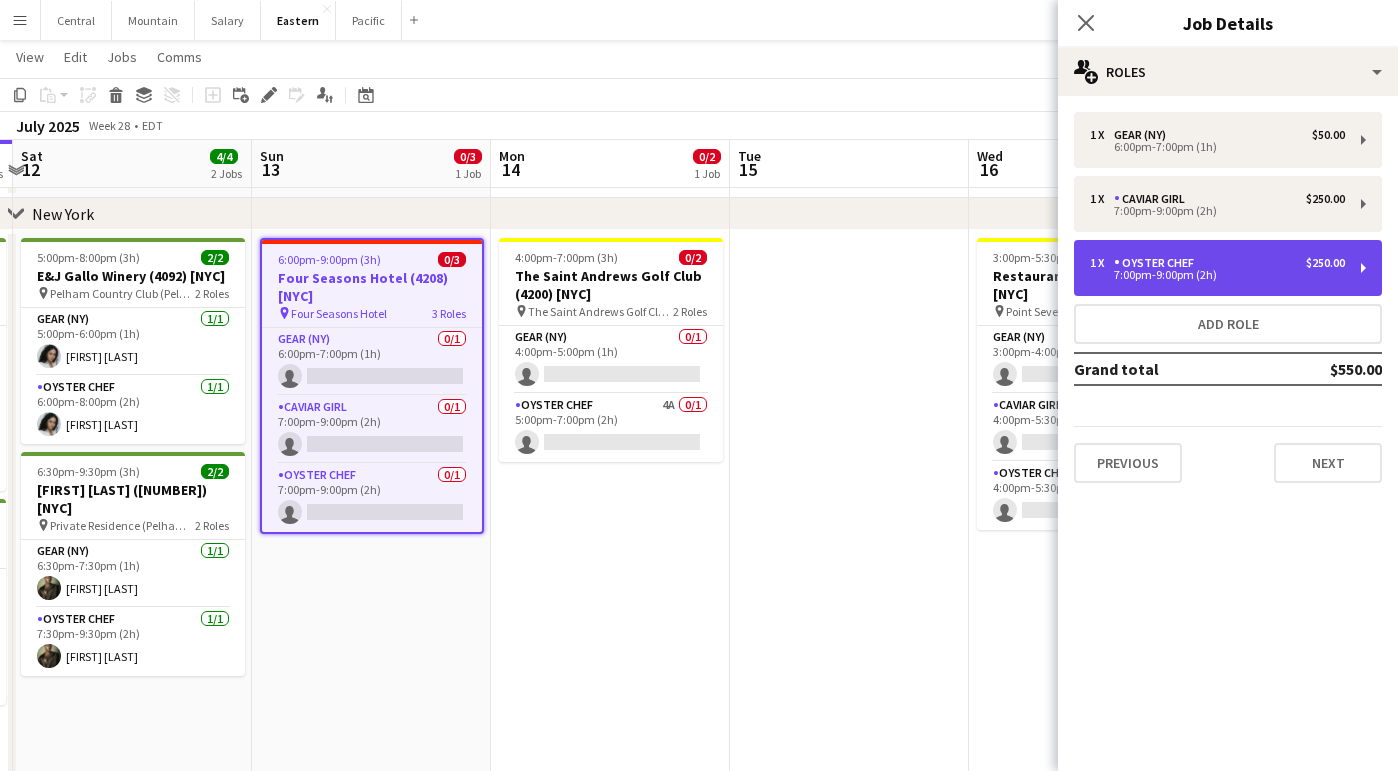 click on "[NUMBER] x [ROLE]   [CURRENCY]" at bounding box center (1217, 263) 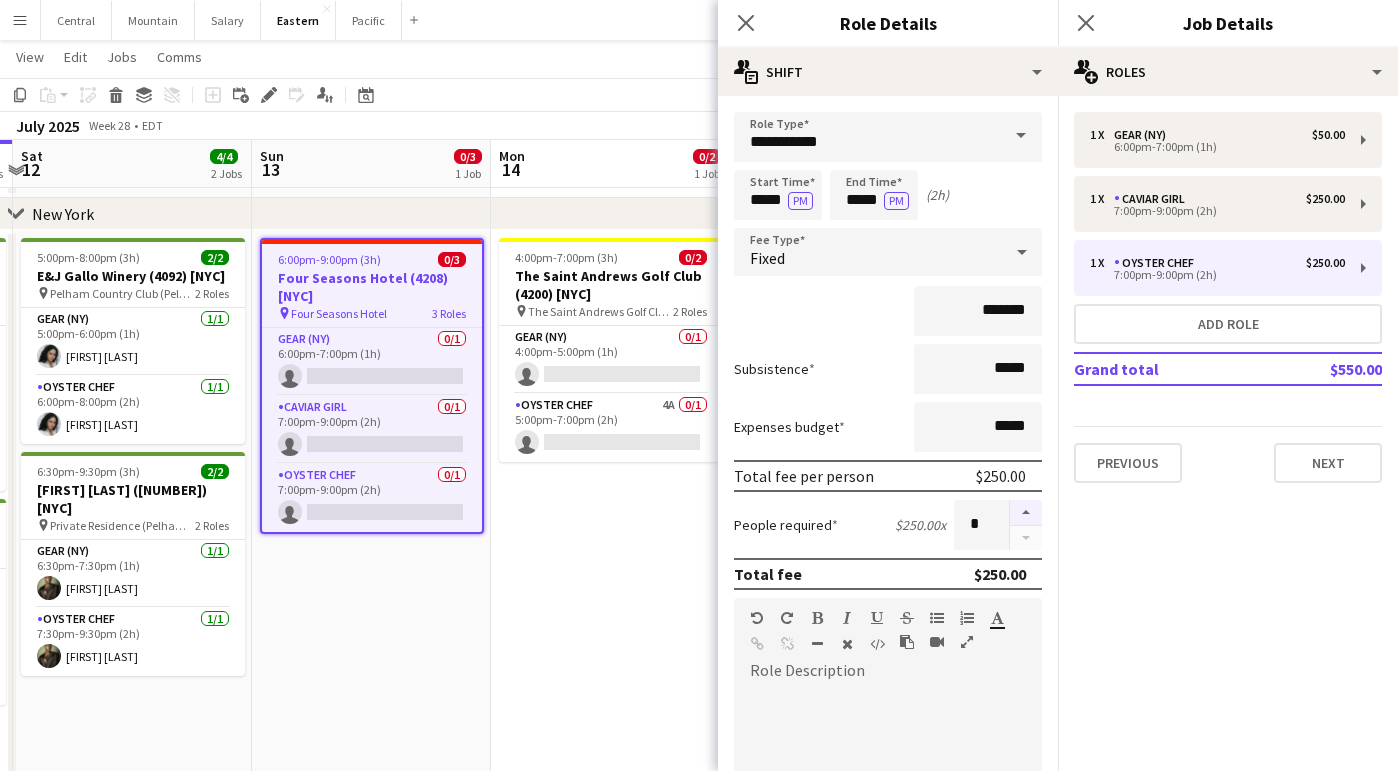 click at bounding box center [1026, 513] 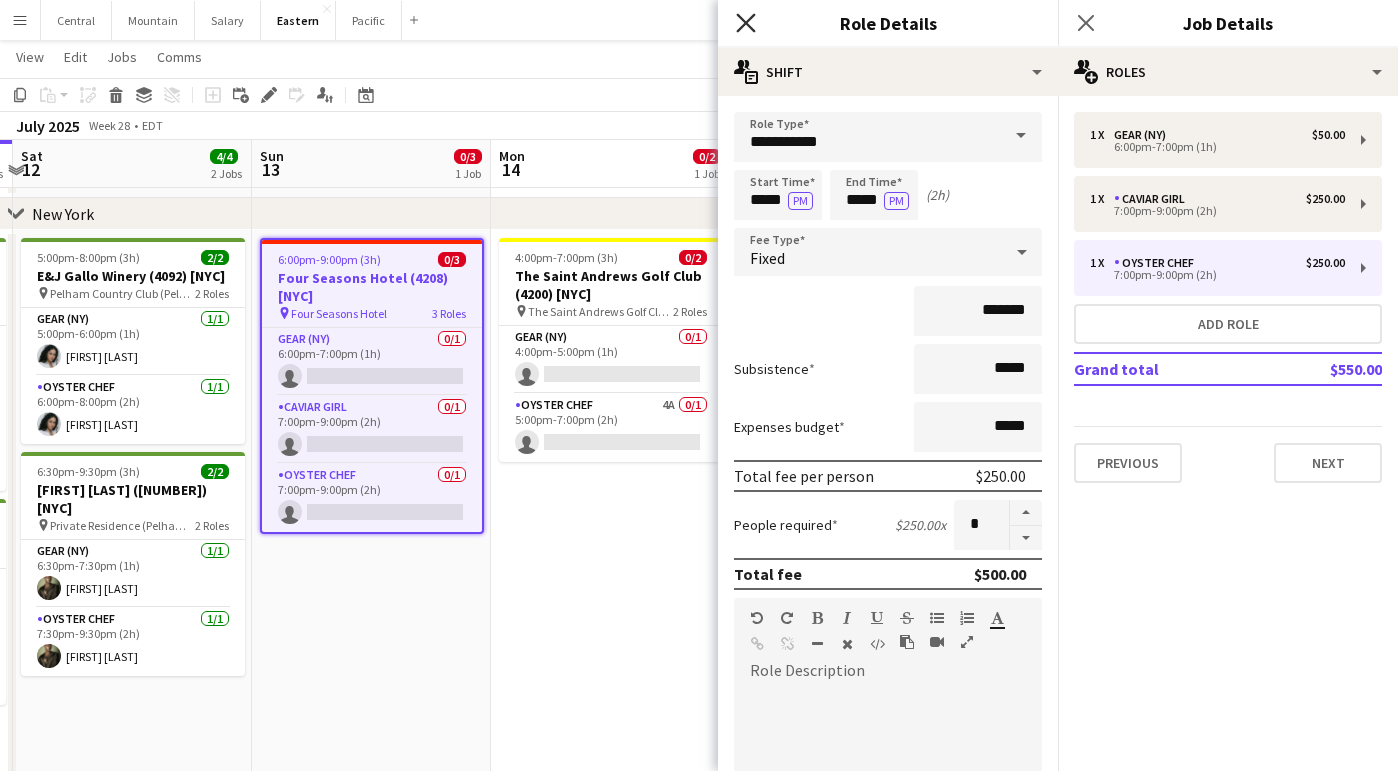 click 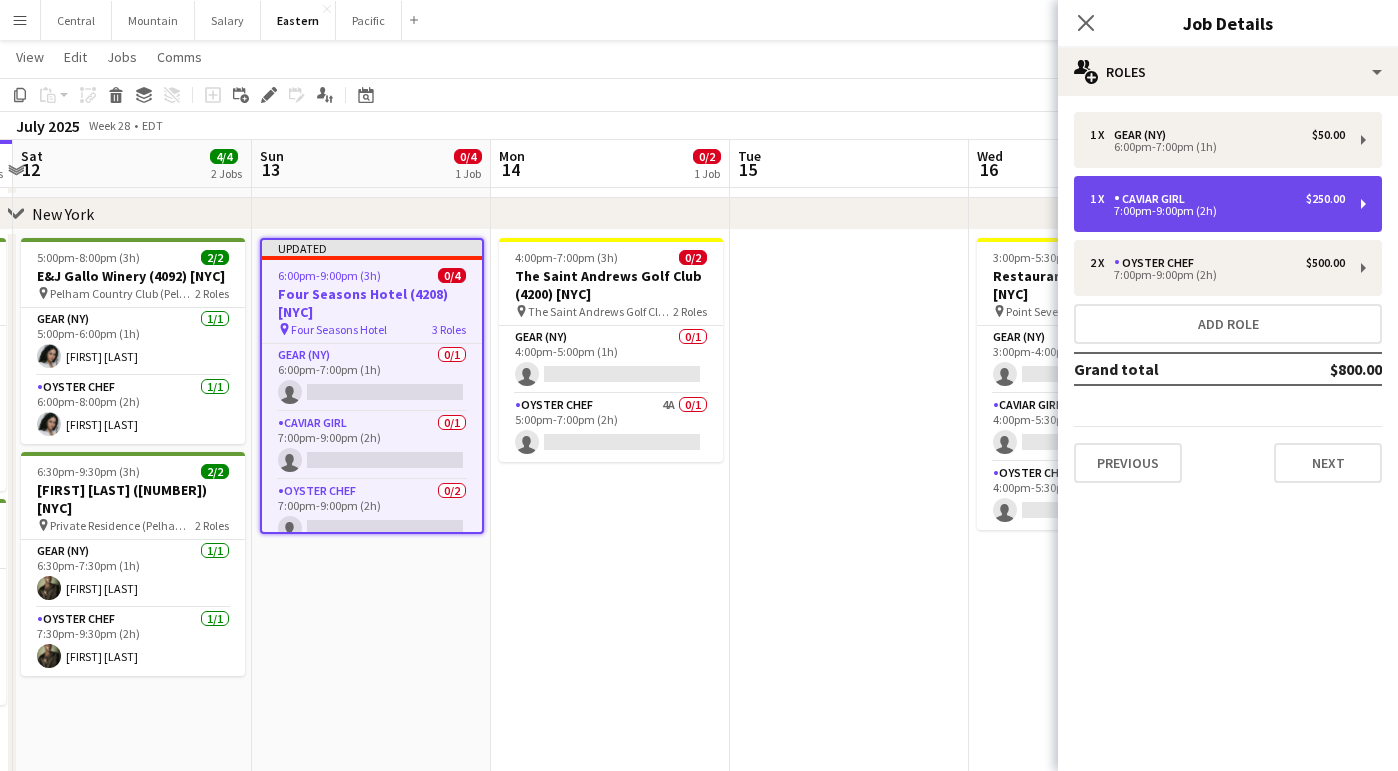 click on "7:00pm-9:00pm (2h)" at bounding box center [1217, 211] 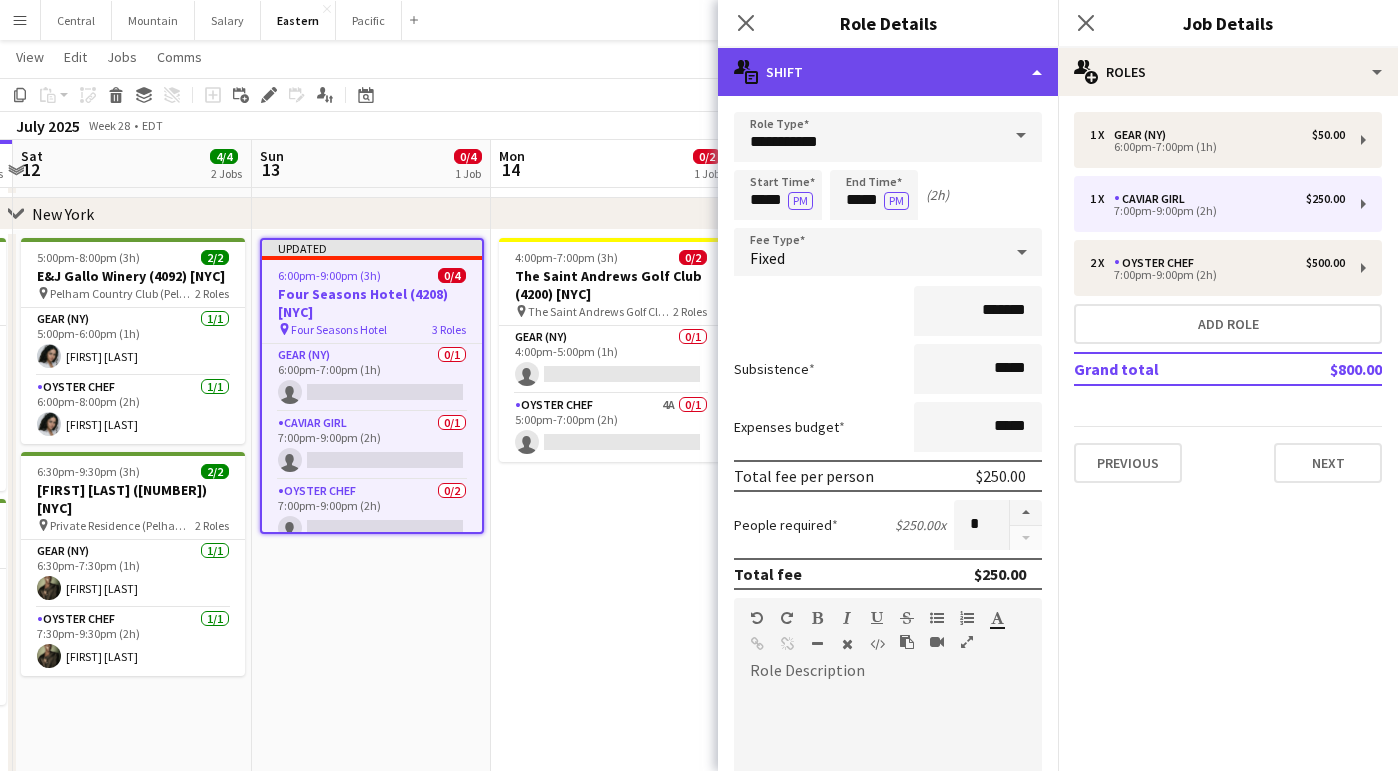 click on "multiple-actions-text
Shift" 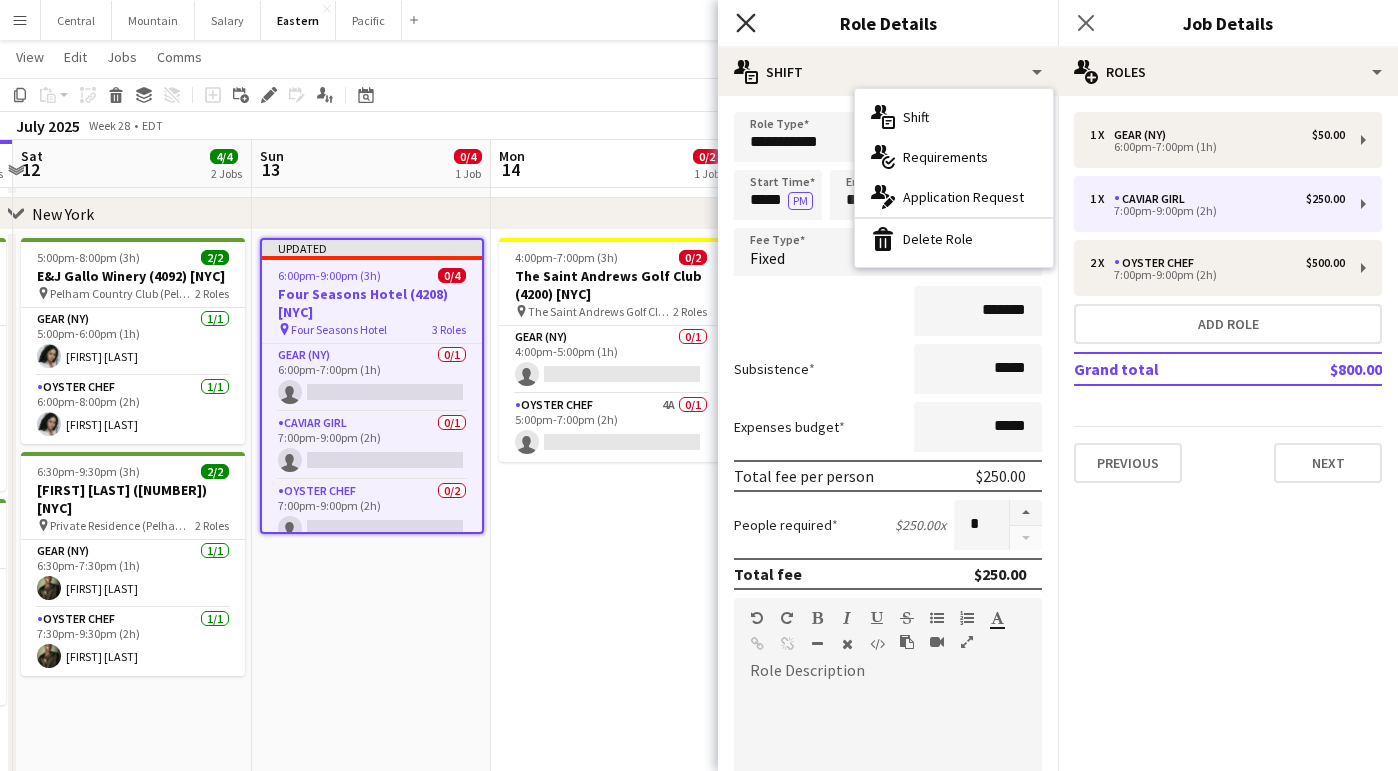 click 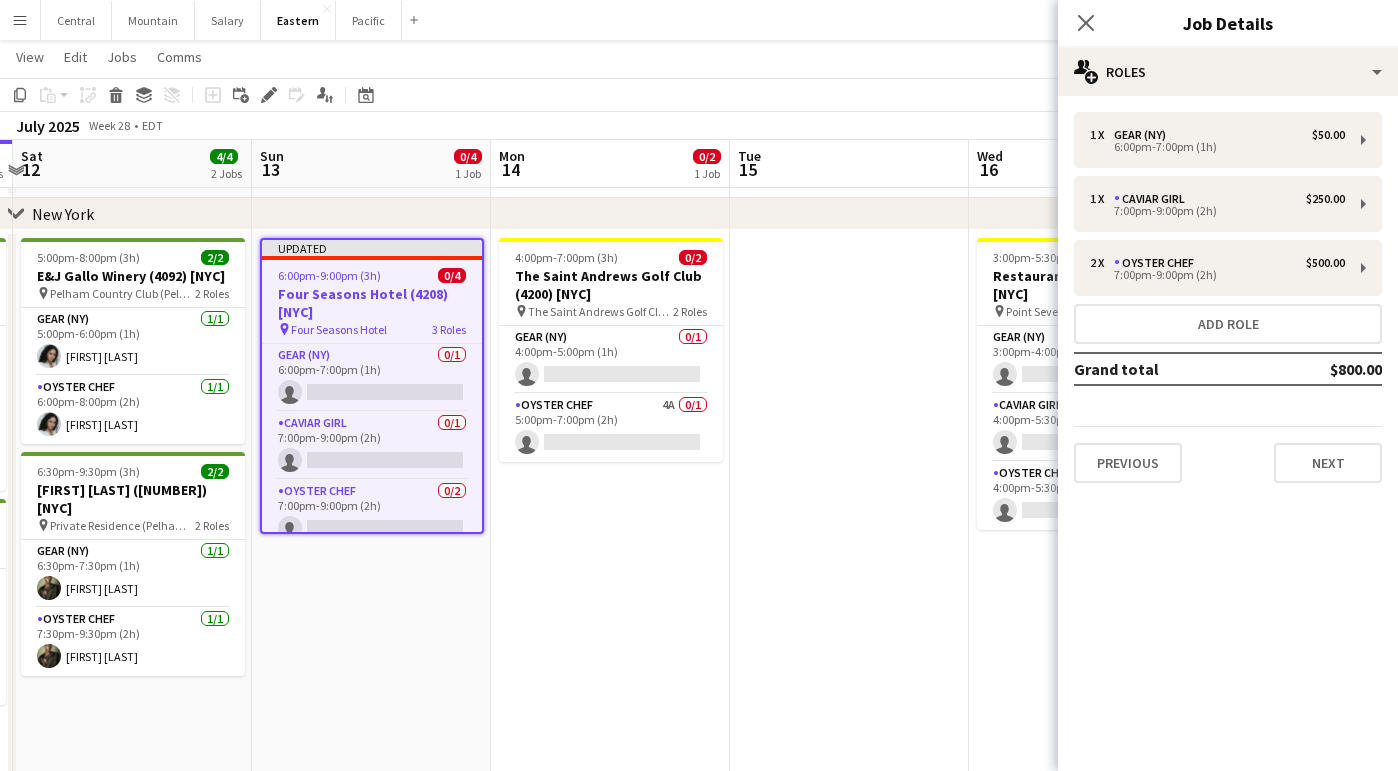 click on "Copy
Paste
Paste
Command
V Paste with crew
Command
Shift
V
Paste linked Job
Delete
Group
Ungroup
Add job
Add linked Job
Edit
Edit linked Job
Applicants
Date picker
JUL 2025 JUL 2025 Monday M Tuesday T Wednesday W Thursday T Friday F Saturday S Sunday S  JUL      1   2   3   4   5   6   7   8   9   10   11   12   13   14   15   16   17   18   19   20   21   22   23   24" 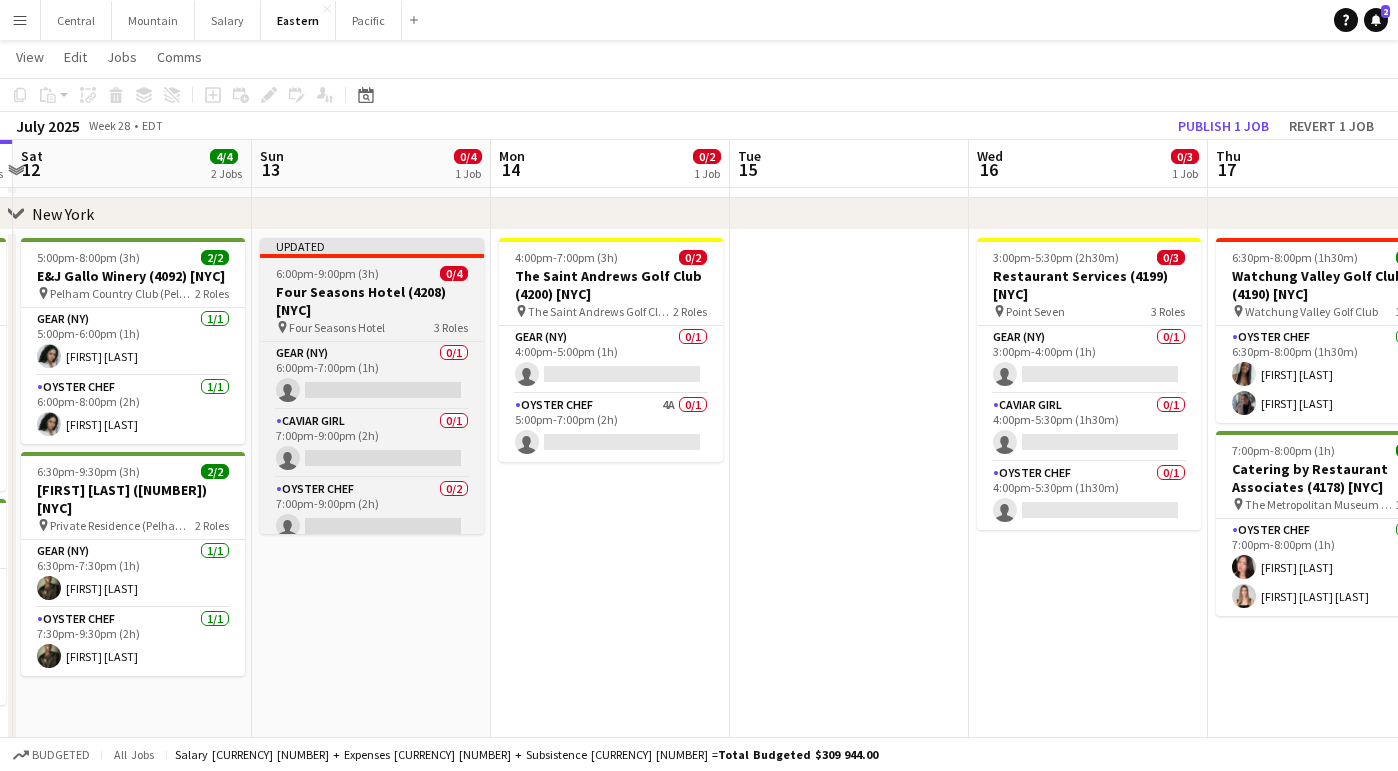 click on "6:00pm-9:00pm (3h)" at bounding box center [327, 273] 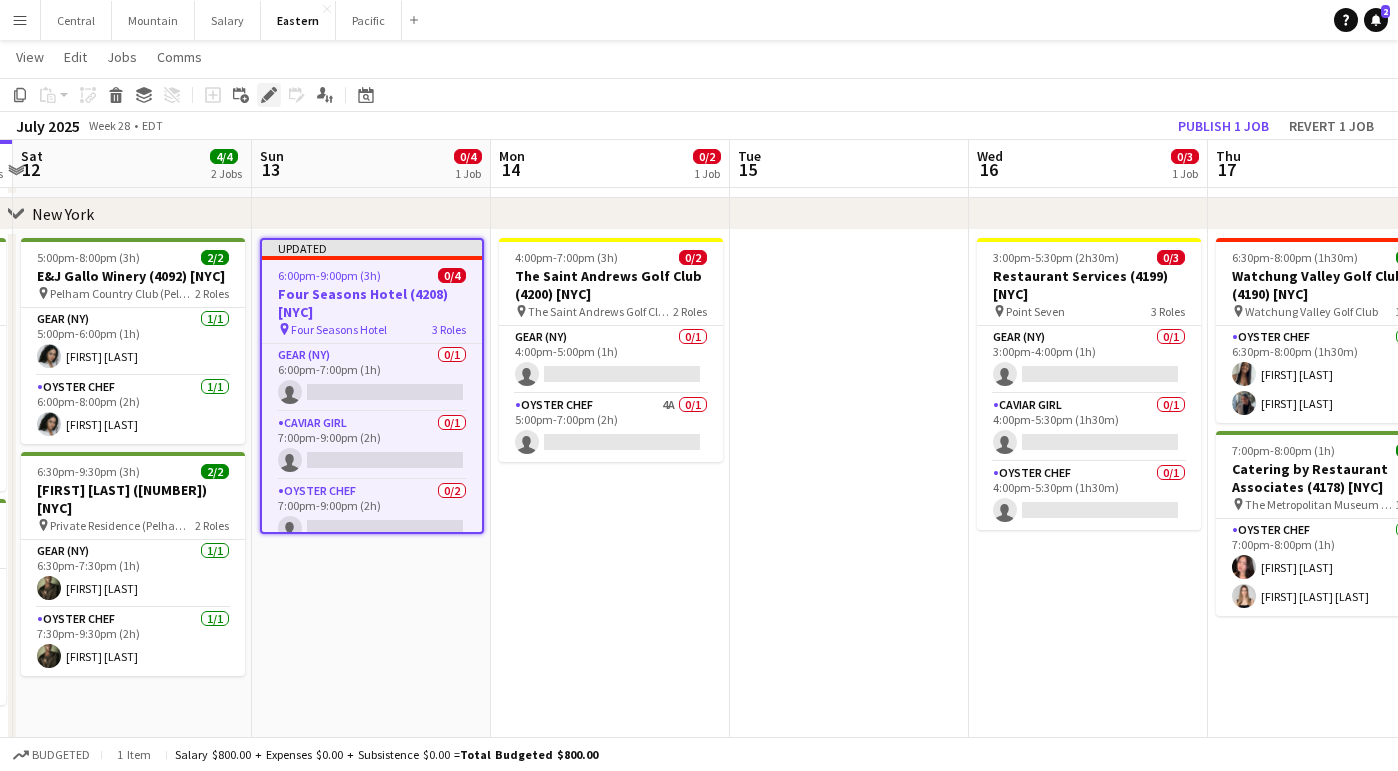 click on "Edit" 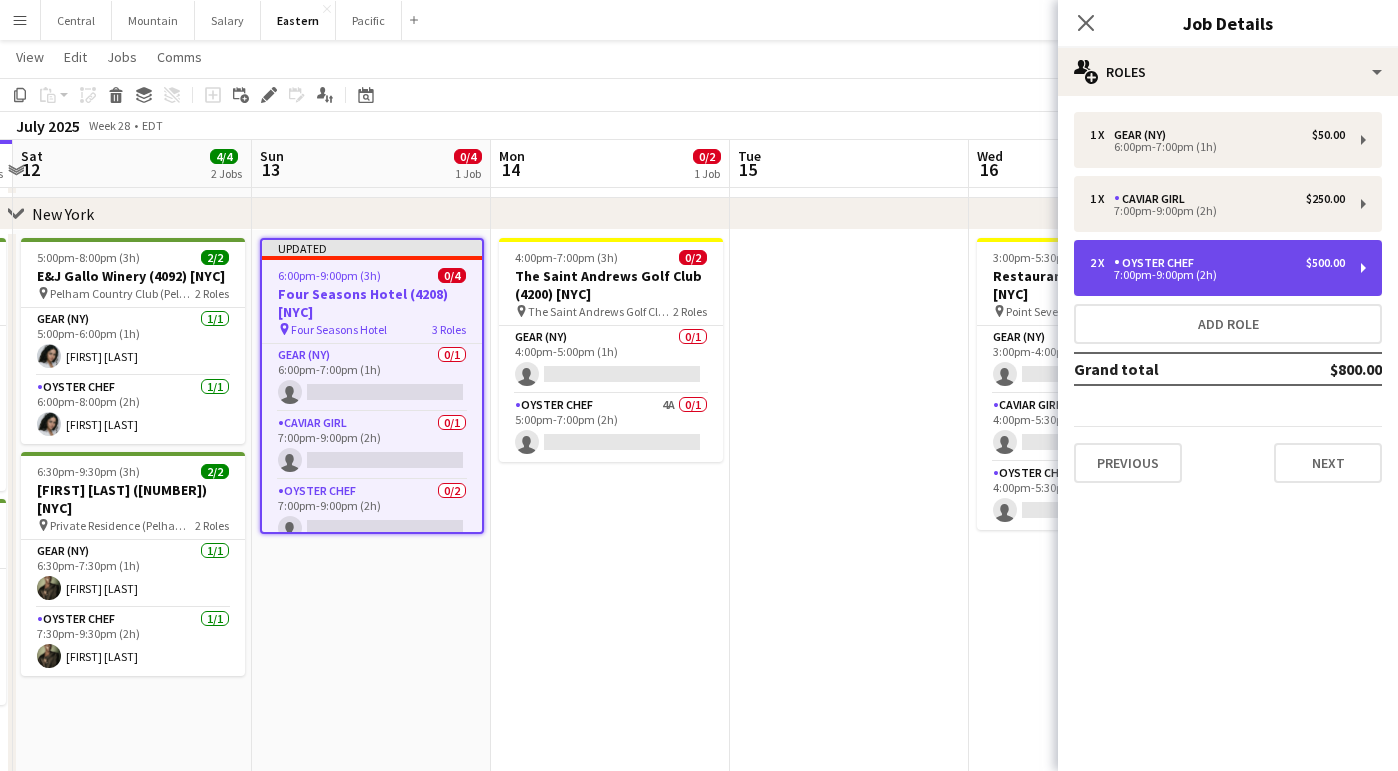 click on "7:00pm-9:00pm (2h)" at bounding box center [1217, 275] 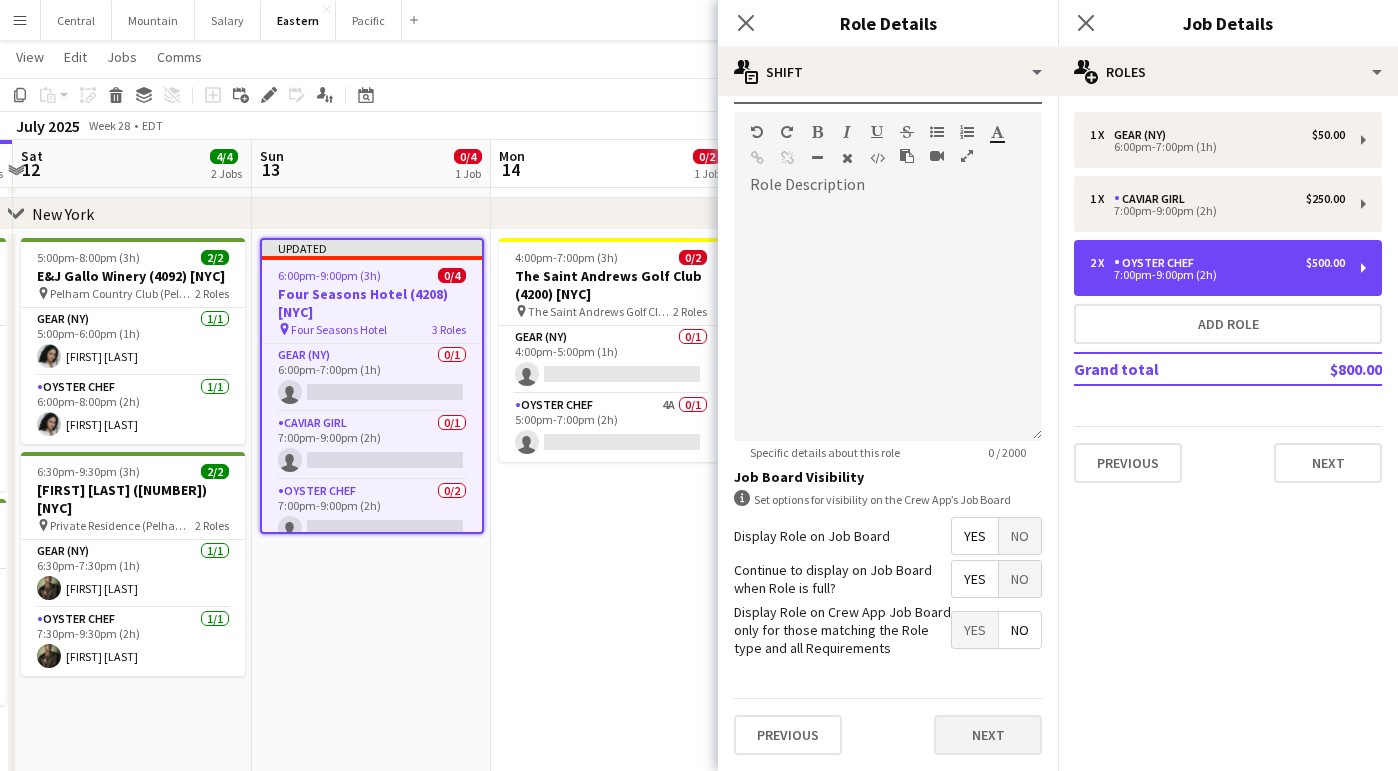 scroll, scrollTop: 486, scrollLeft: 0, axis: vertical 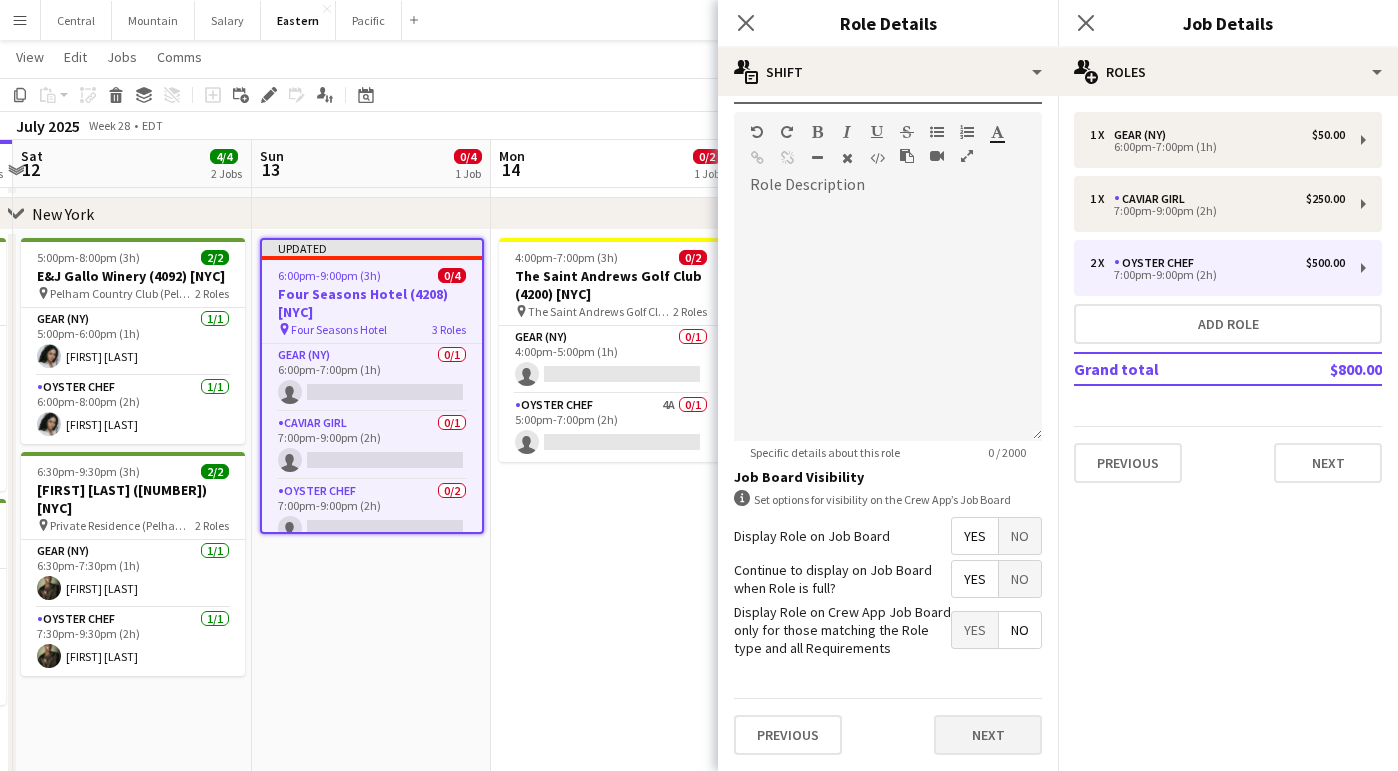 click on "Next" at bounding box center (988, 735) 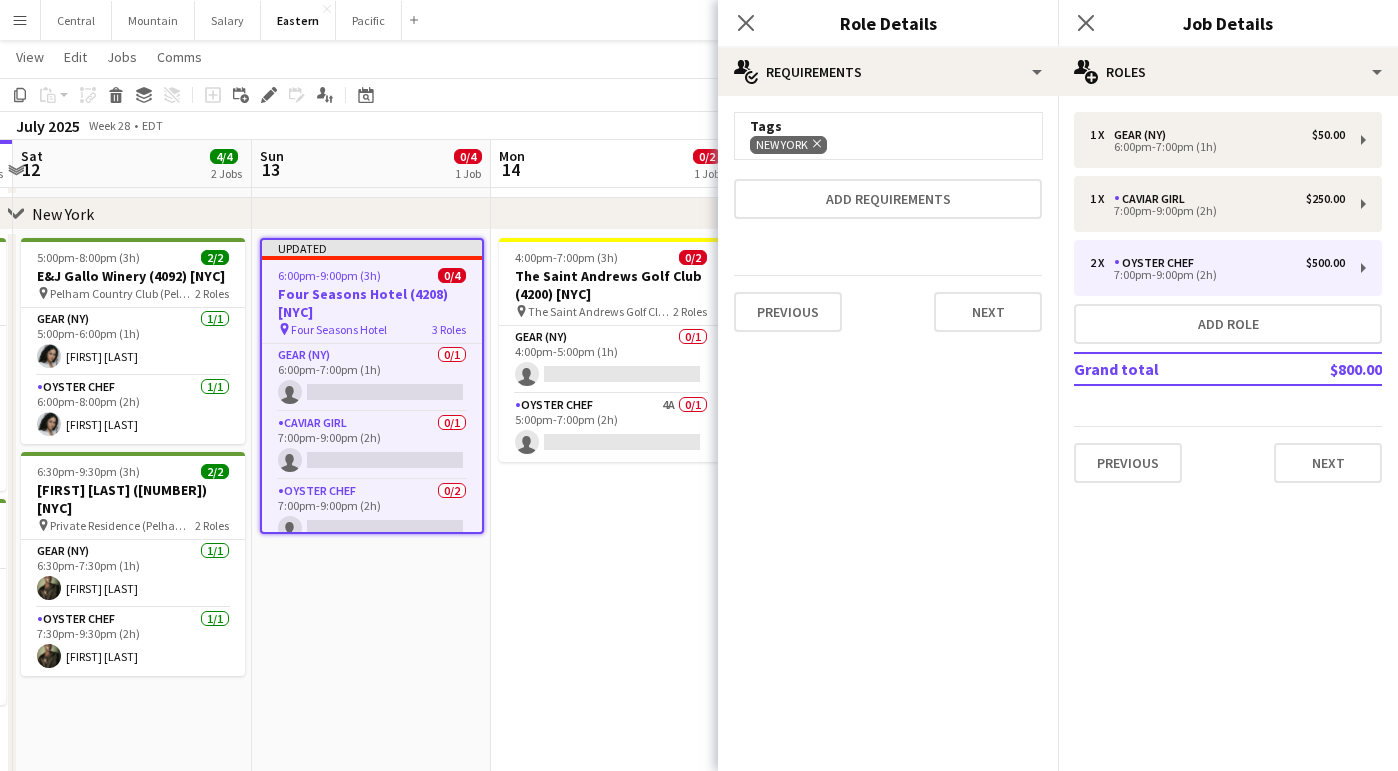 scroll, scrollTop: 0, scrollLeft: 0, axis: both 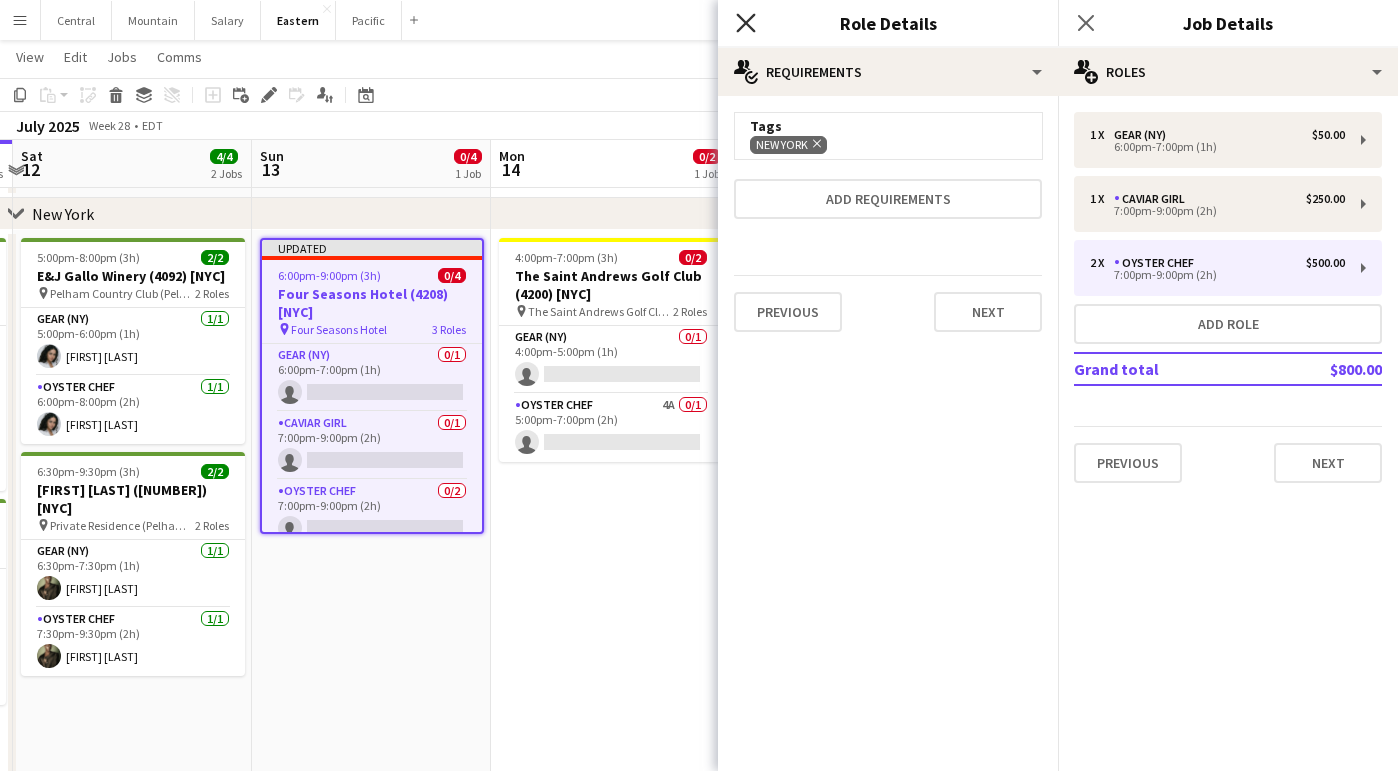 click 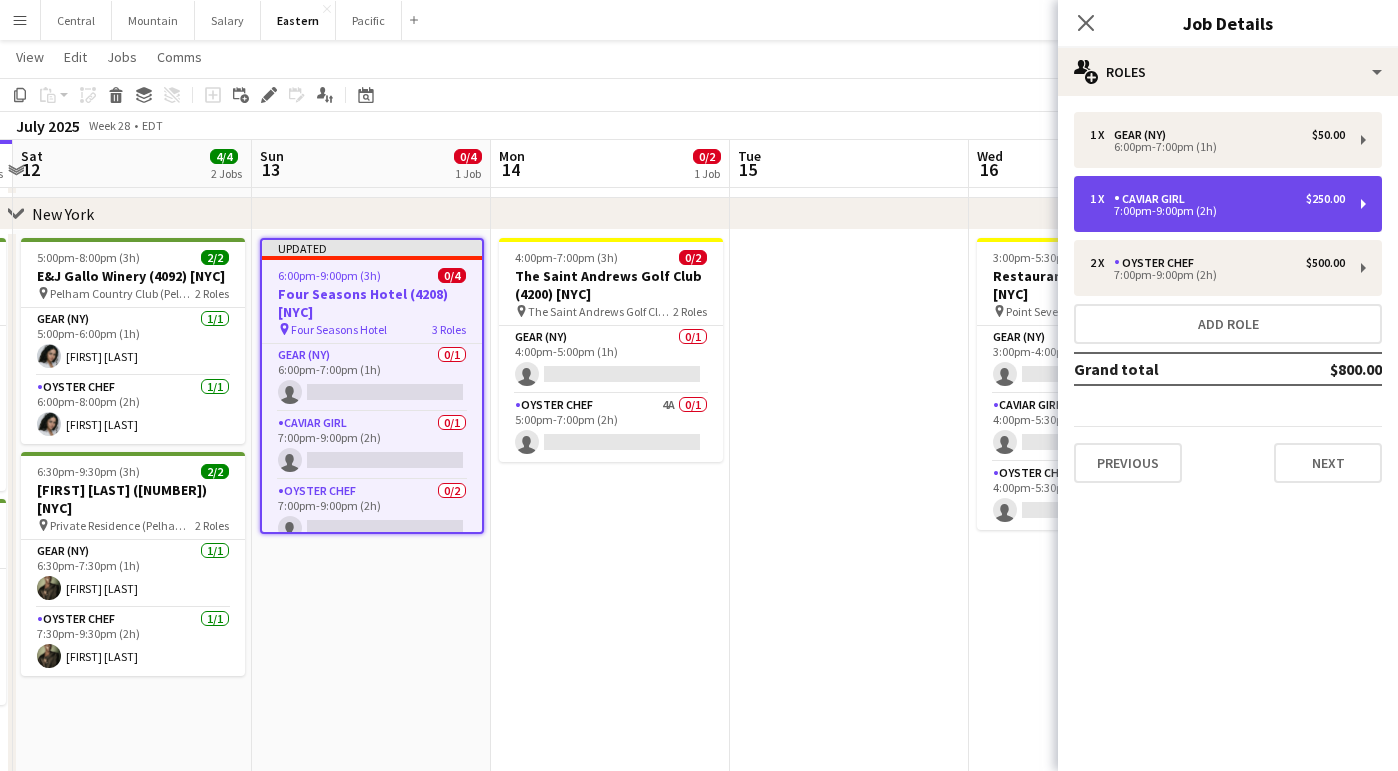 click on "7:00pm-9:00pm (2h)" at bounding box center (1217, 211) 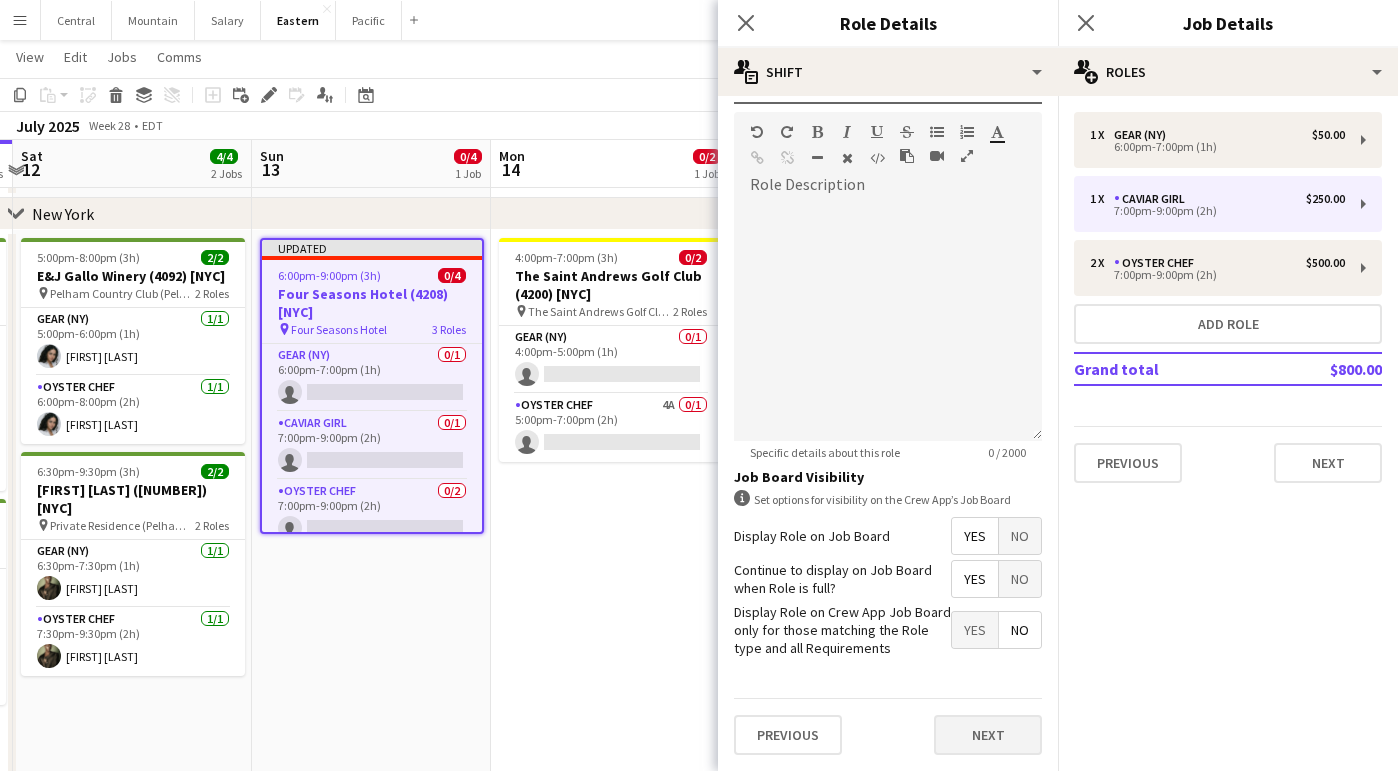 scroll, scrollTop: 485, scrollLeft: 0, axis: vertical 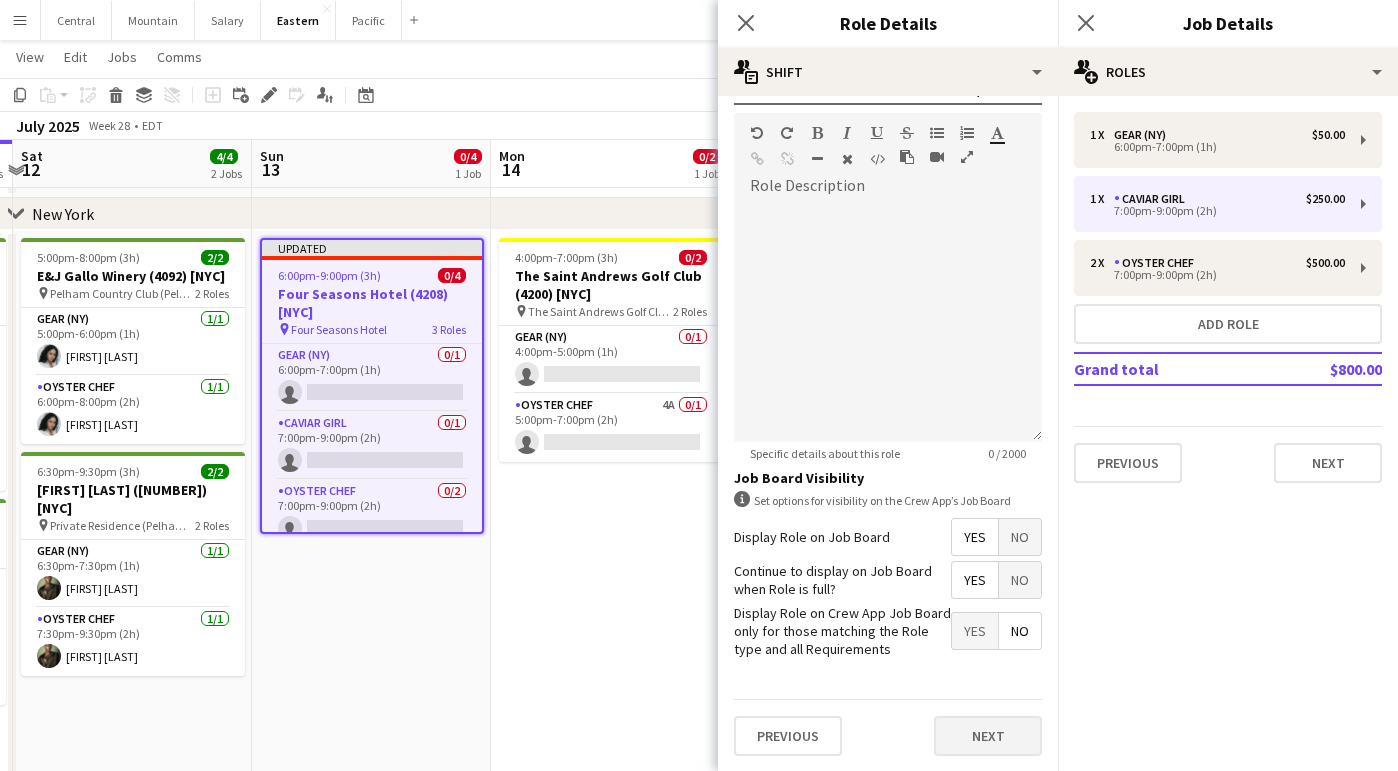 click on "Next" at bounding box center [988, 736] 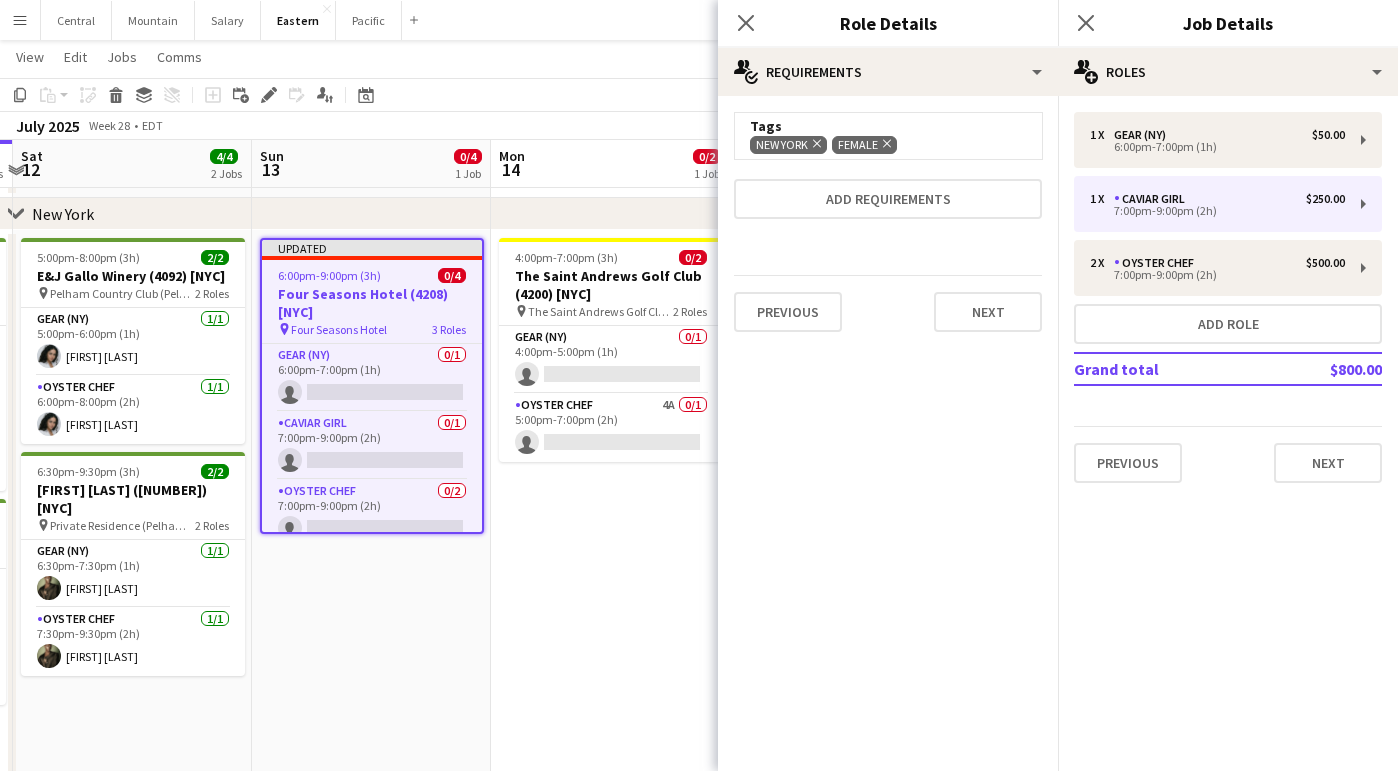 scroll, scrollTop: 0, scrollLeft: 0, axis: both 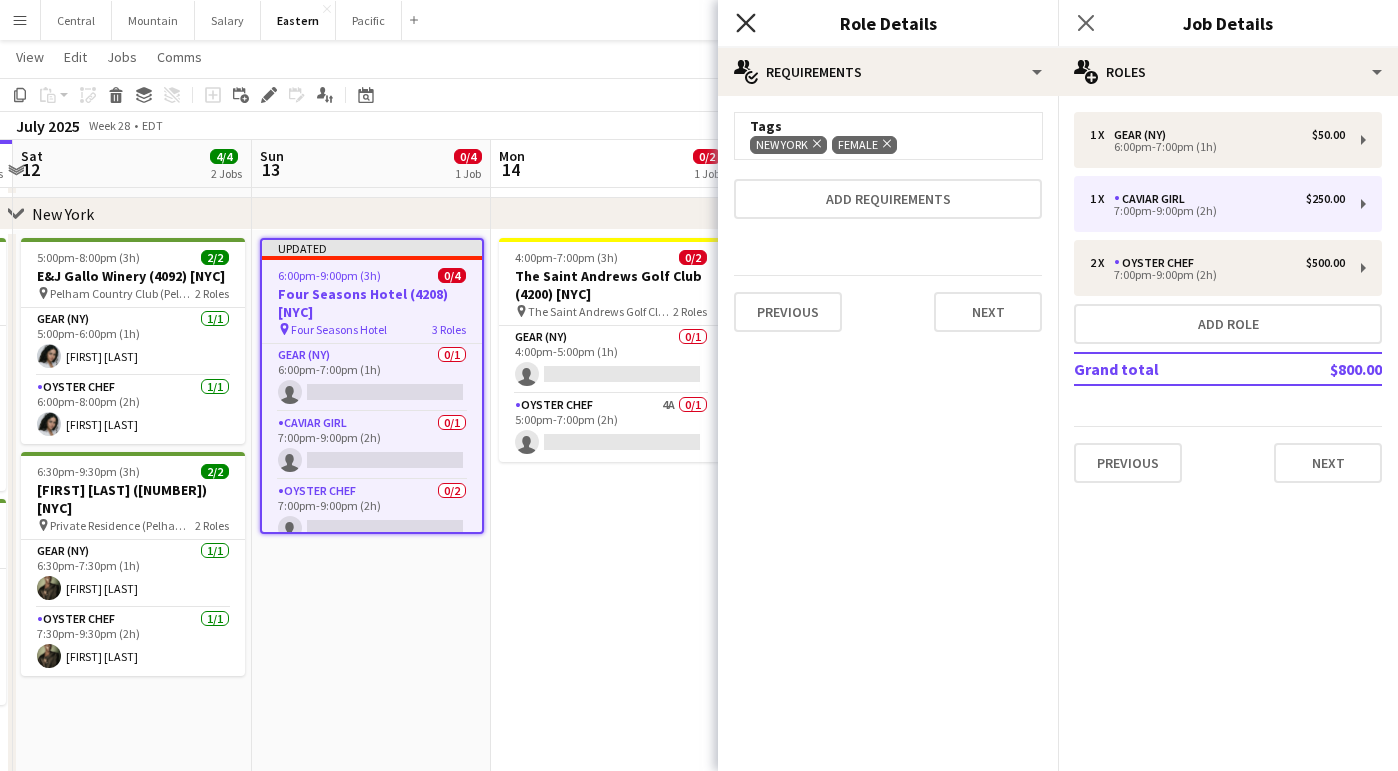 click on "Close pop-in" 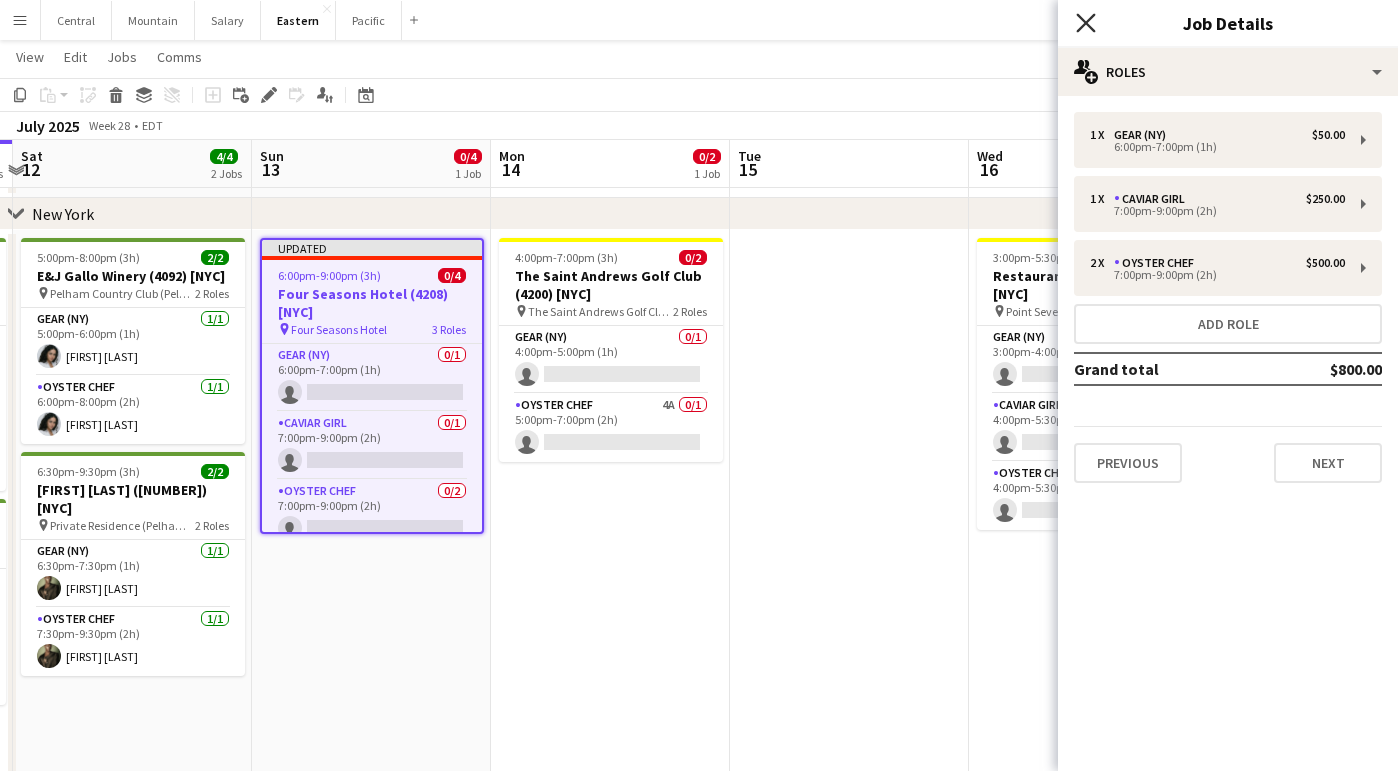 click on "Close pop-in" 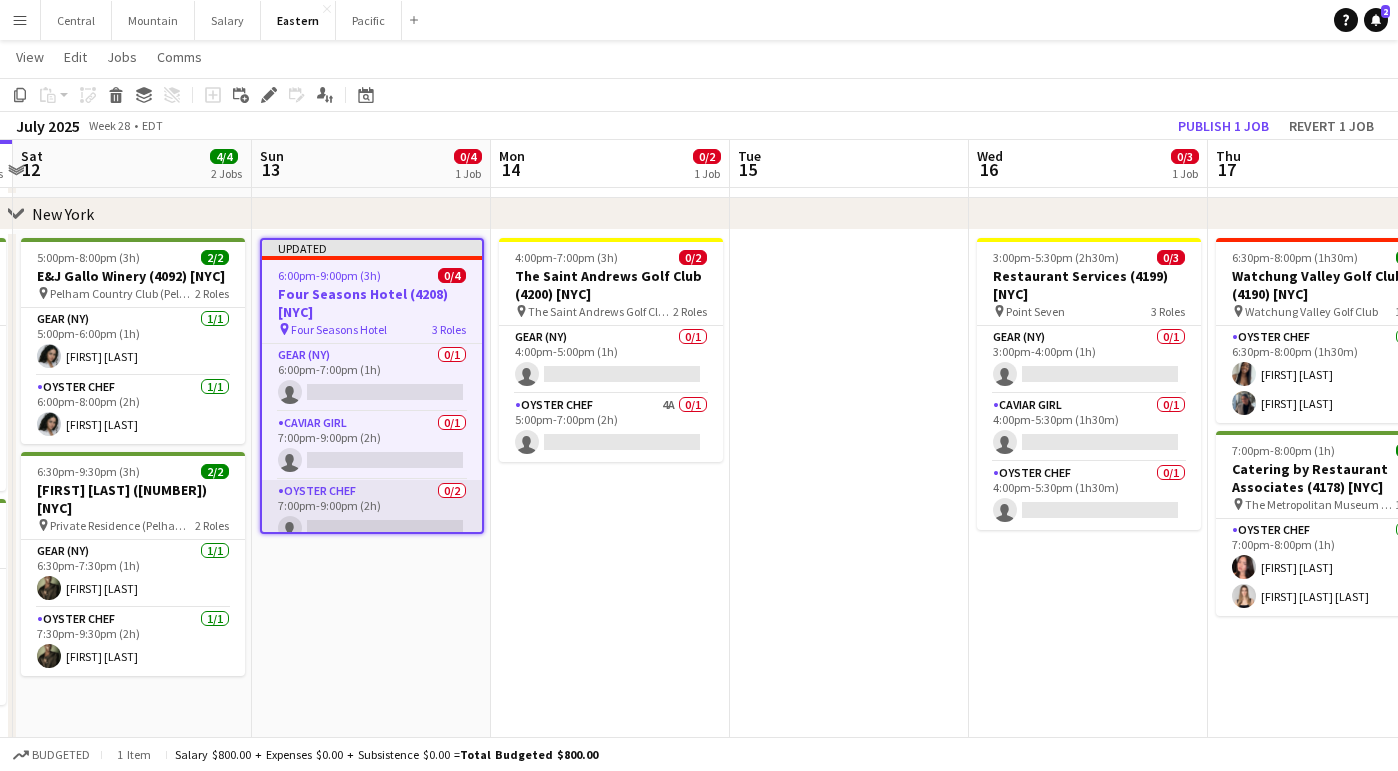 click on "Oyster Chef   0/2   7:00pm-9:00pm (2h)
single-neutral-actions
single-neutral-actions" at bounding box center (372, 528) 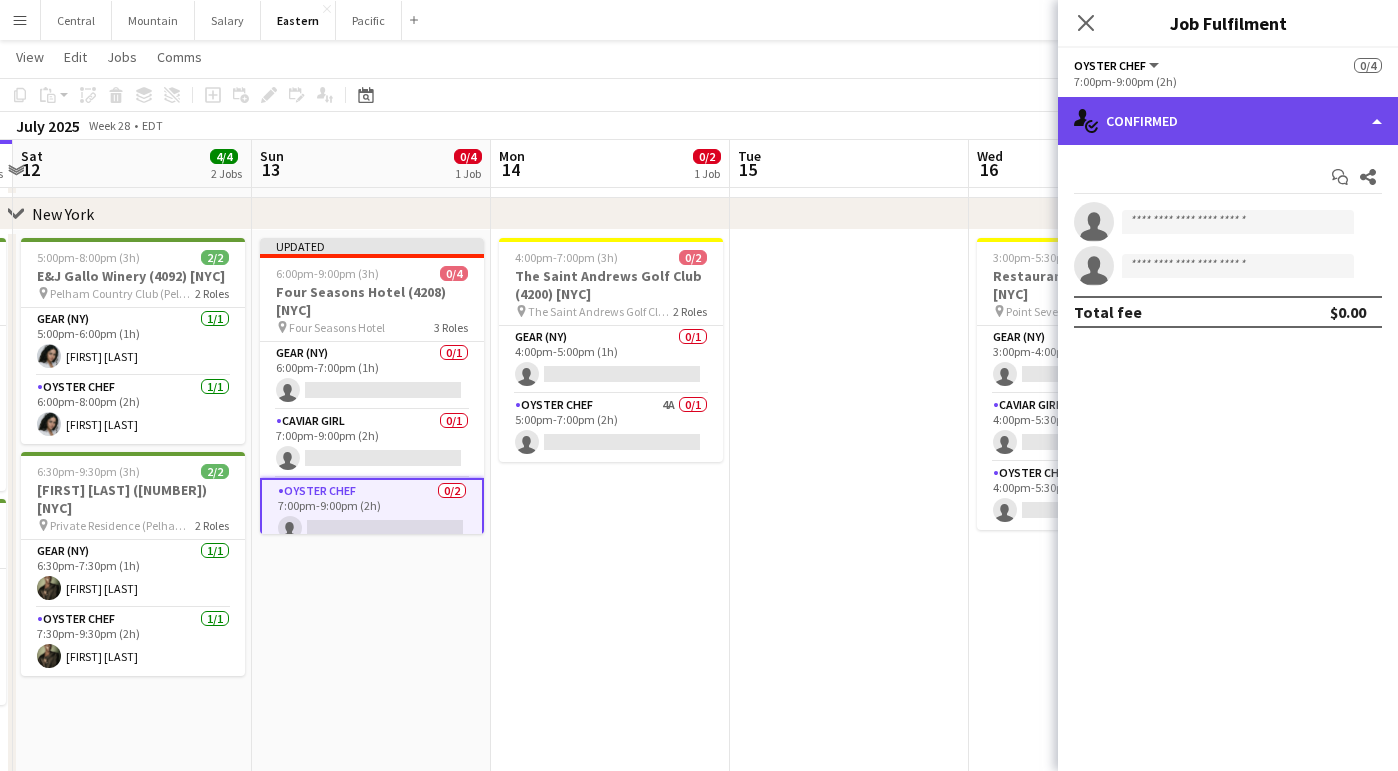 click on "single-neutral-actions-check-2
Confirmed" 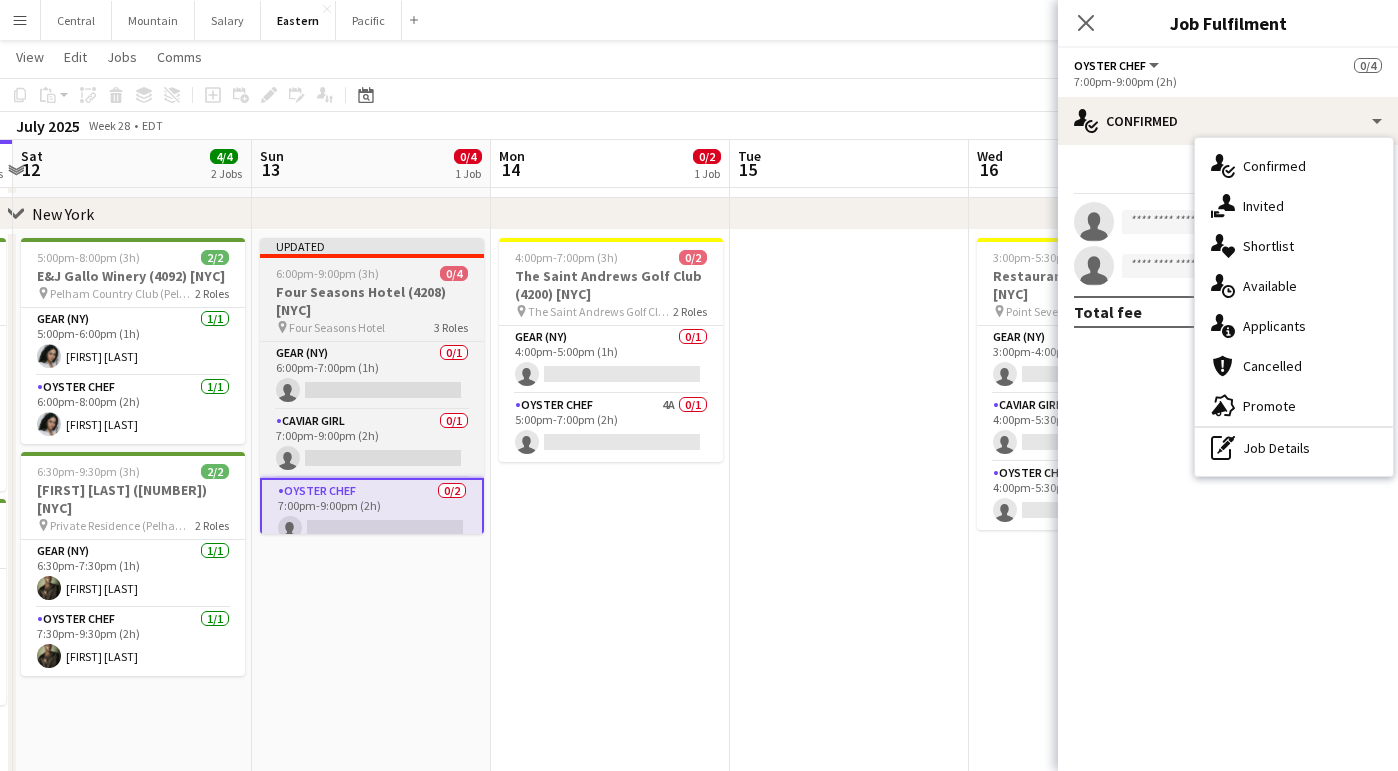 click on "pin
Four Seasons Hotel   3 Roles" at bounding box center [372, 327] 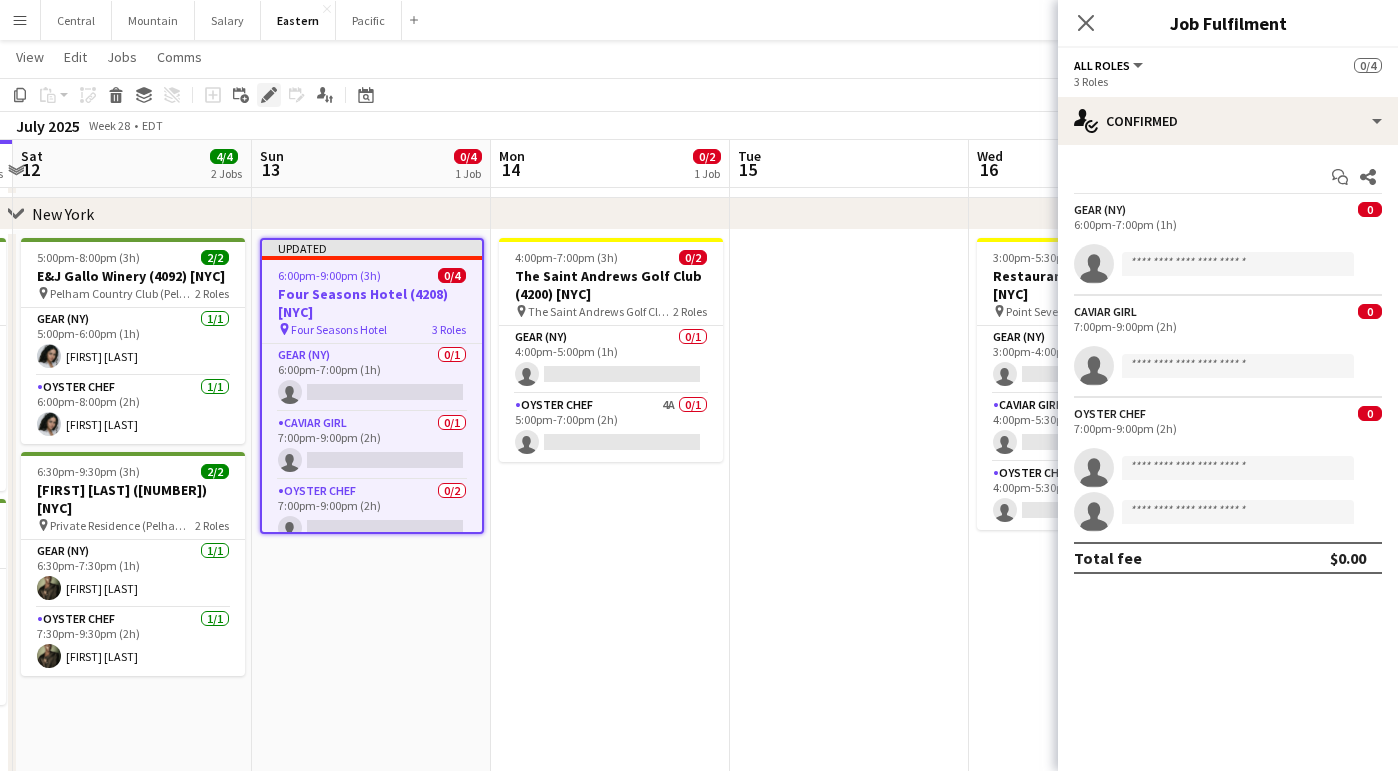 click 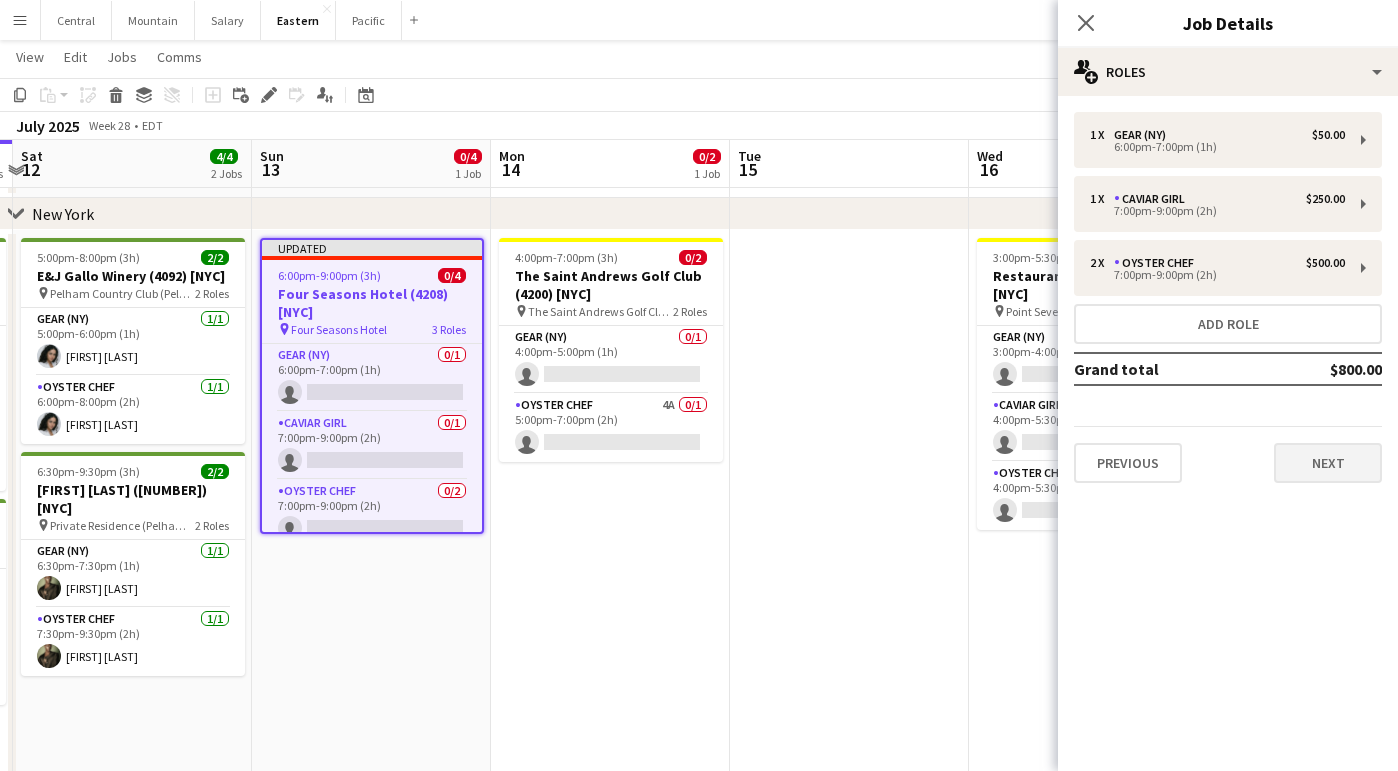 click on "Next" at bounding box center [1328, 463] 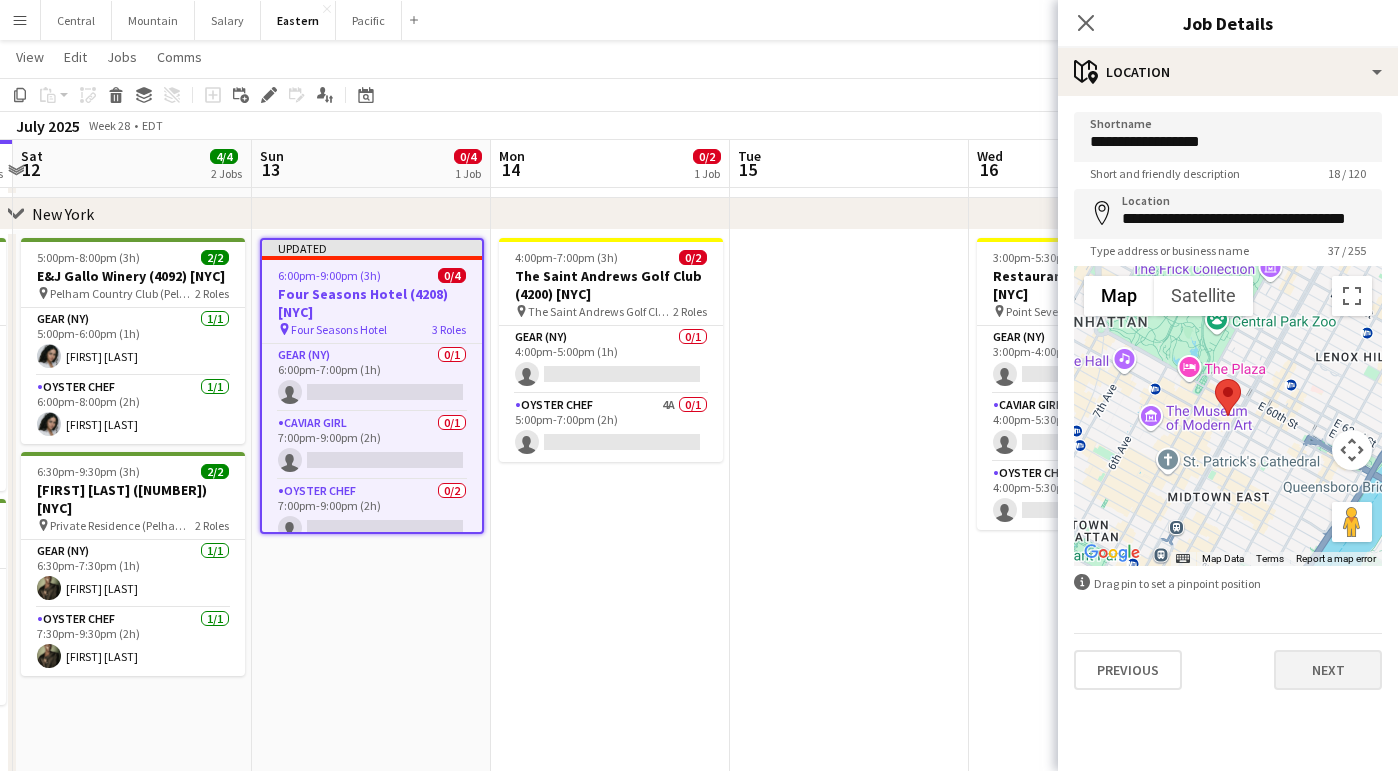 click on "Next" at bounding box center [1328, 670] 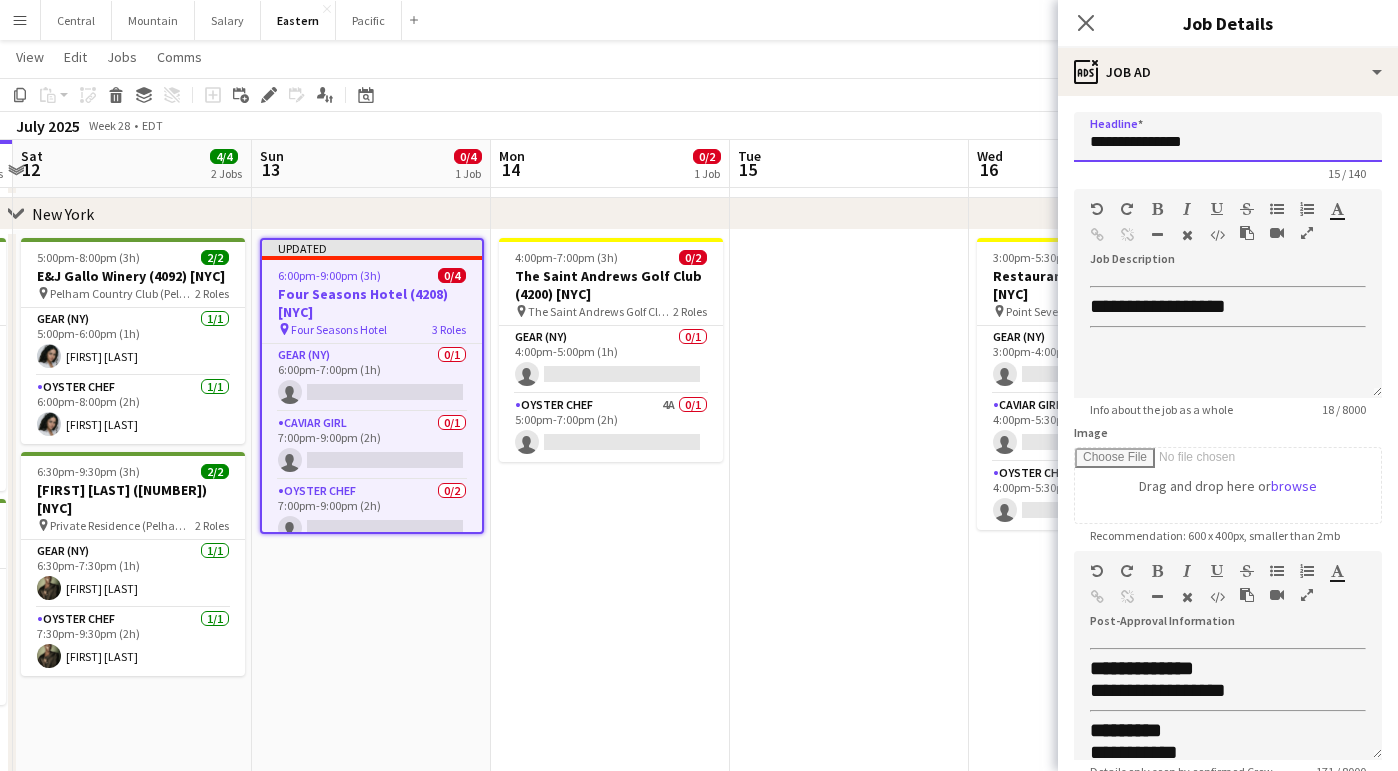 drag, startPoint x: 1209, startPoint y: 141, endPoint x: 1019, endPoint y: 132, distance: 190.21304 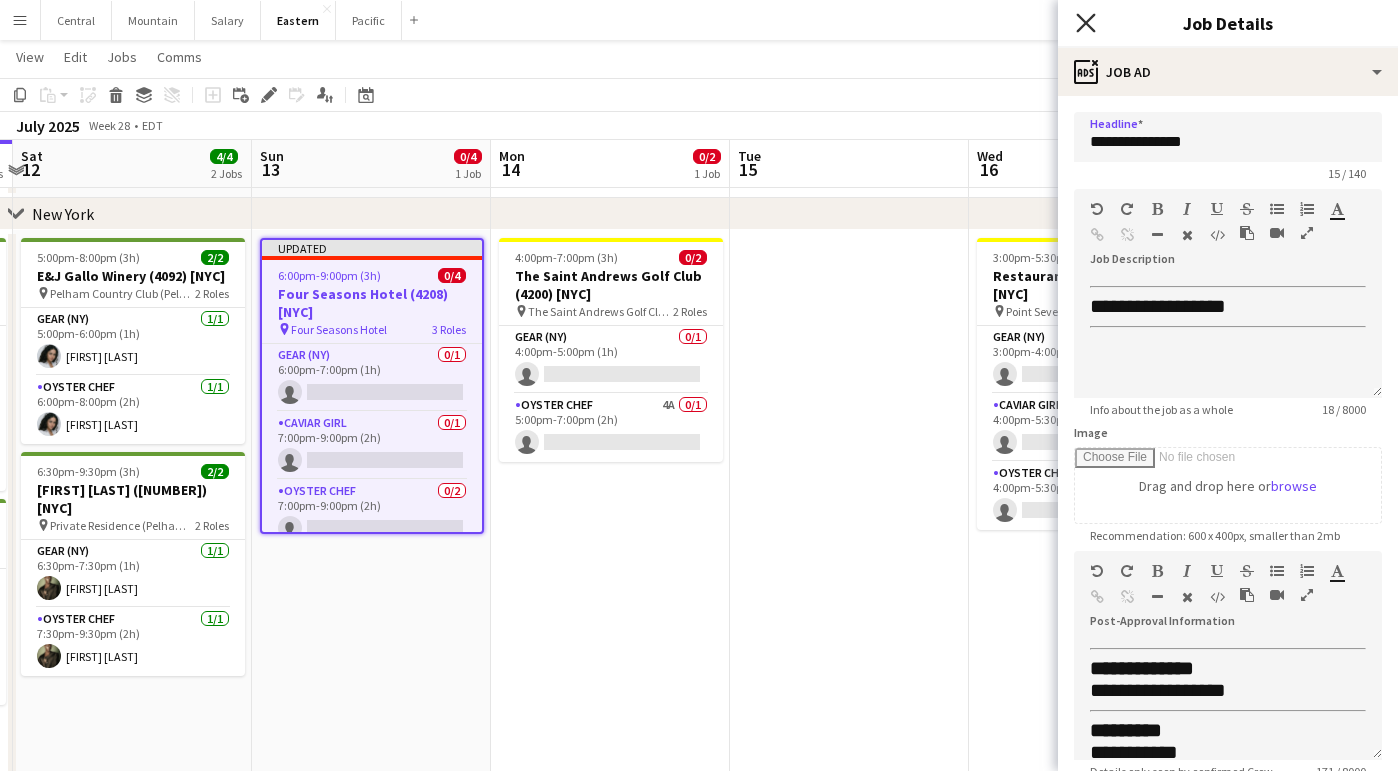 click 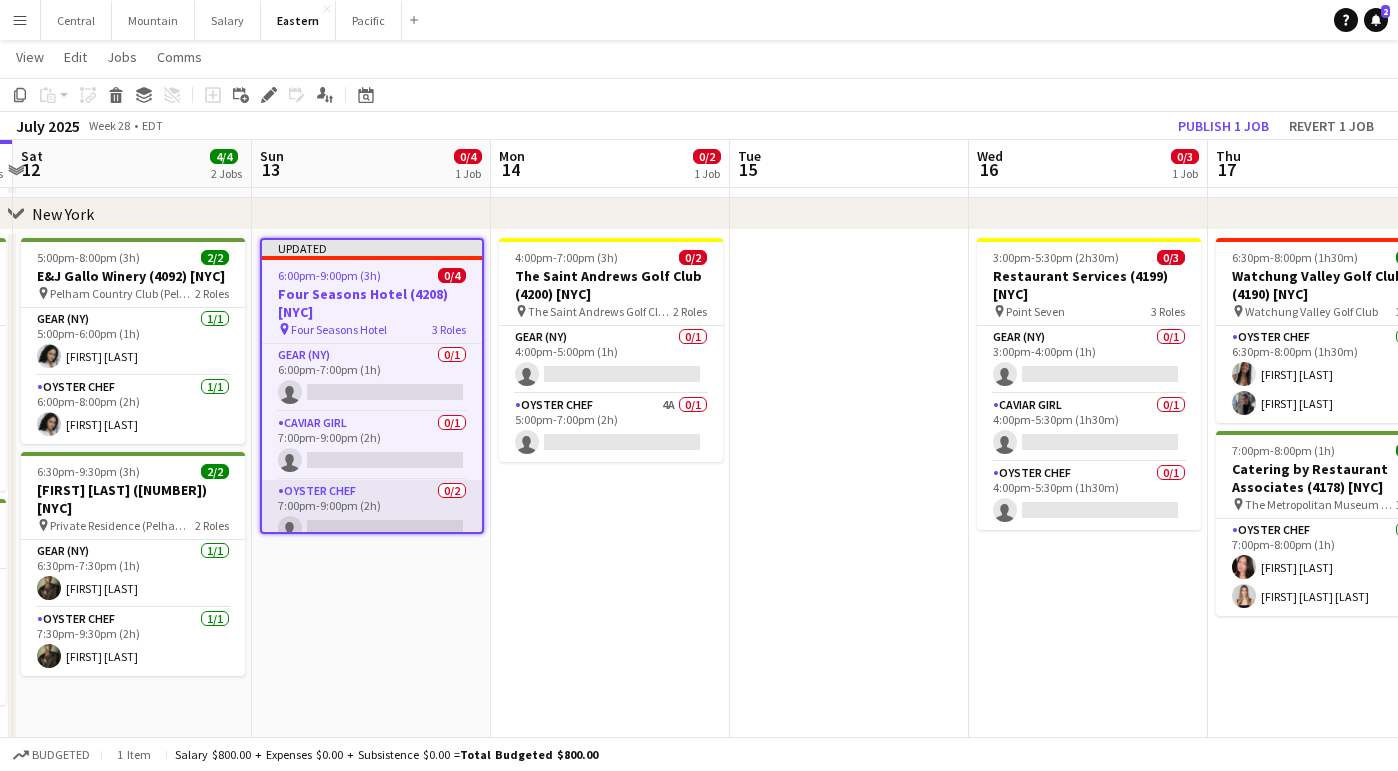 click on "Oyster Chef   0/2   7:00pm-9:00pm (2h)
single-neutral-actions
single-neutral-actions" at bounding box center [372, 528] 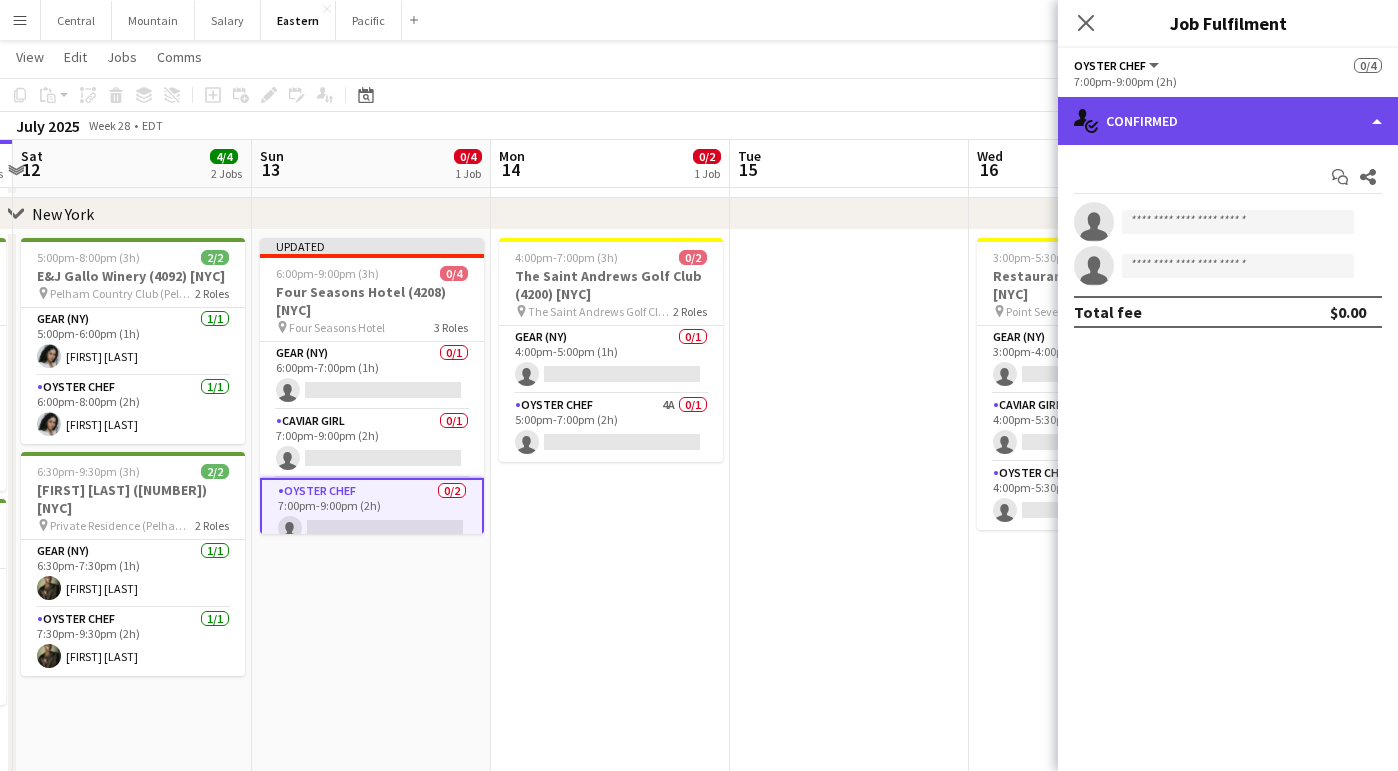 click on "single-neutral-actions-check-2
Confirmed" 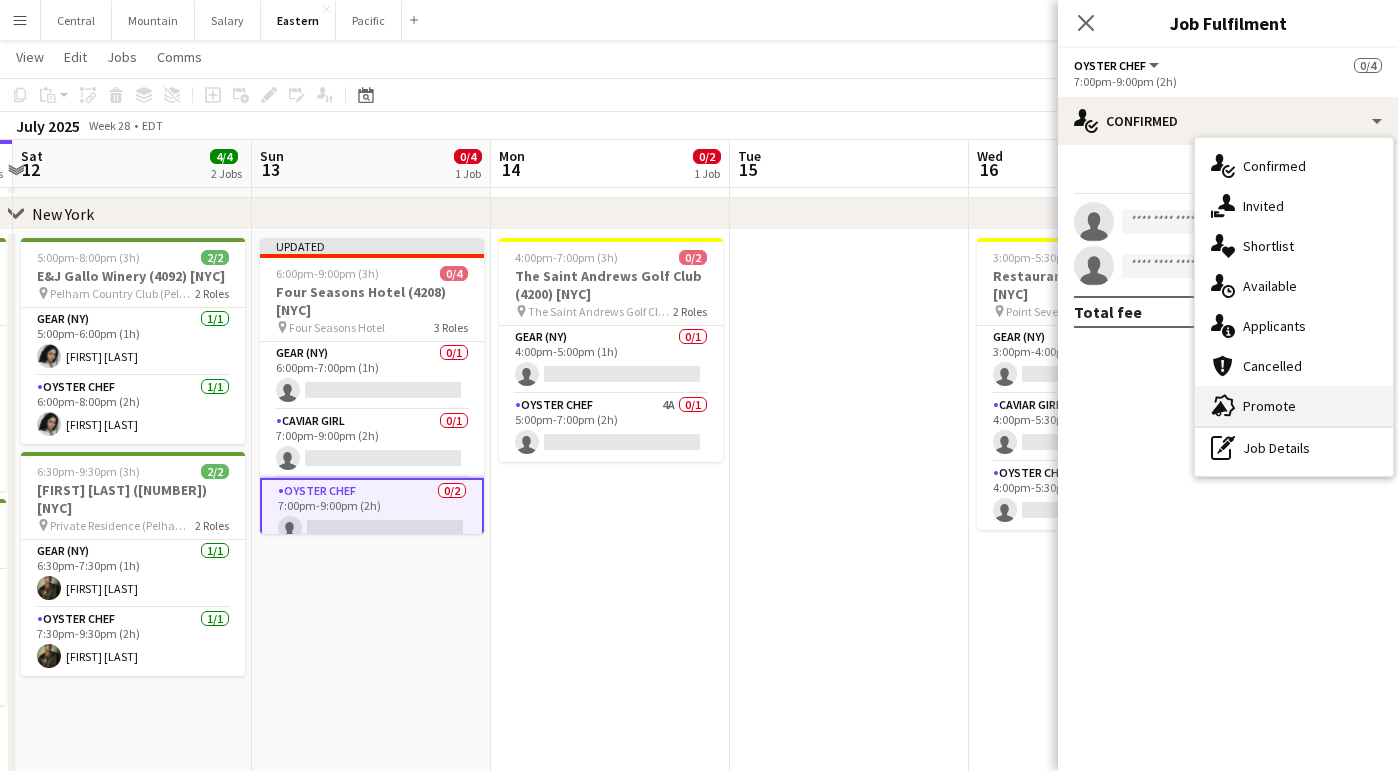 click on "advertising-megaphone
Promote" at bounding box center [1294, 406] 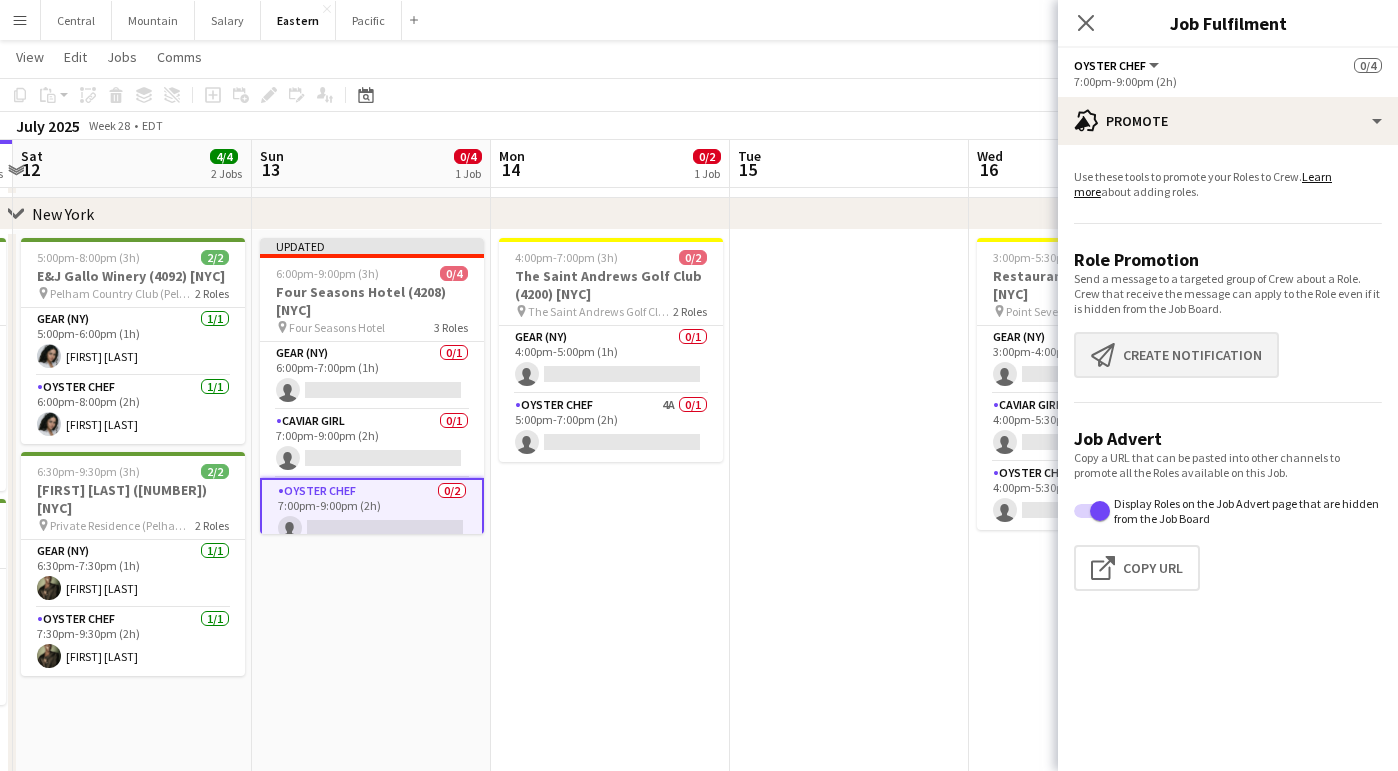click on "Create notification
Create notification" at bounding box center [1176, 355] 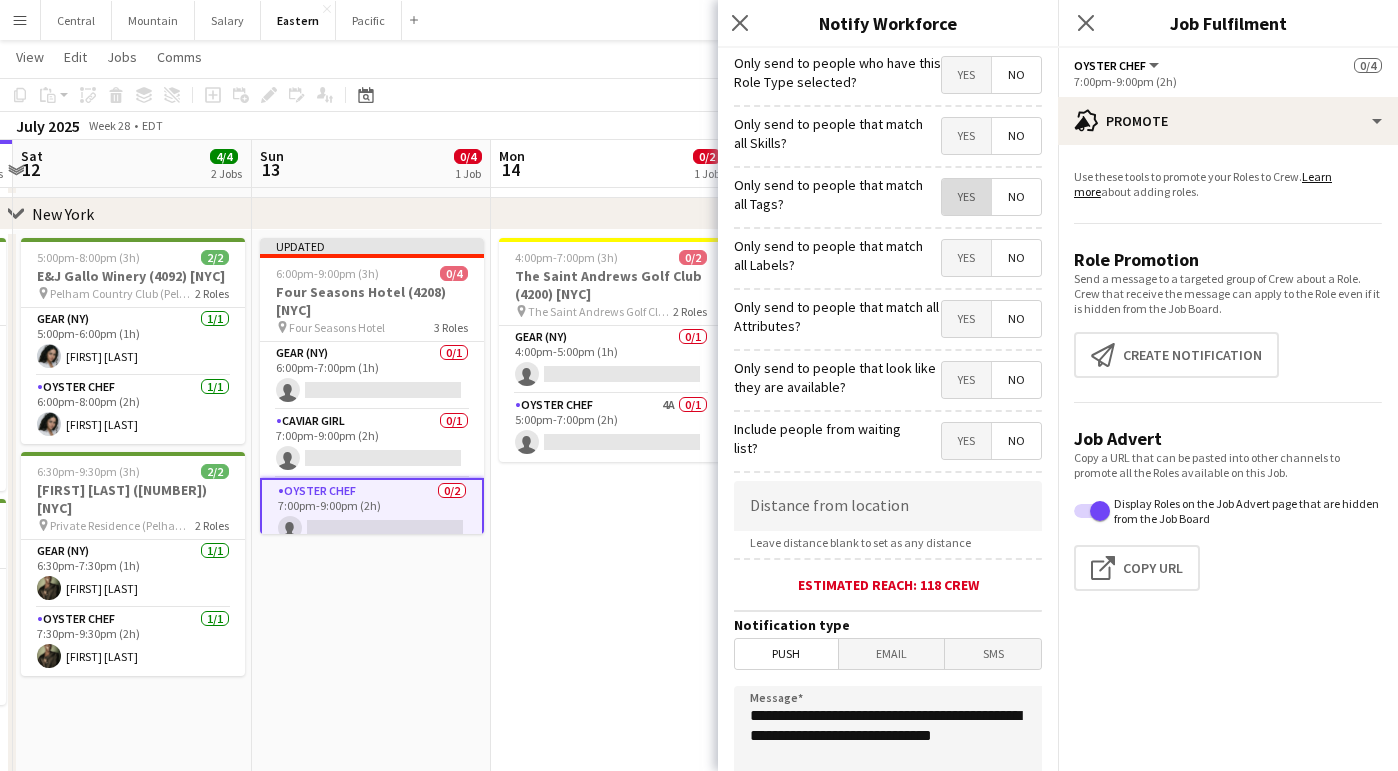 click on "Yes" at bounding box center [966, 197] 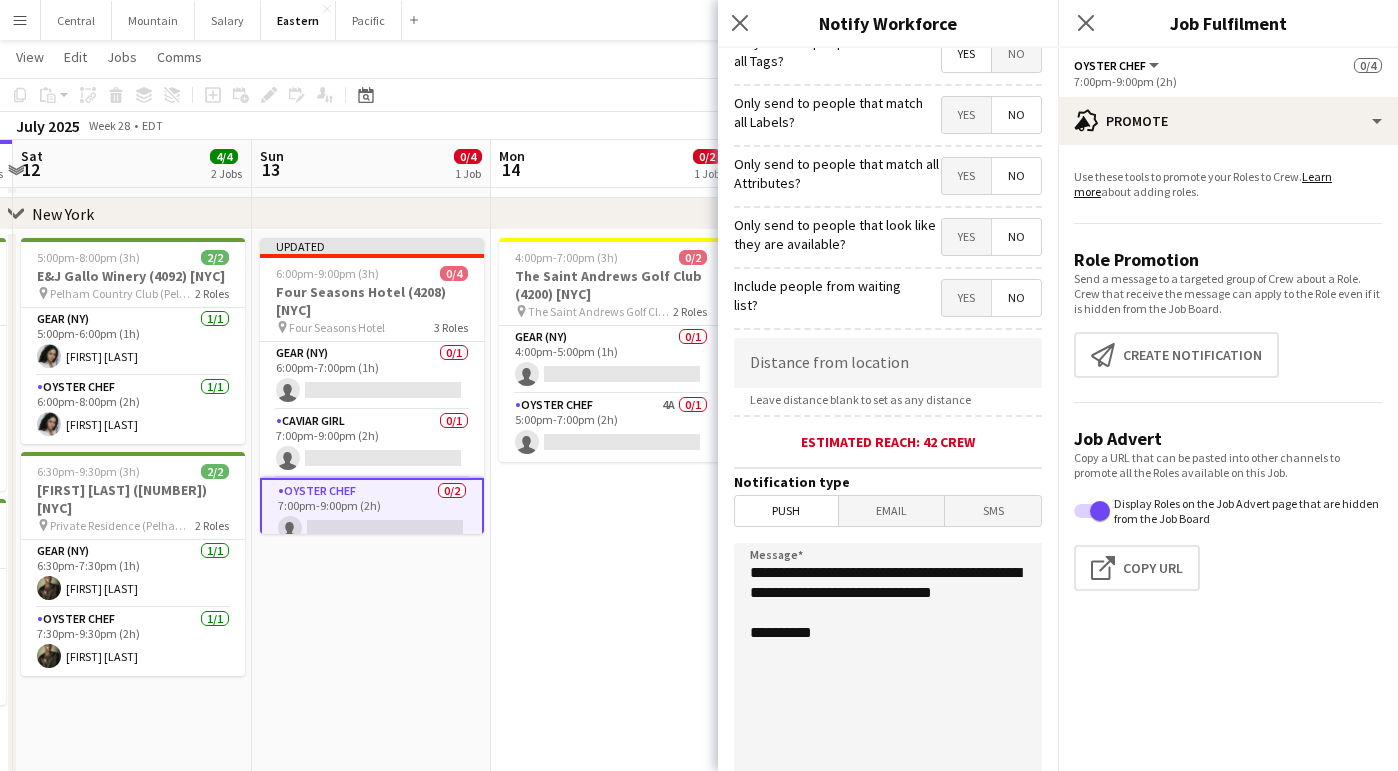 scroll, scrollTop: 194, scrollLeft: 0, axis: vertical 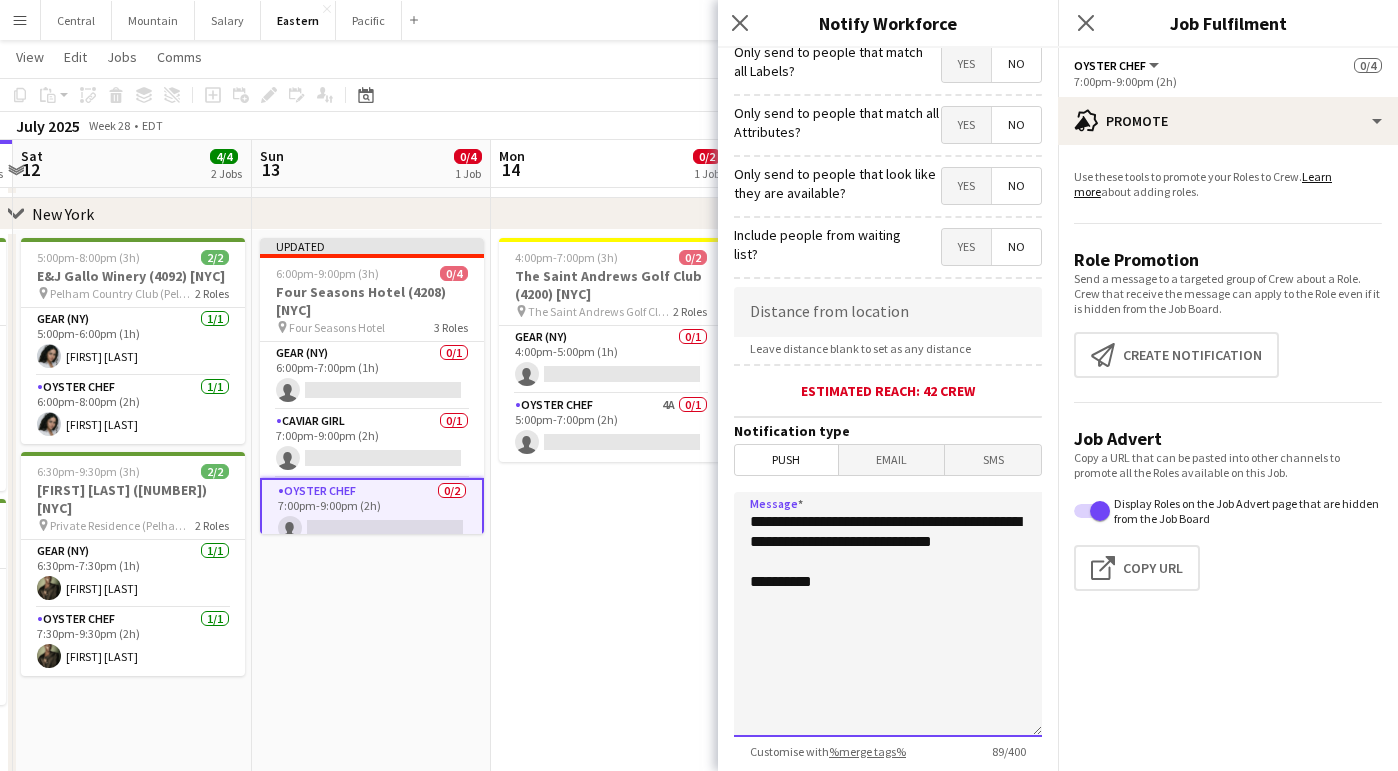 drag, startPoint x: 852, startPoint y: 560, endPoint x: 788, endPoint y: 471, distance: 109.62208 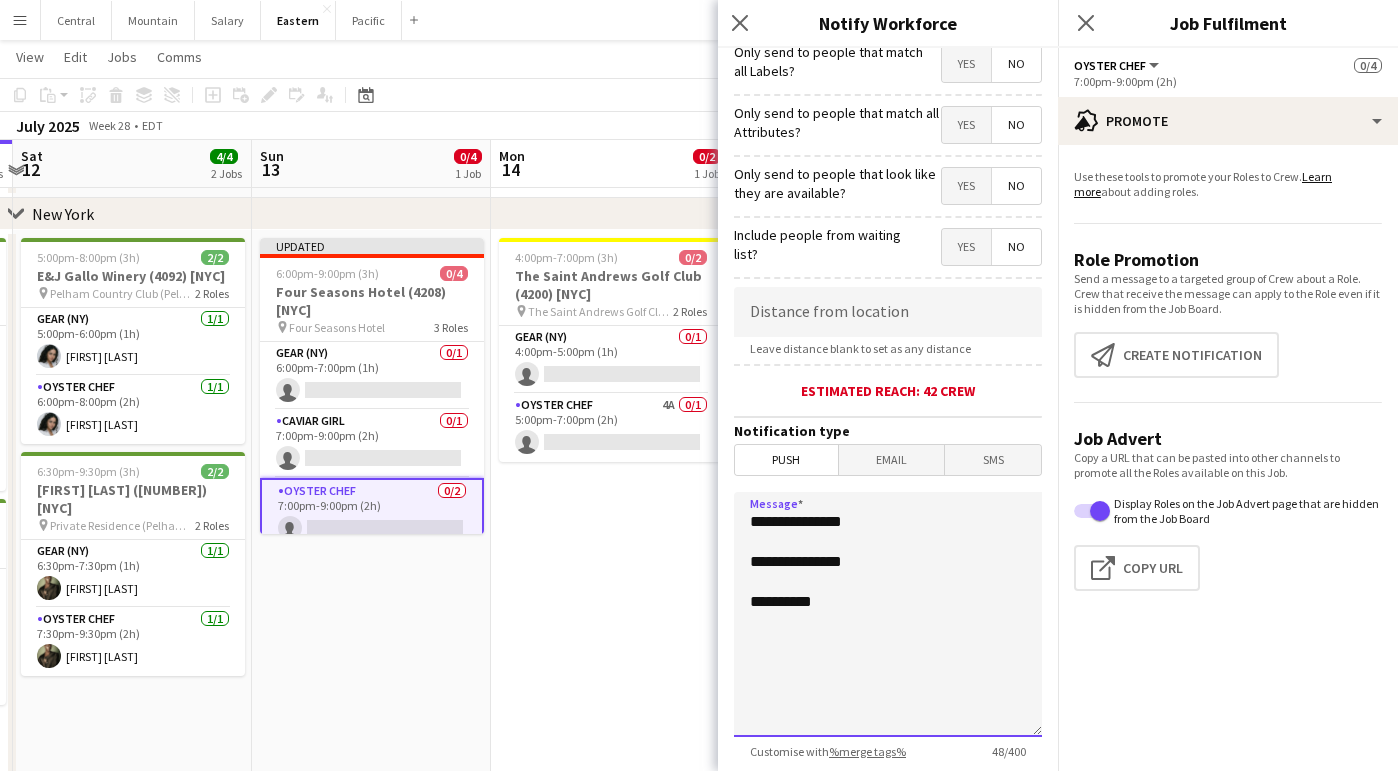 paste on "**********" 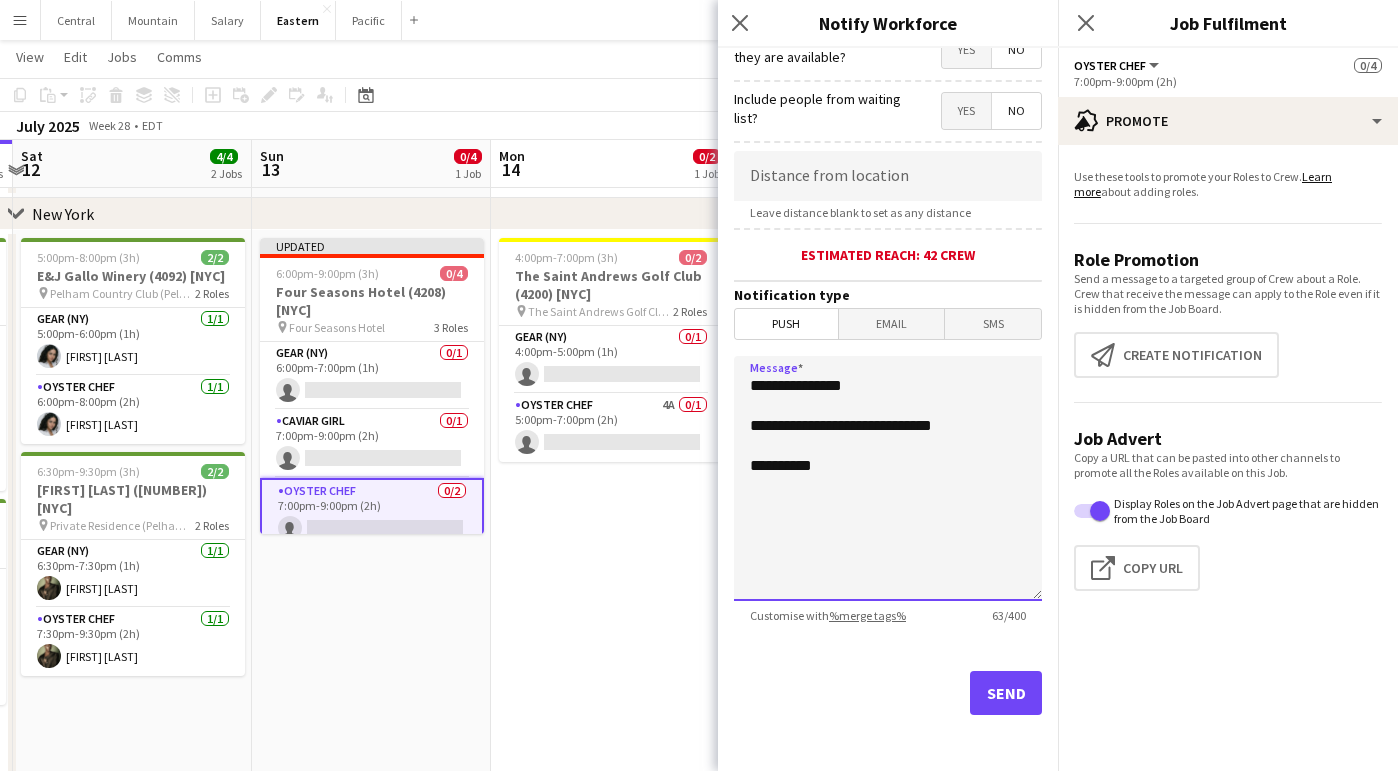 scroll, scrollTop: 330, scrollLeft: 0, axis: vertical 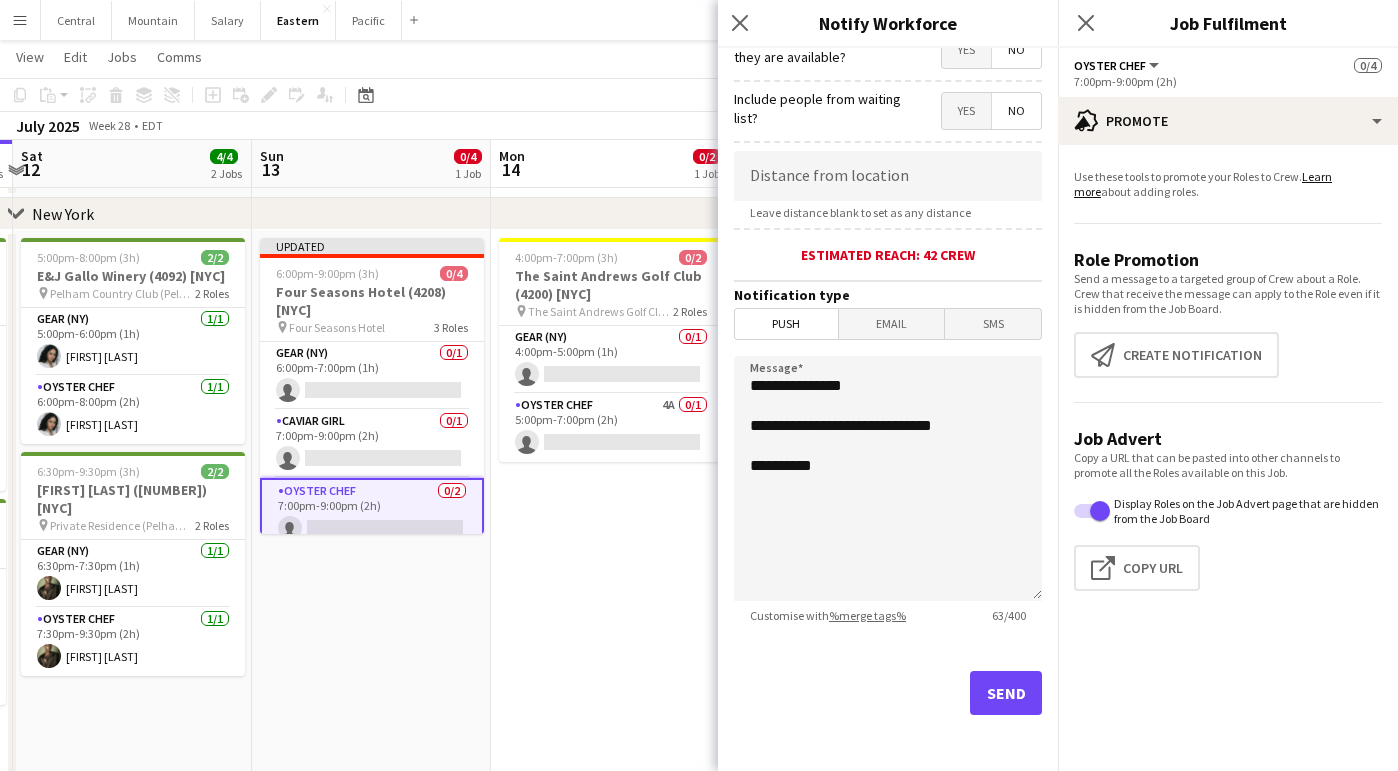 click on "Send" 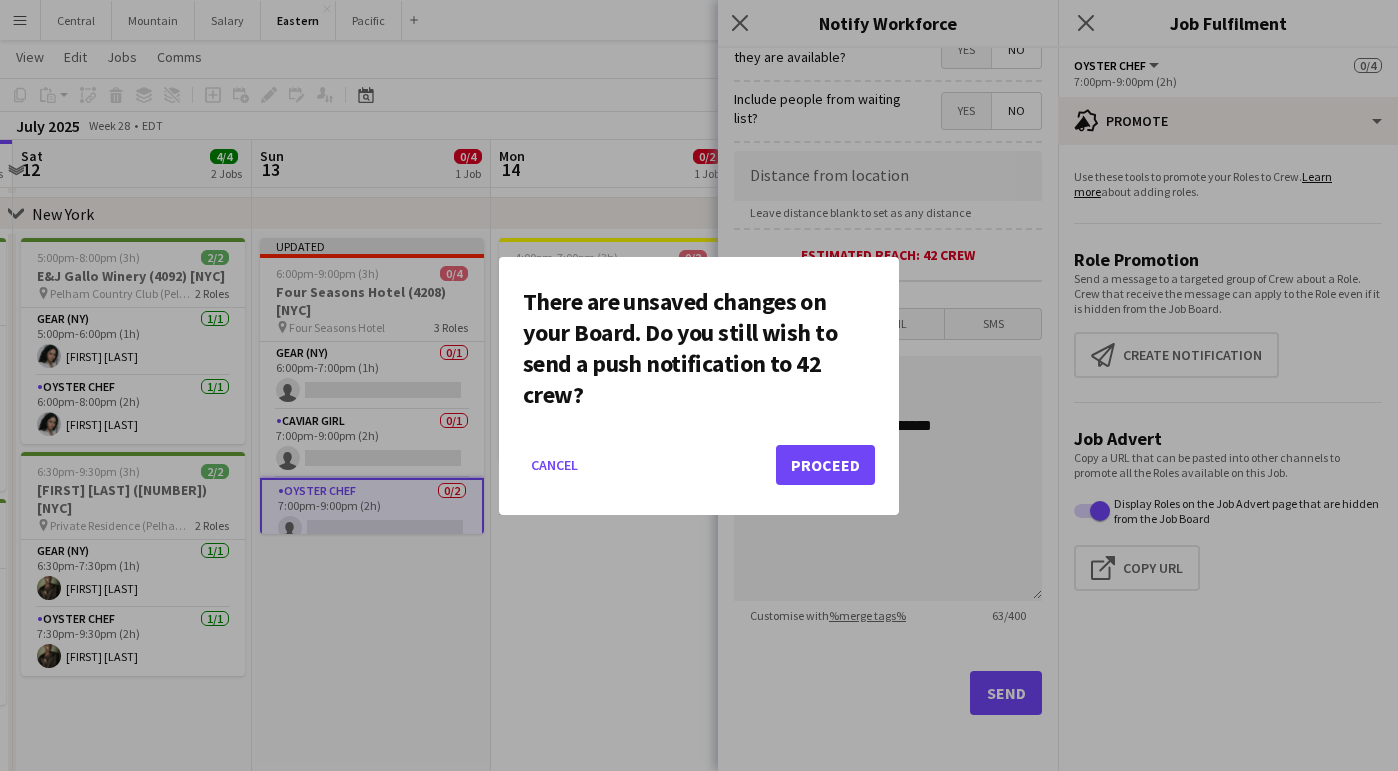 click on "Proceed" 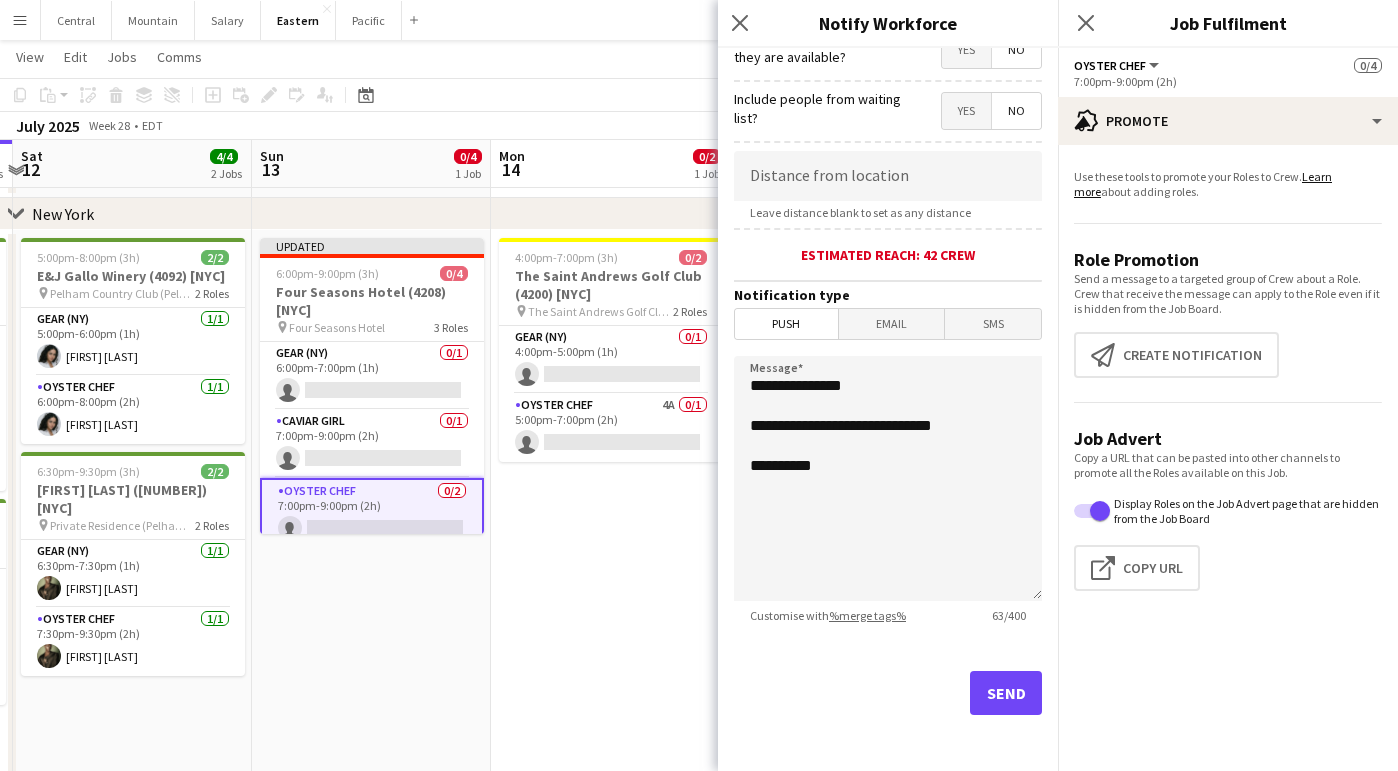 scroll, scrollTop: 362, scrollLeft: 0, axis: vertical 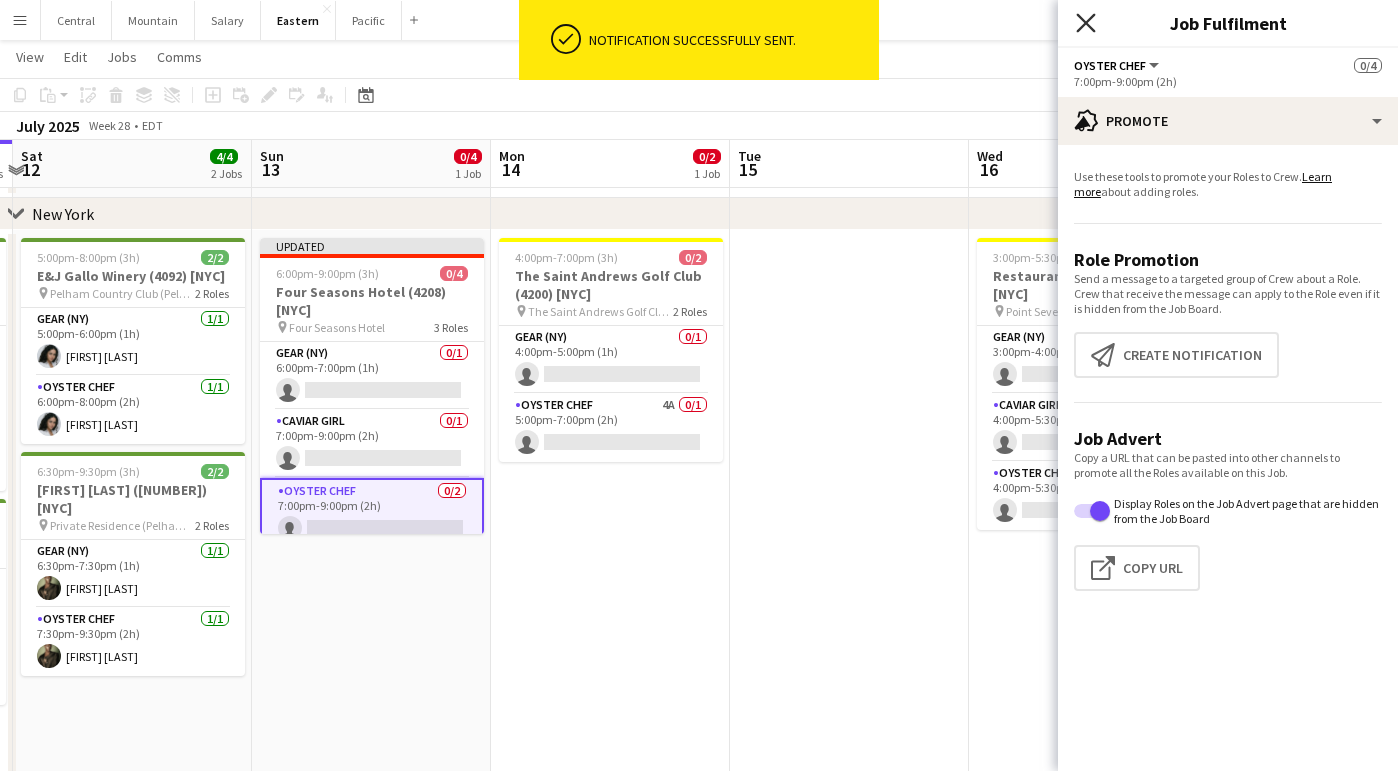 click on "Close pop-in" 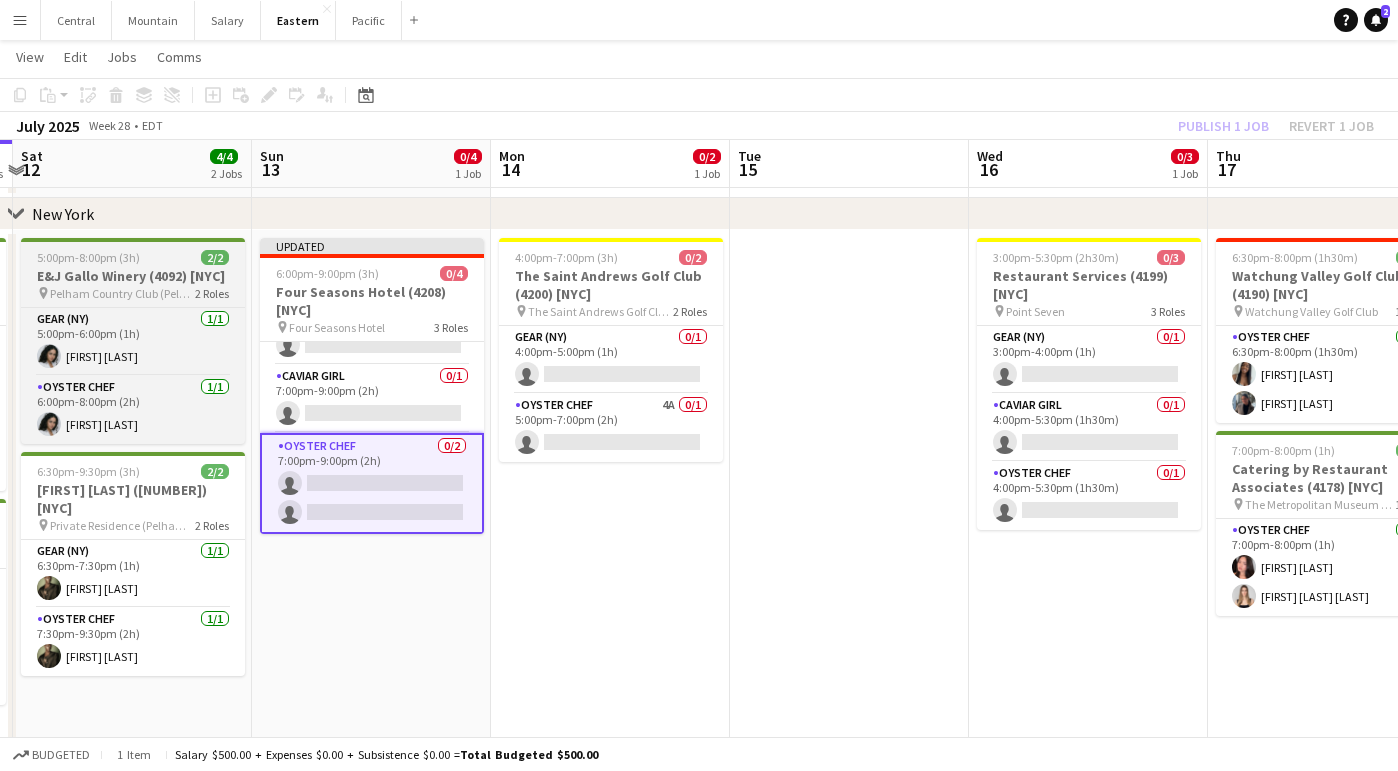 scroll, scrollTop: 45, scrollLeft: 0, axis: vertical 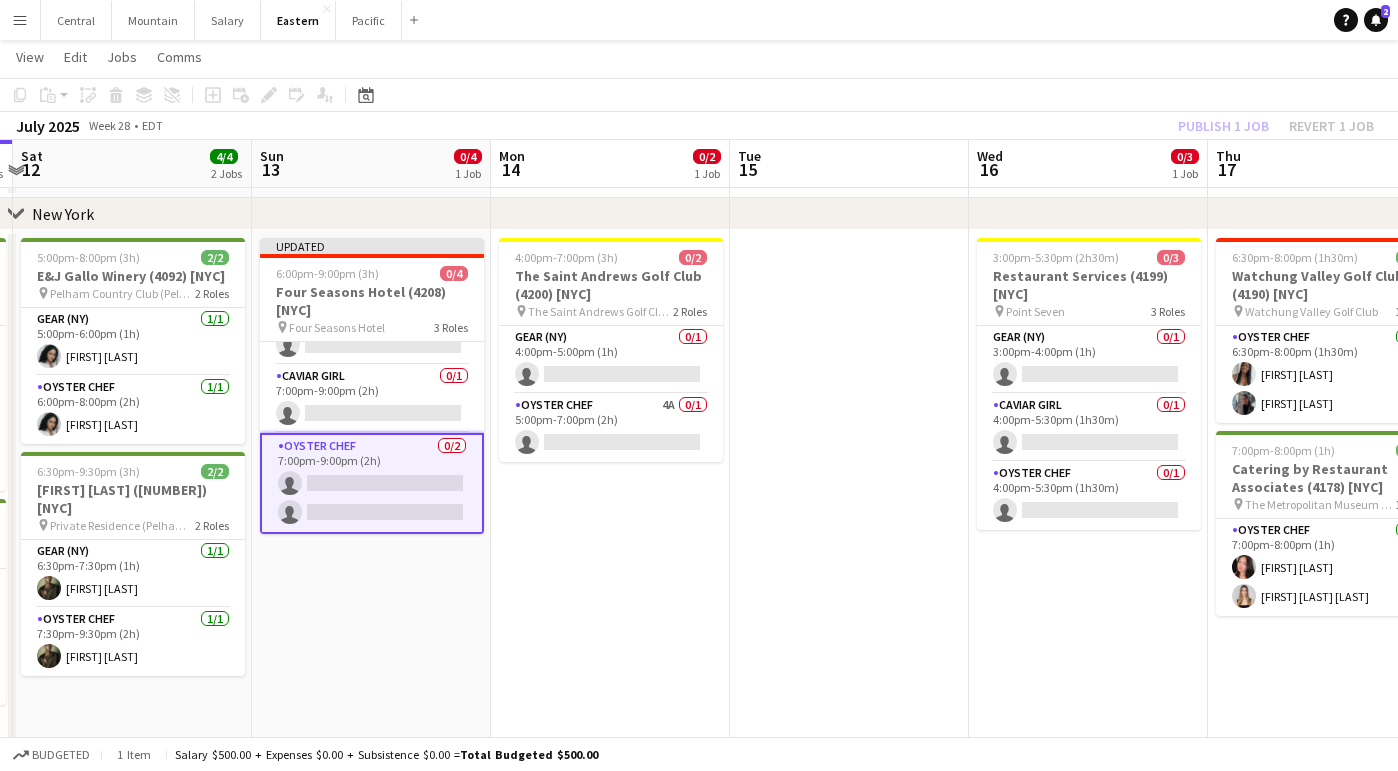 click on "Menu" at bounding box center [20, 20] 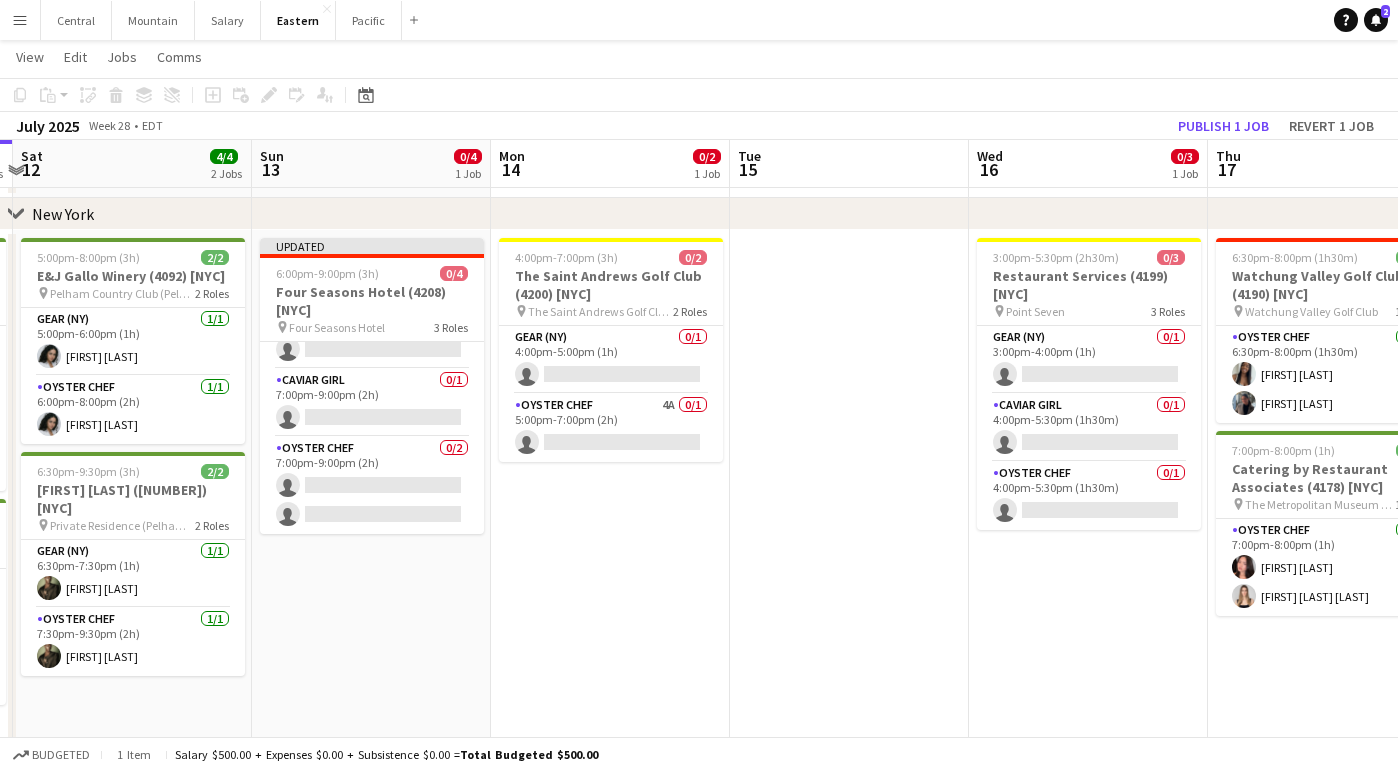 scroll, scrollTop: 41, scrollLeft: 0, axis: vertical 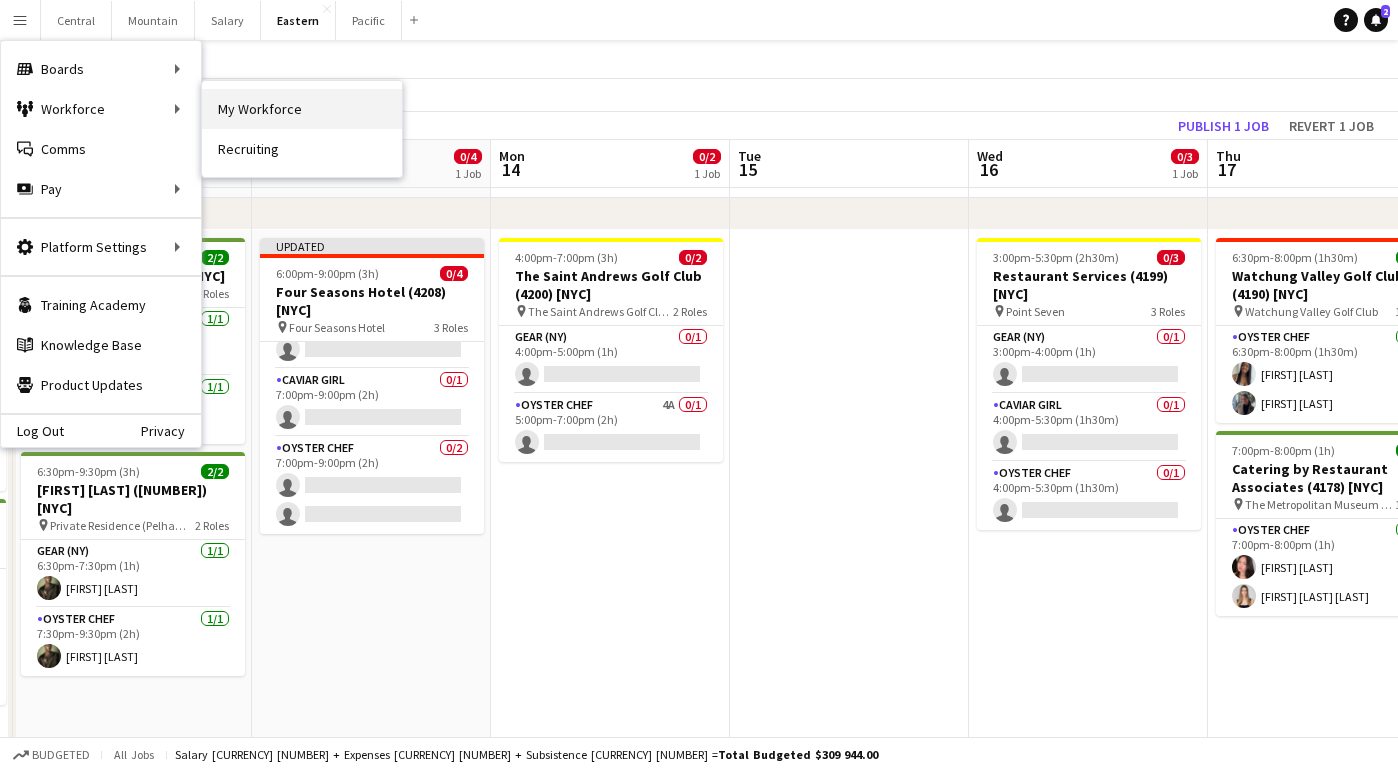 click on "My Workforce" at bounding box center (302, 109) 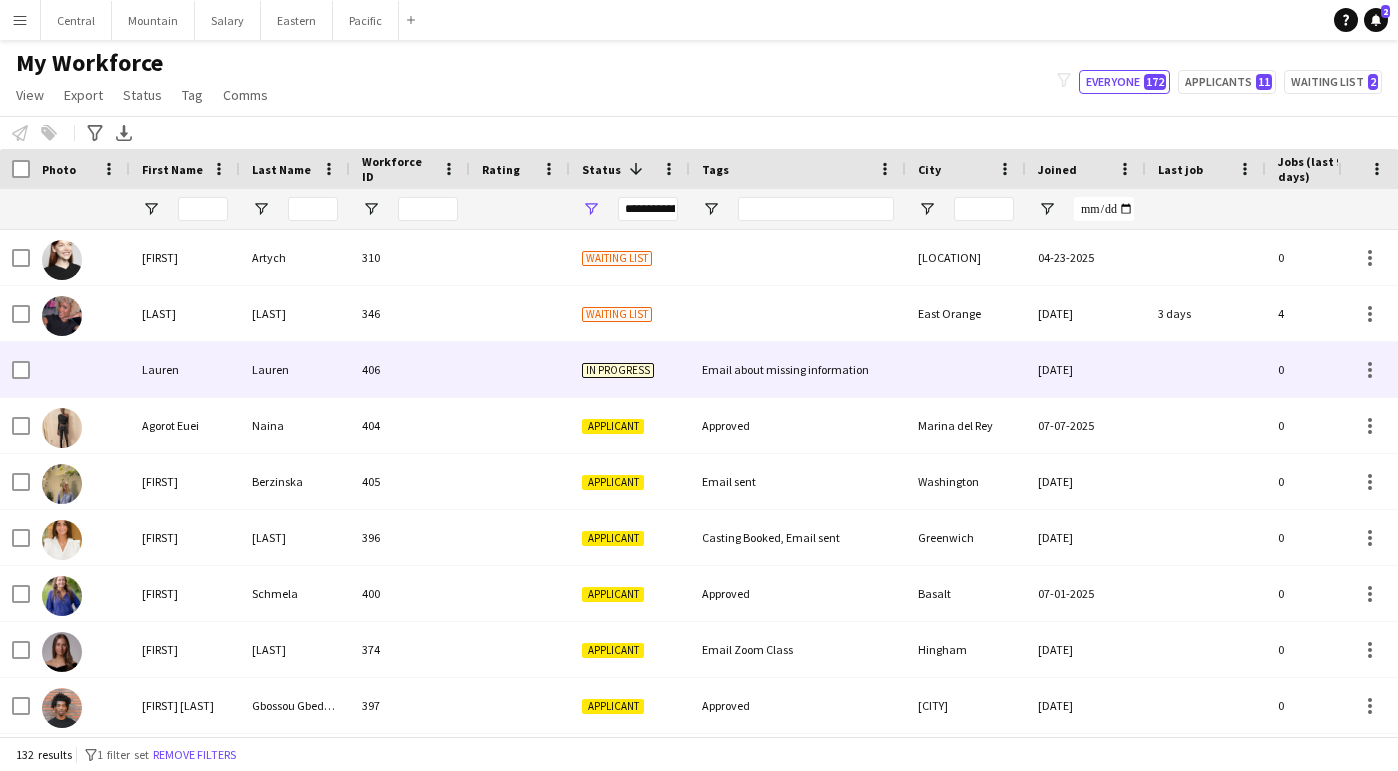 scroll, scrollTop: 0, scrollLeft: 0, axis: both 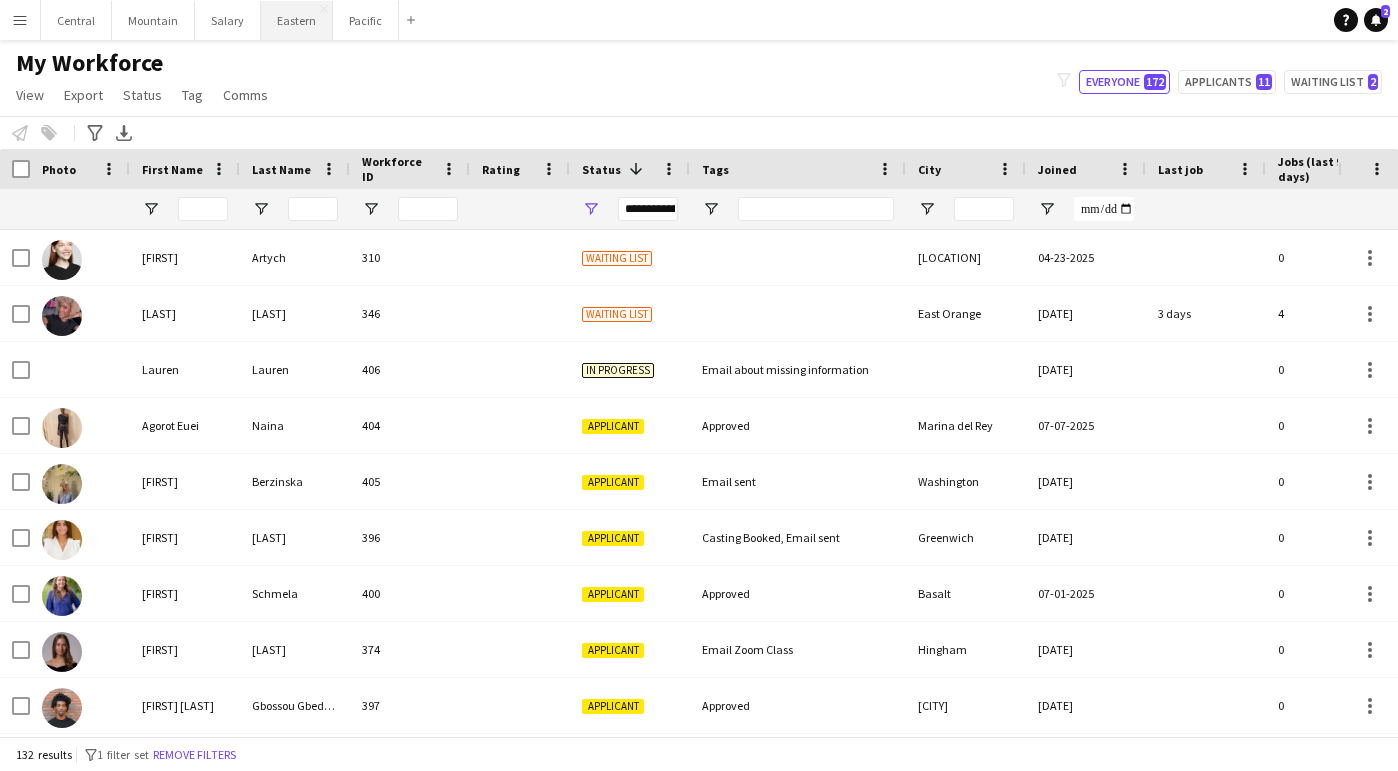 click on "Eastern
Close" at bounding box center (297, 20) 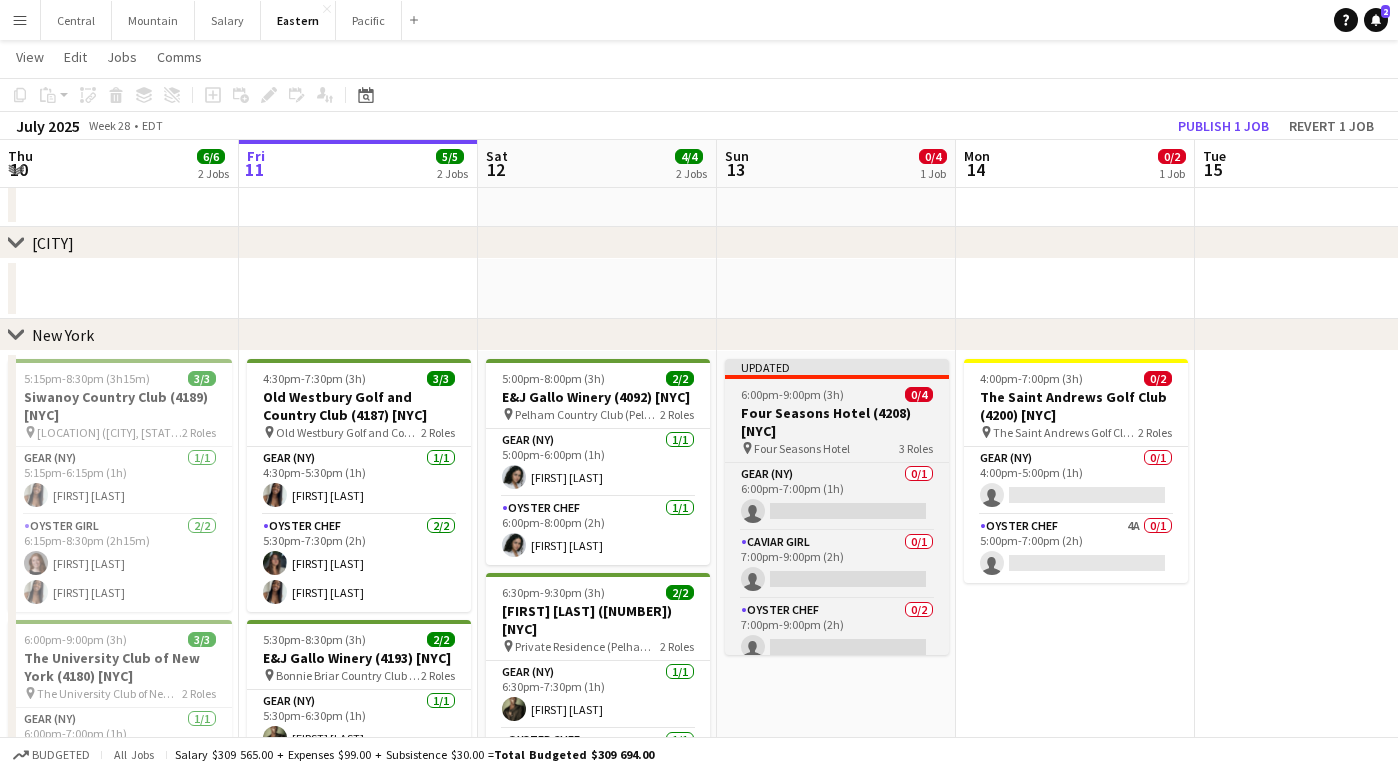 click on "Four Seasons Hotel (4208) [NYC]" at bounding box center (837, 422) 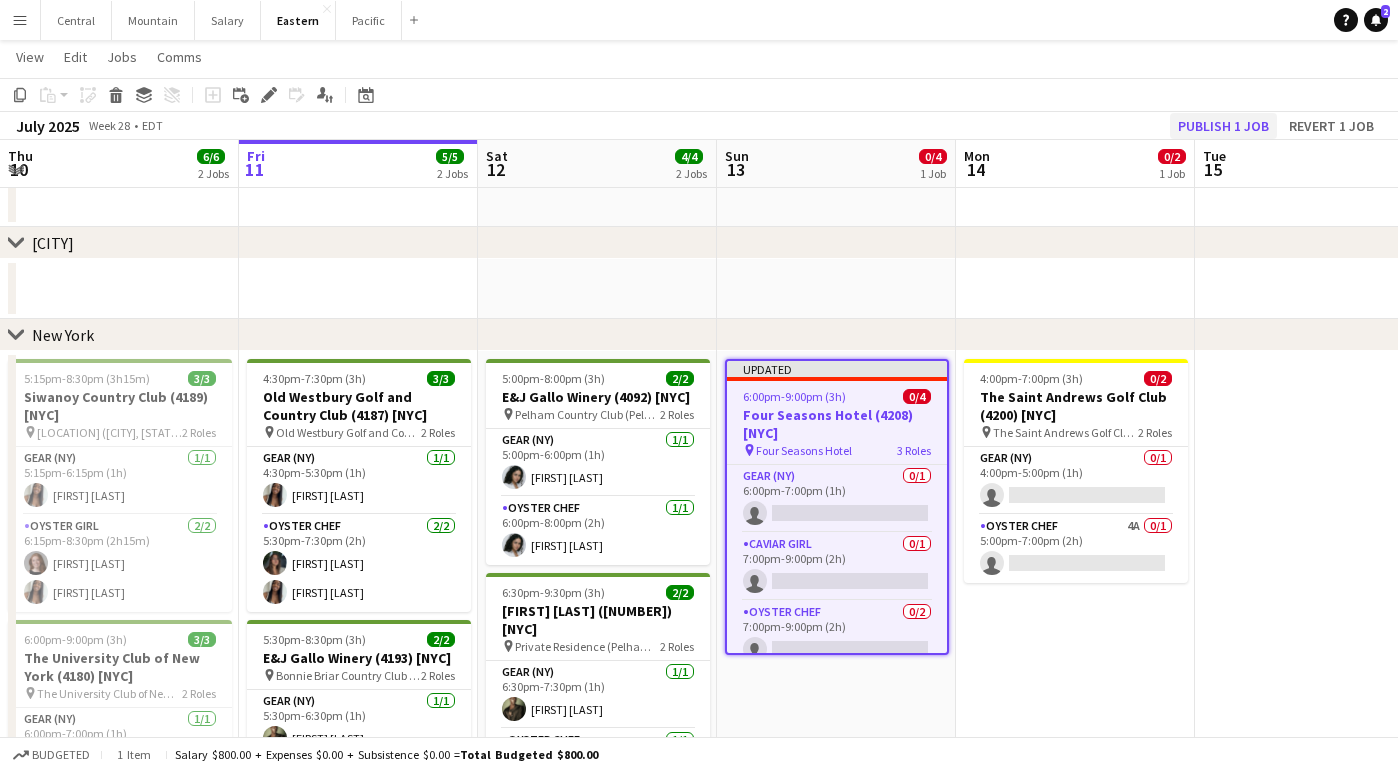 click on "Publish 1 job" 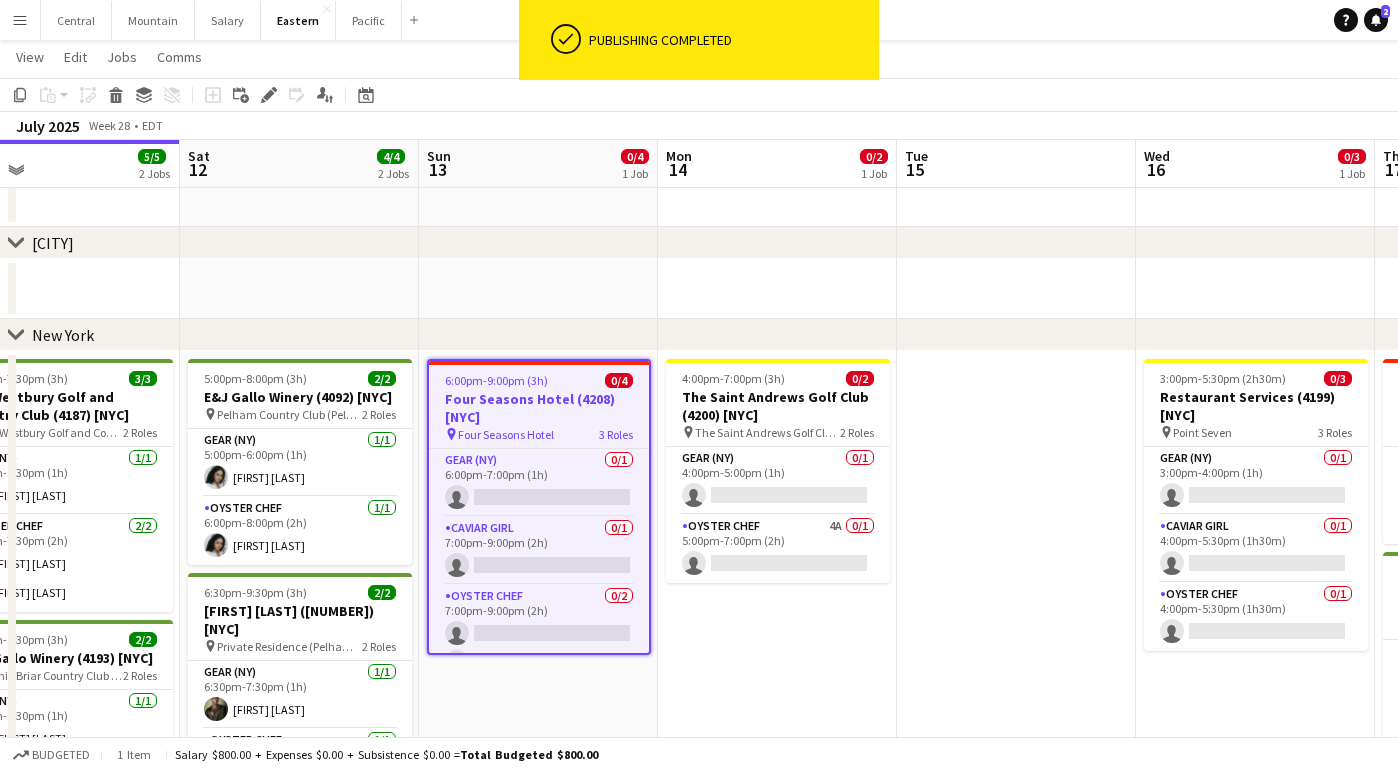 click on "[TIME]-[TIME] ([HOURS])    [NUMBER]/[NUMBER]   [LOCATION] ([NUMBER]) [STATE]
pin
[LOCATION]   [NUMBER] Roles   [CATEGORY] ([STATE])   [NUMBER]/[NUMBER]   [TIME]-[TIME] ([HOURS])
single-neutral-actions
[ROLE]   [NUMBER]/[NUMBER]   [TIME]-[TIME] ([HOURS])
single-neutral-actions
single-neutral-actions" at bounding box center (538, 633) 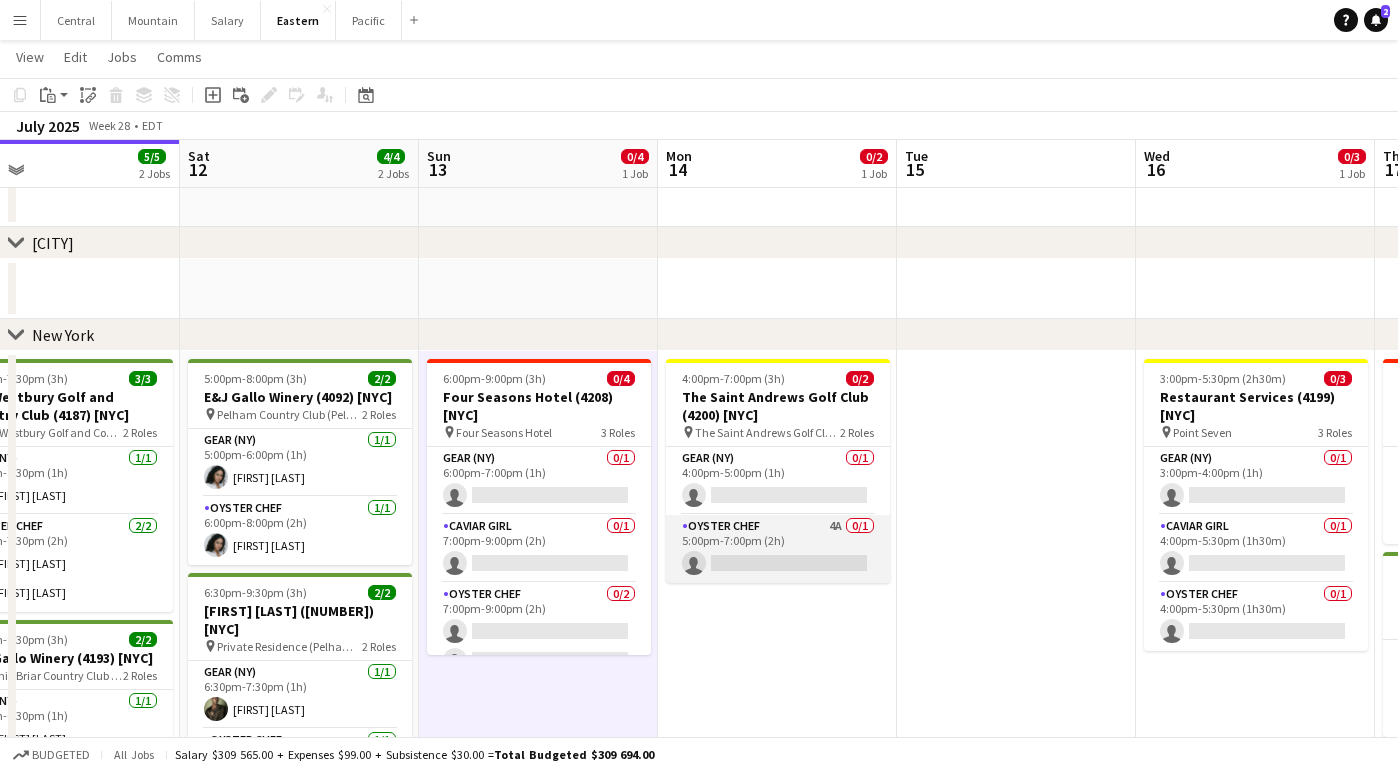 click on "Oyster Chef   4A   0/1   5:00pm-7:00pm (2h)
single-neutral-actions" at bounding box center [778, 549] 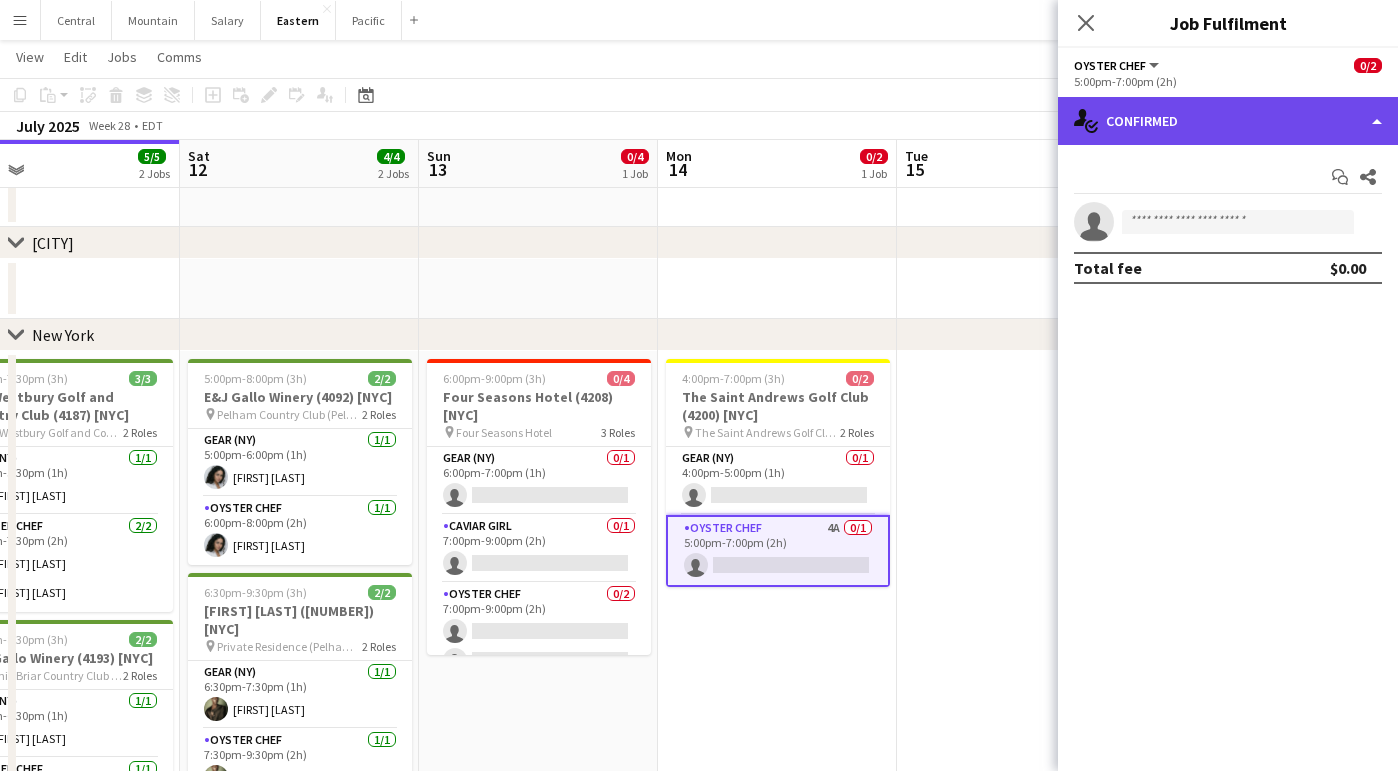click on "single-neutral-actions-check-2
Confirmed" 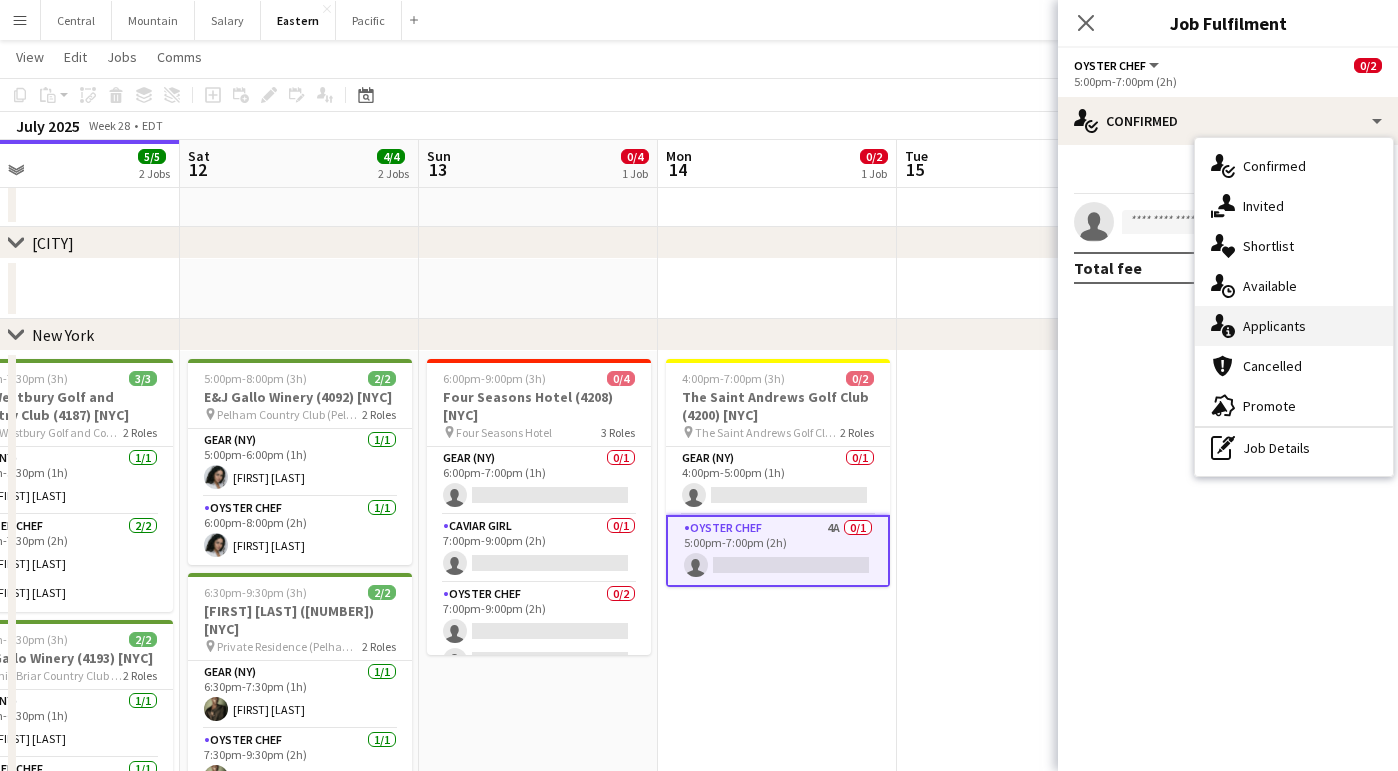 click on "single-neutral-actions-information
Applicants" at bounding box center [1294, 326] 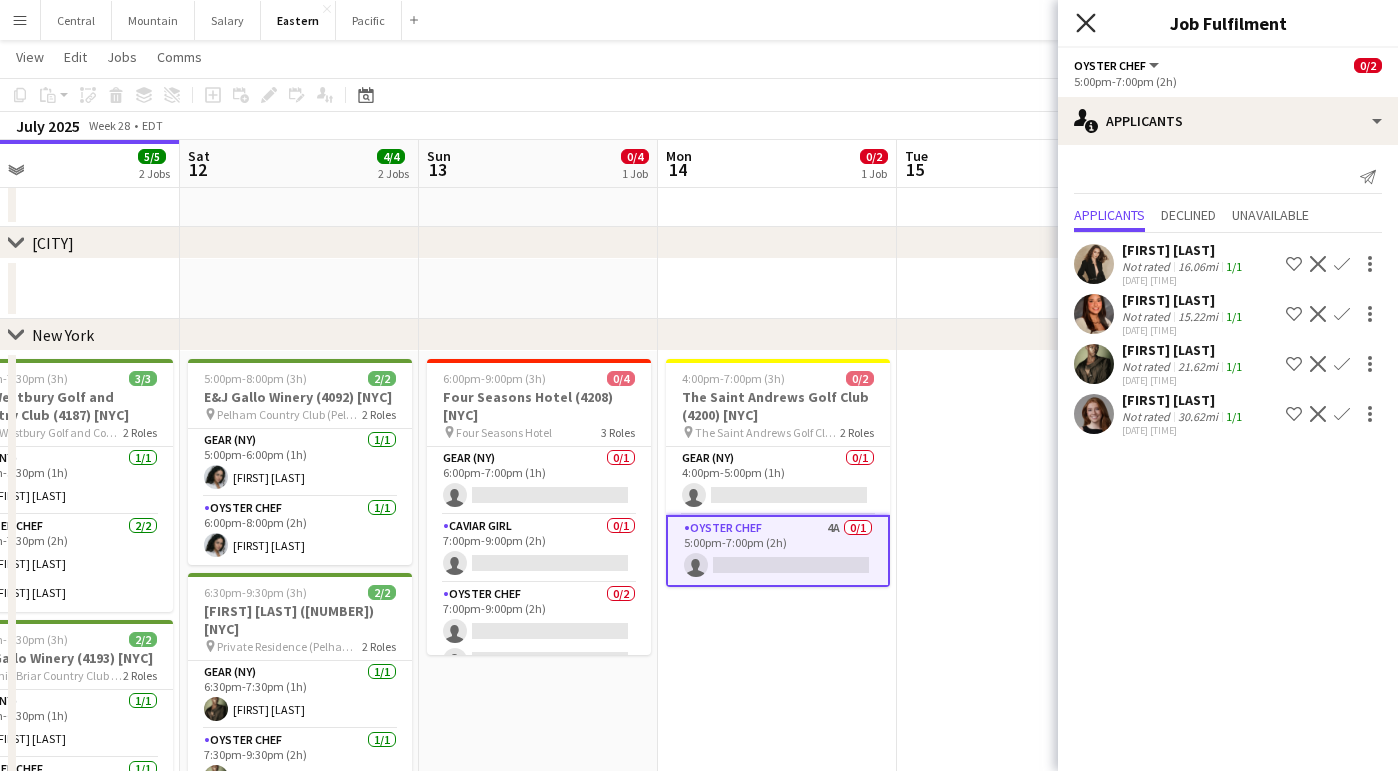 click on "Close pop-in" 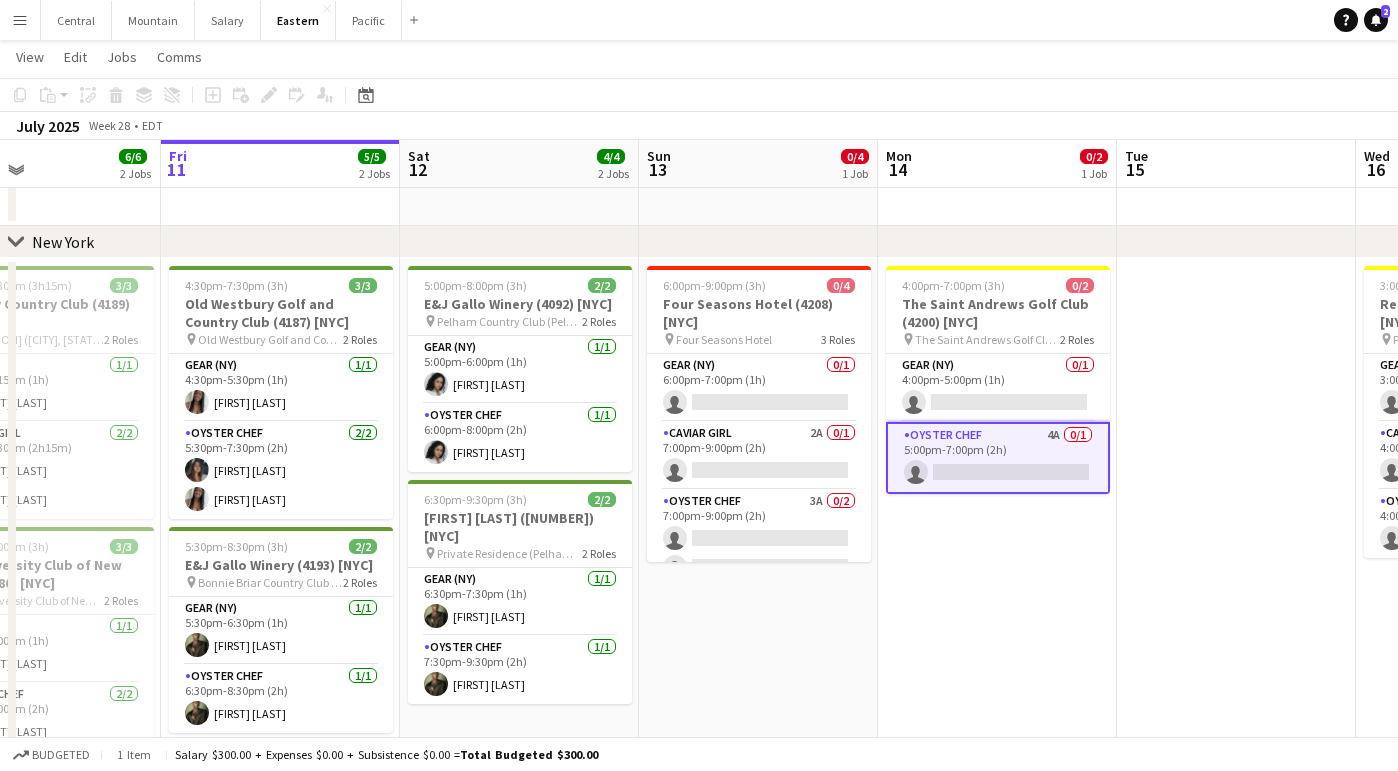 scroll, scrollTop: 0, scrollLeft: 549, axis: horizontal 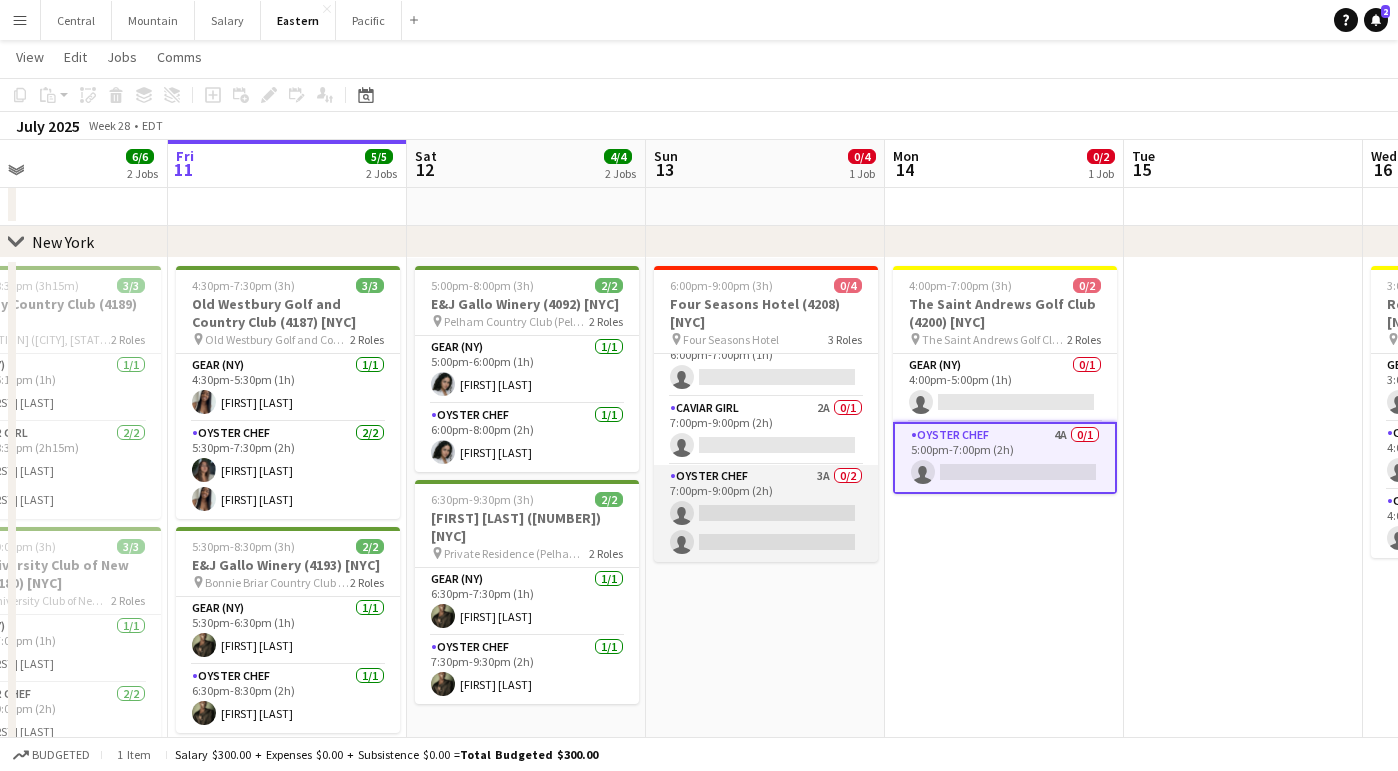 click on "Oyster Chef   3A   0/2   7:00pm-9:00pm (2h)
single-neutral-actions
single-neutral-actions" at bounding box center (766, 513) 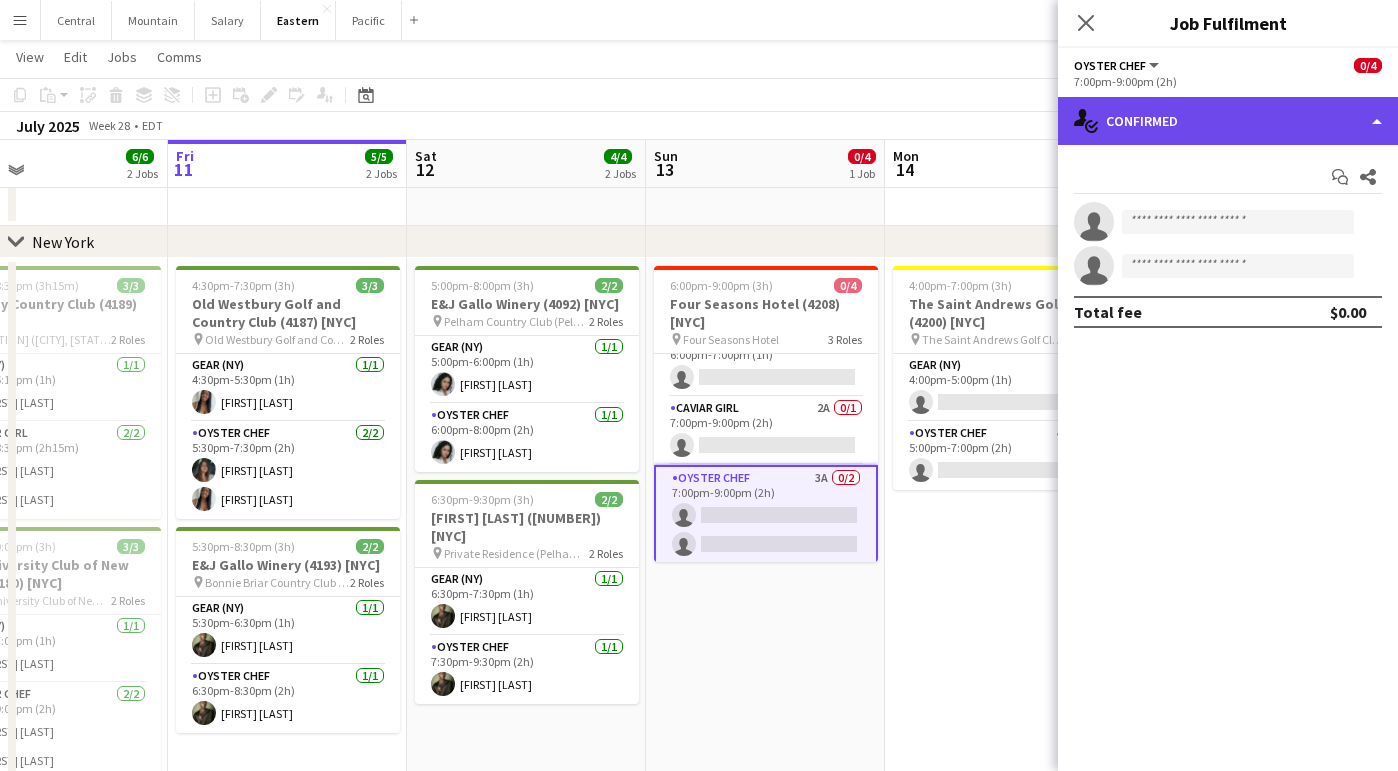 click on "single-neutral-actions-check-2
Confirmed" 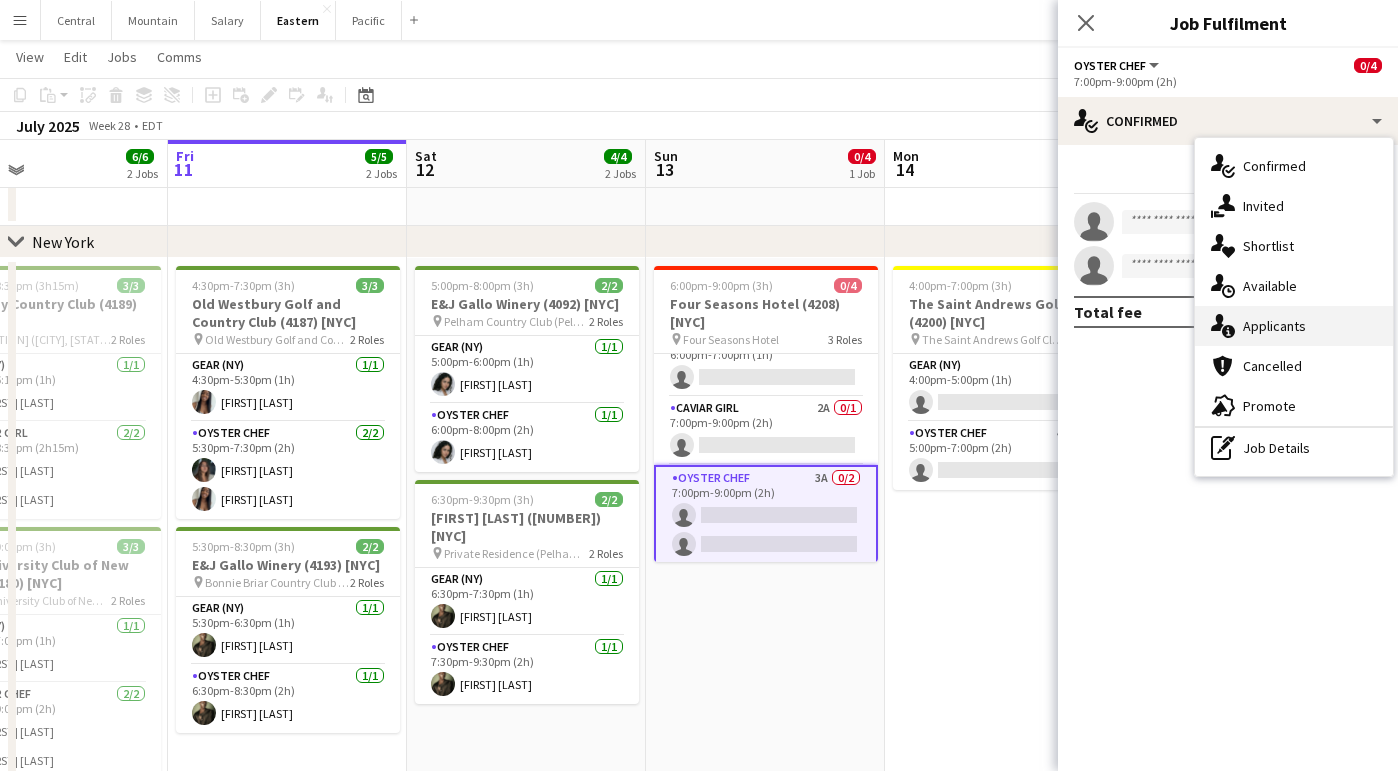 click on "single-neutral-actions-information
Applicants" at bounding box center [1294, 326] 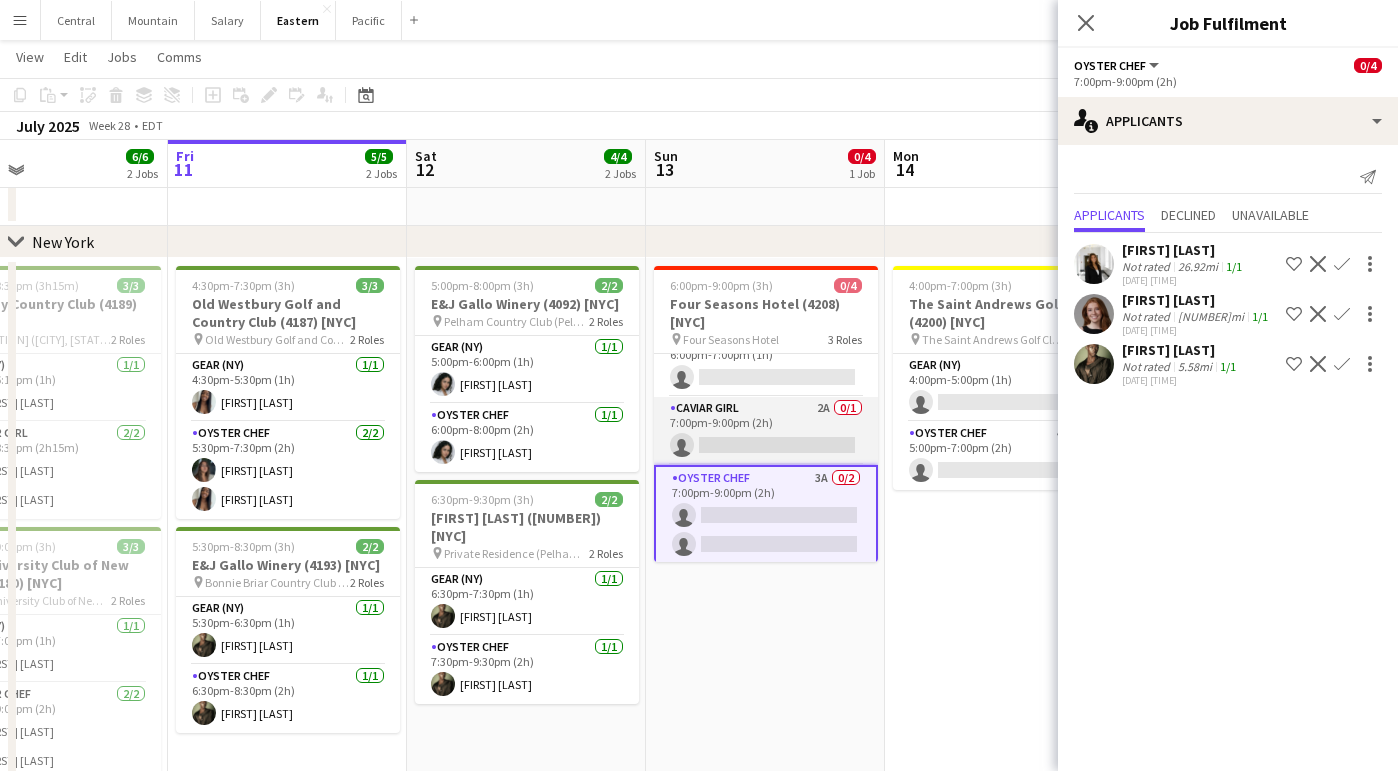 click on "Caviar Girl   2A   0/1   7:00pm-9:00pm (2h)
single-neutral-actions" at bounding box center (766, 431) 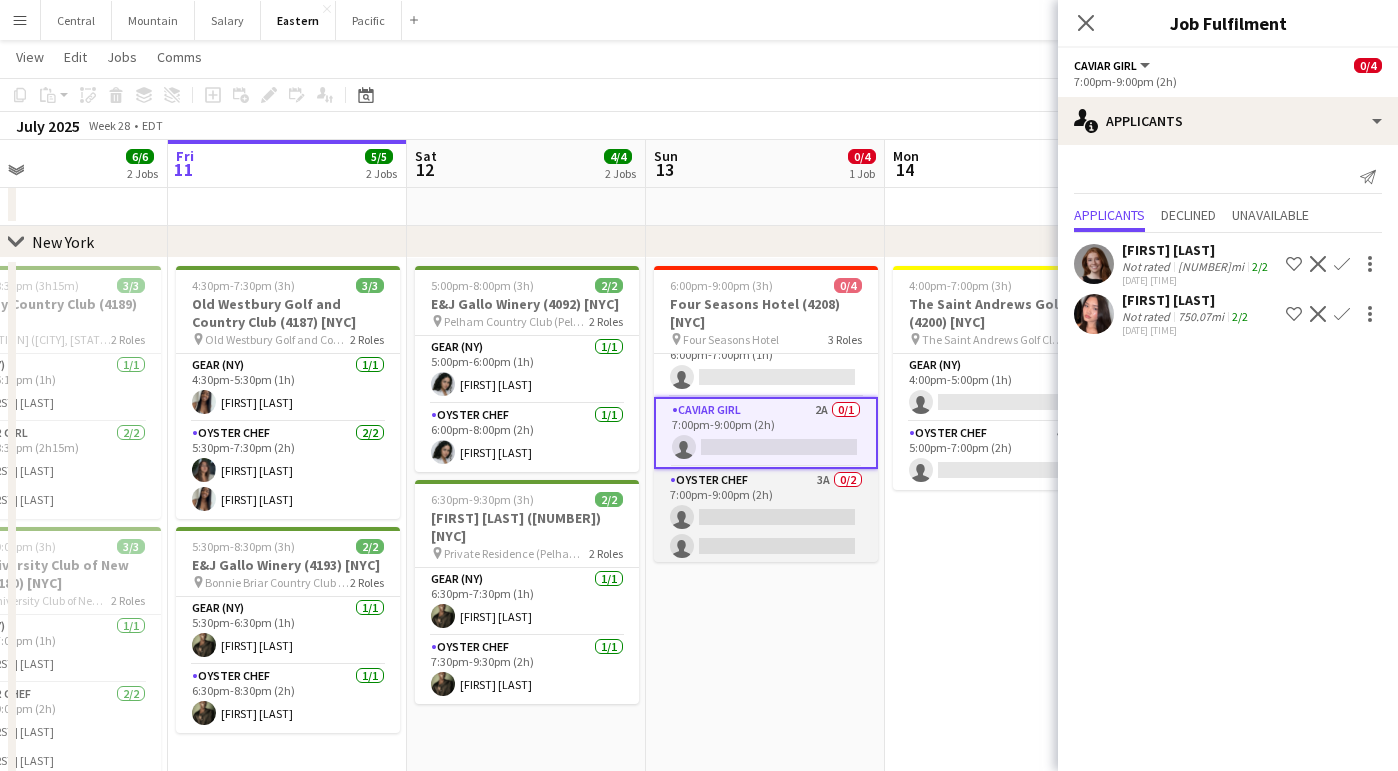 click on "Oyster Chef   3A   0/2   7:00pm-9:00pm (2h)
single-neutral-actions
single-neutral-actions" at bounding box center (766, 517) 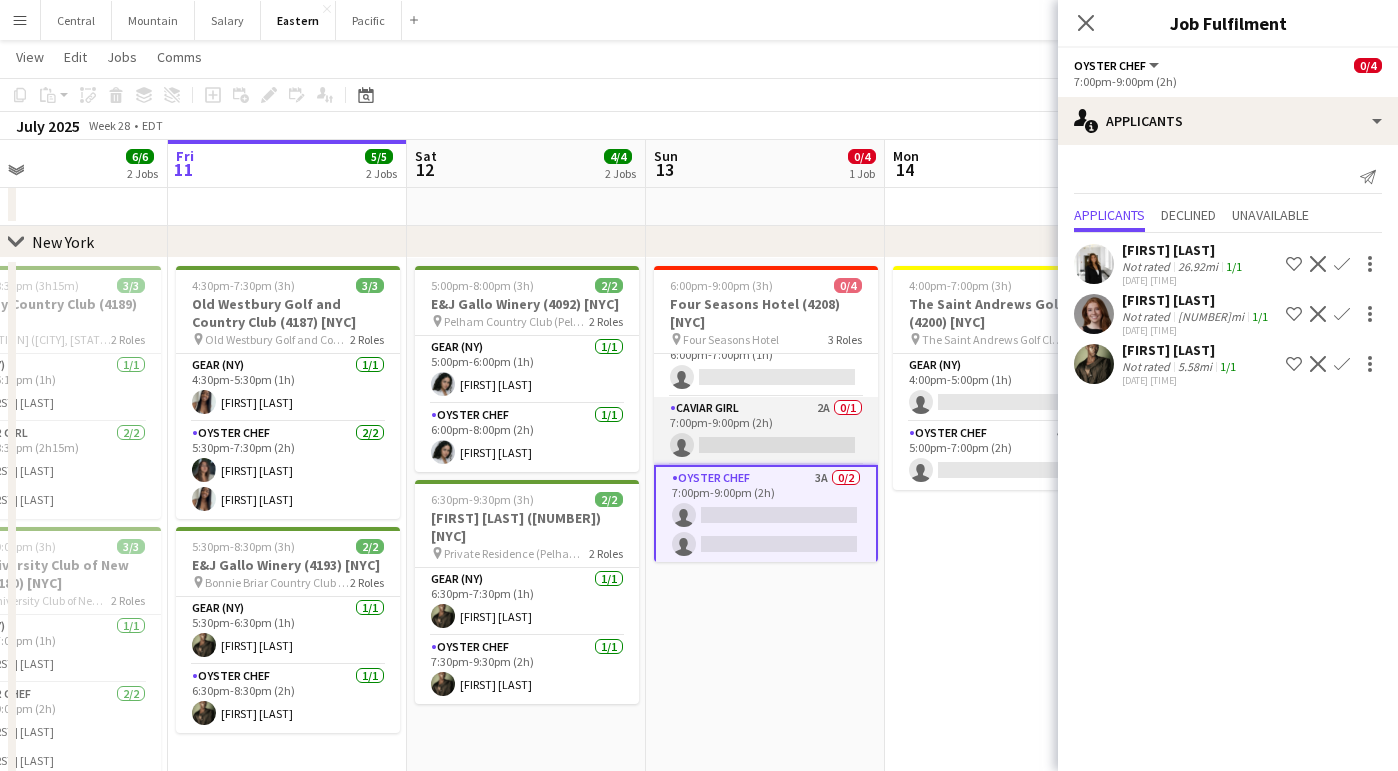 click on "Caviar Girl   2A   0/1   7:00pm-9:00pm (2h)
single-neutral-actions" at bounding box center [766, 431] 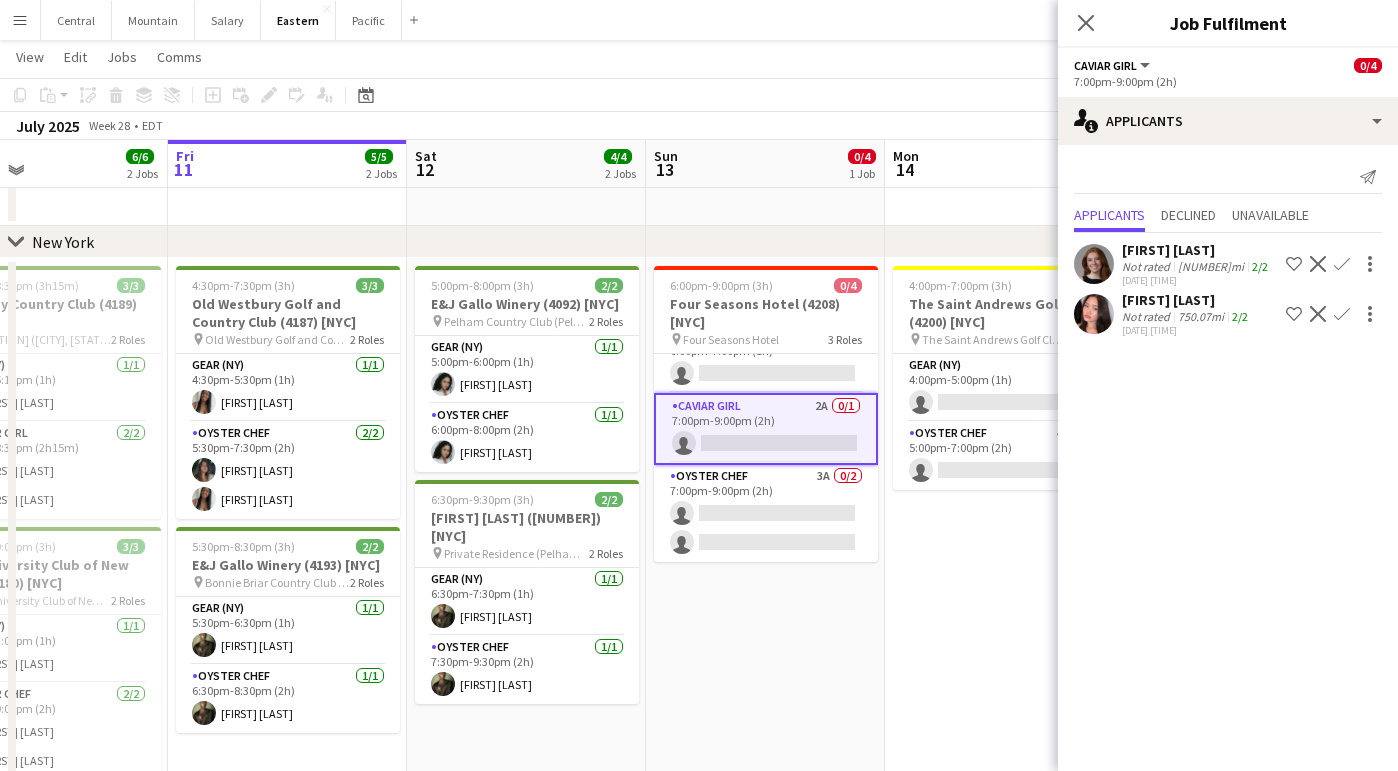 scroll, scrollTop: 29, scrollLeft: 0, axis: vertical 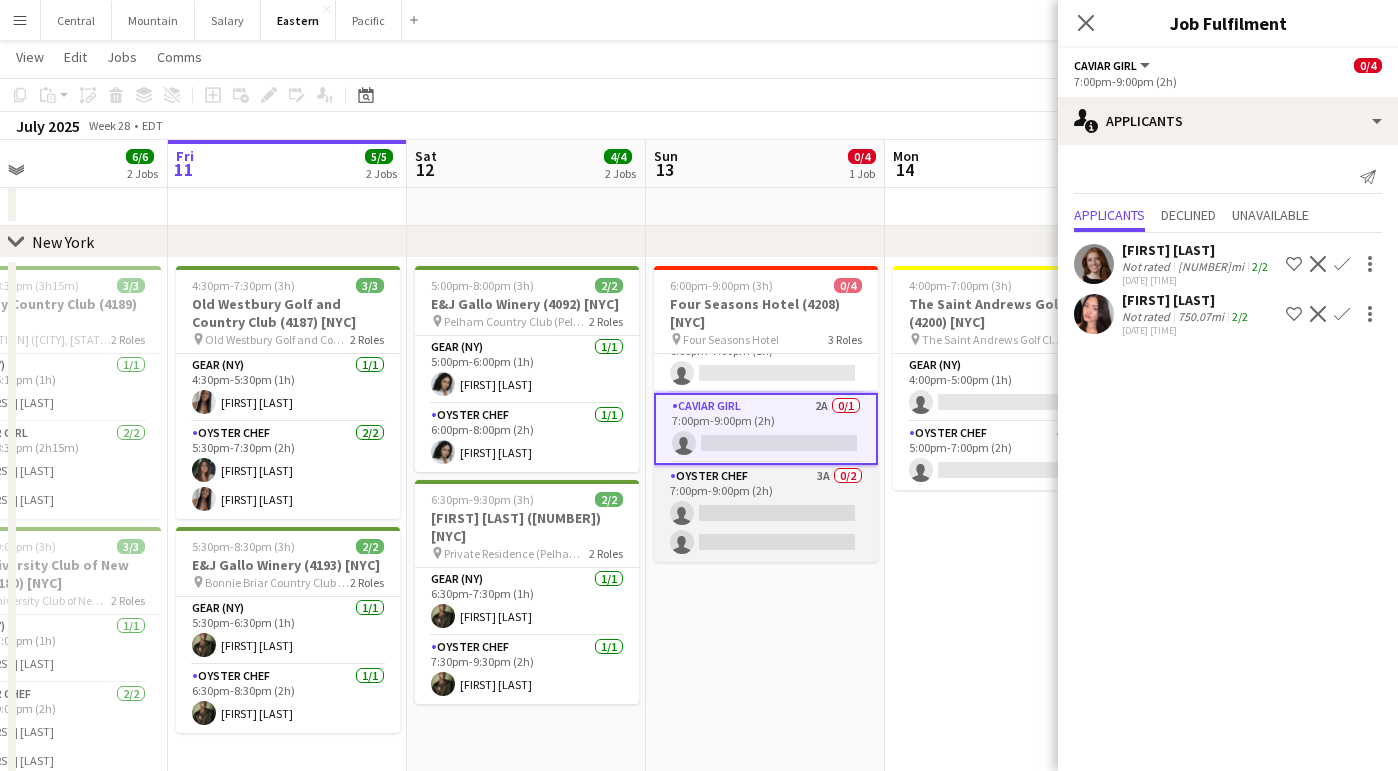 click on "Oyster Chef   3A   0/2   7:00pm-9:00pm (2h)
single-neutral-actions
single-neutral-actions" at bounding box center [766, 513] 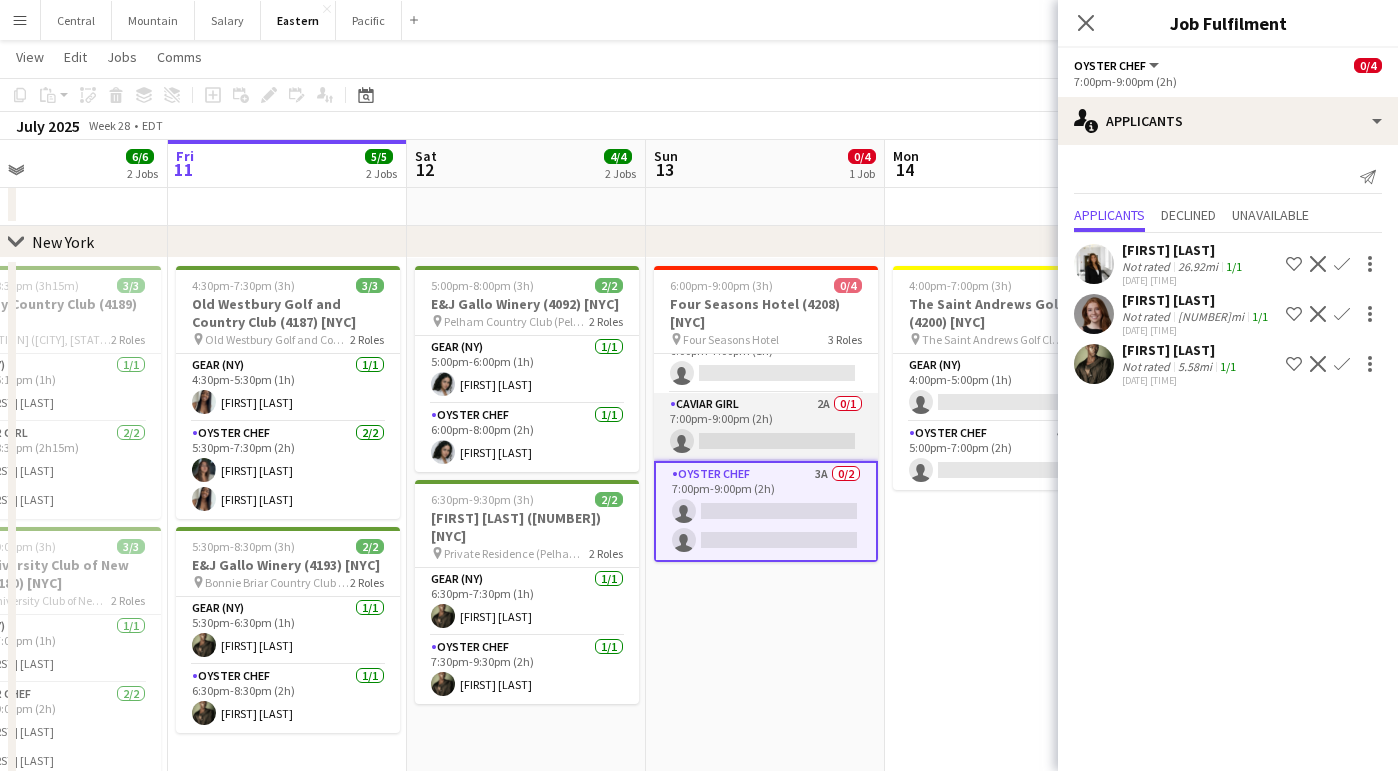 click on "Caviar Girl   2A   0/1   7:00pm-9:00pm (2h)
single-neutral-actions" at bounding box center (766, 427) 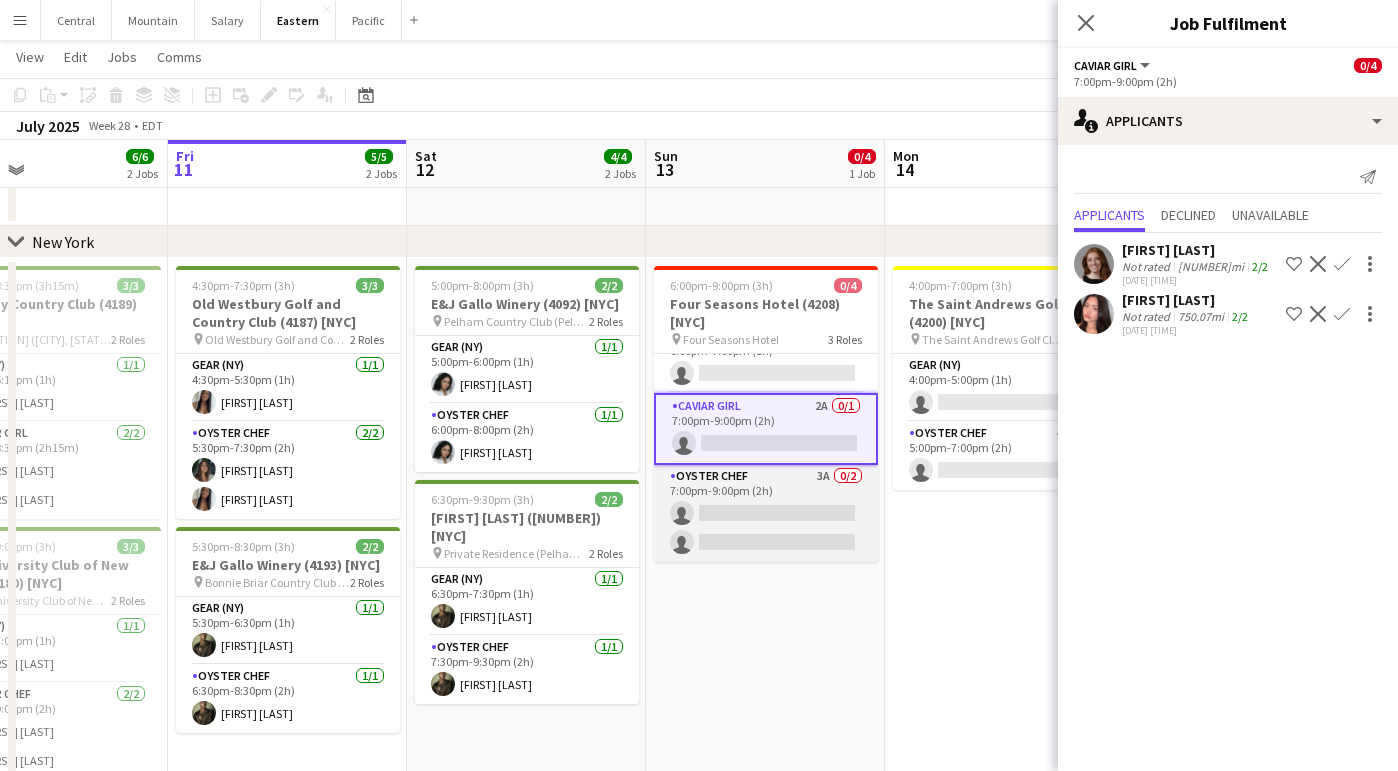 click on "Oyster Chef   3A   0/2   7:00pm-9:00pm (2h)
single-neutral-actions
single-neutral-actions" at bounding box center [766, 513] 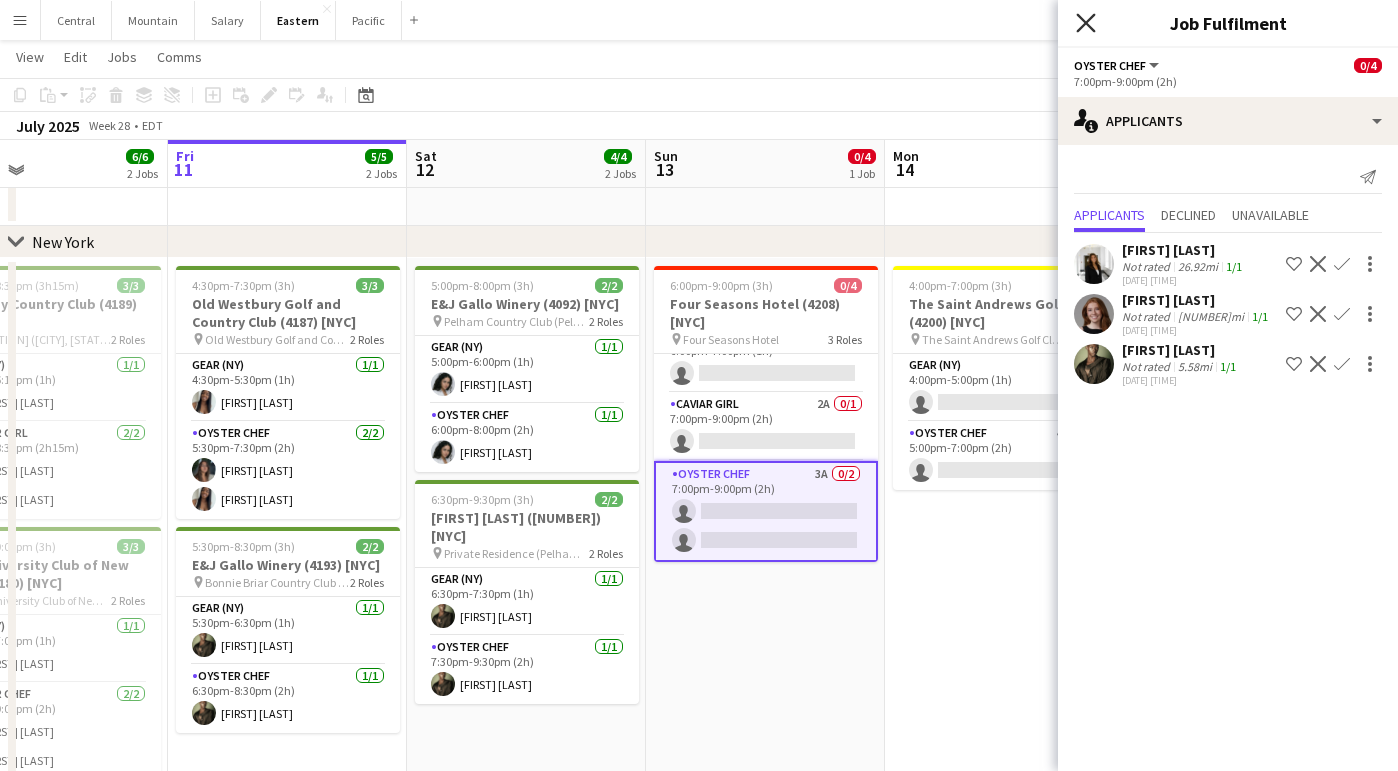click on "Close pop-in" 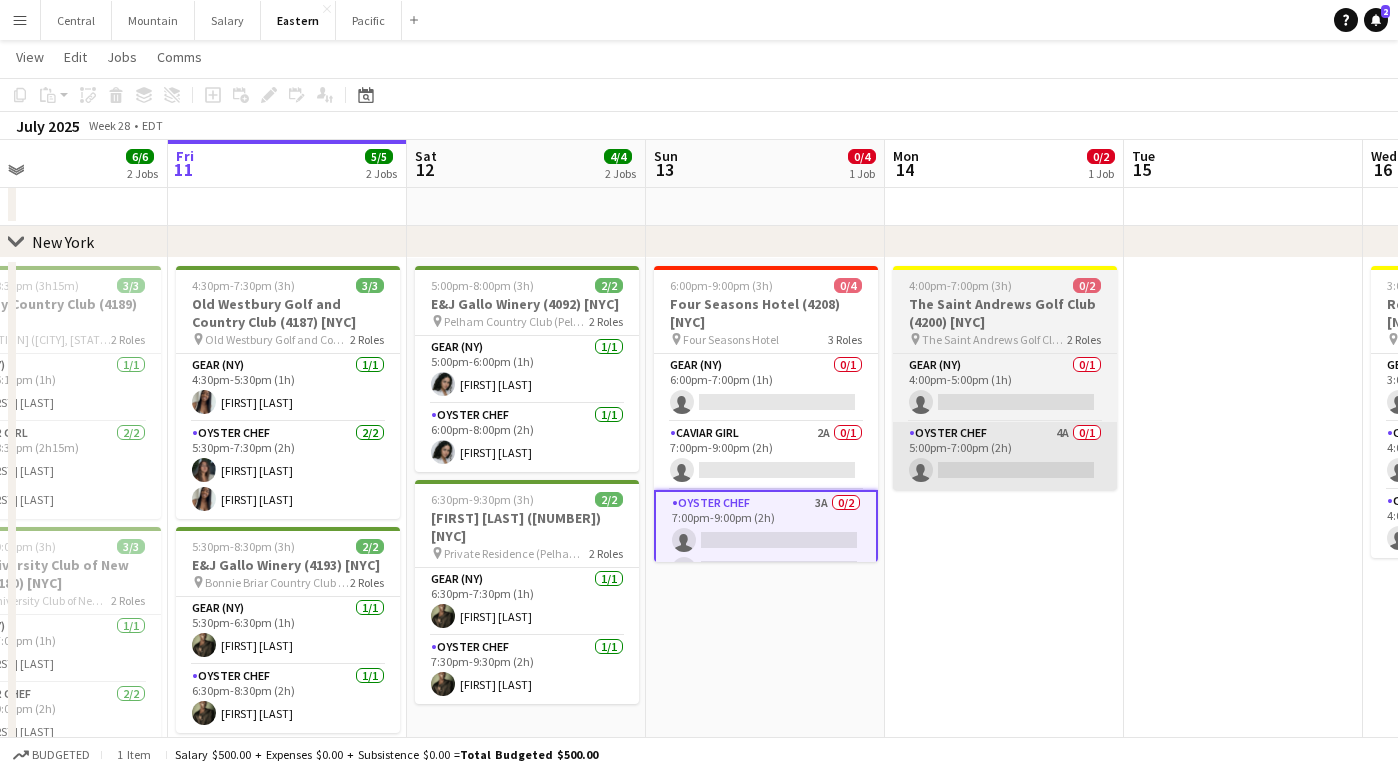 scroll, scrollTop: 0, scrollLeft: 0, axis: both 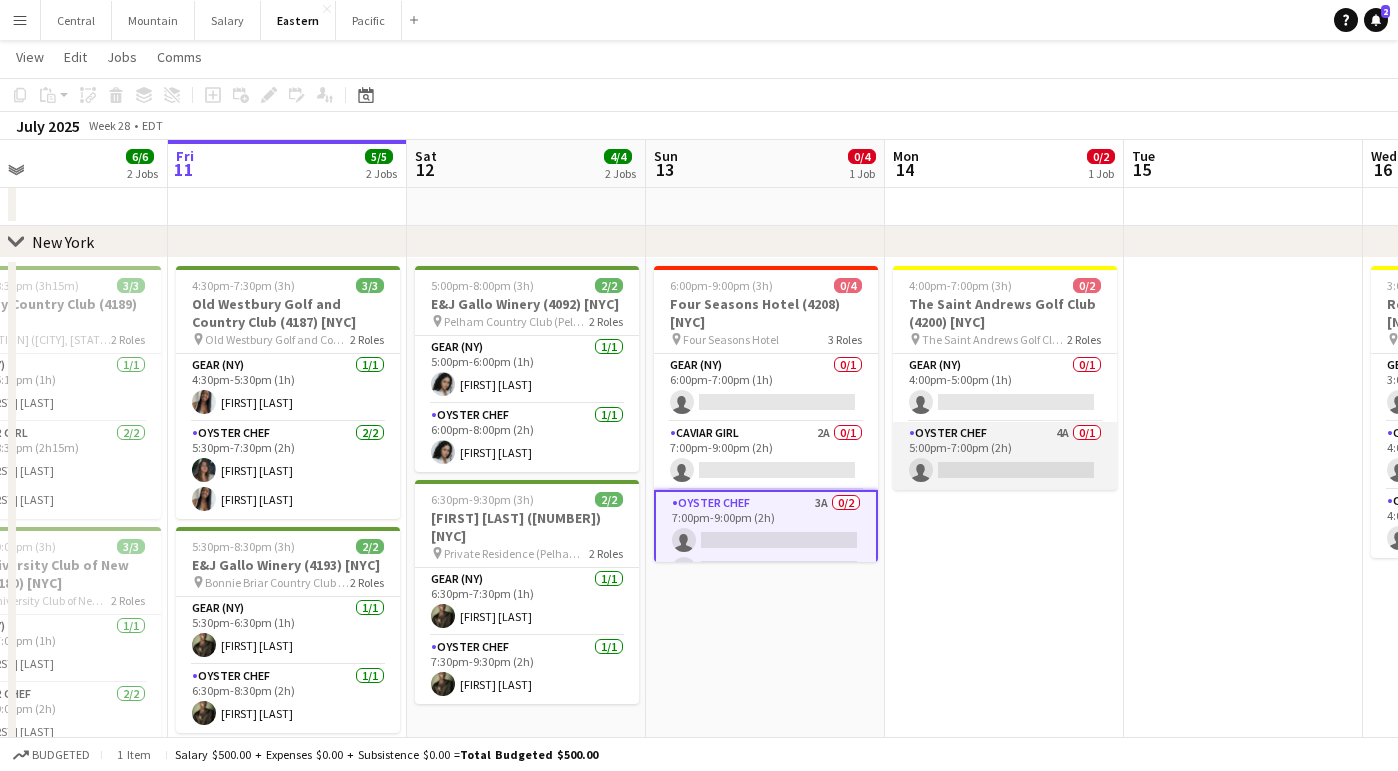 click on "Oyster Chef   4A   0/1   5:00pm-7:00pm (2h)
single-neutral-actions" at bounding box center [1005, 456] 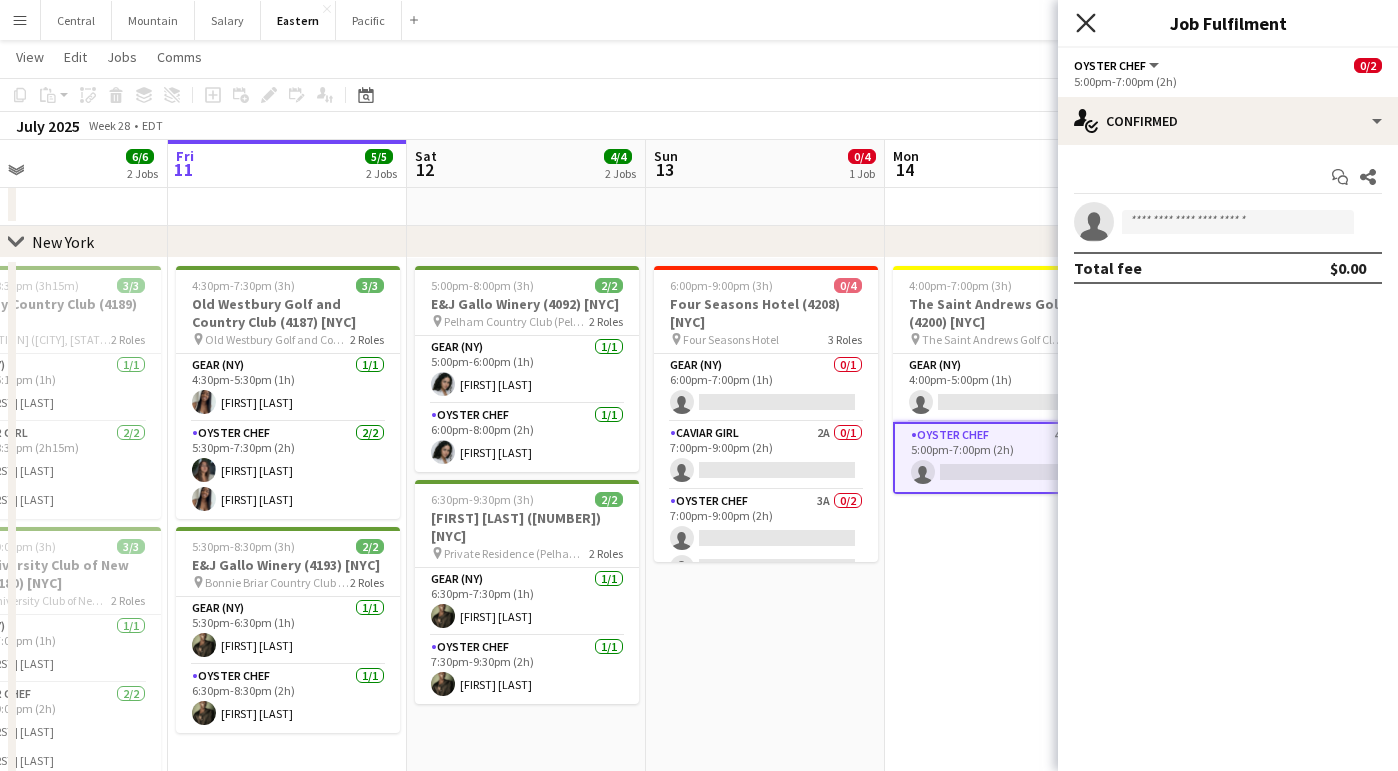 click 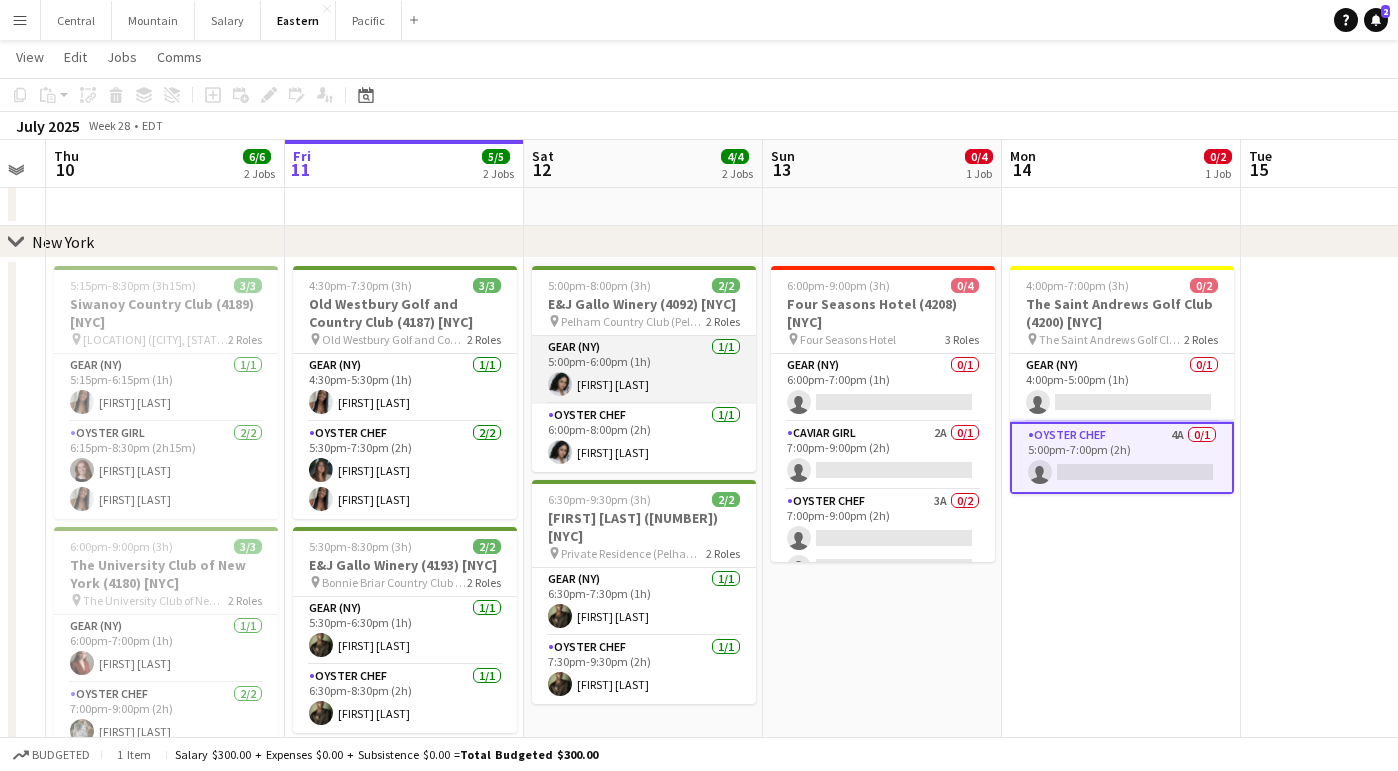 scroll, scrollTop: 0, scrollLeft: 430, axis: horizontal 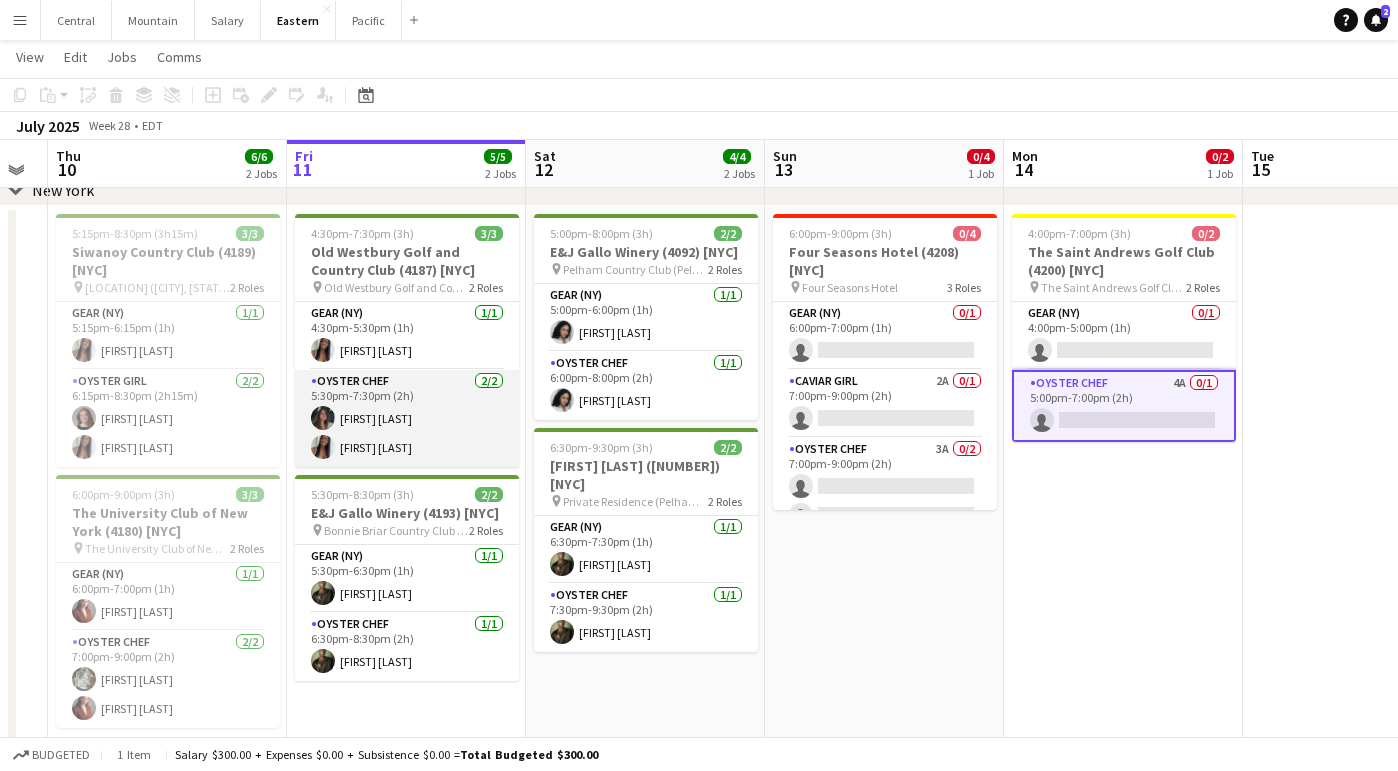 click on "[ROLE]   [NUMBER]/[NUMBER]   [TIME]-[TIME] ([HOURS])
[FIRST] [LAST] [FIRST] [LAST]" at bounding box center [407, 418] 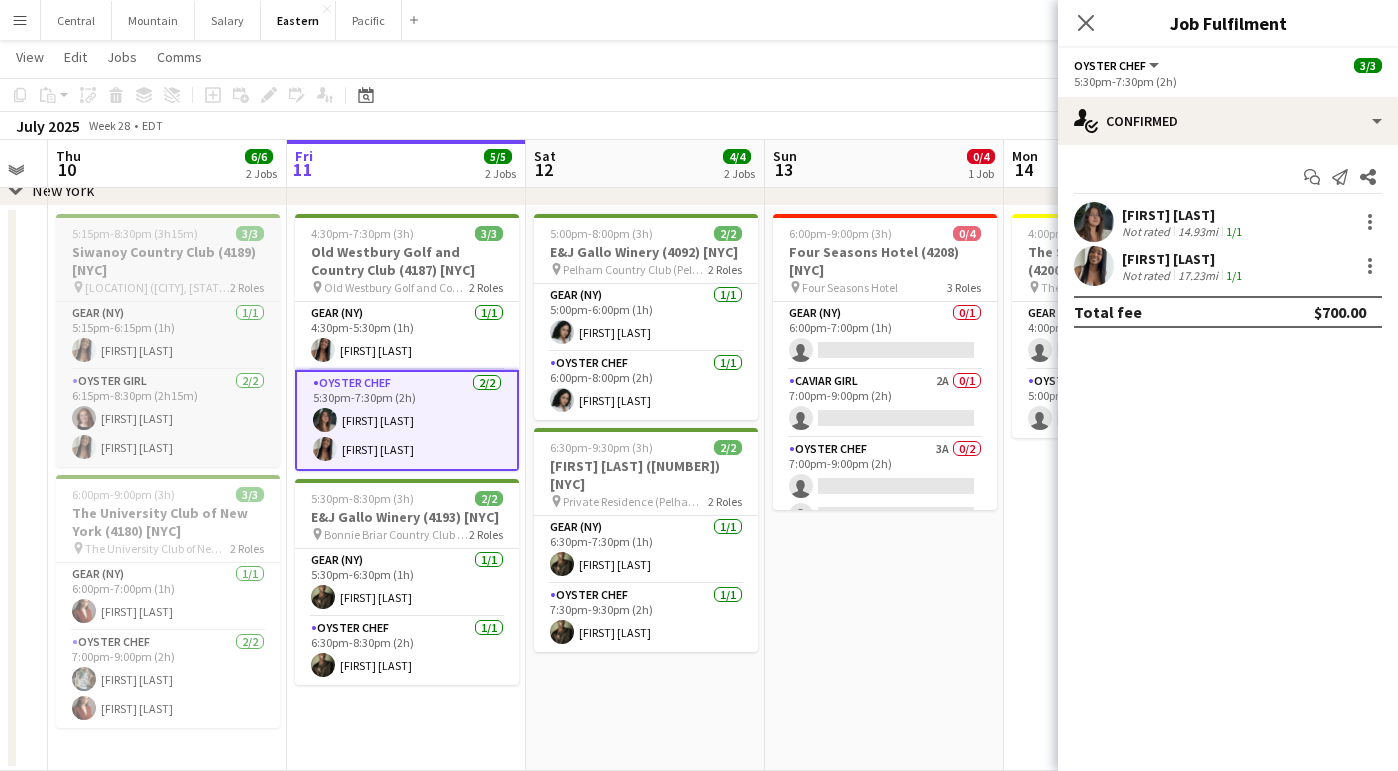 click on "[LOCATION] ([CITY], [STATE])" at bounding box center [157, 287] 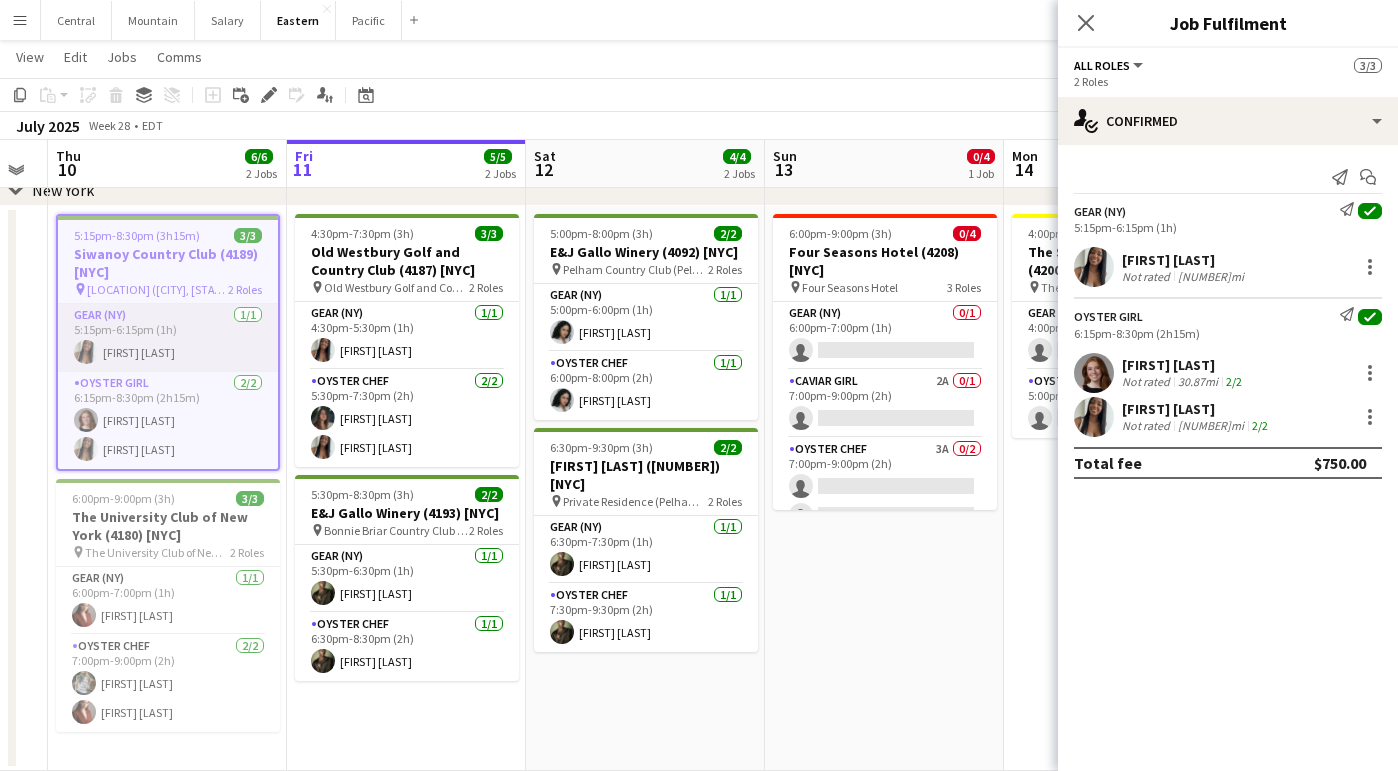 click on "Gear ([STATE])   1/1   5:15pm-6:15pm (1h)
[FIRST] [LAST]" at bounding box center (168, 338) 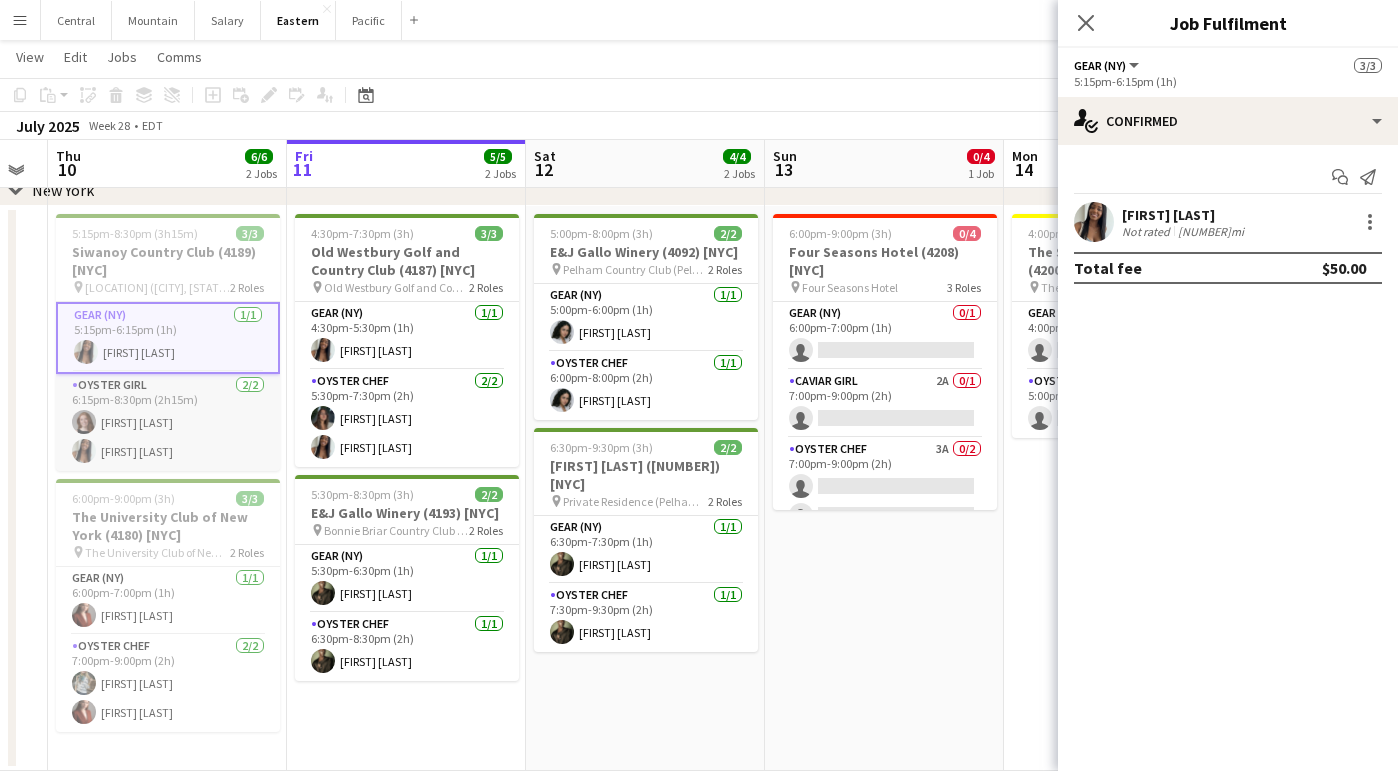 click on "[ROLE]   [NUMBER]/[NUMBER]   [TIME]-[TIME] ([HOURS][MINUTES])
[FIRST] [LAST] [FIRST] [LAST]" at bounding box center (168, 422) 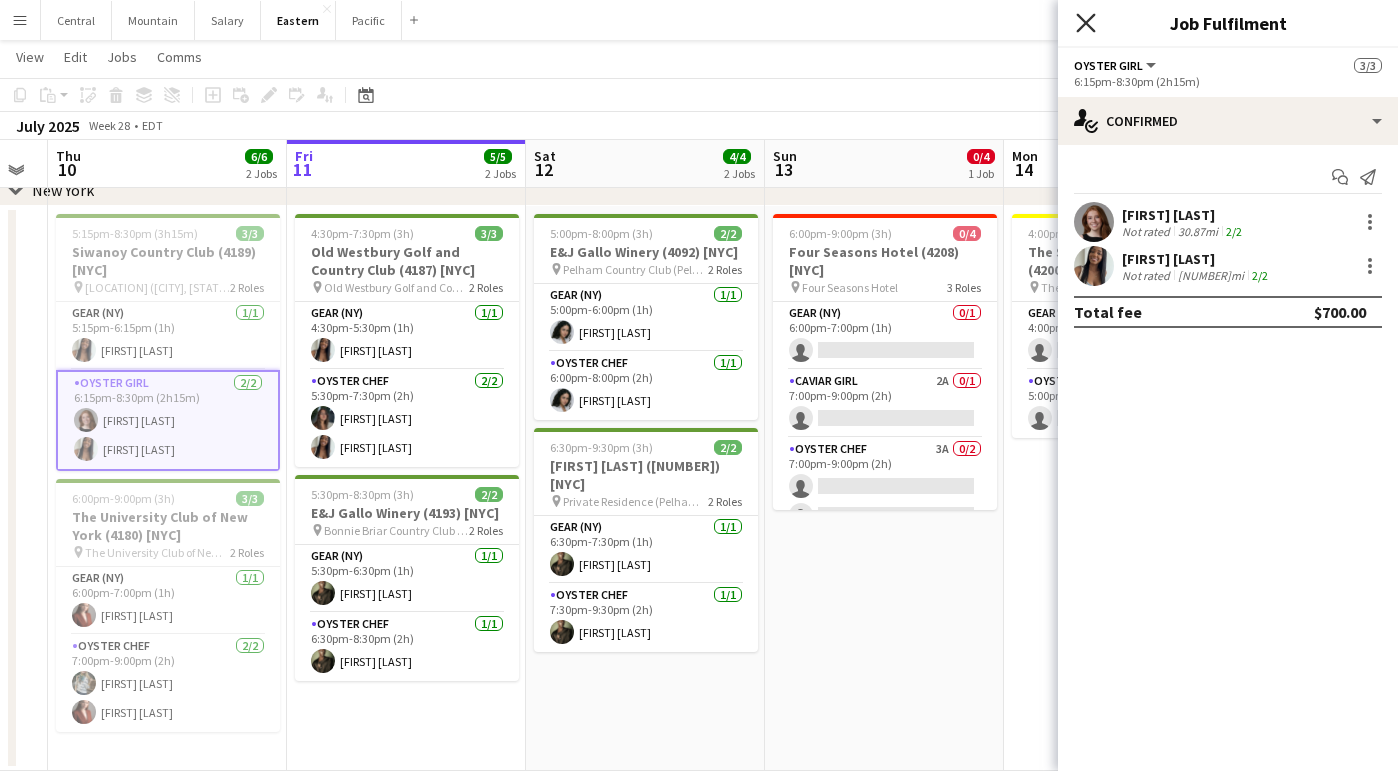 click on "Close pop-in" 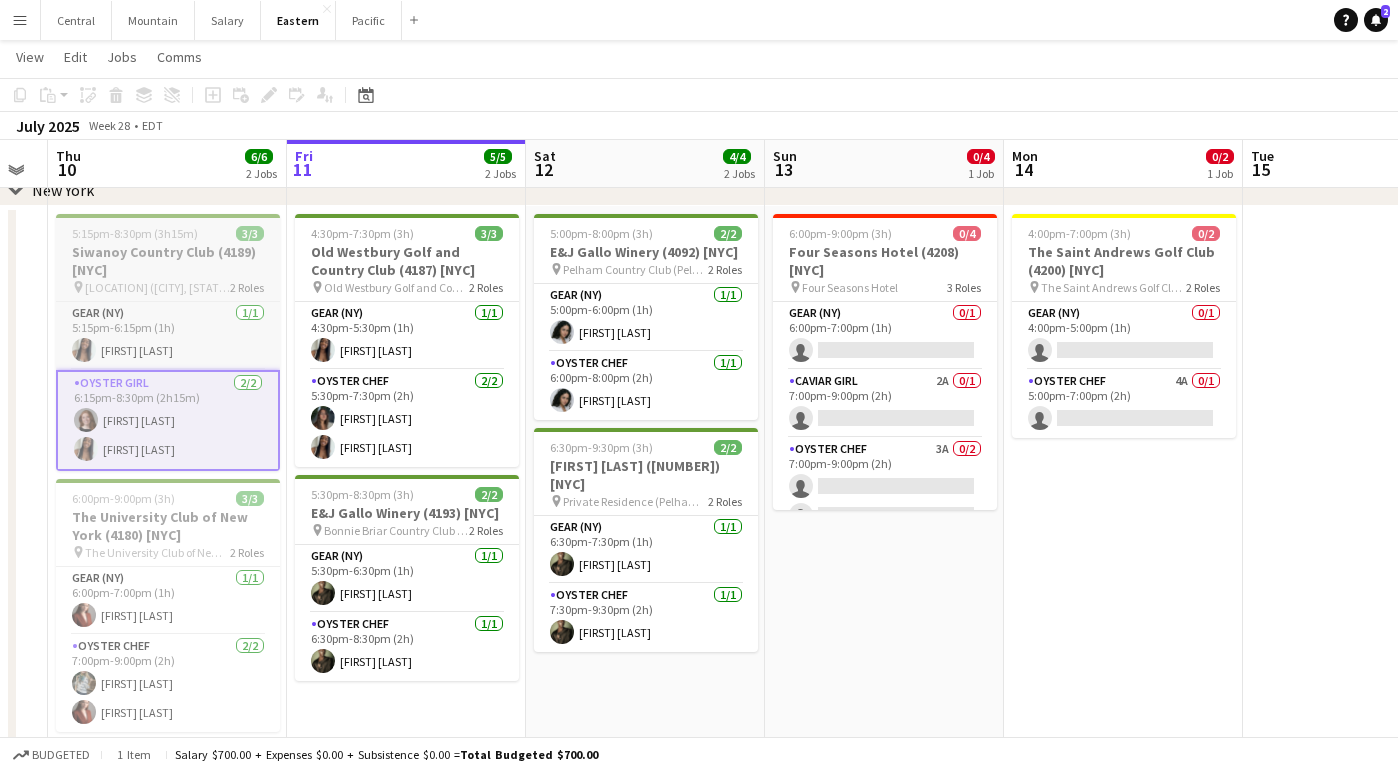 click on "Siwanoy Country Club (4189) [NYC]" at bounding box center (168, 261) 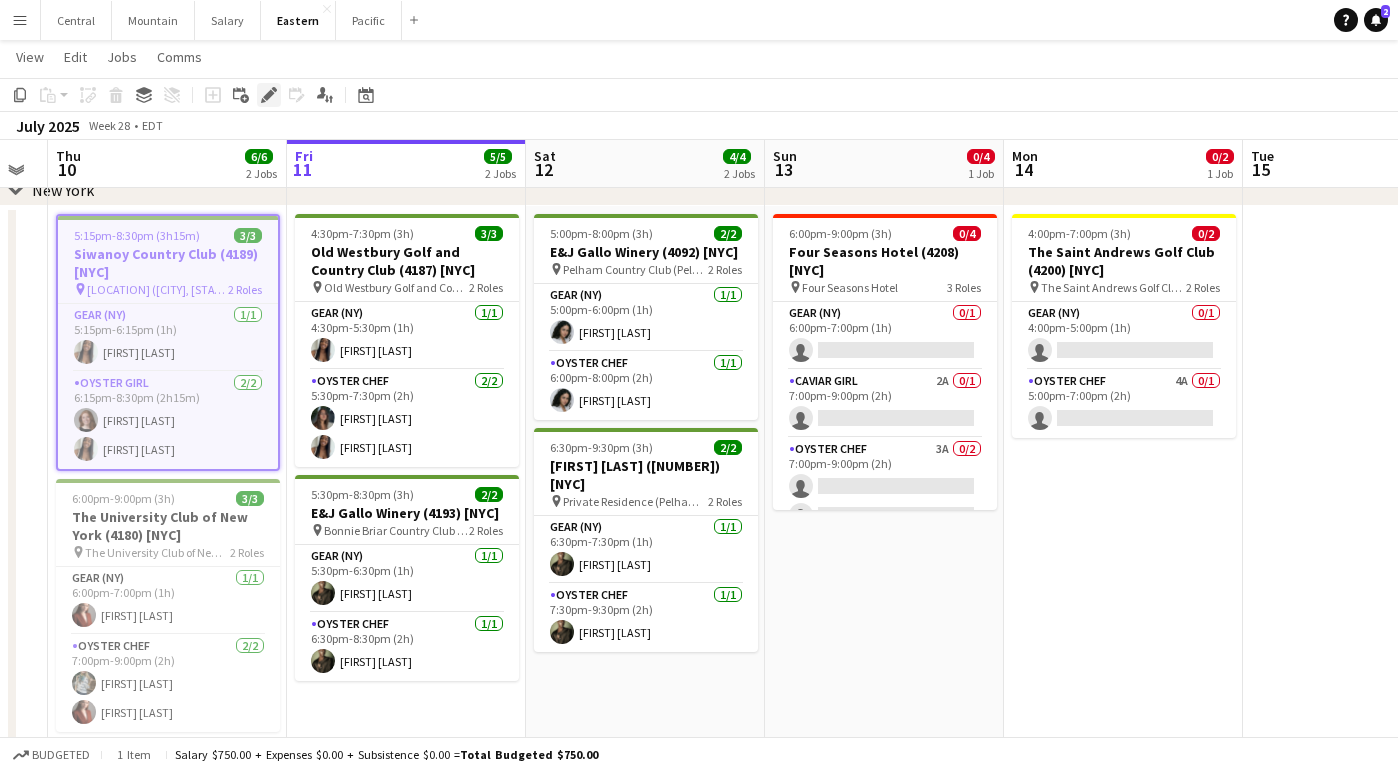 click 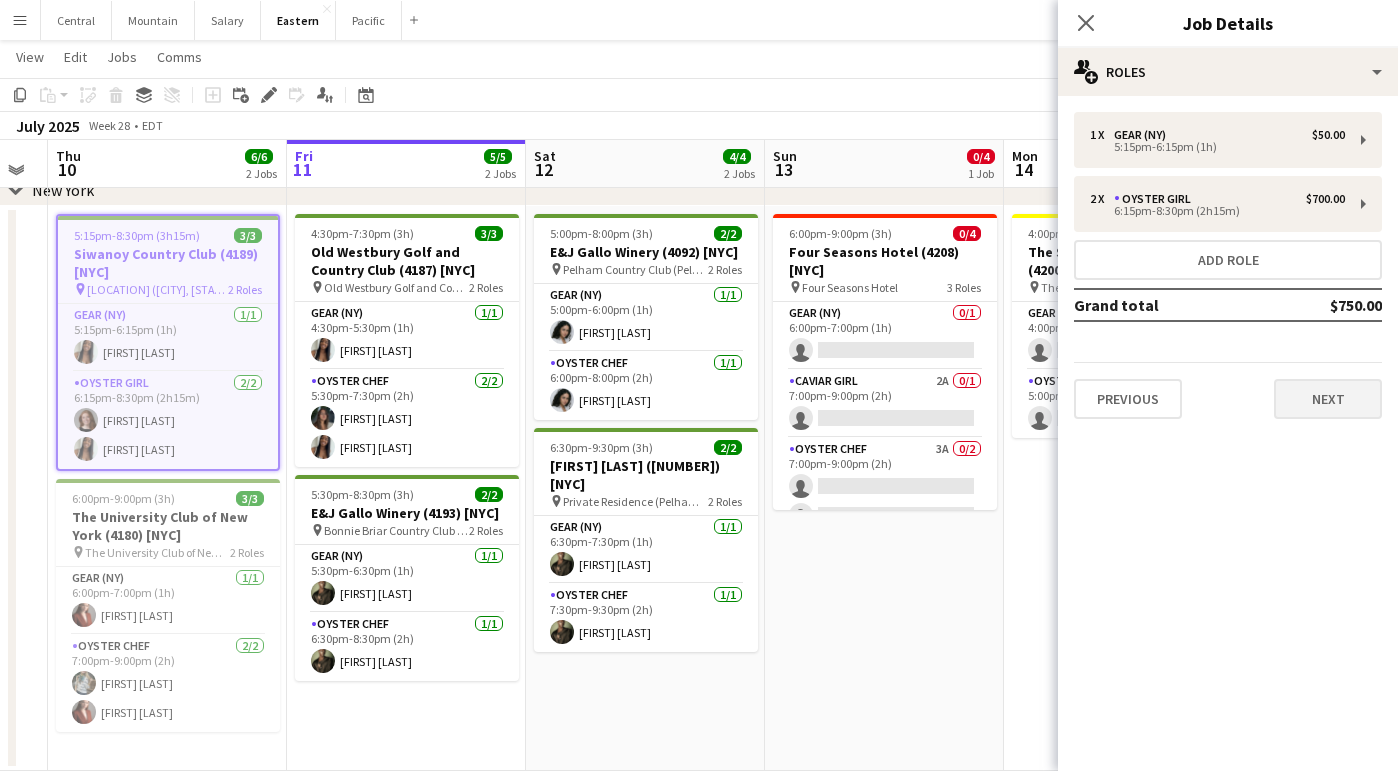 click on "Next" at bounding box center (1328, 399) 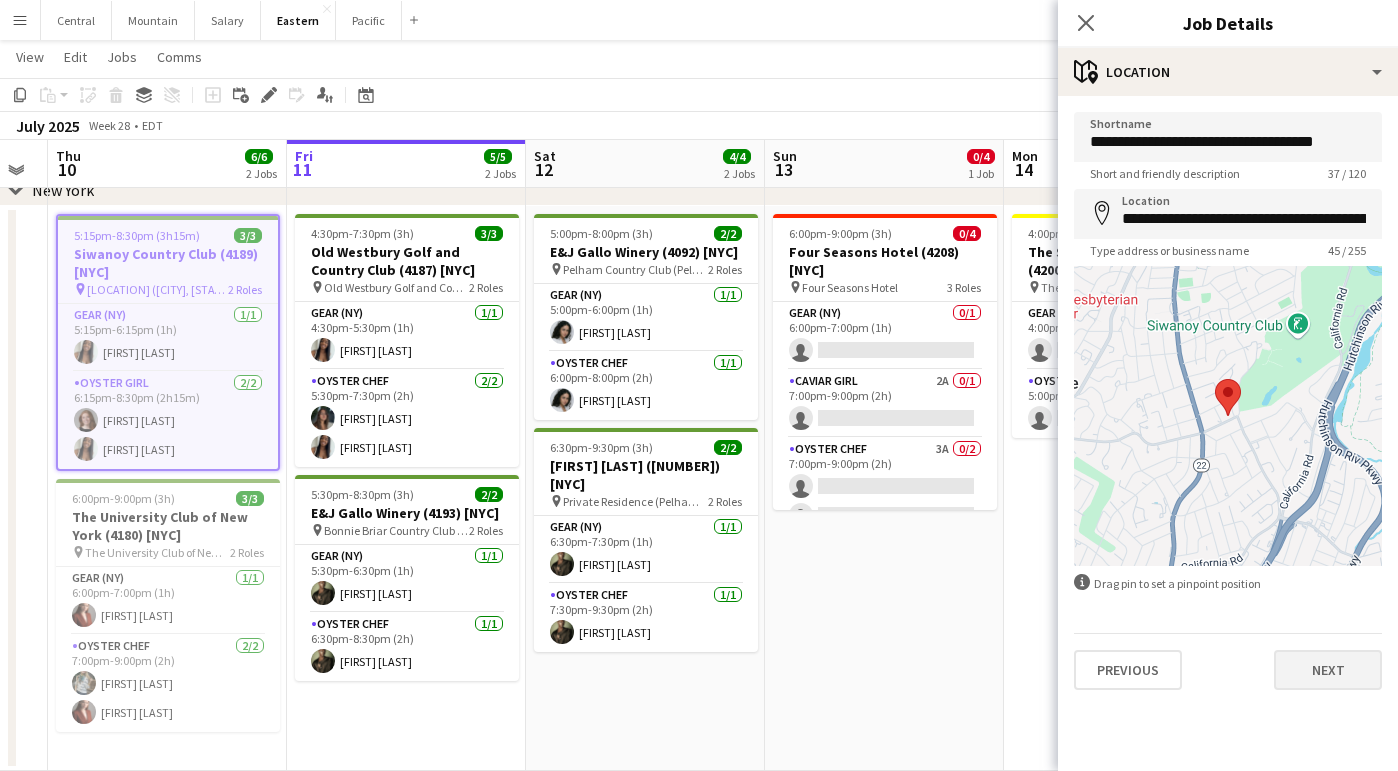 click on "Next" at bounding box center (1328, 670) 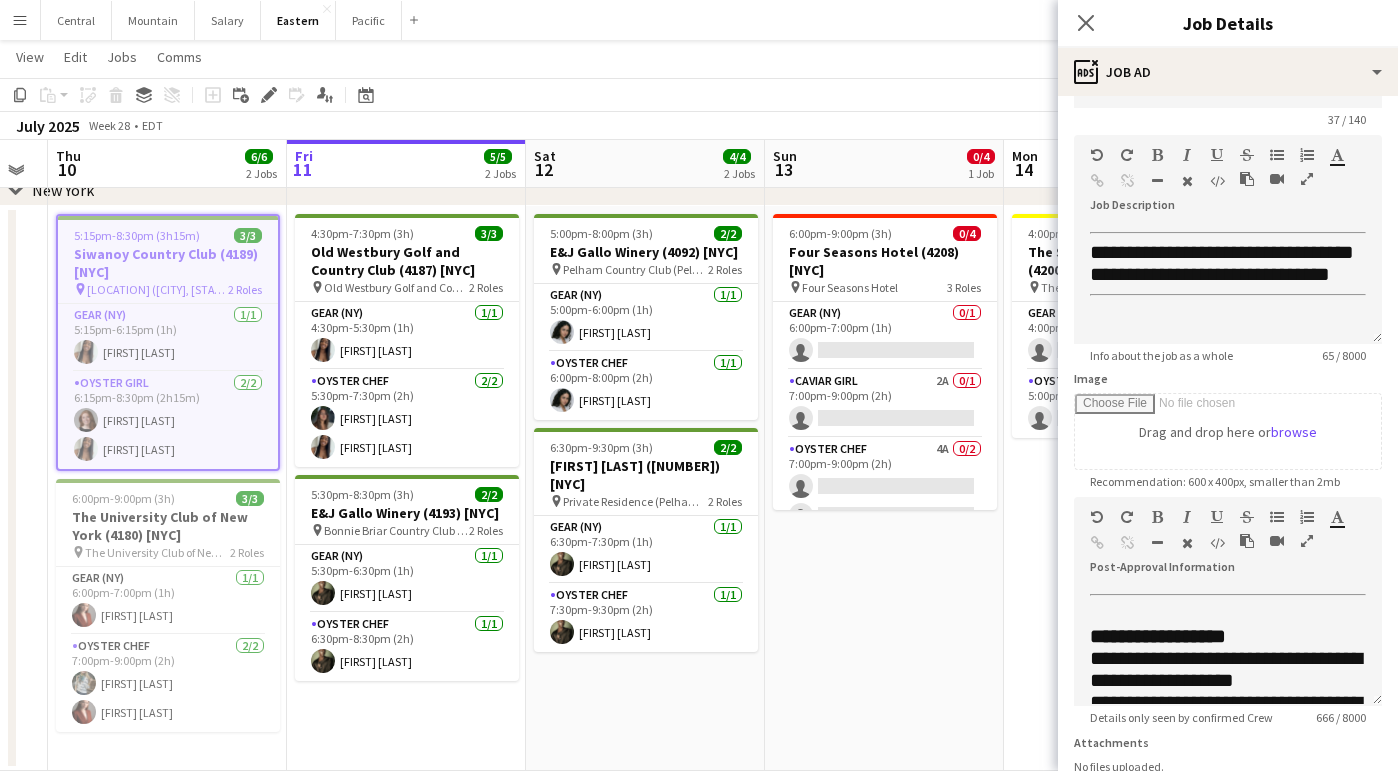 scroll, scrollTop: 62, scrollLeft: 0, axis: vertical 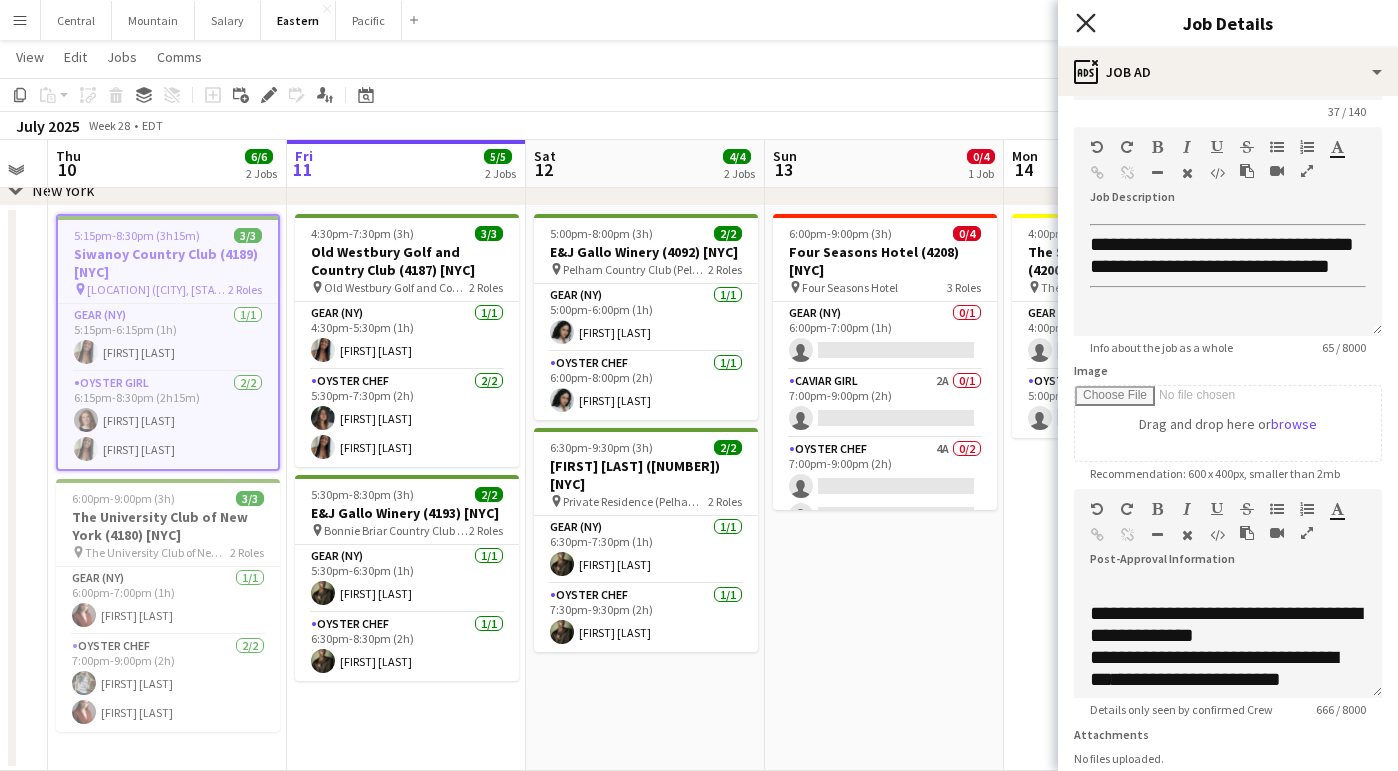 click 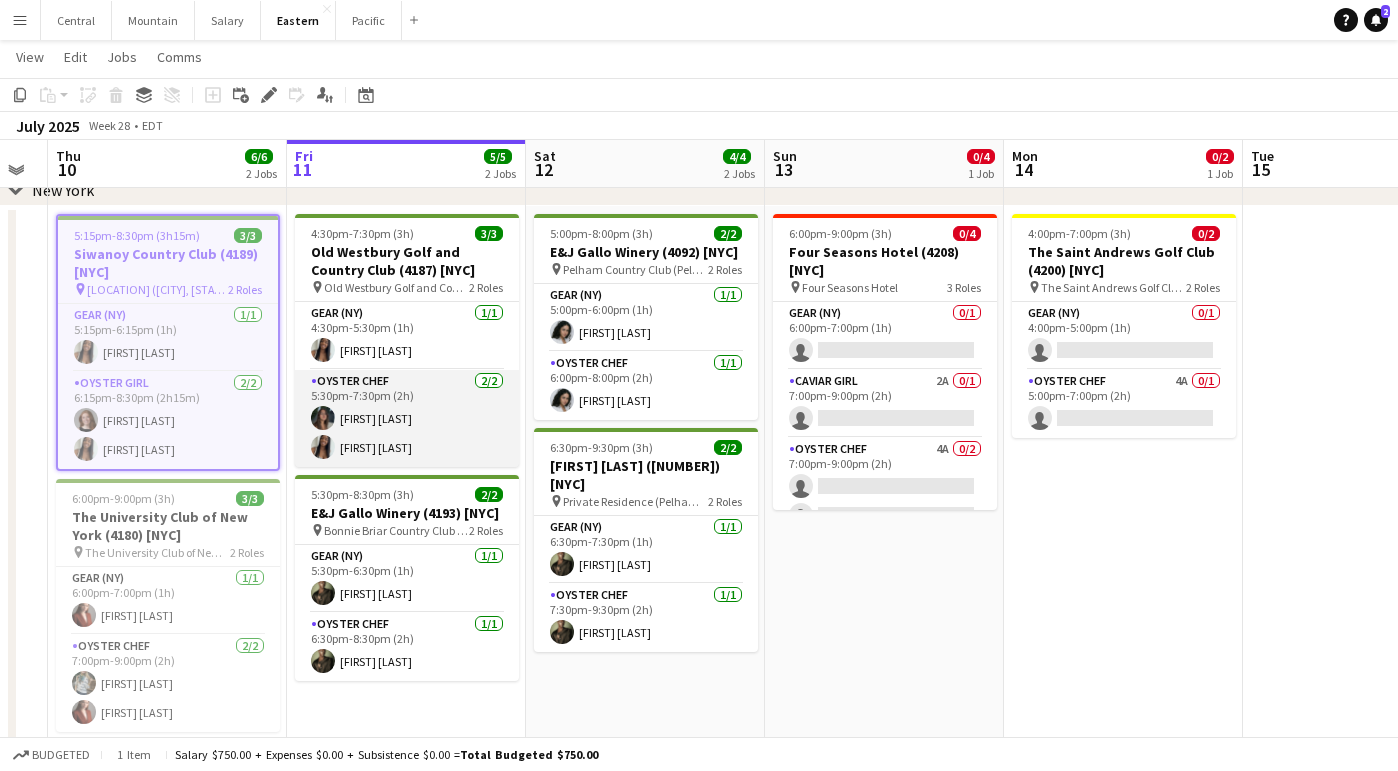 click on "[ROLE]   [NUMBER]/[NUMBER]   [TIME]-[TIME] ([HOURS])
[FIRST] [LAST] [FIRST] [LAST]" at bounding box center [407, 418] 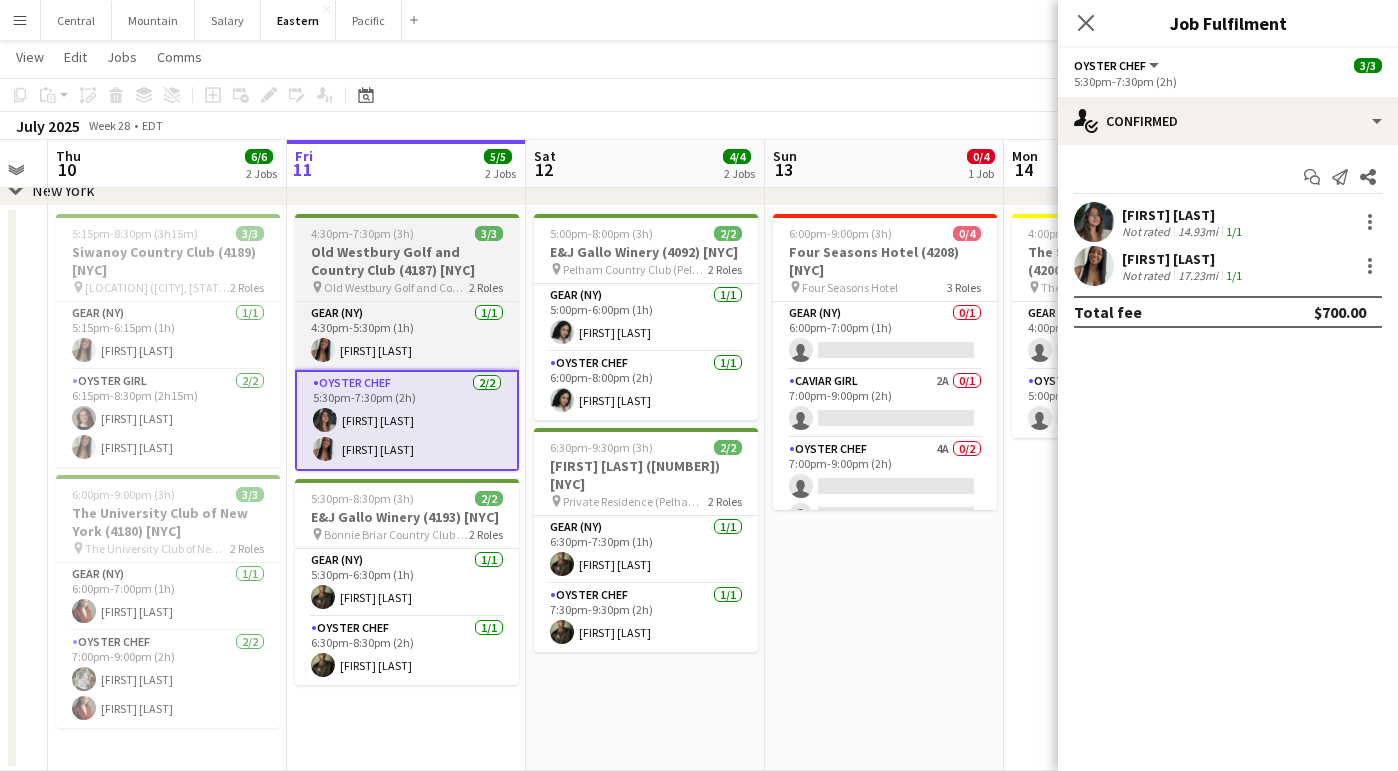 click on "Old Westbury Golf and Country Club (4187) [NYC]" at bounding box center [407, 261] 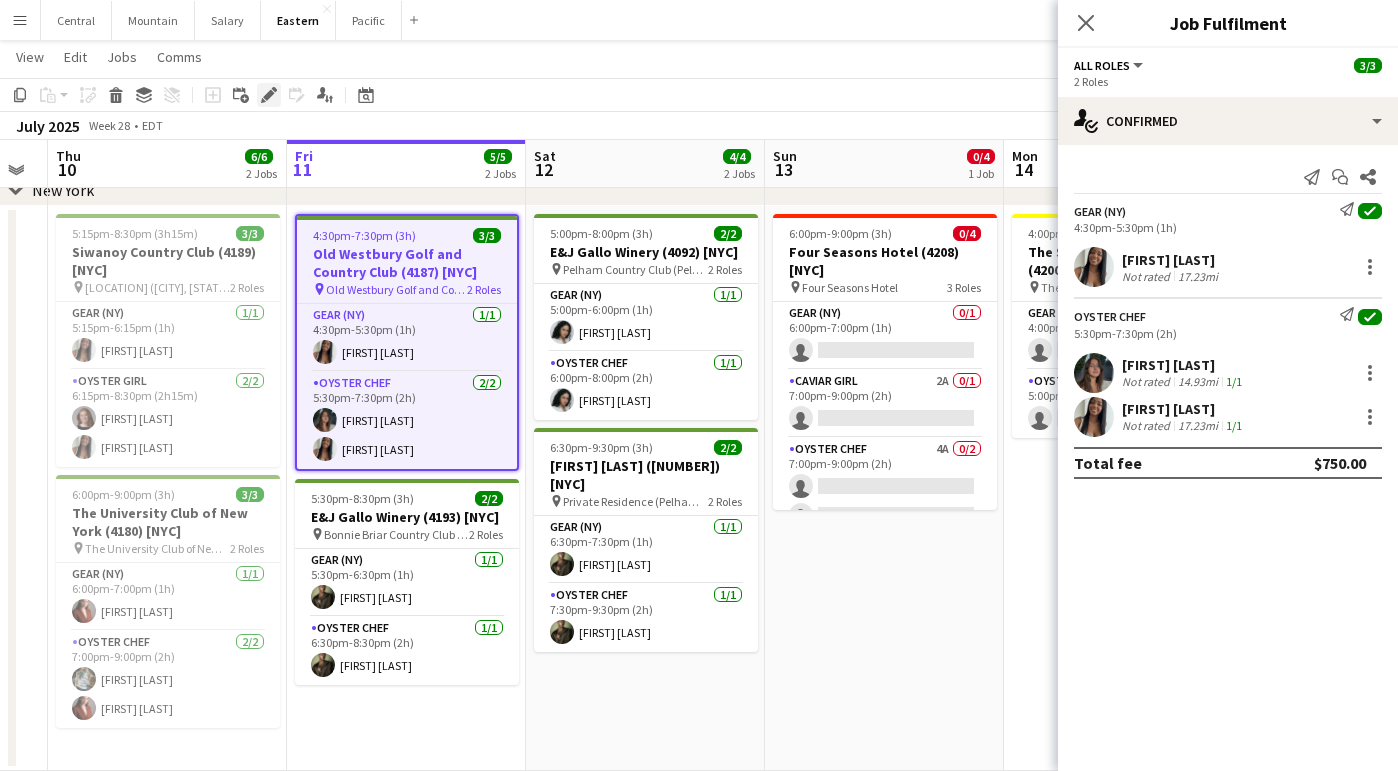 click on "Edit" at bounding box center (269, 95) 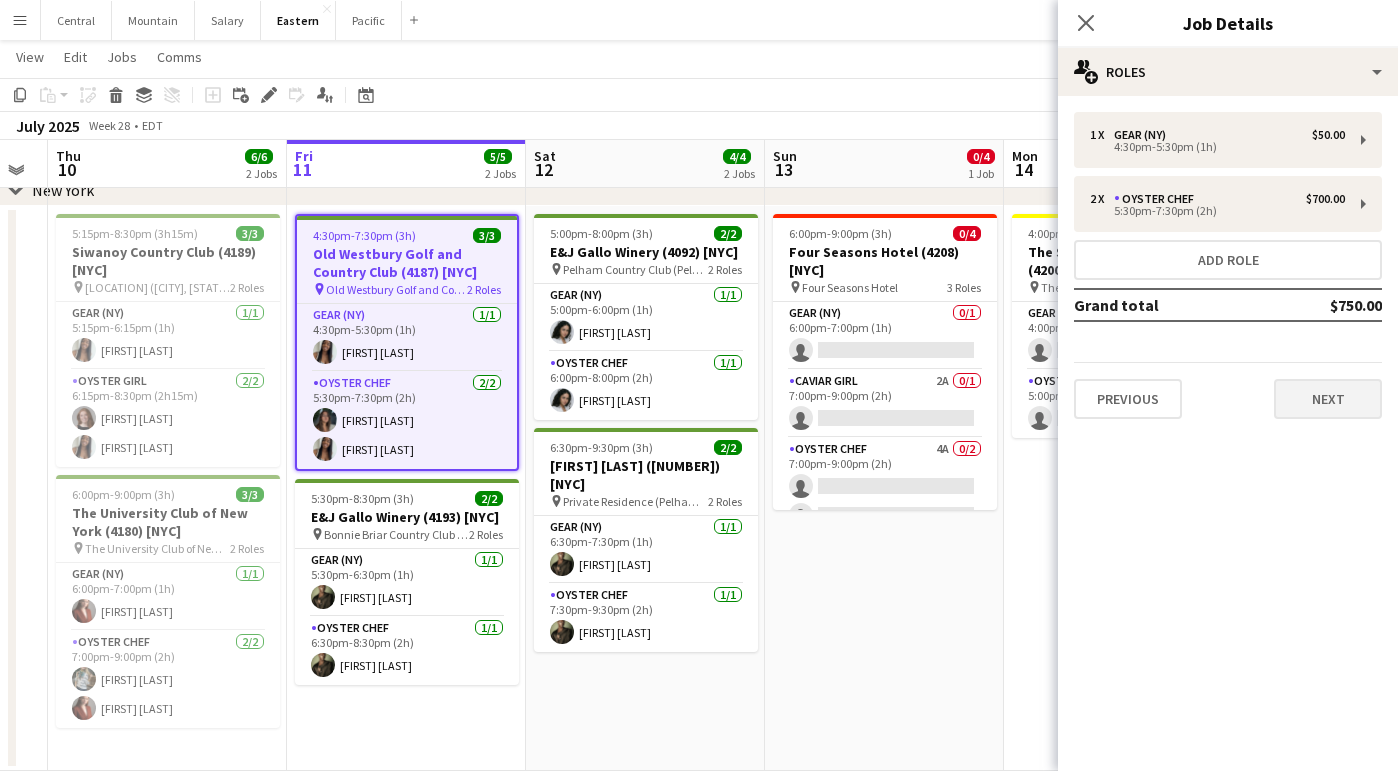 click on "Next" at bounding box center [1328, 399] 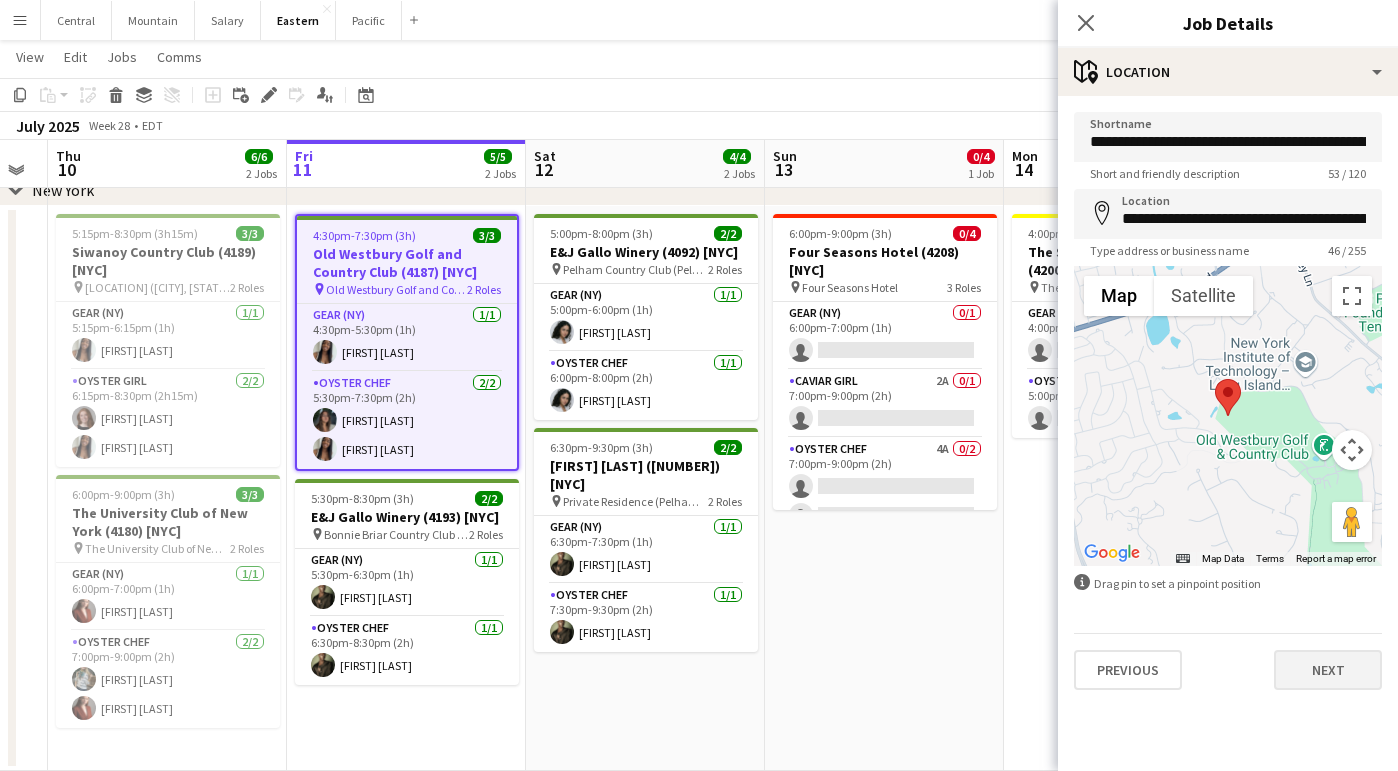 click on "Next" at bounding box center (1328, 670) 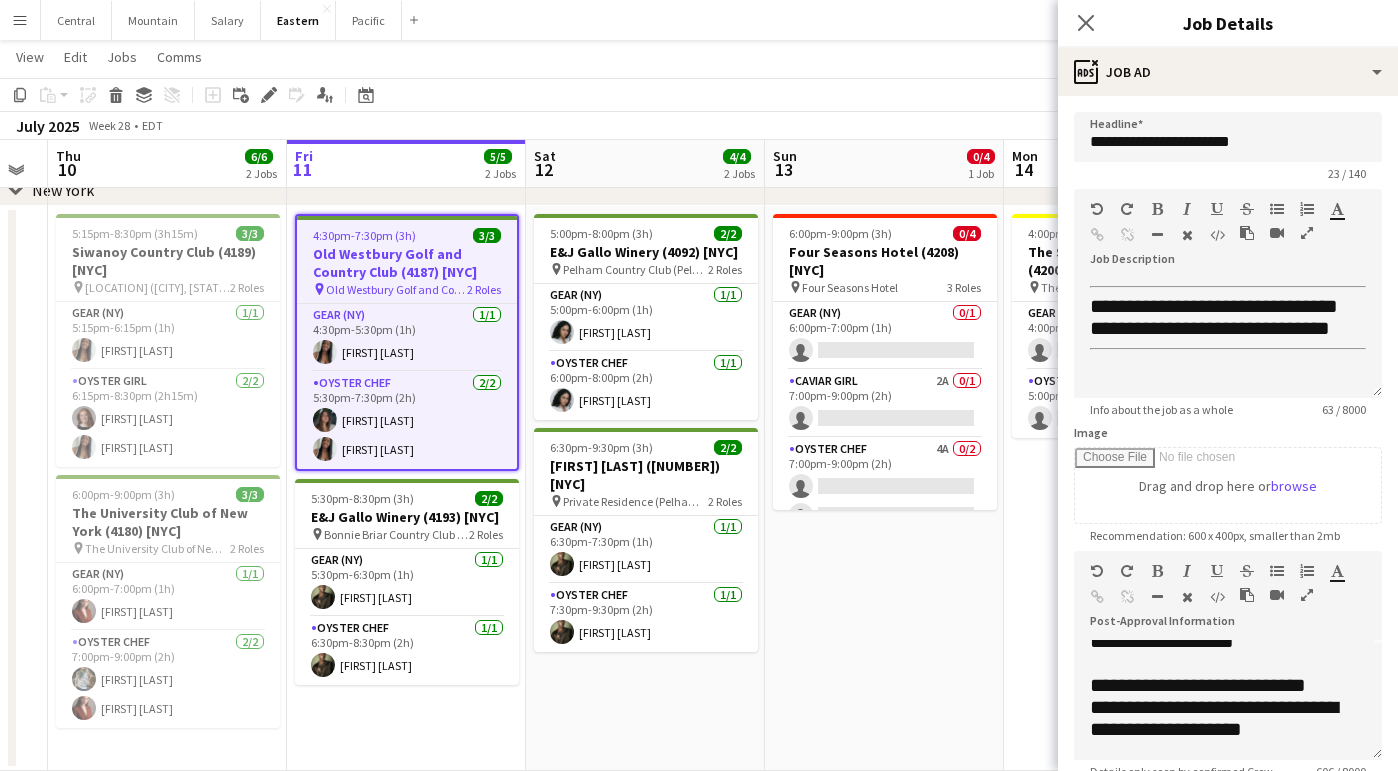 scroll, scrollTop: 109, scrollLeft: 0, axis: vertical 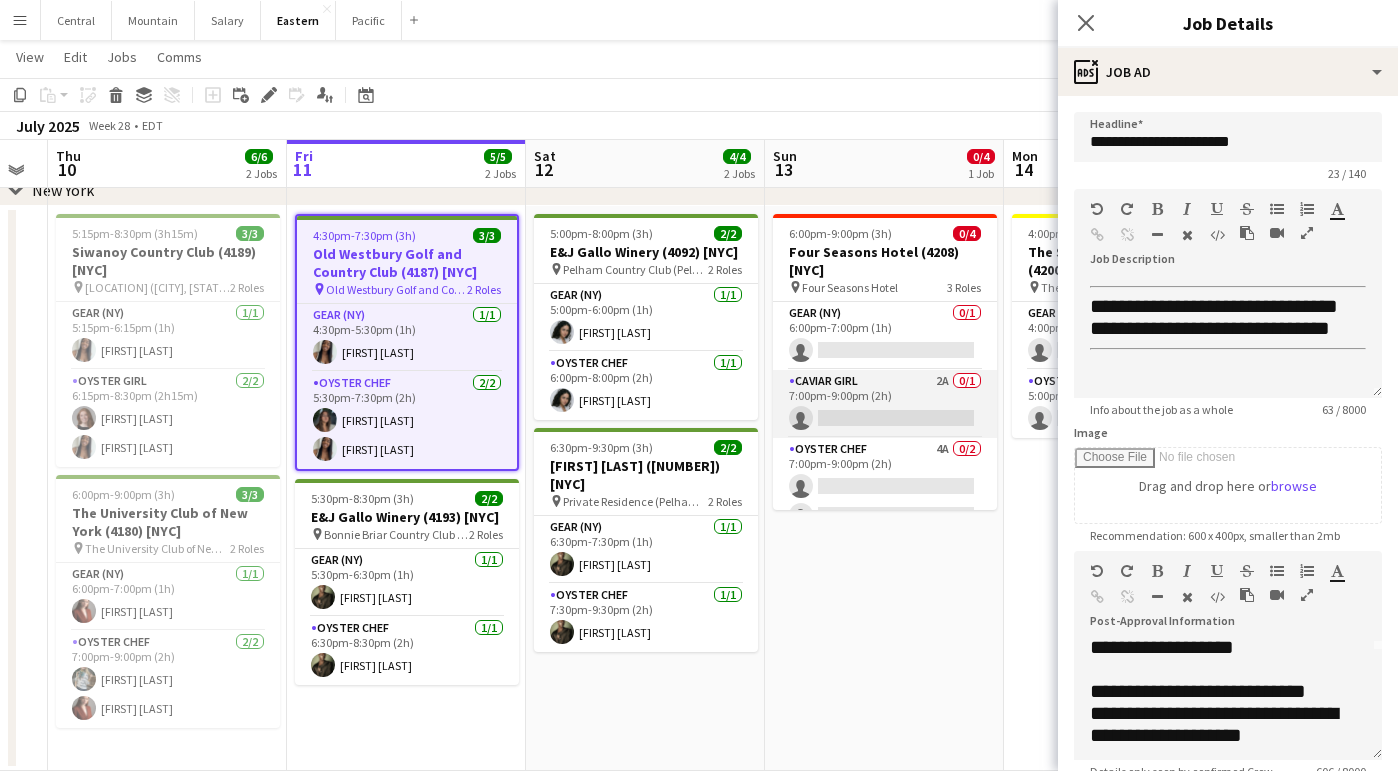 click on "Caviar Girl   2A   0/1   7:00pm-9:00pm (2h)
single-neutral-actions" at bounding box center (885, 404) 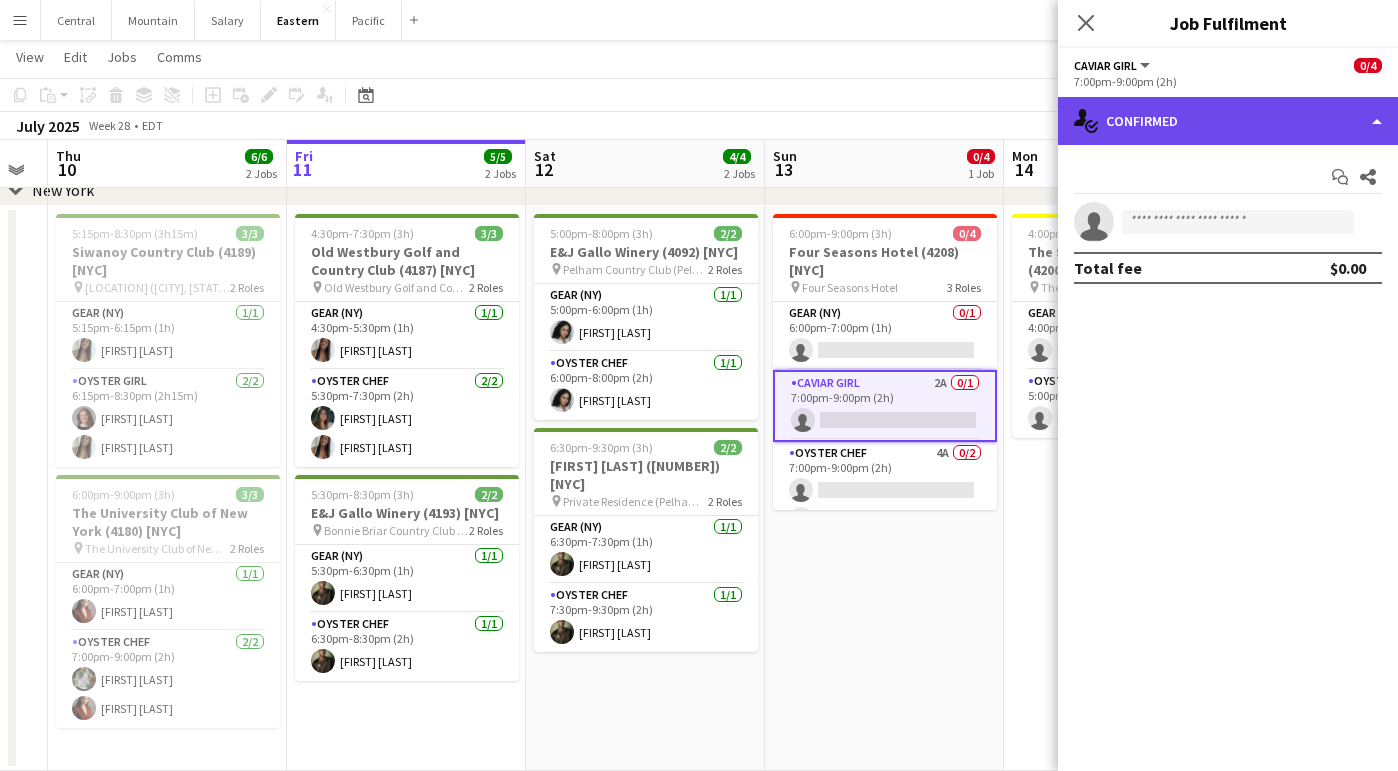 click on "single-neutral-actions-check-2
Confirmed" 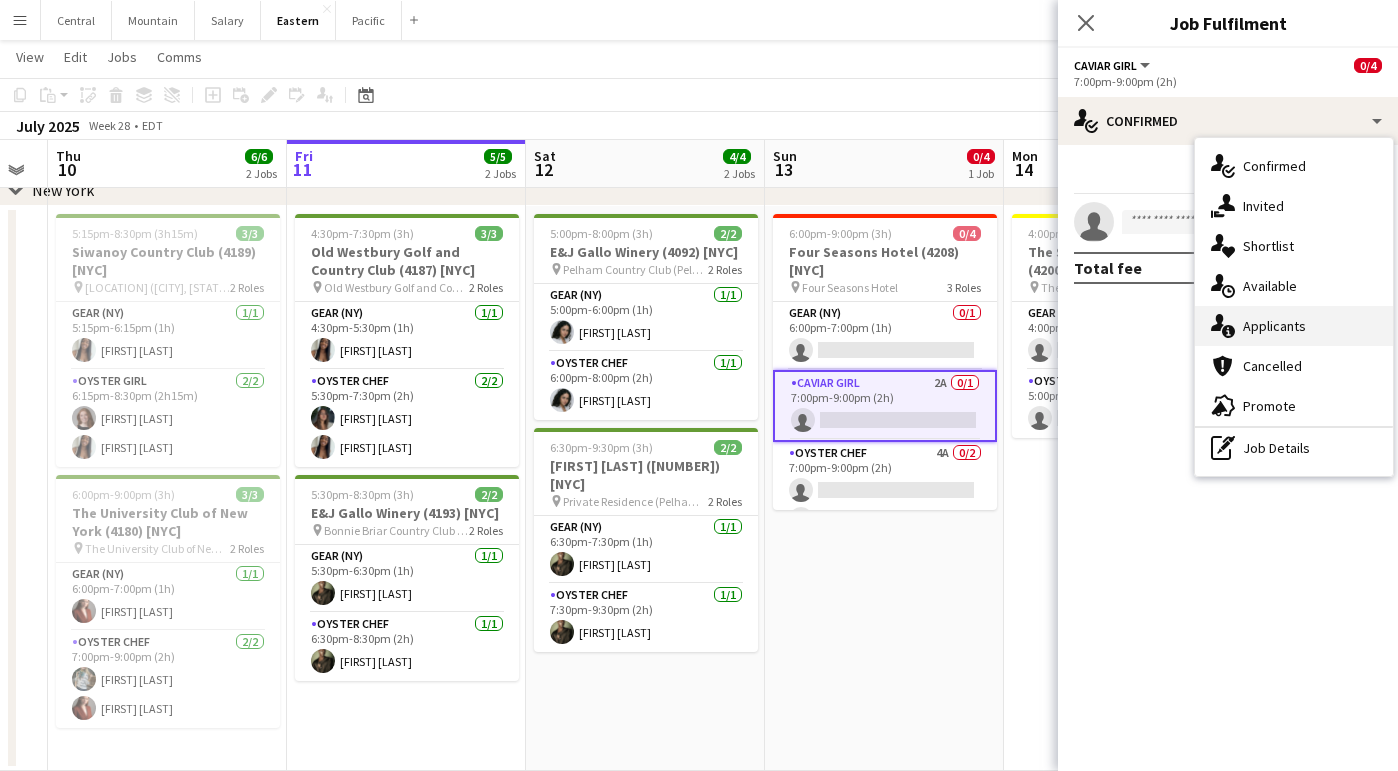 click on "single-neutral-actions-information
Applicants" at bounding box center (1294, 326) 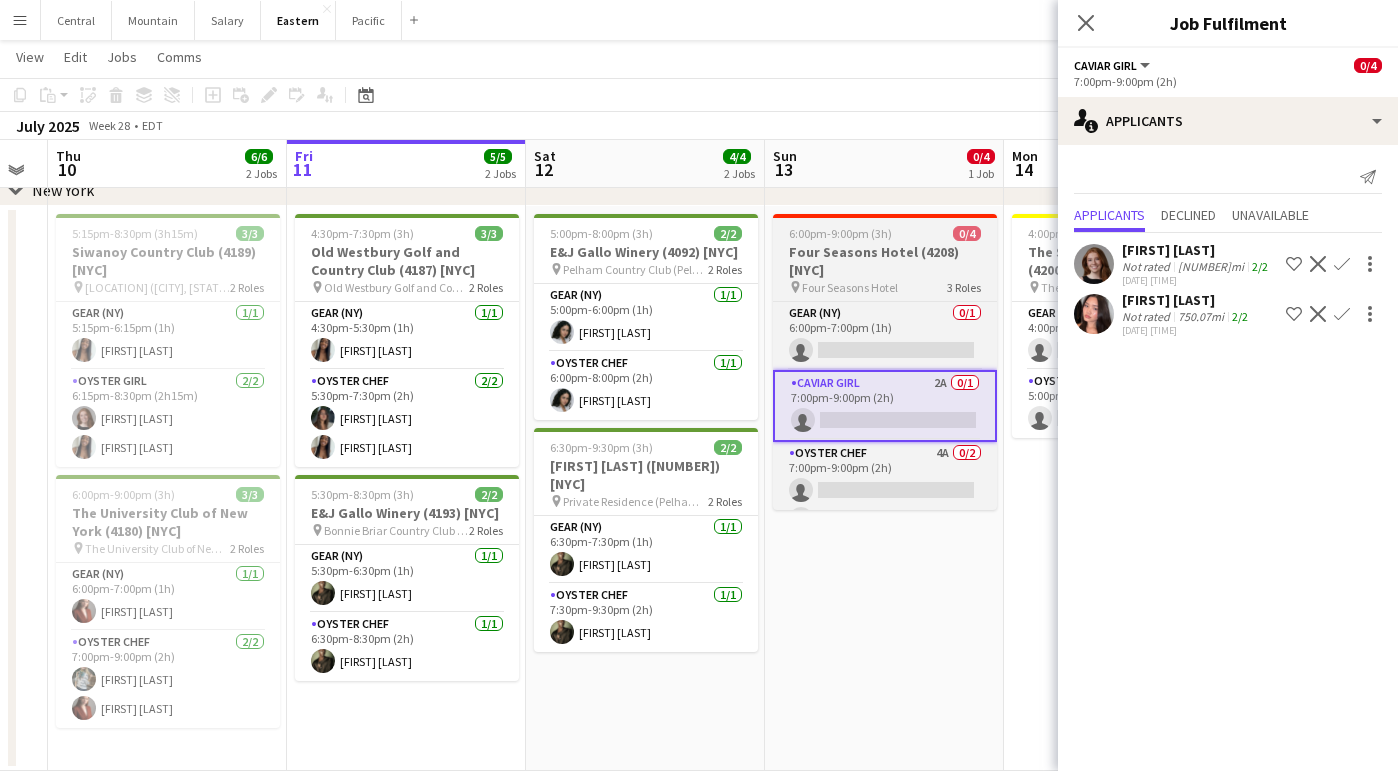 click on "Four Seasons Hotel (4208) [NYC]" at bounding box center [885, 261] 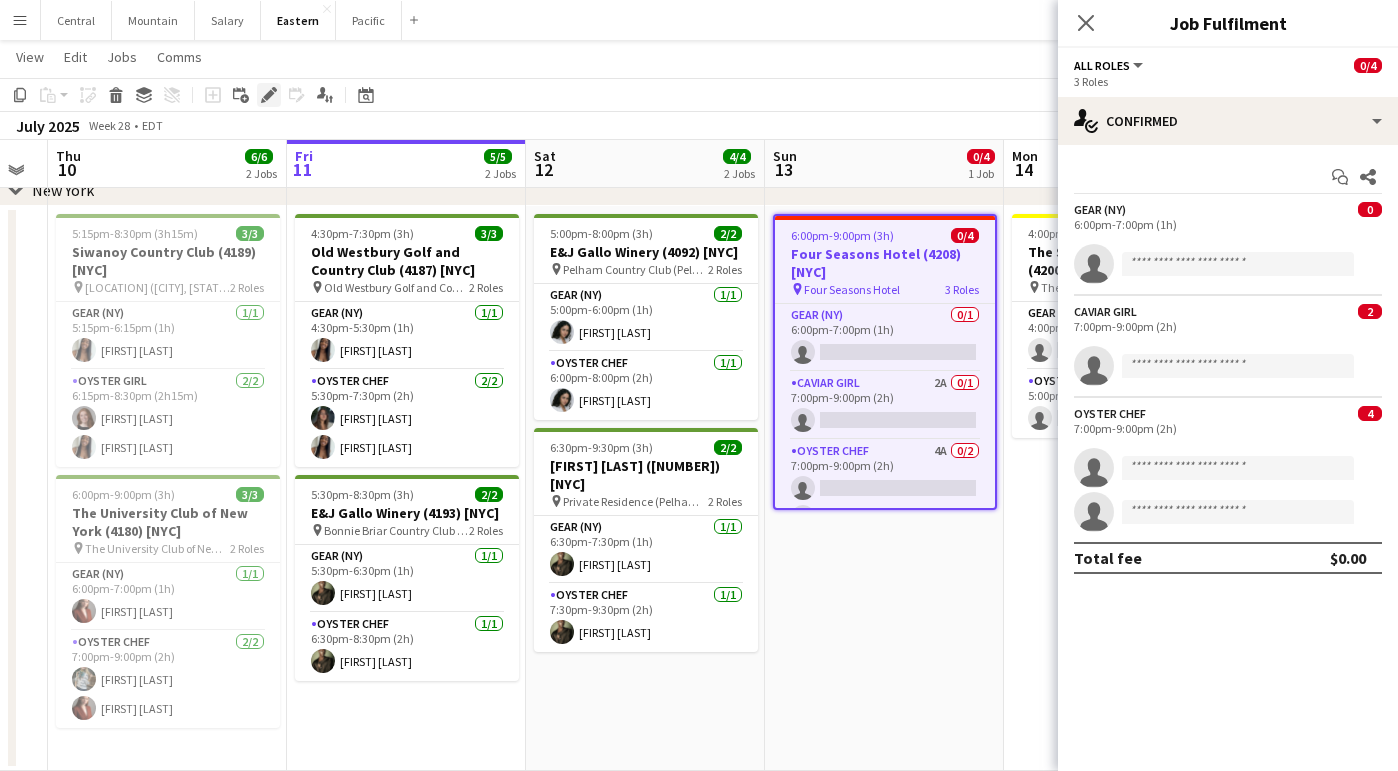 click 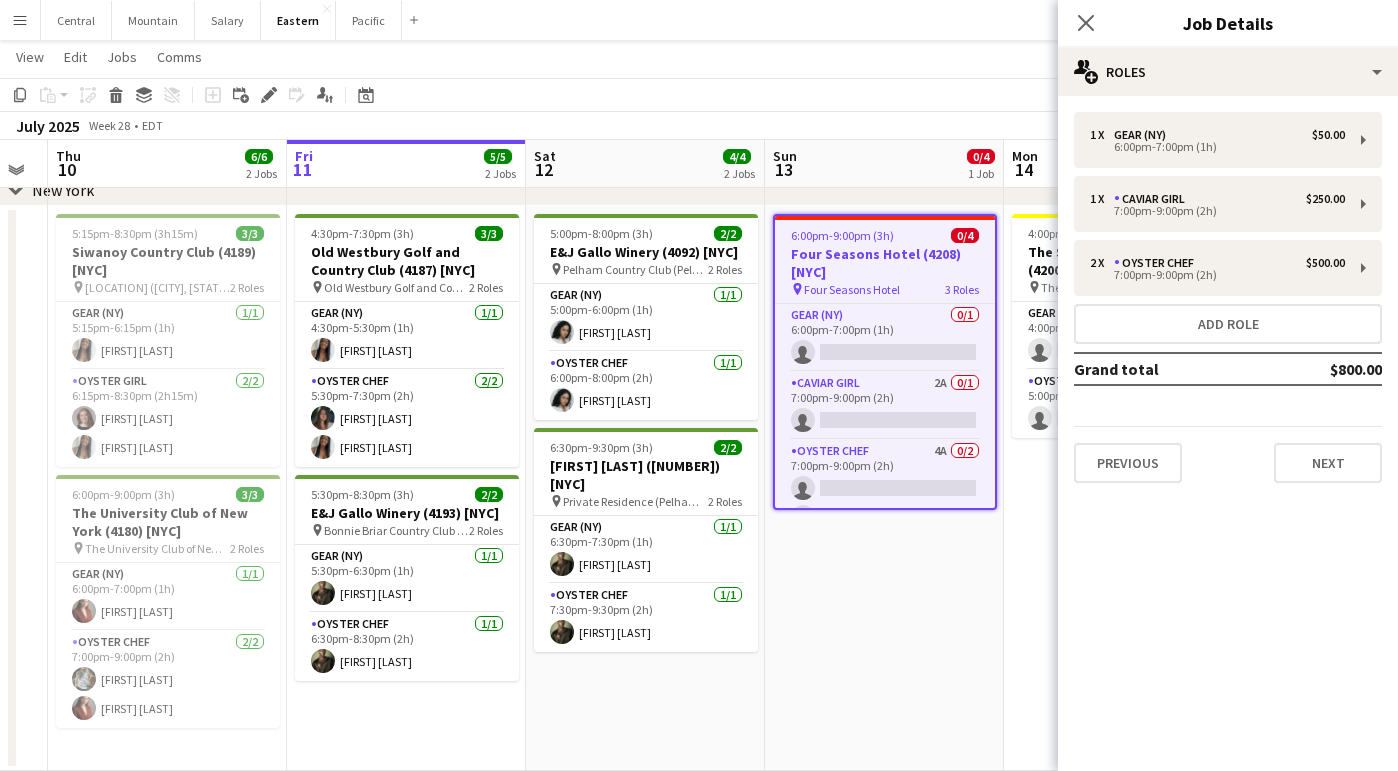 click on "pencil3
General details   1 x   Gear ([STATE])   $50.00   6:00pm-7:00pm (1h)   1 x   Caviar Girl   $250.00   7:00pm-9:00pm (2h)   2 x   Oyster Chef   $500.00   7:00pm-9:00pm (2h)   Add role   Grand total   $800.00   Previous   Next" 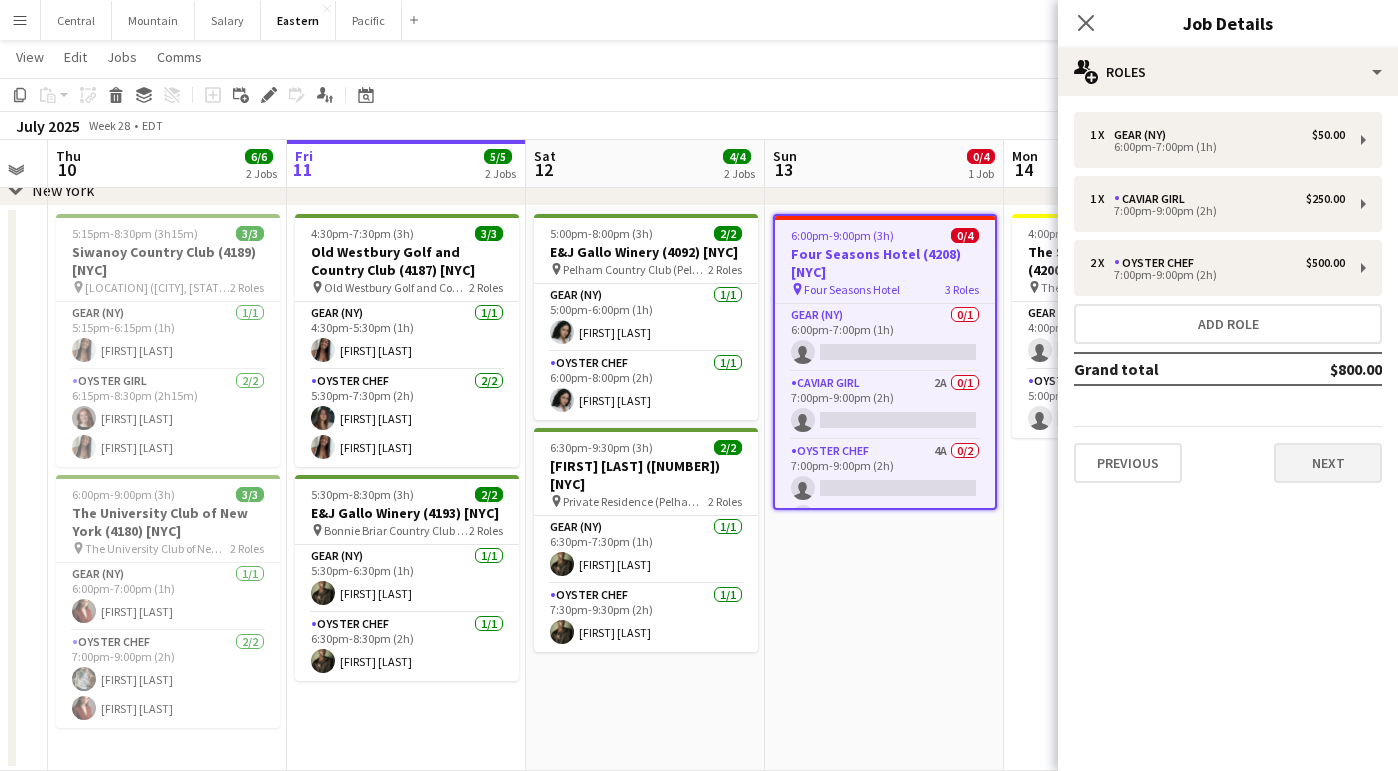 click on "Next" at bounding box center (1328, 463) 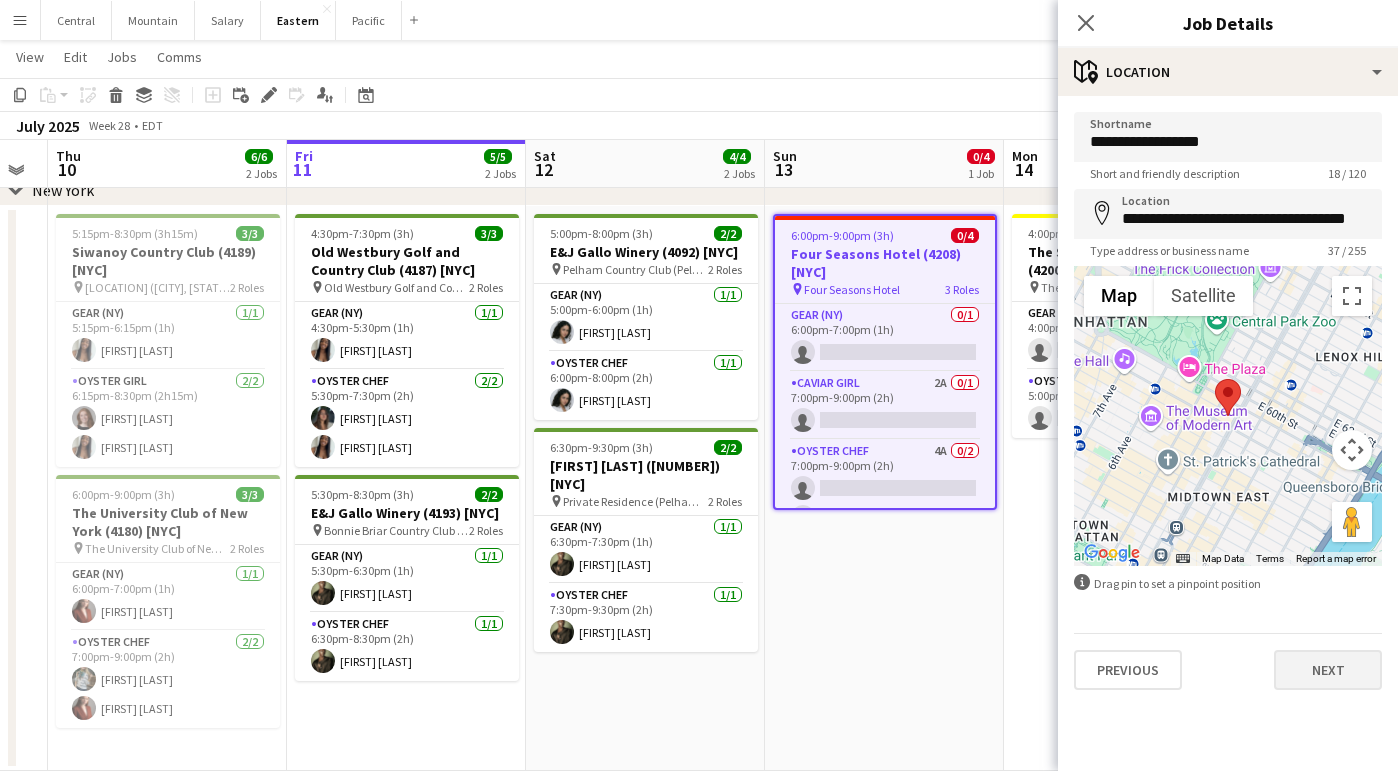 click on "Next" at bounding box center (1328, 670) 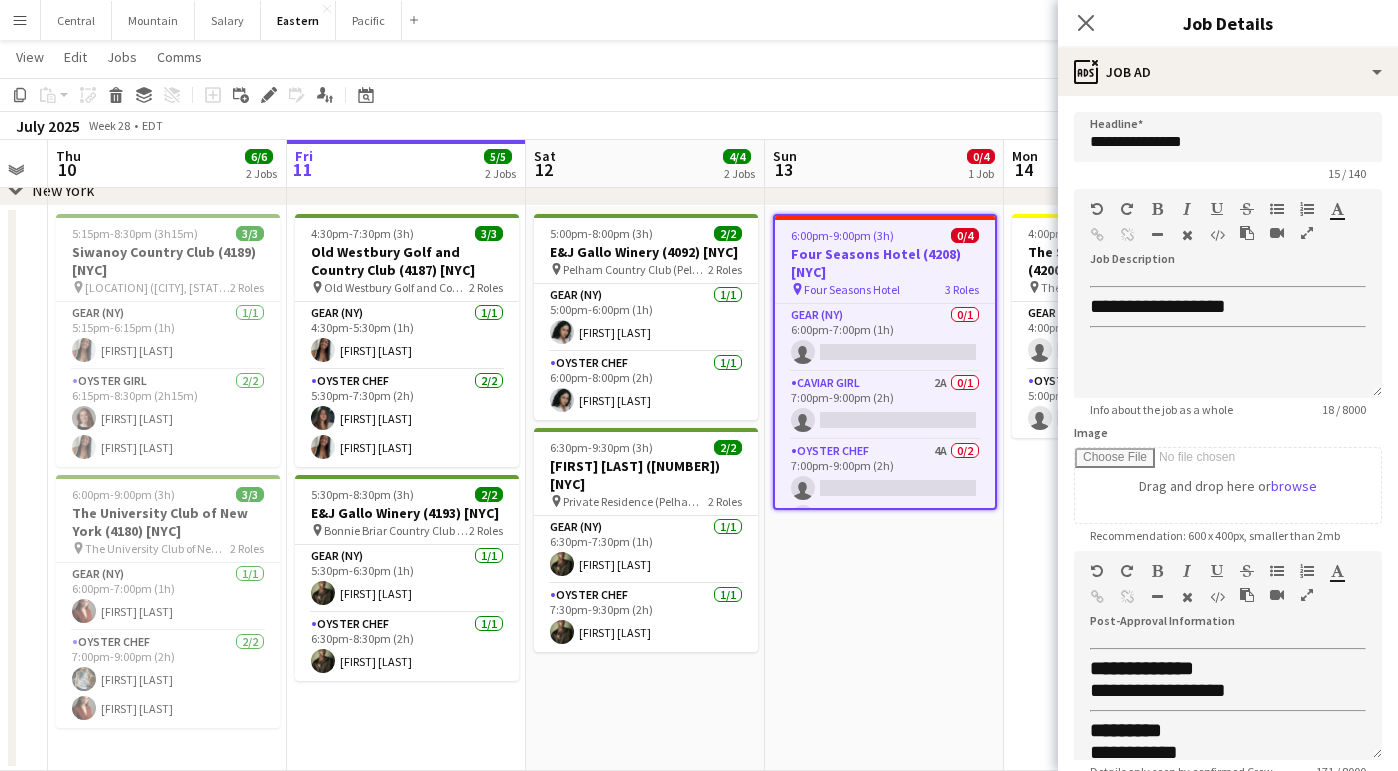 click at bounding box center [1307, 595] 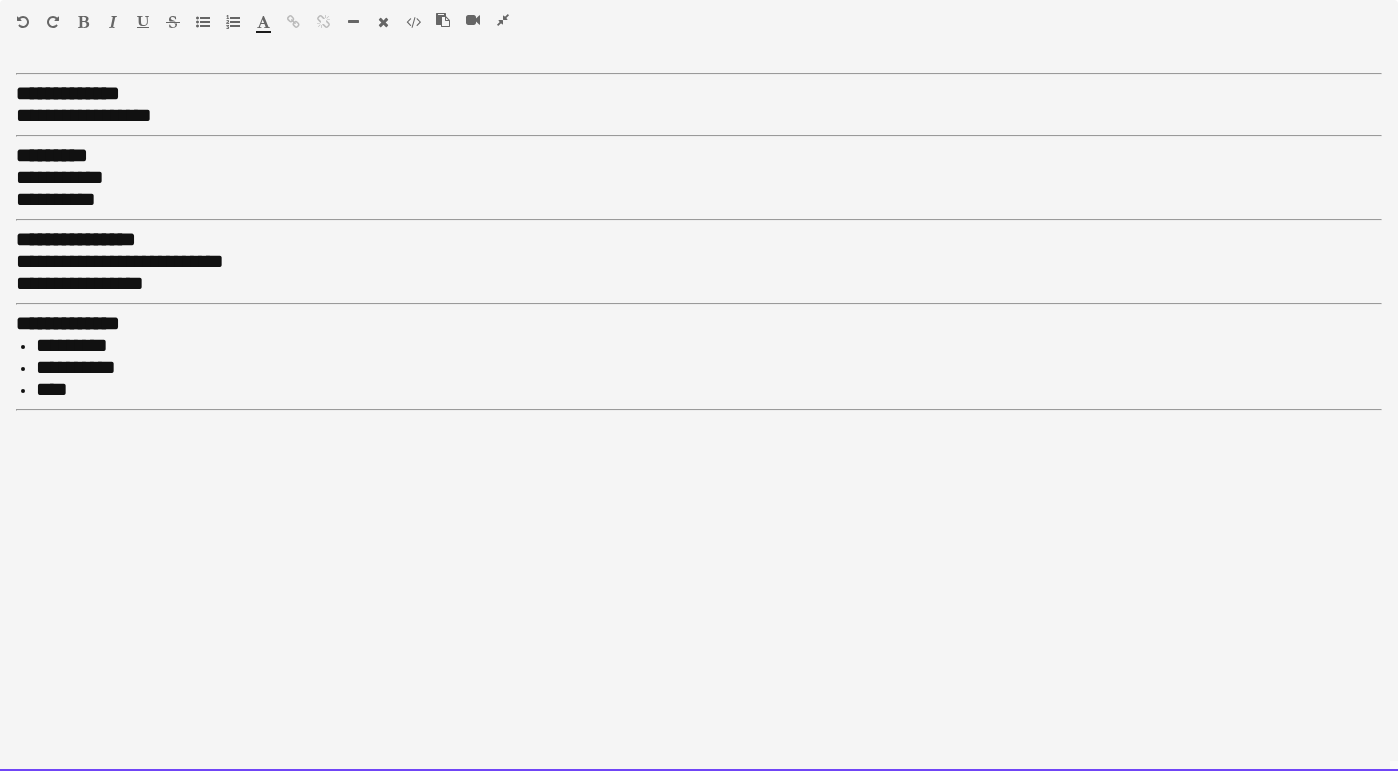click on "**********" at bounding box center [120, 261] 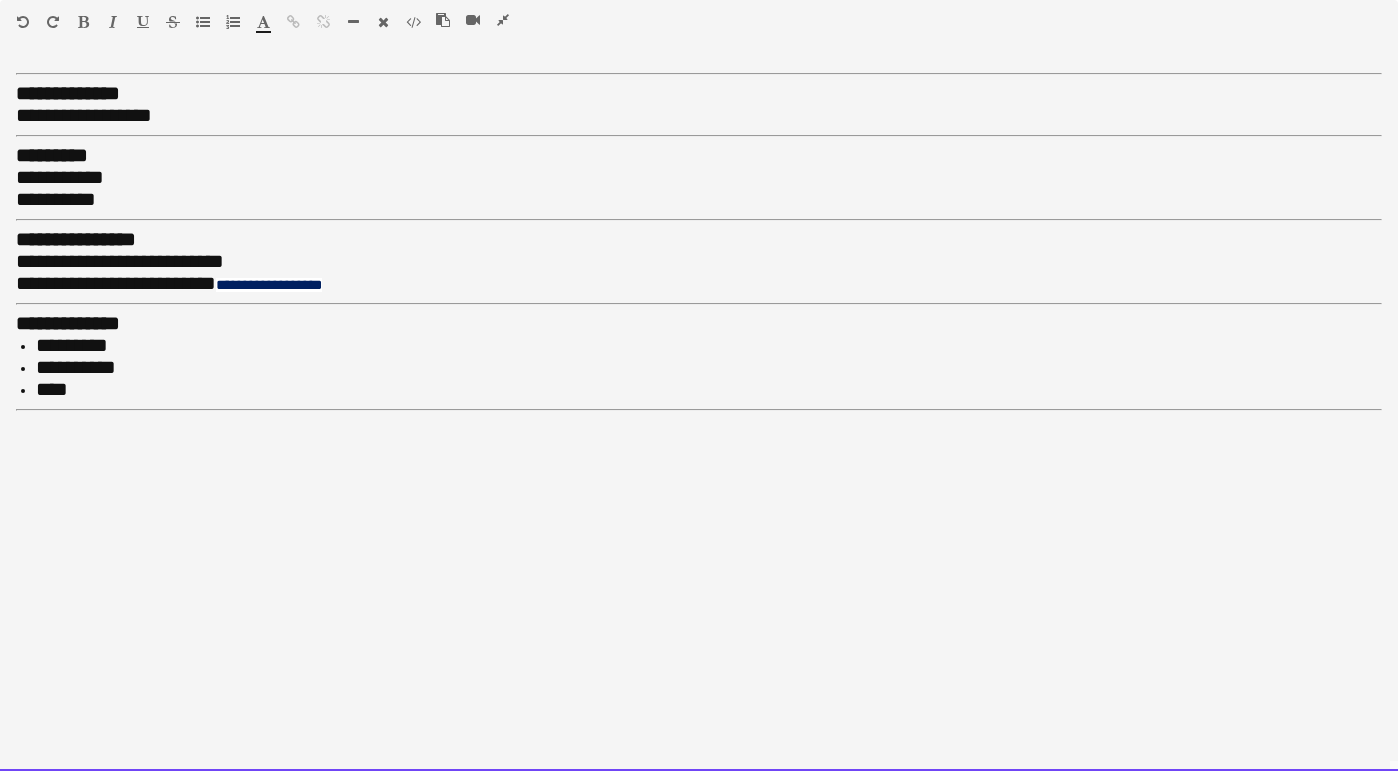click on "**********" at bounding box center (116, 283) 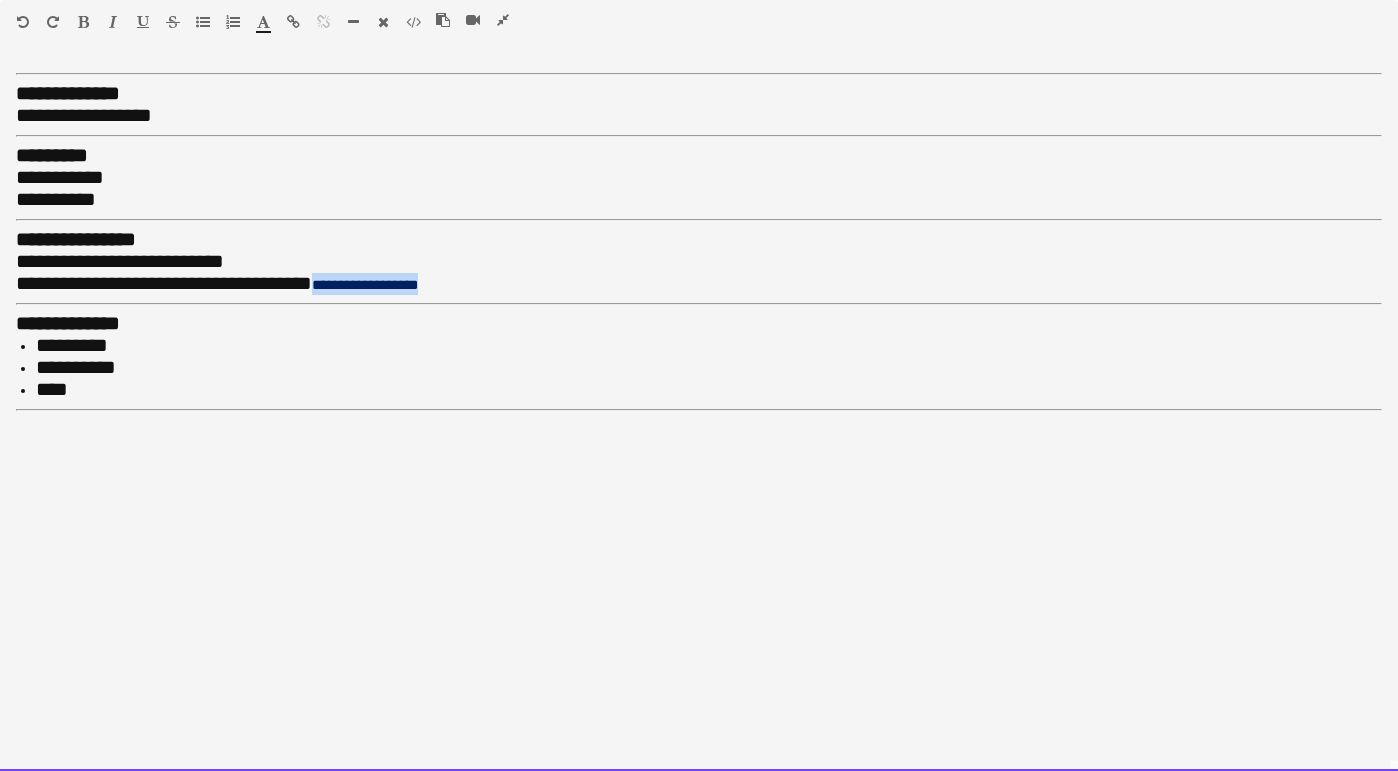 drag, startPoint x: 459, startPoint y: 273, endPoint x: 359, endPoint y: 273, distance: 100 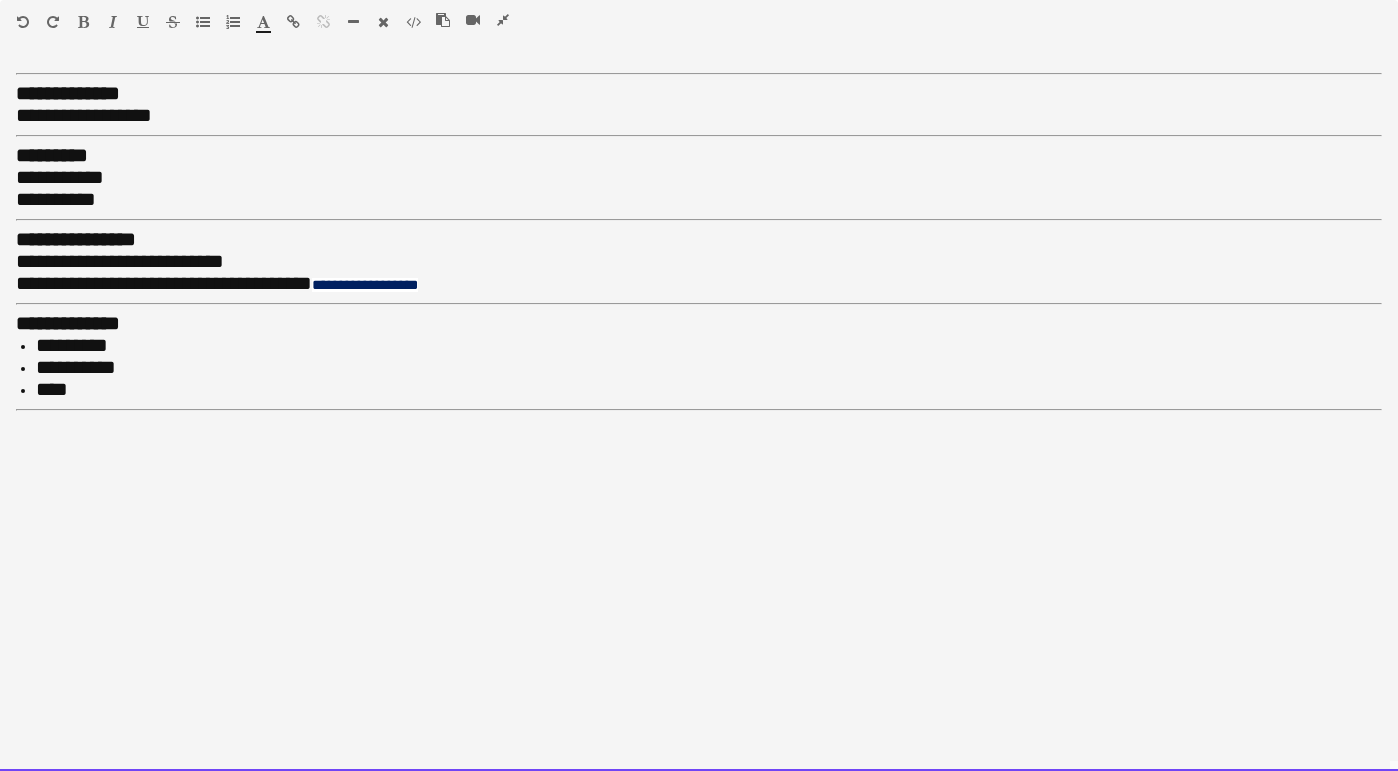 click on "**********" at bounding box center [164, 283] 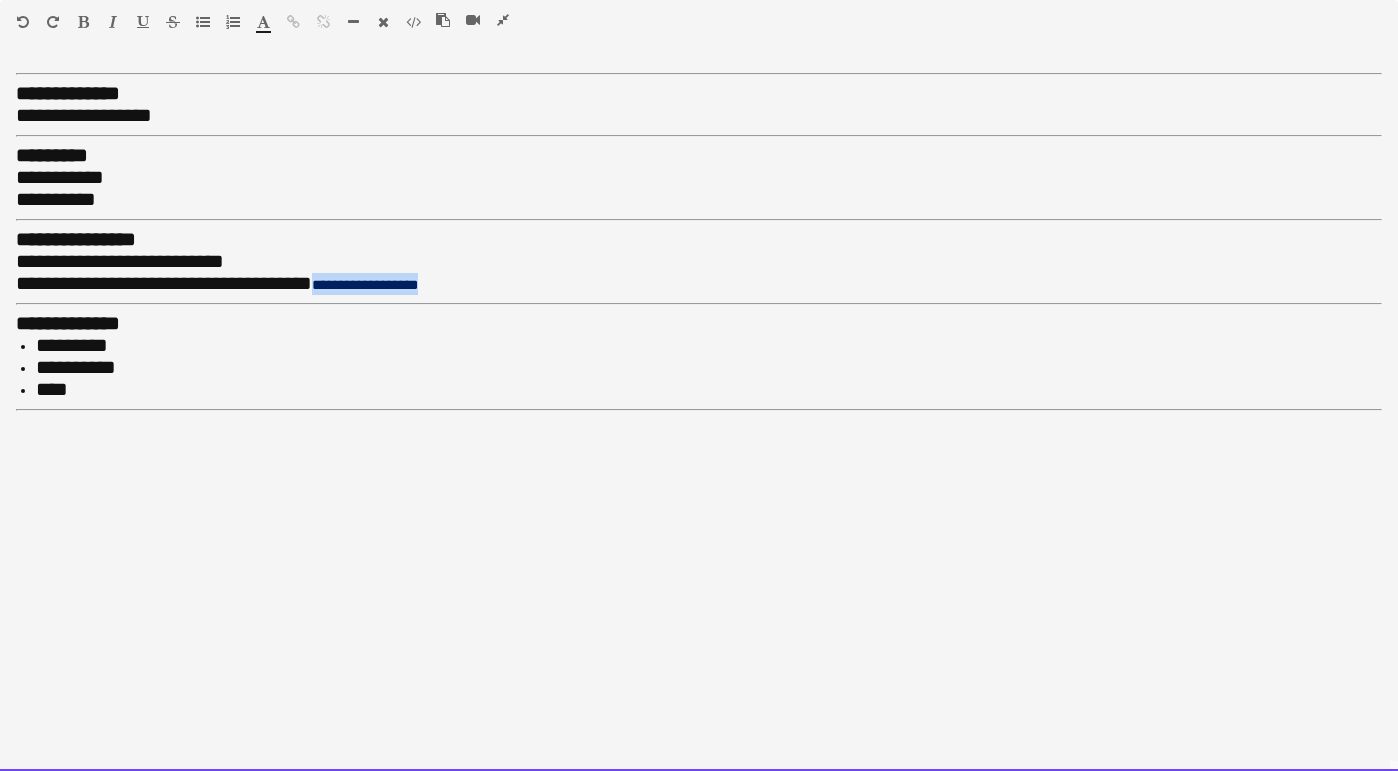 drag, startPoint x: 515, startPoint y: 278, endPoint x: 363, endPoint y: 275, distance: 152.0296 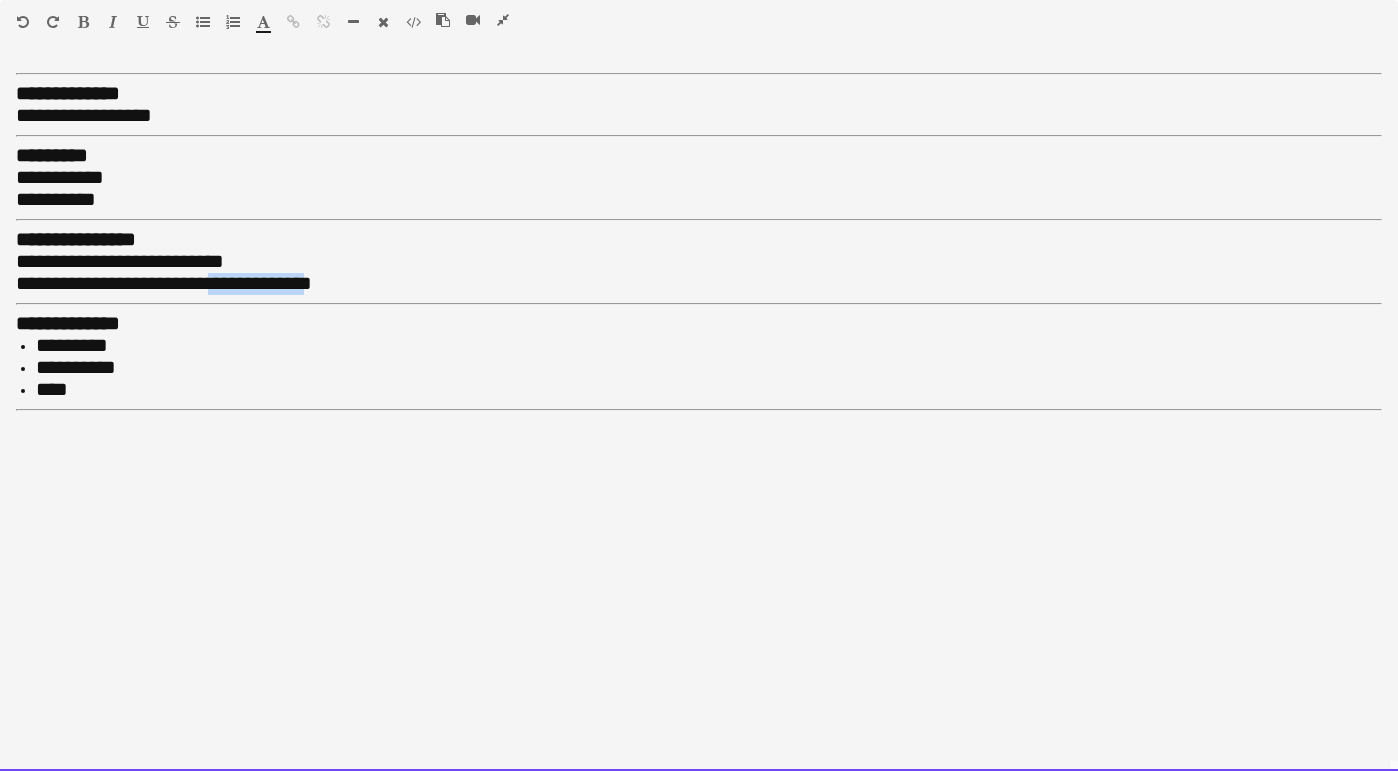 drag, startPoint x: 351, startPoint y: 278, endPoint x: 247, endPoint y: 278, distance: 104 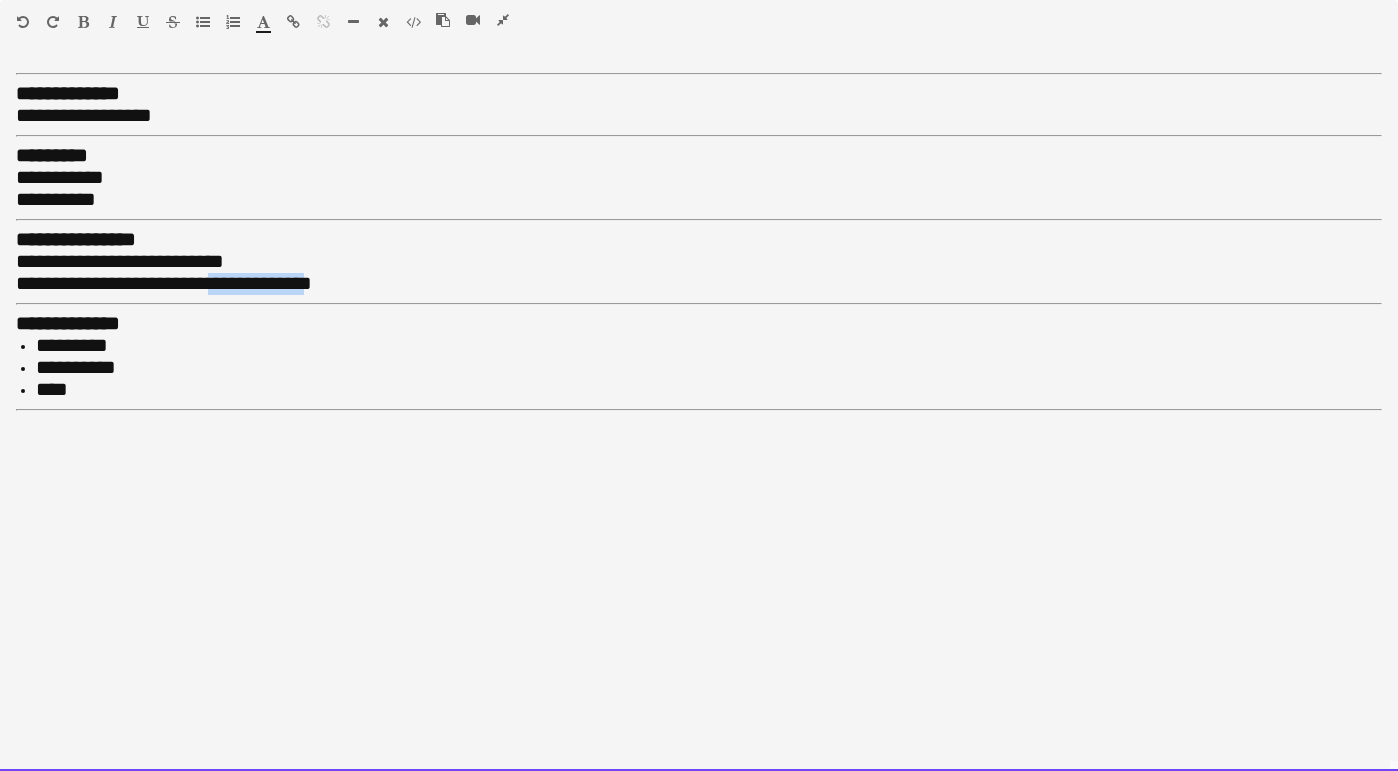 copy on "**********" 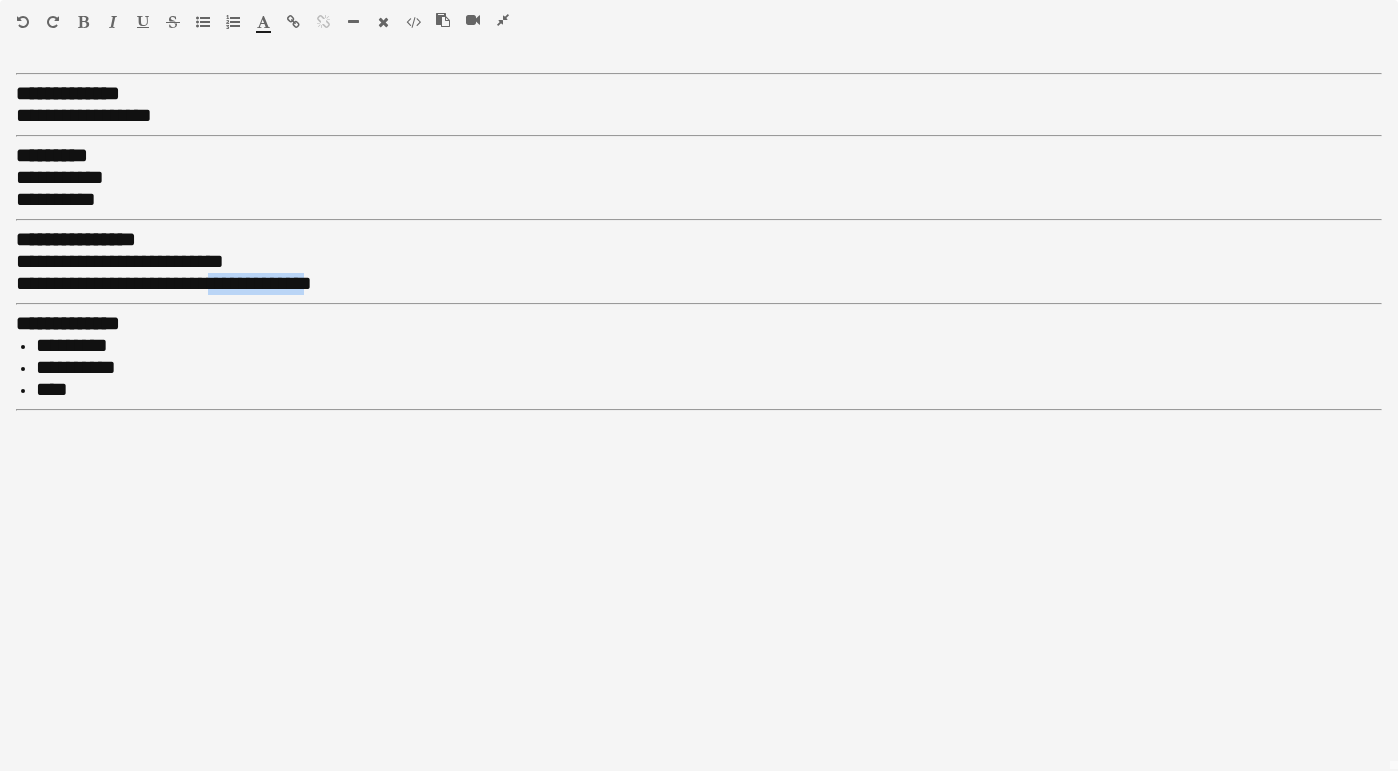 click at bounding box center [293, 22] 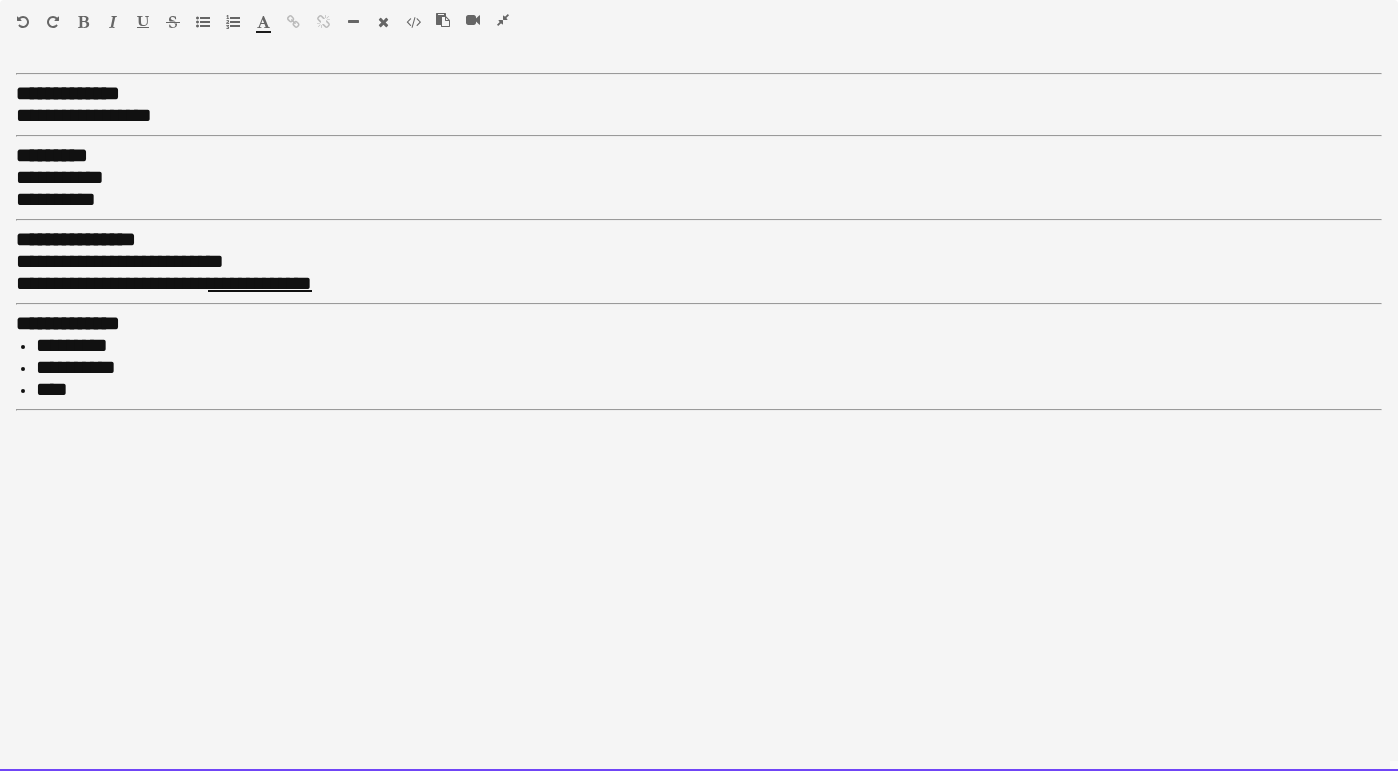 click on "*********" at bounding box center [709, 346] 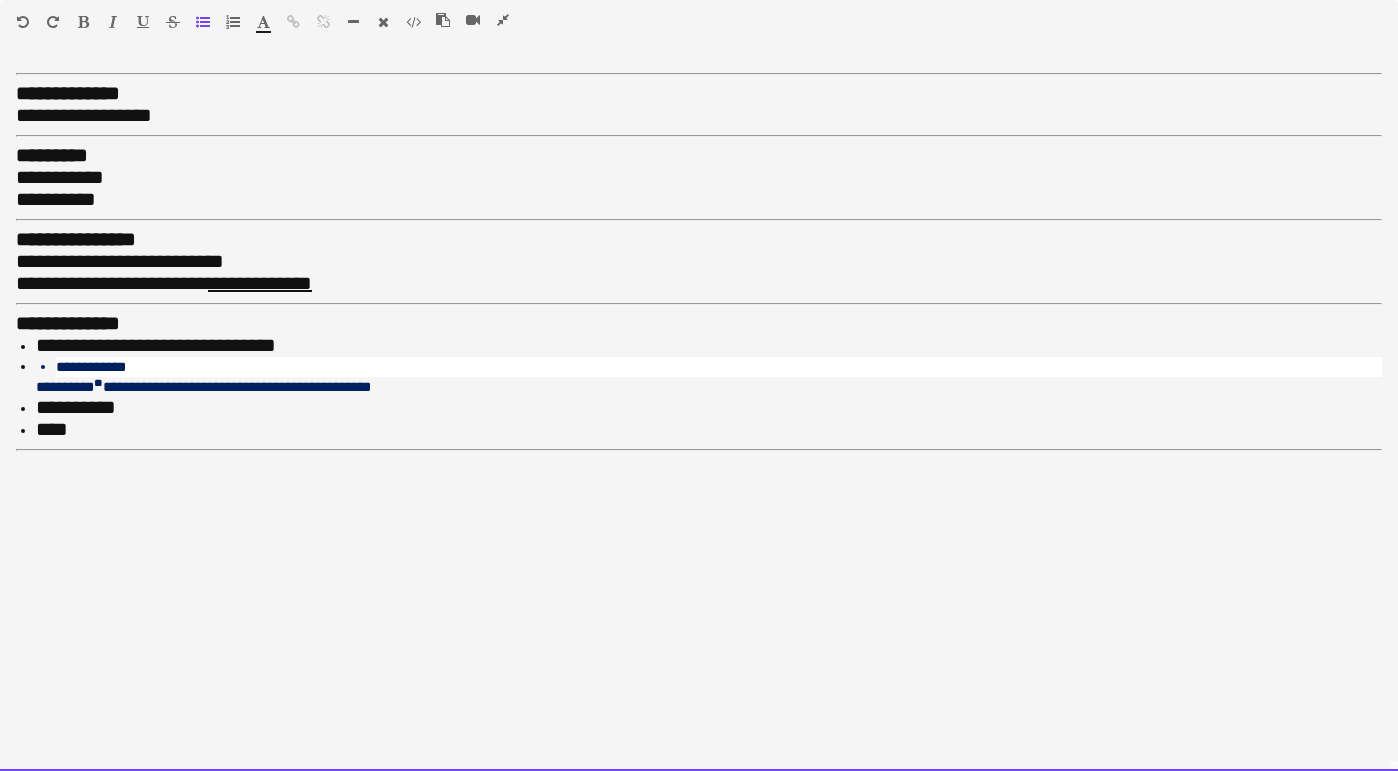 click on "**********" at bounding box center [709, 346] 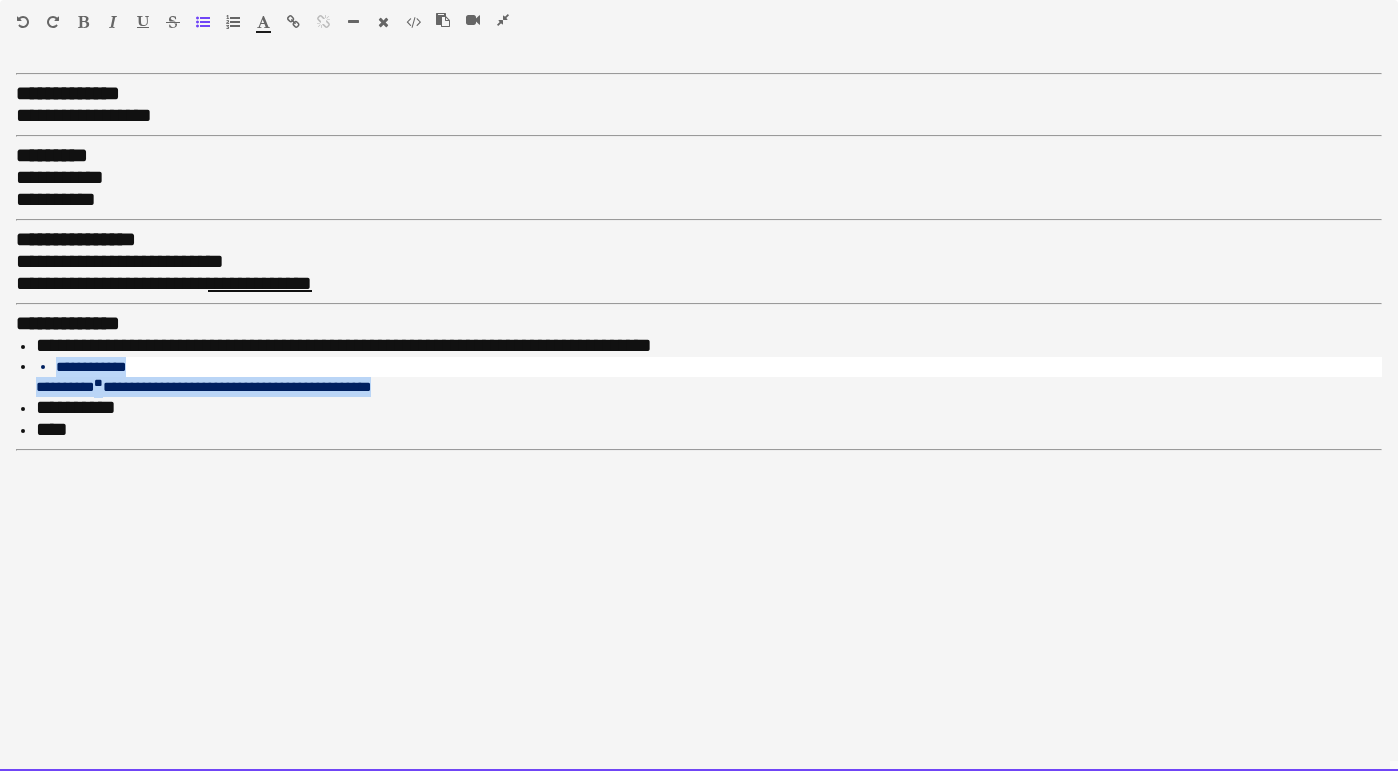 drag, startPoint x: 405, startPoint y: 402, endPoint x: 40, endPoint y: 350, distance: 368.68552 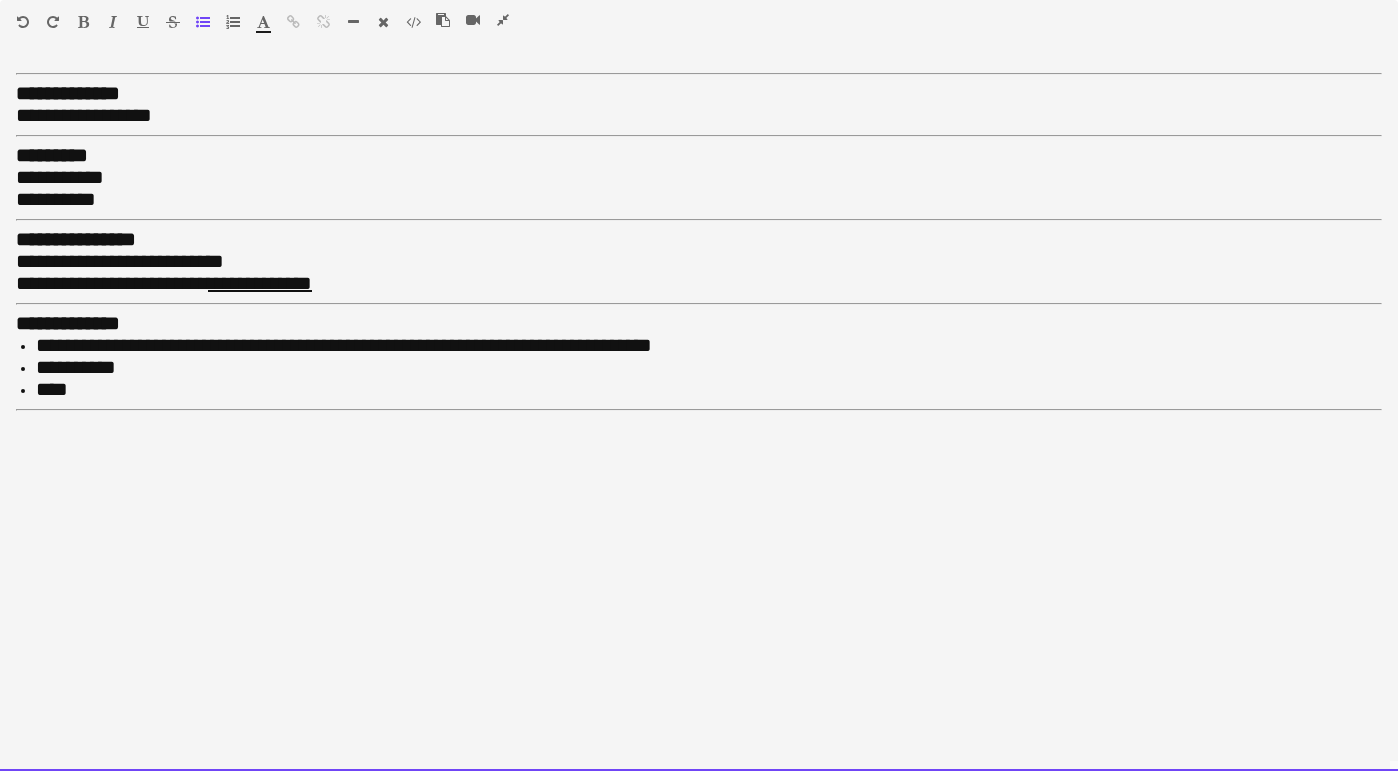click on "**********" at bounding box center [709, 368] 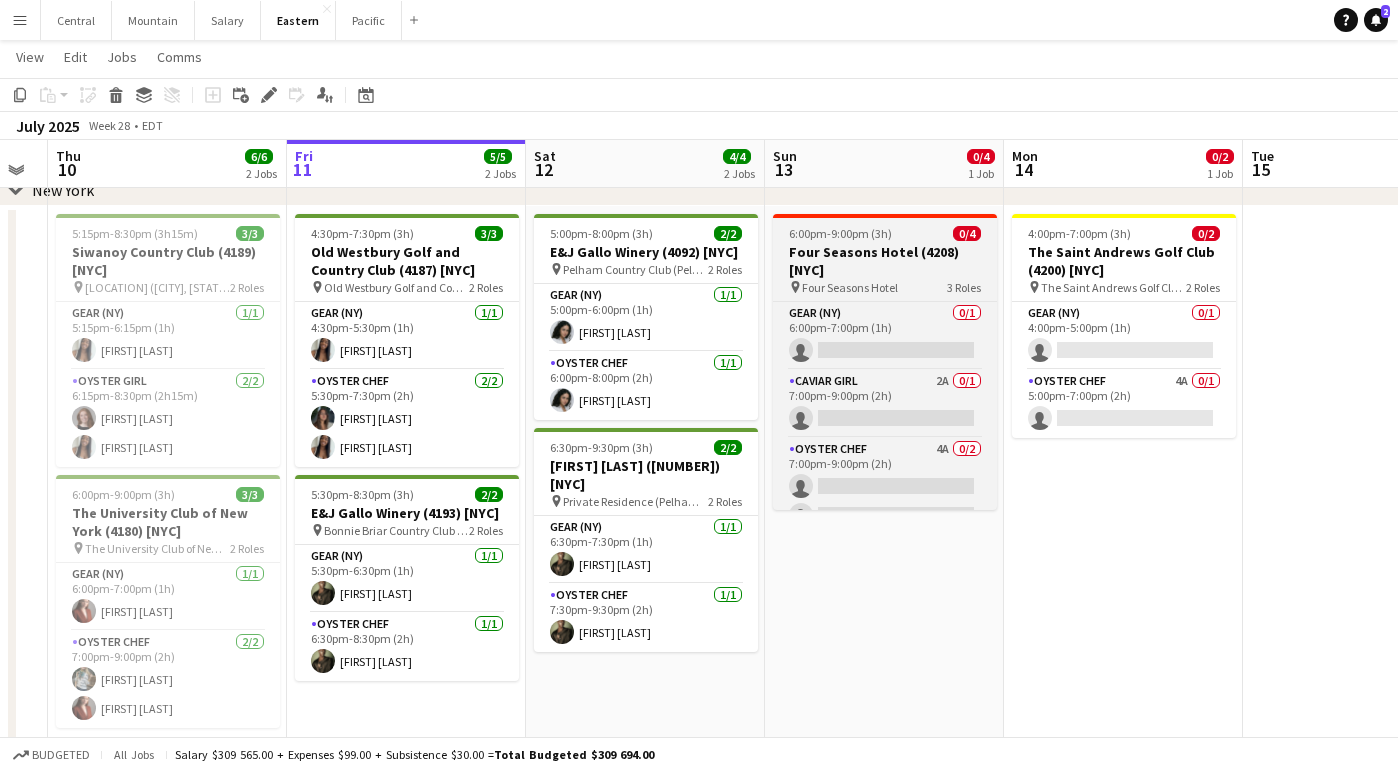 click on "Four Seasons Hotel (4208) [NYC]" at bounding box center [885, 261] 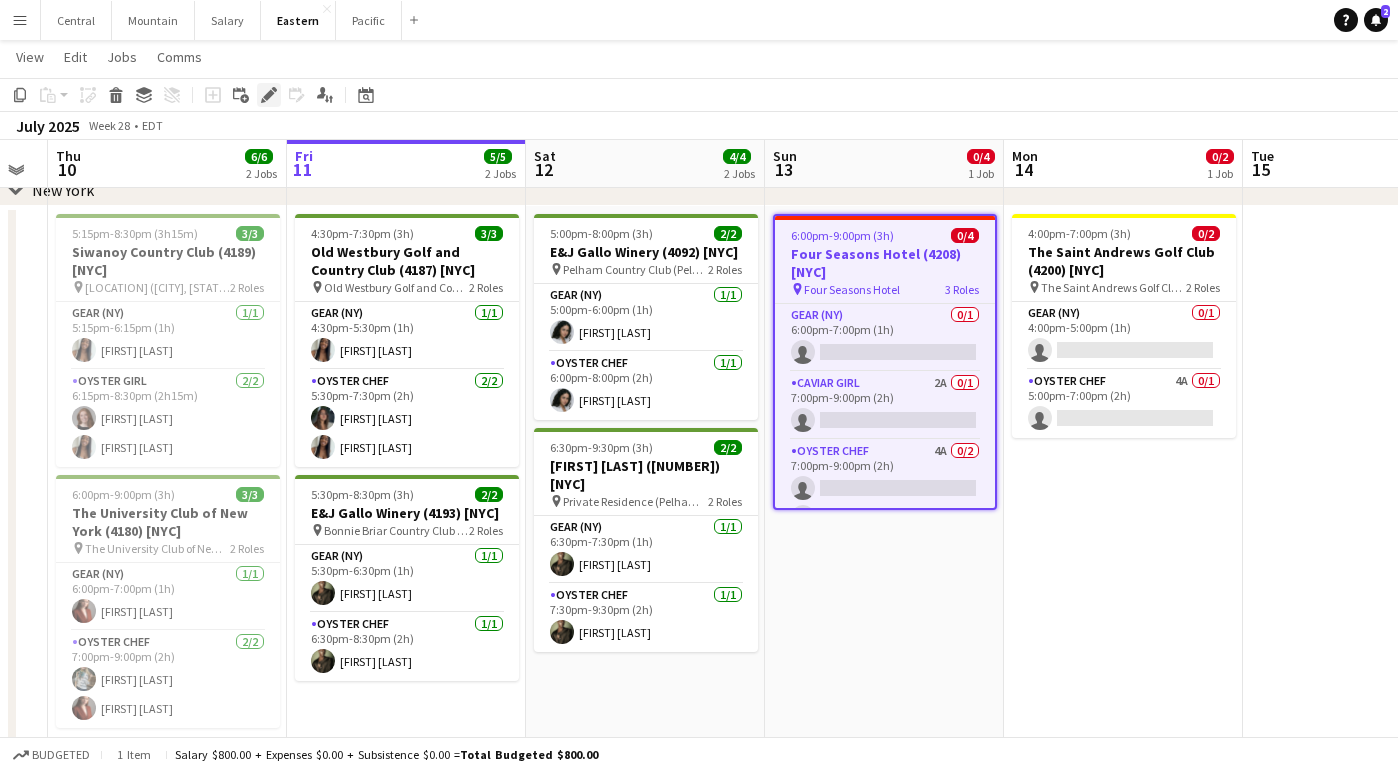 click on "Edit" 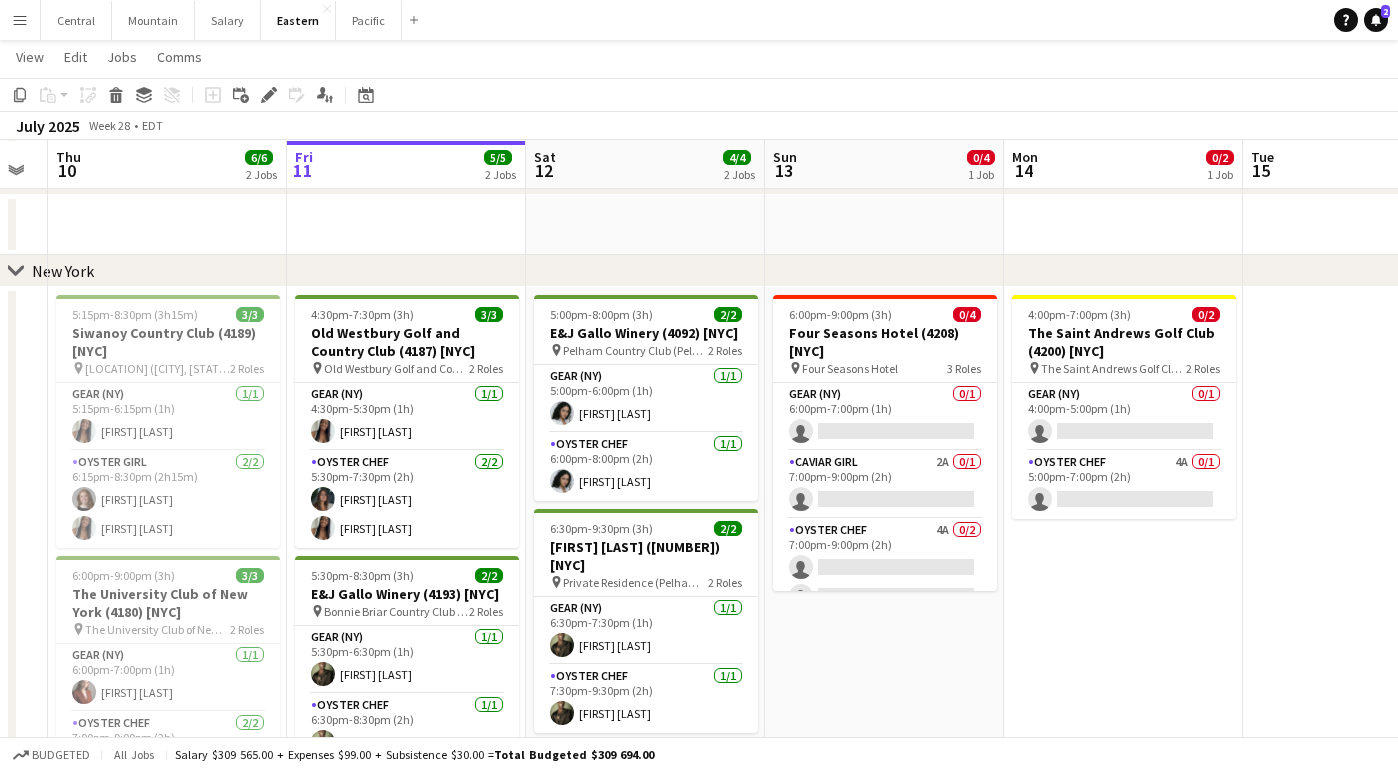 scroll, scrollTop: 306, scrollLeft: 0, axis: vertical 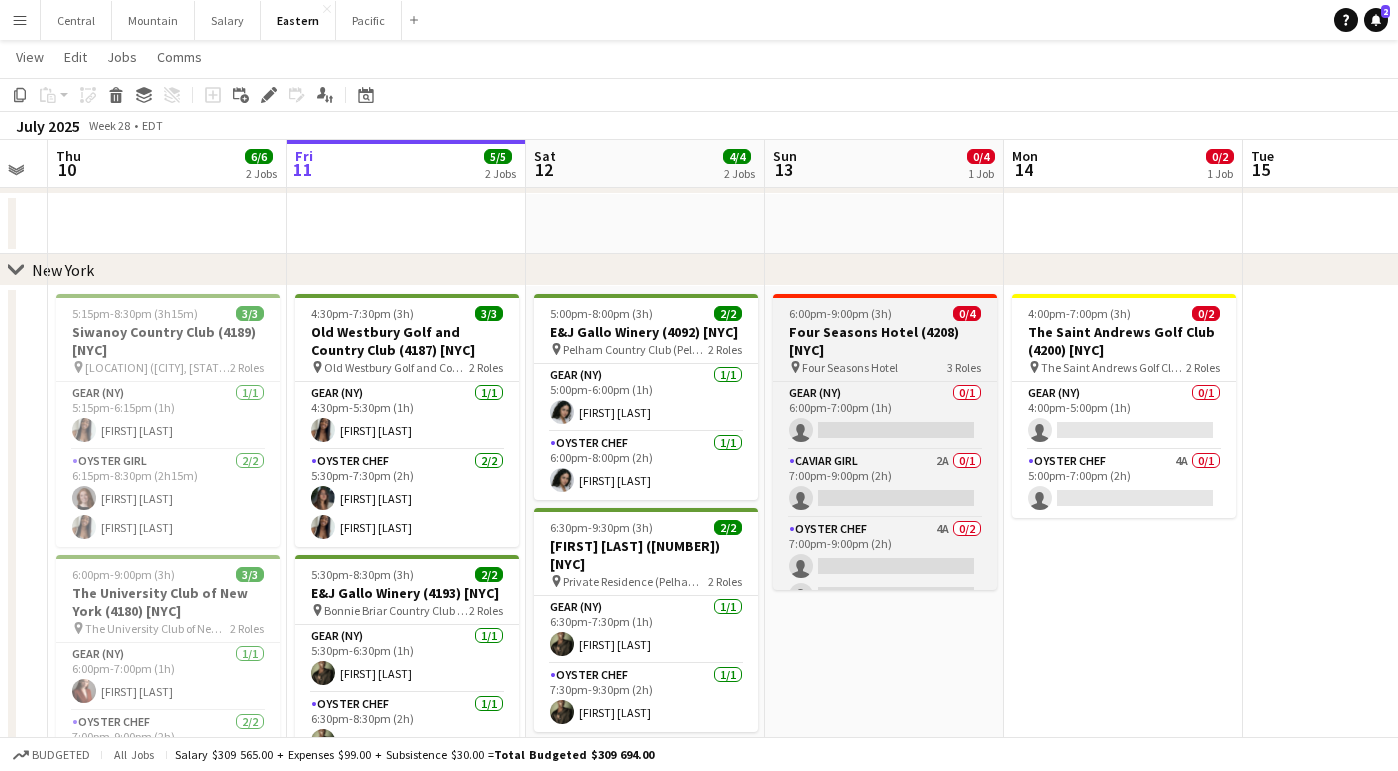 click on "6:00pm-9:00pm (3h)    0/4" at bounding box center [885, 313] 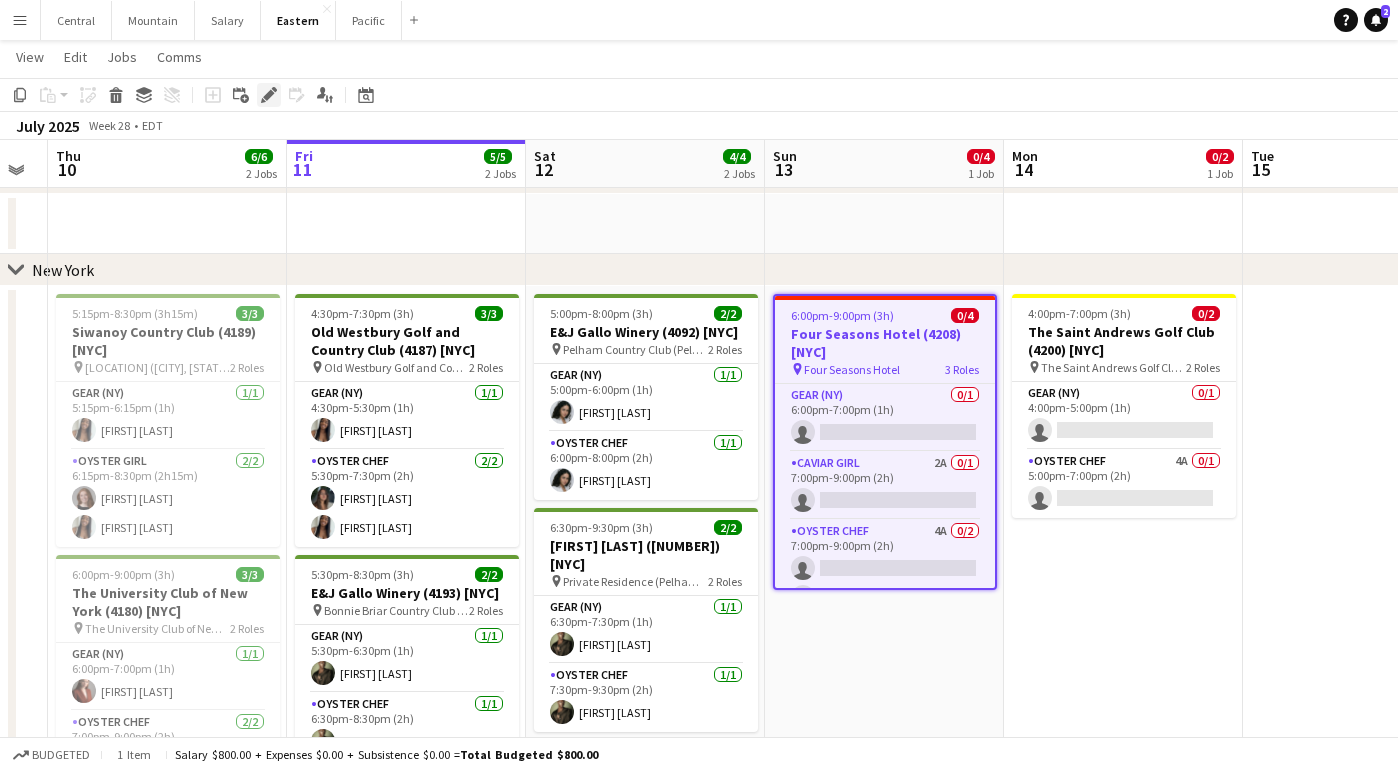 click on "Edit" at bounding box center (269, 95) 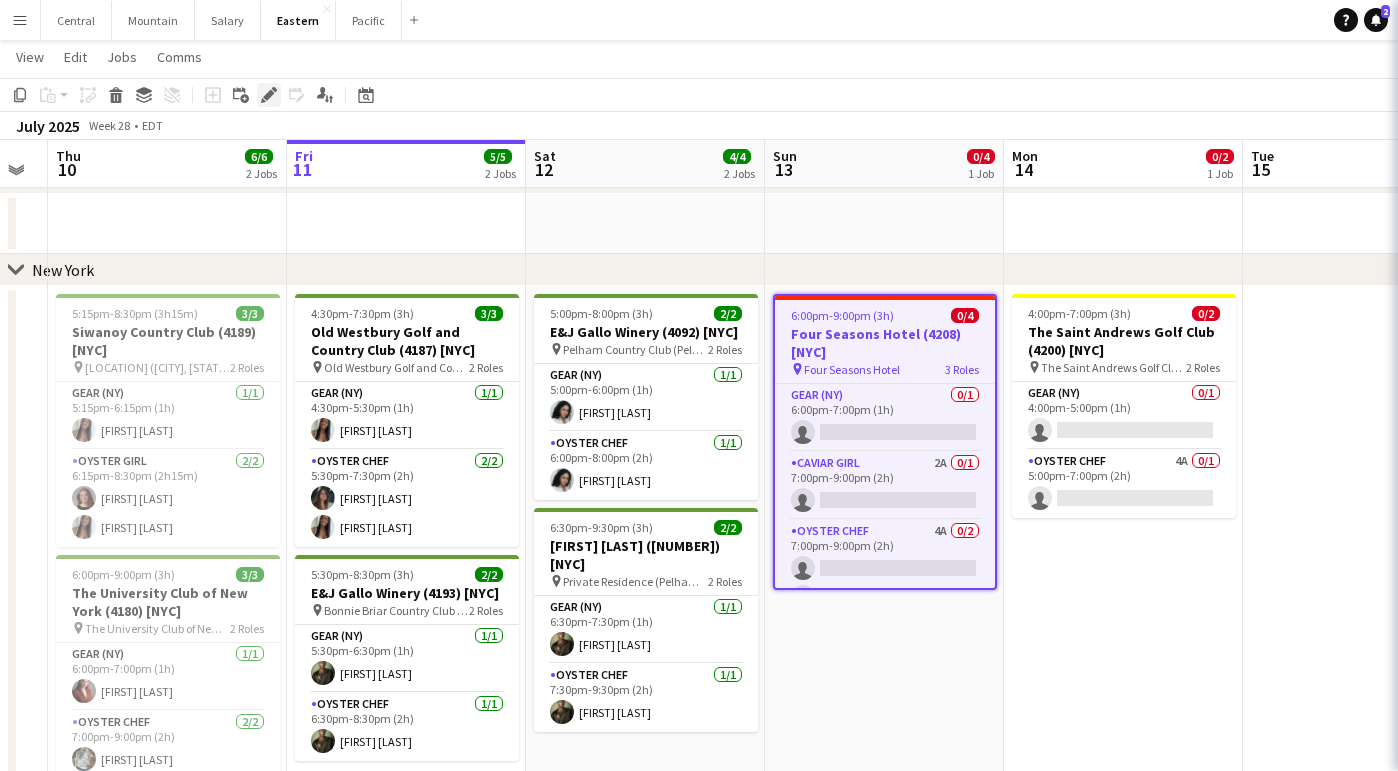 type on "**********" 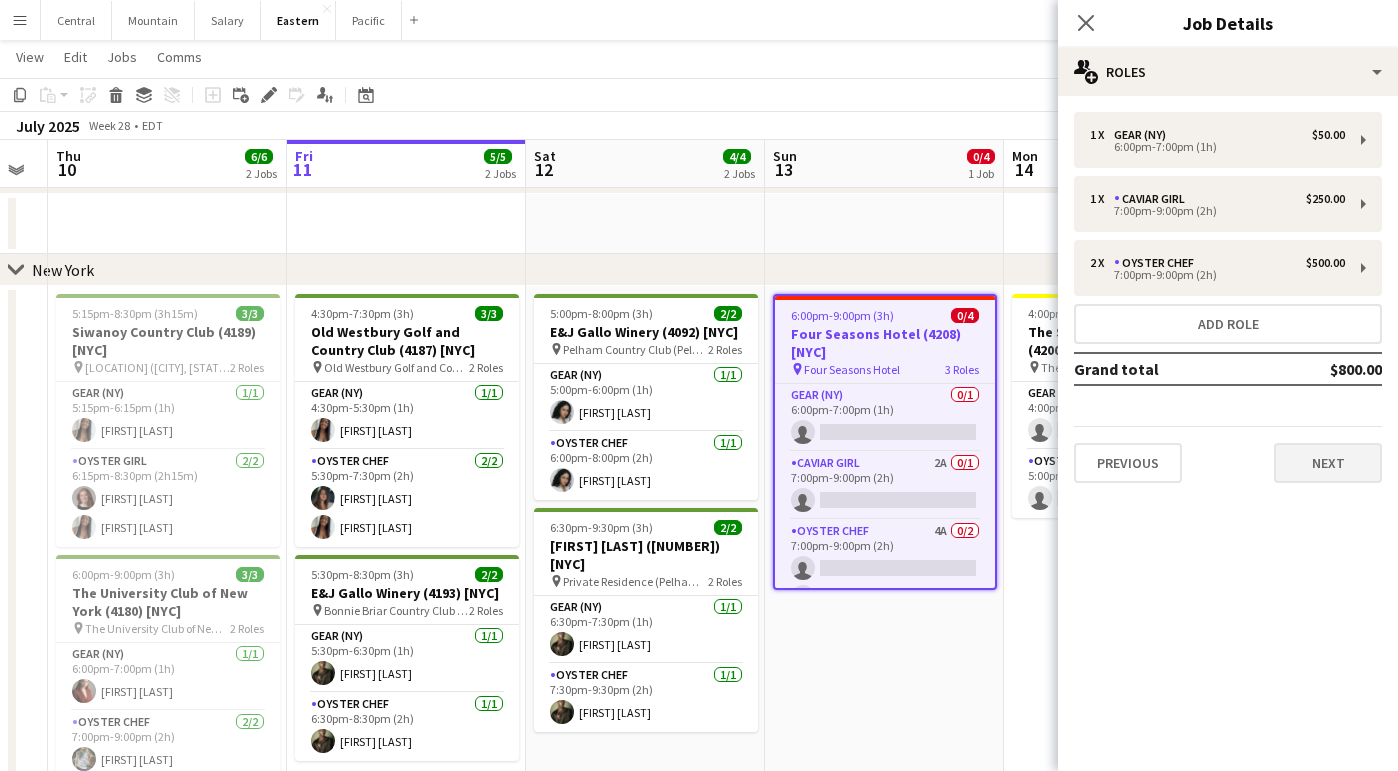 click on "Next" at bounding box center [1328, 463] 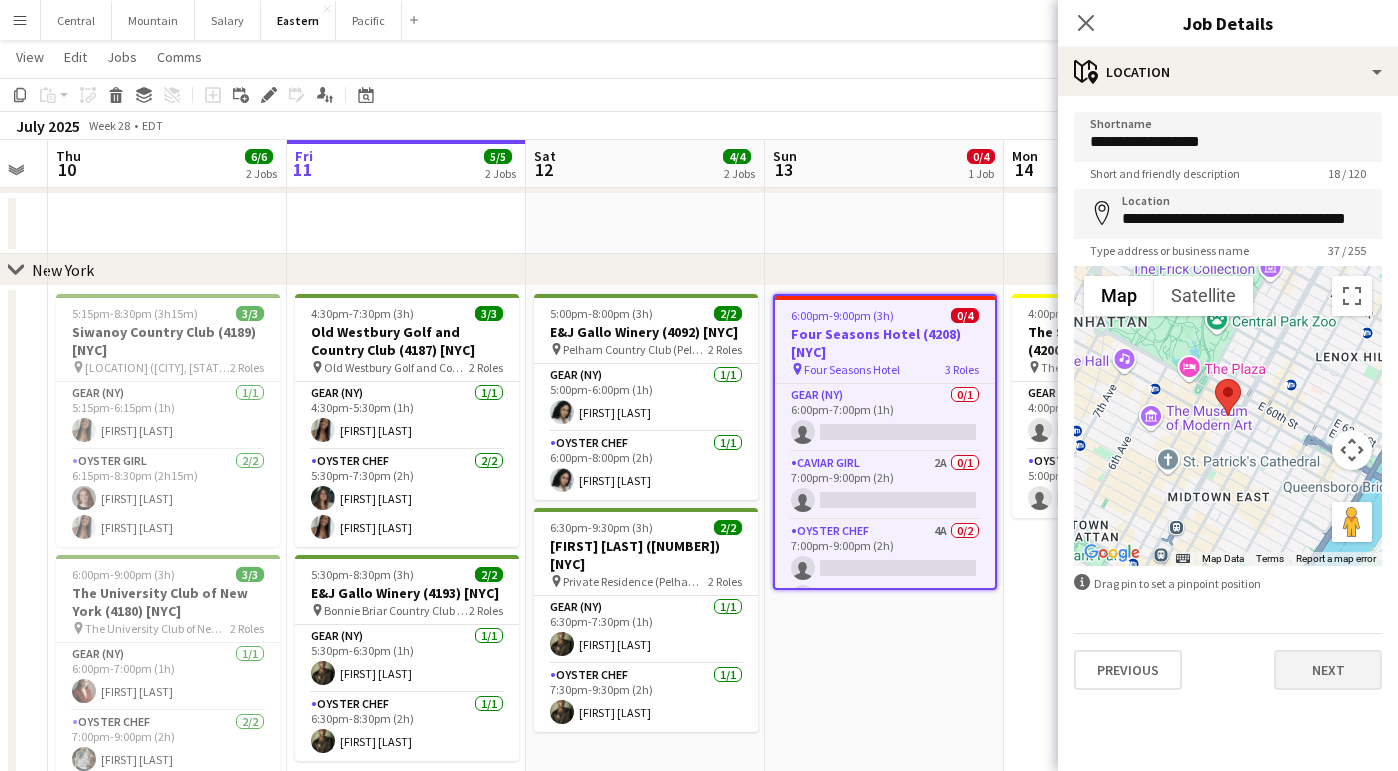 click on "Next" at bounding box center (1328, 670) 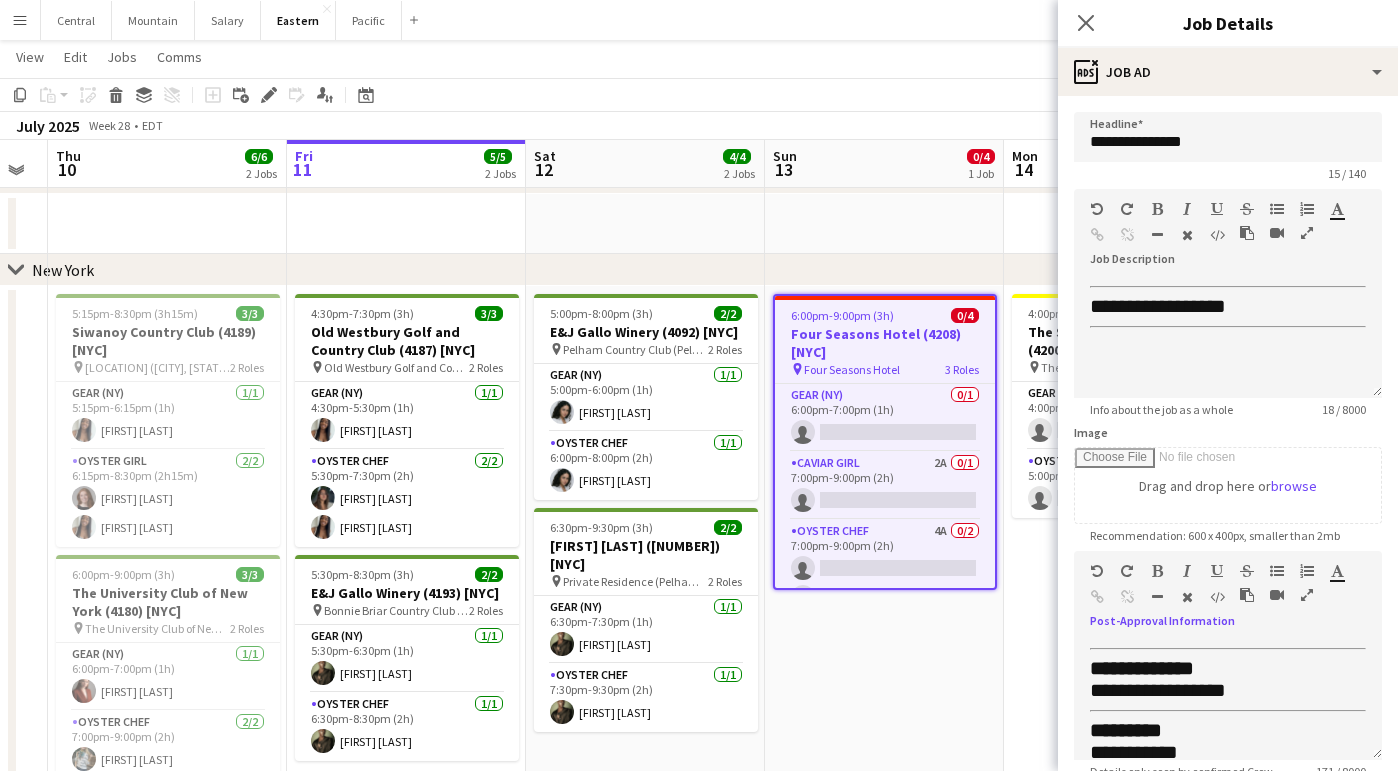 click at bounding box center (1307, 595) 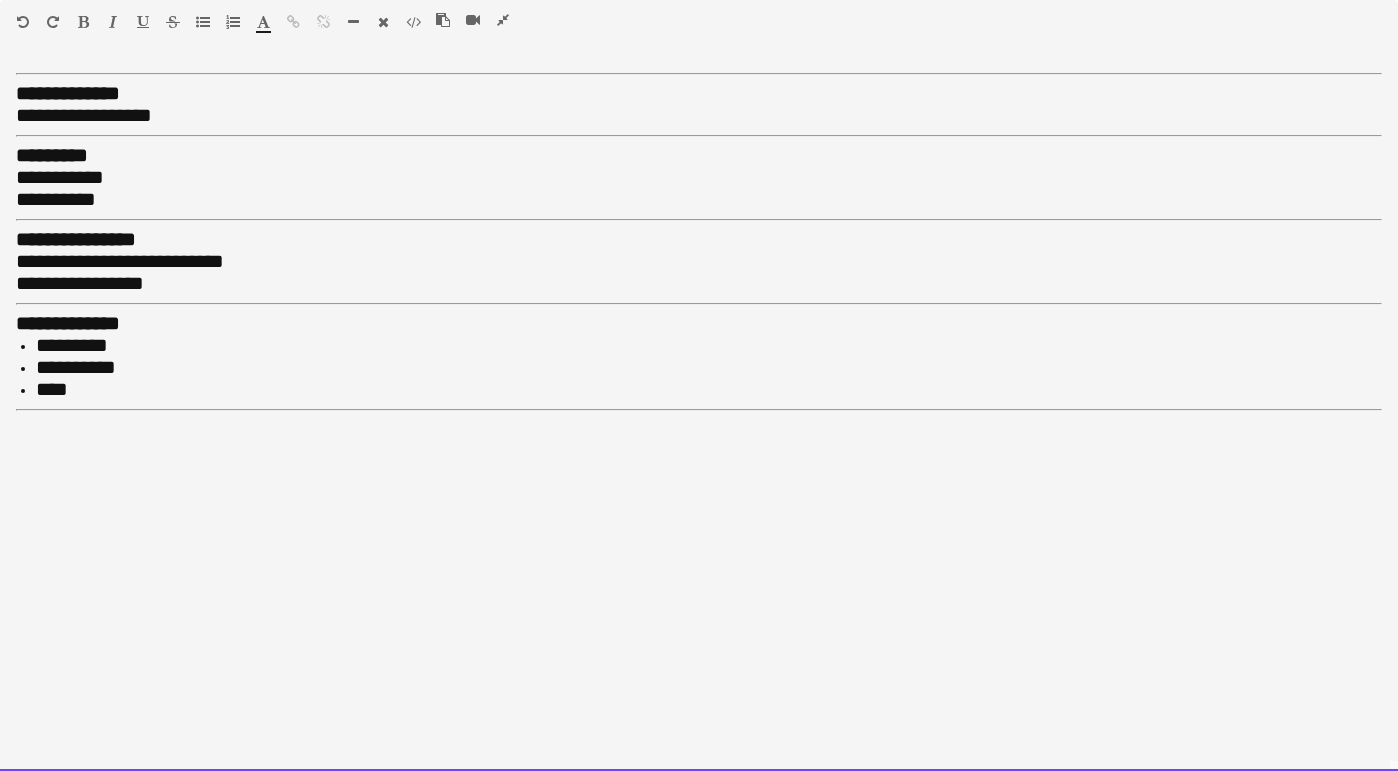 click on "**********" at bounding box center [699, 284] 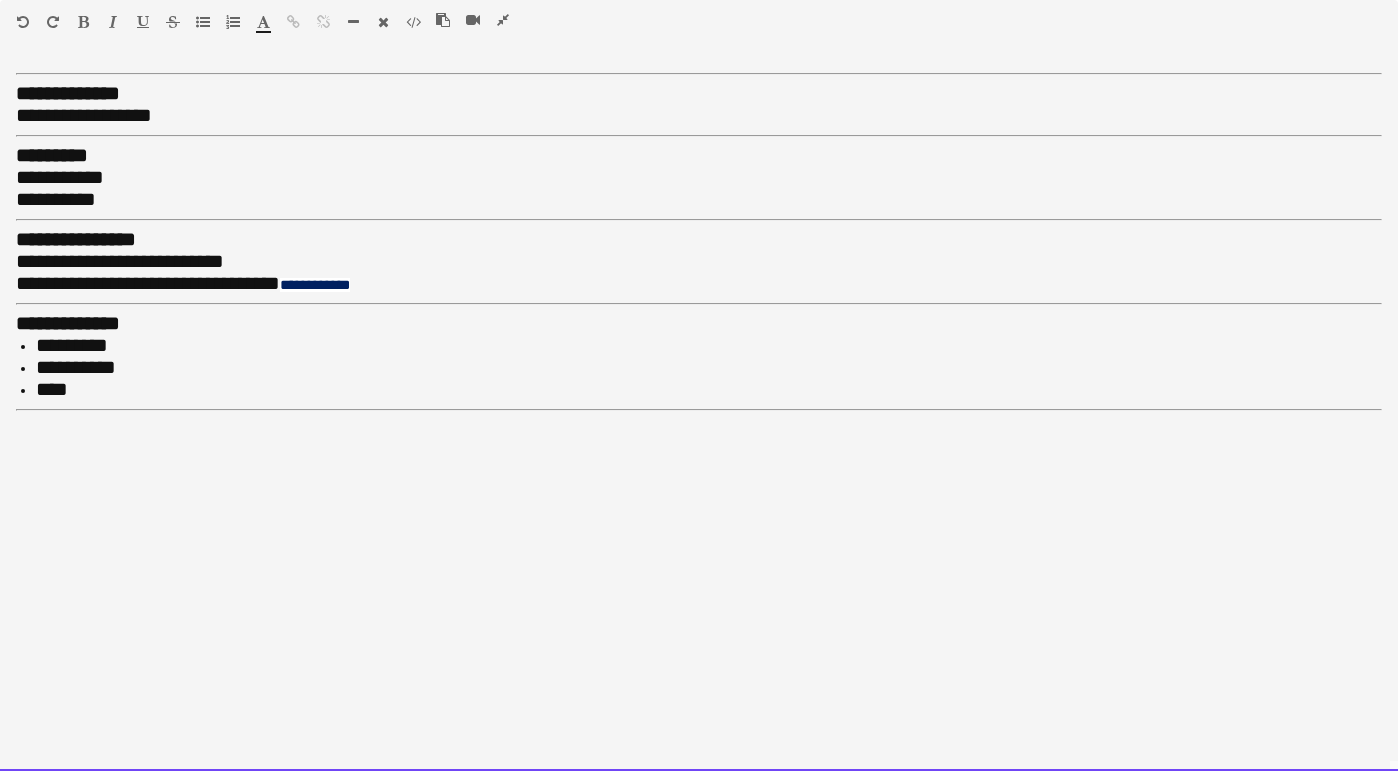 click on "**********" at bounding box center (148, 283) 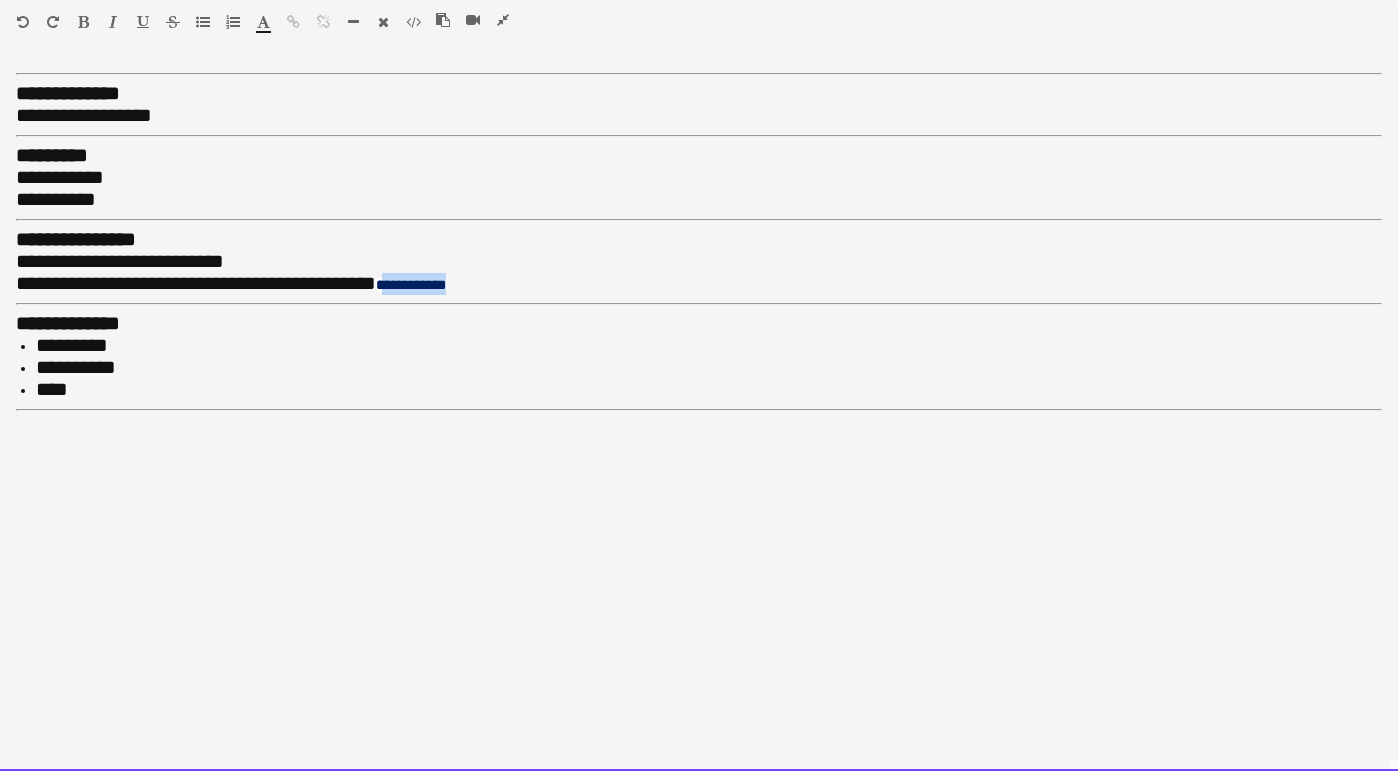 drag, startPoint x: 528, startPoint y: 269, endPoint x: 439, endPoint y: 272, distance: 89.050545 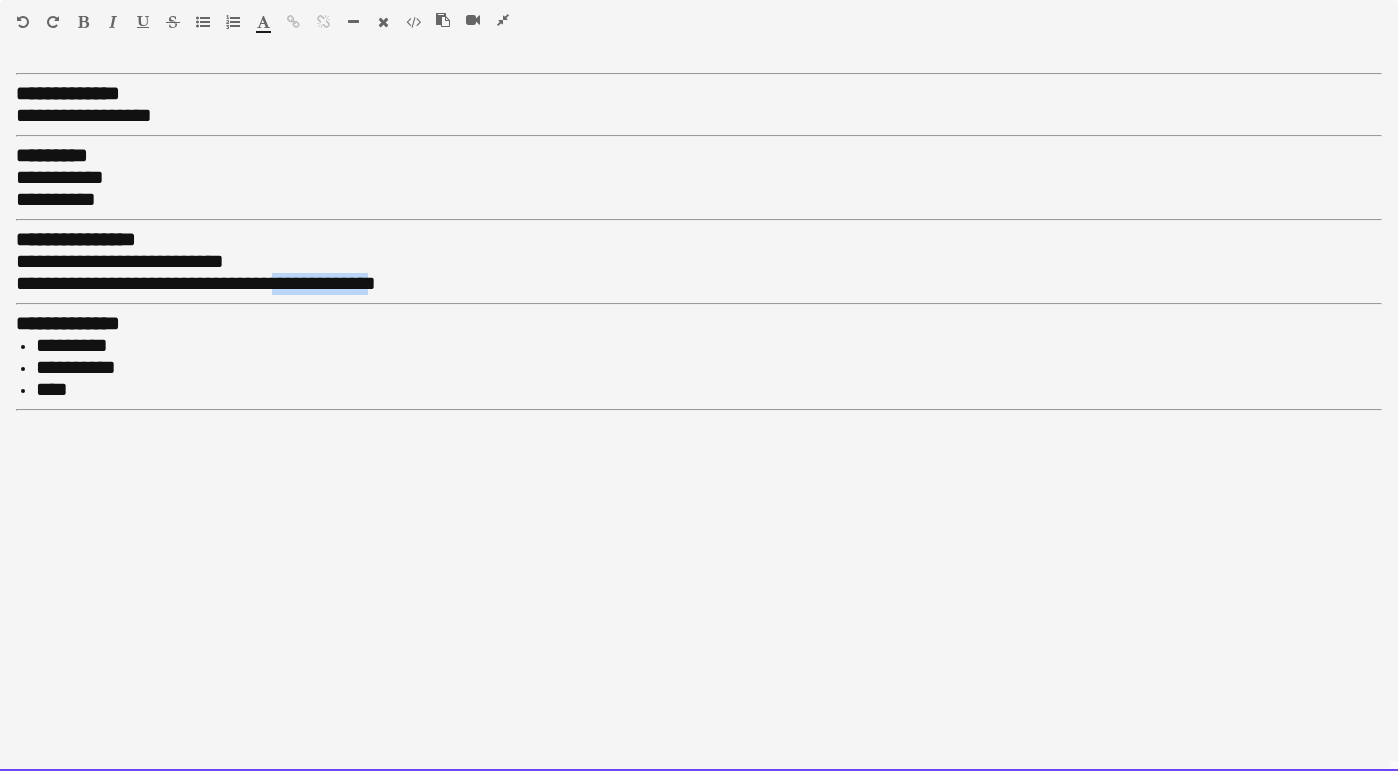 drag, startPoint x: 425, startPoint y: 272, endPoint x: 320, endPoint y: 271, distance: 105.00476 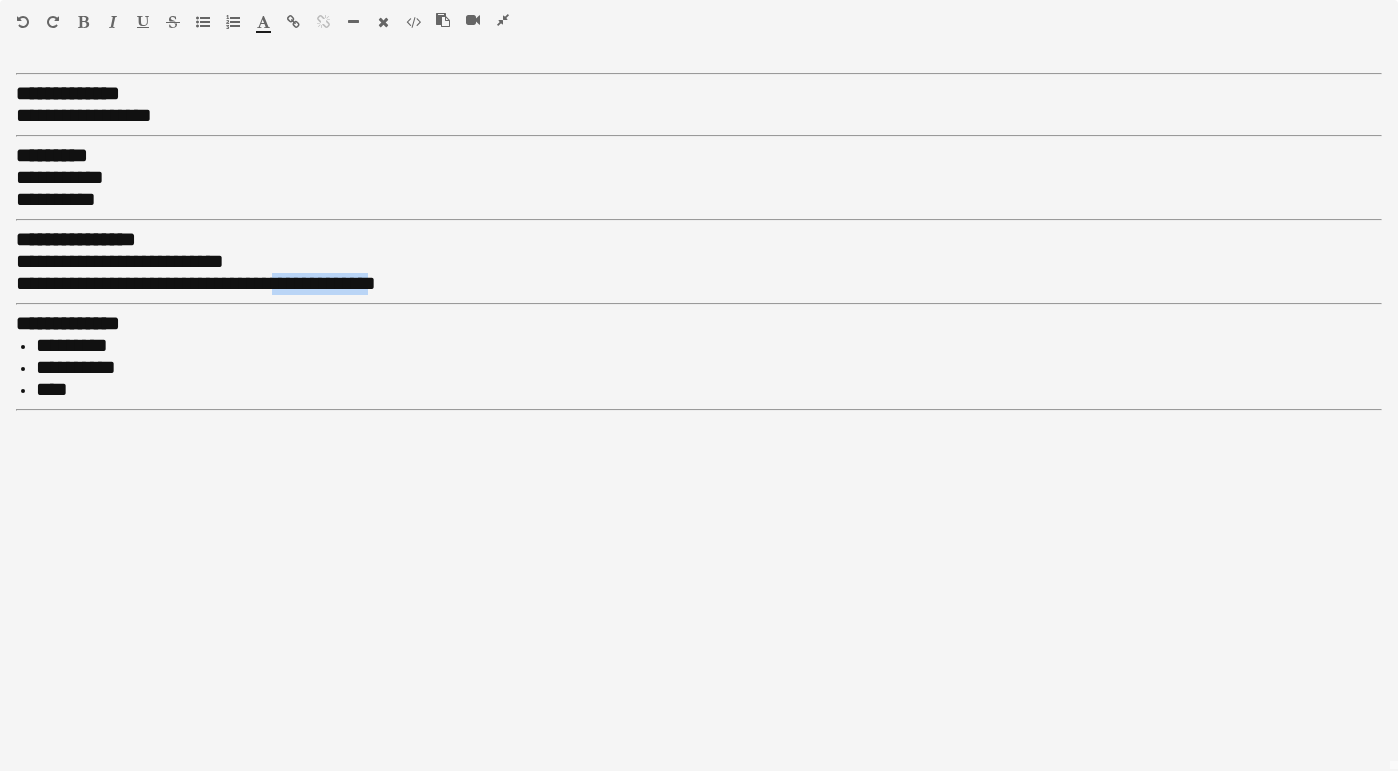 click at bounding box center (293, 22) 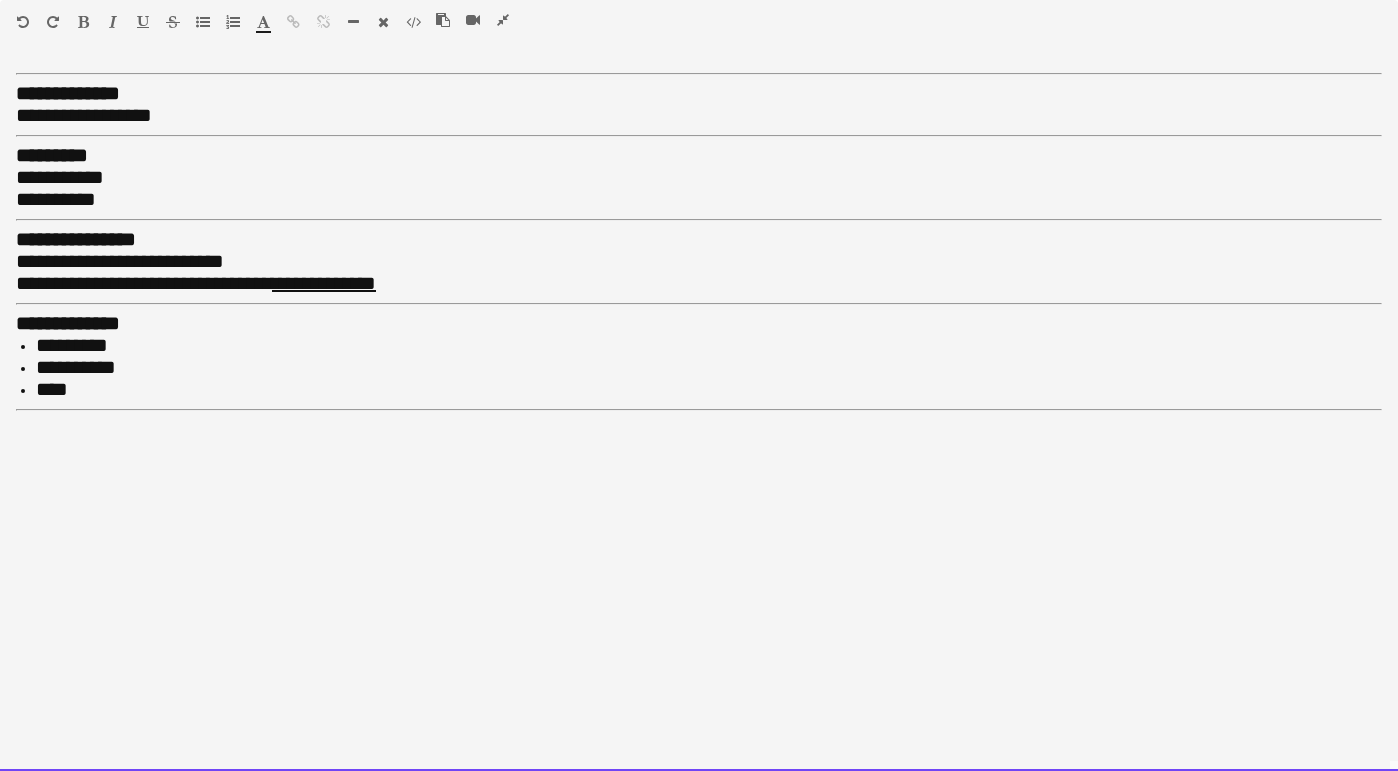 click on "**********" at bounding box center (196, 283) 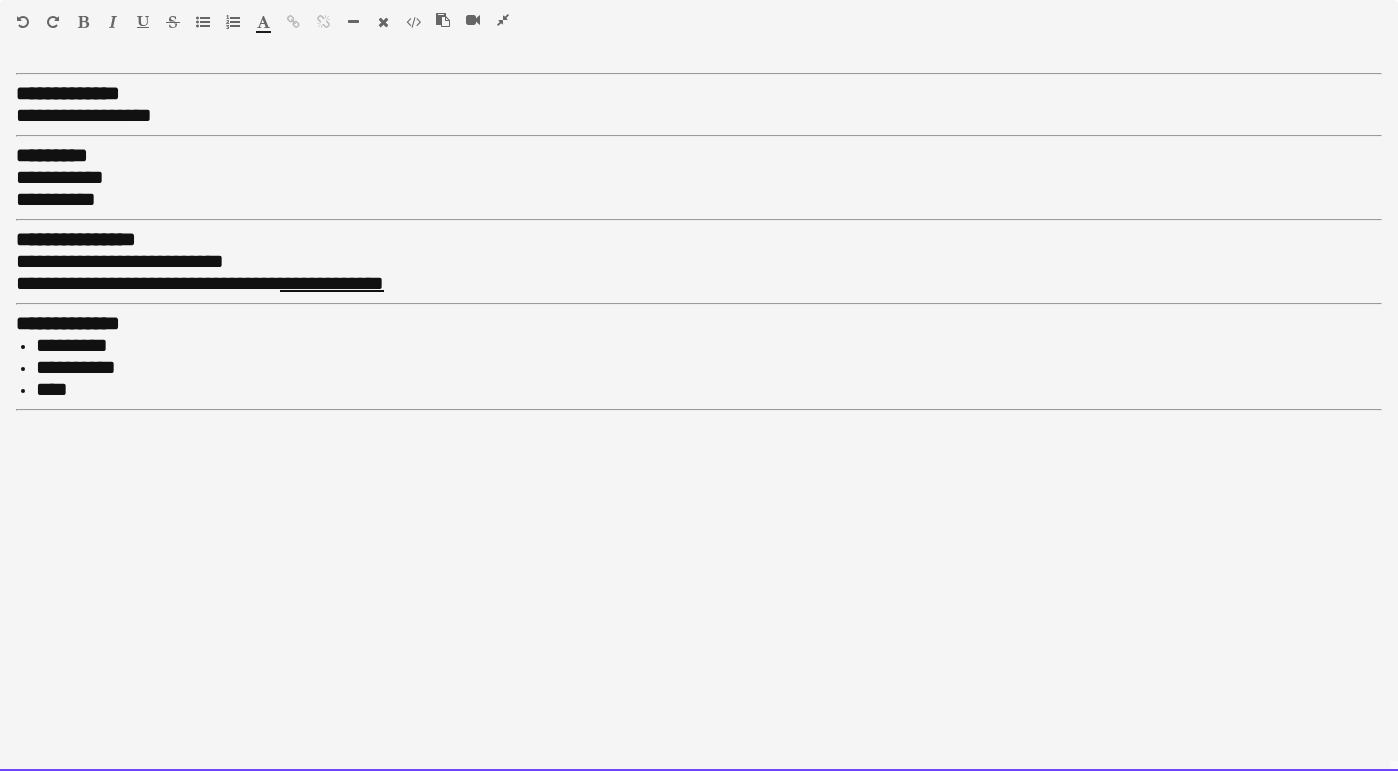 click on "*********" at bounding box center [709, 346] 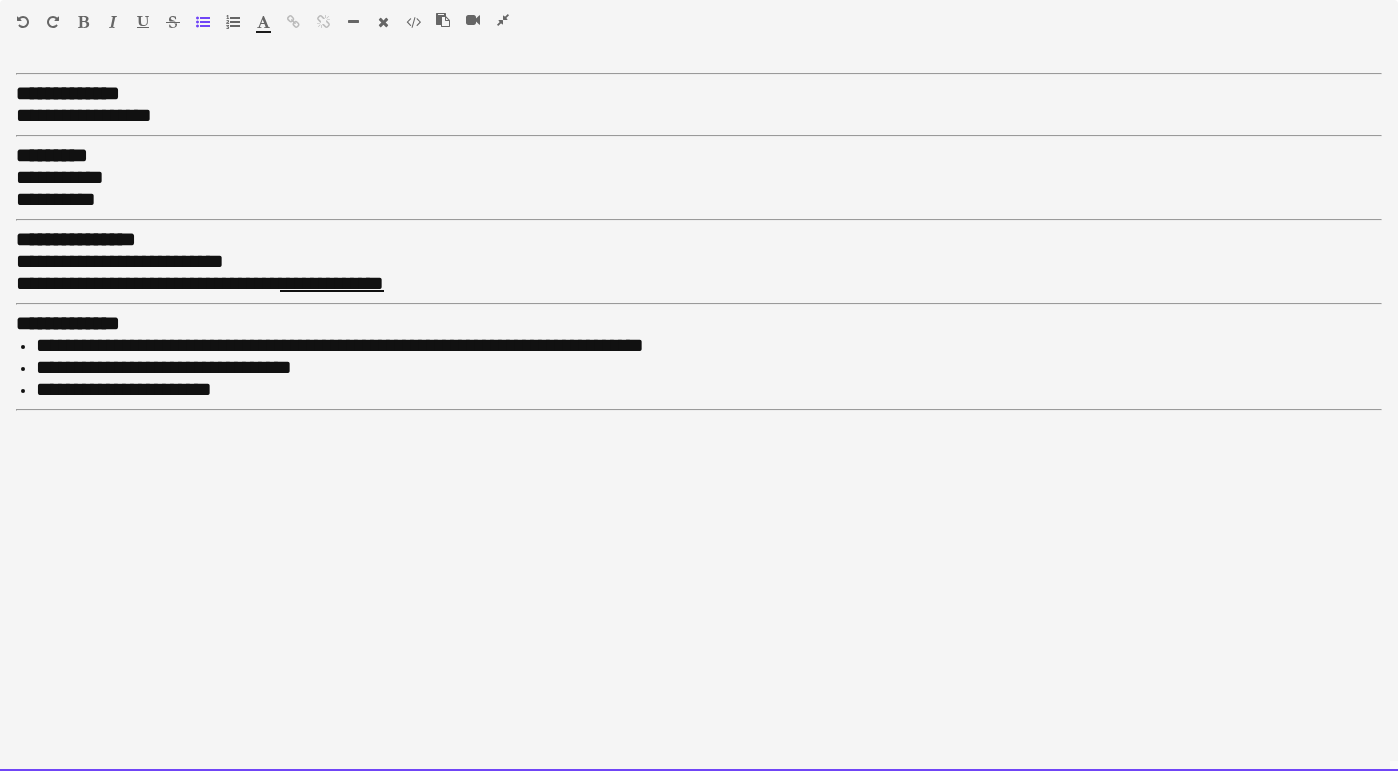 click on "**********" at bounding box center (164, 367) 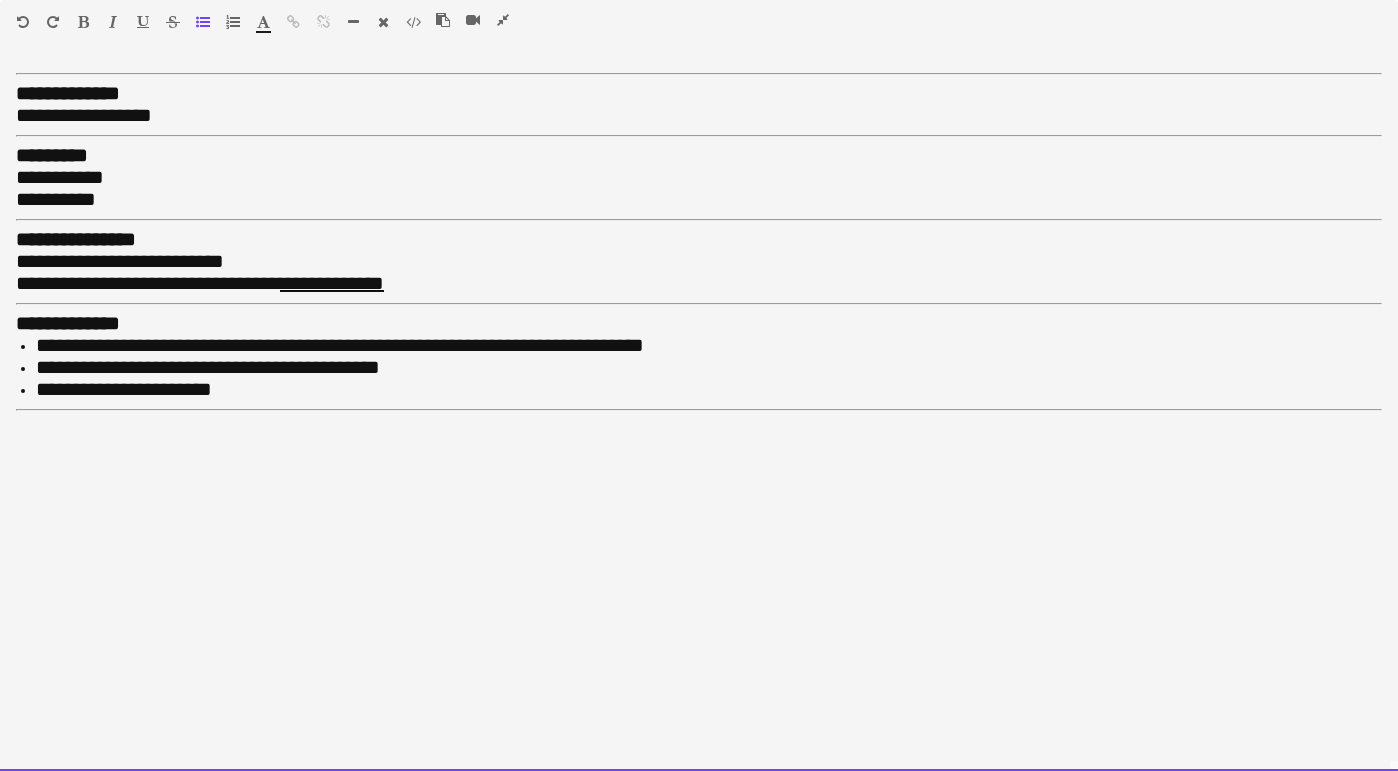 click on "**********" at bounding box center (208, 367) 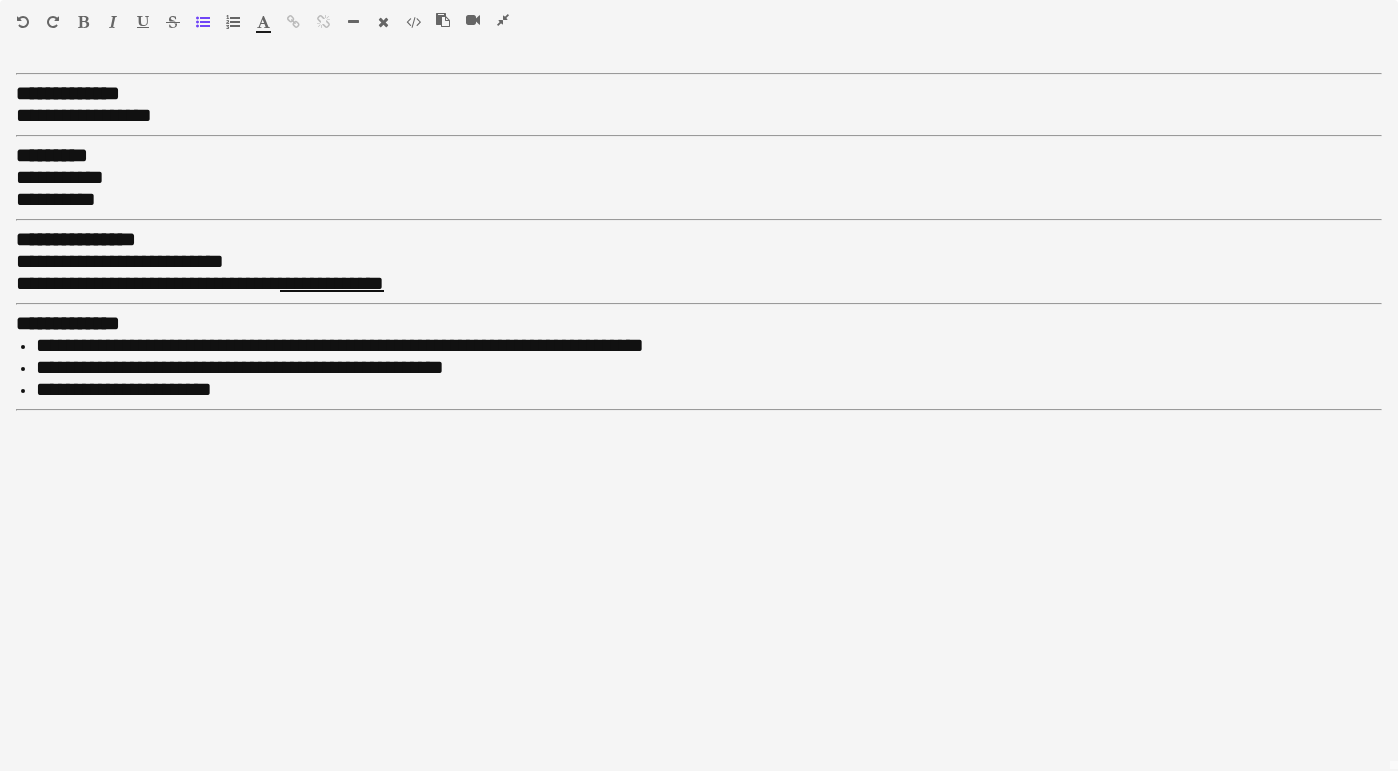 click at bounding box center [503, 20] 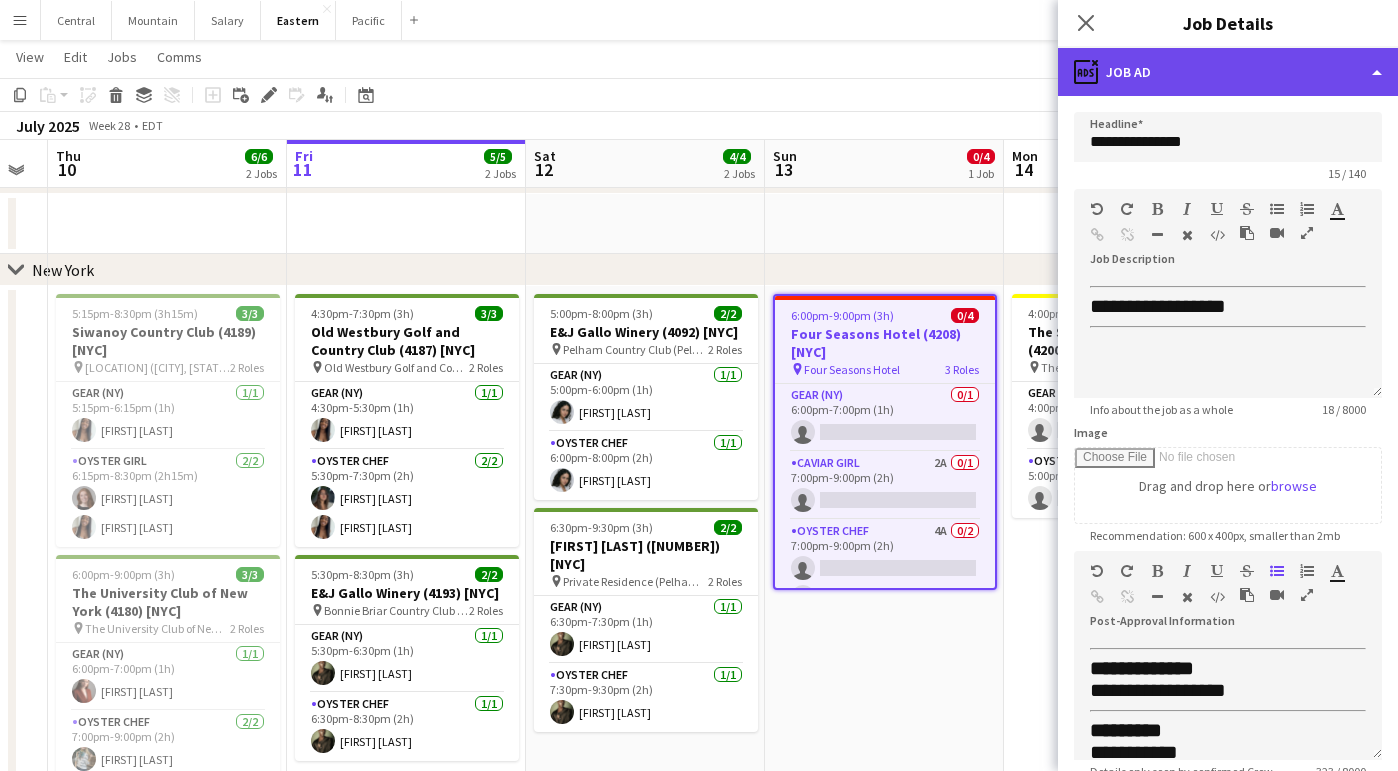 click on "ads-window
Job Ad" 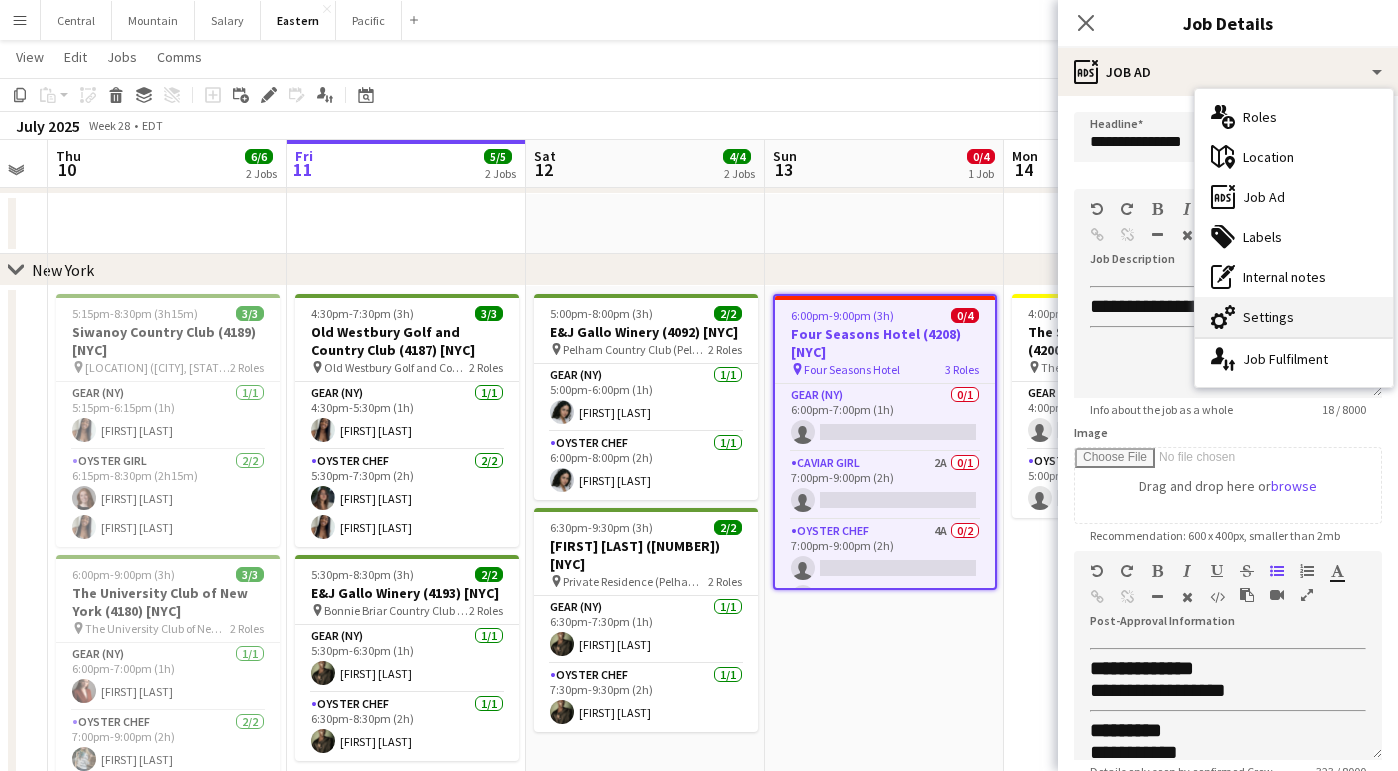 click on "cog-double-3
Settings" at bounding box center (1294, 317) 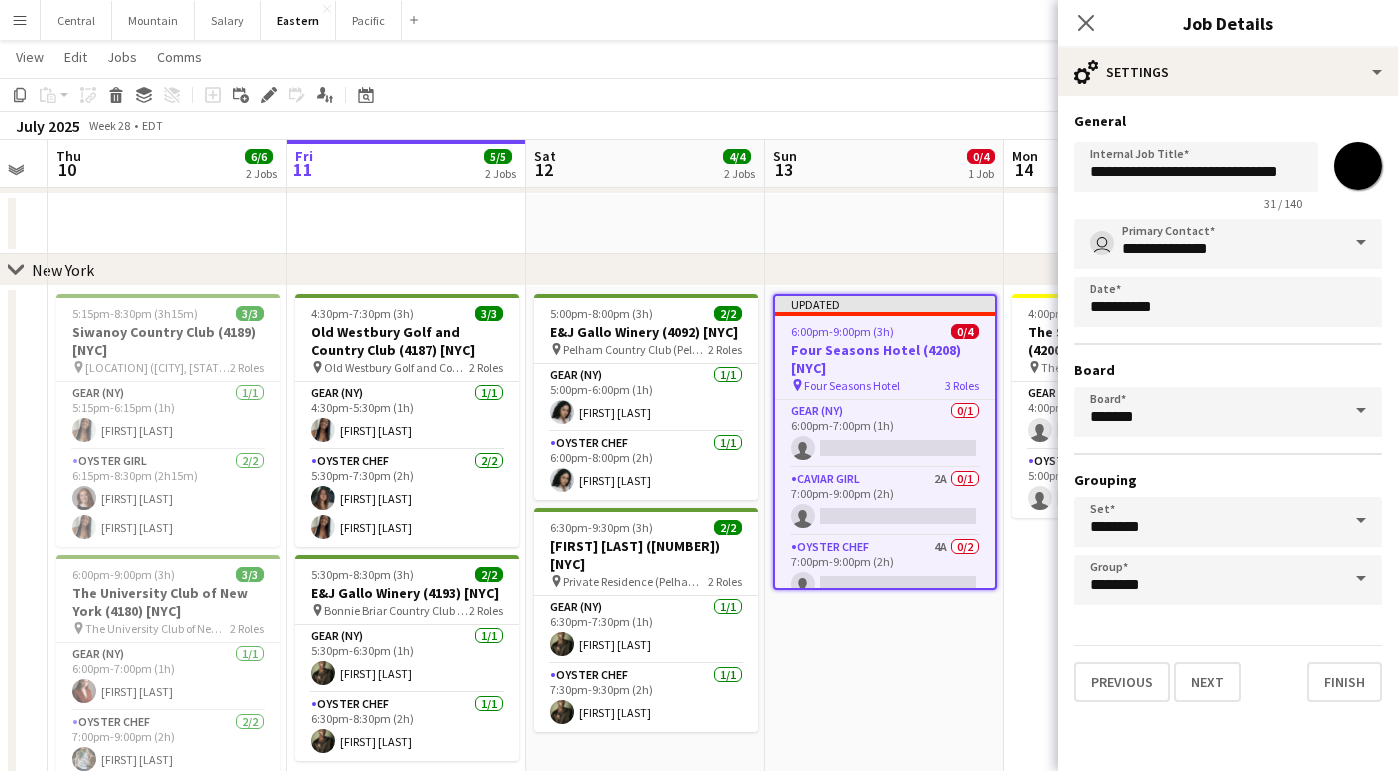 click on "*******" at bounding box center [1358, 166] 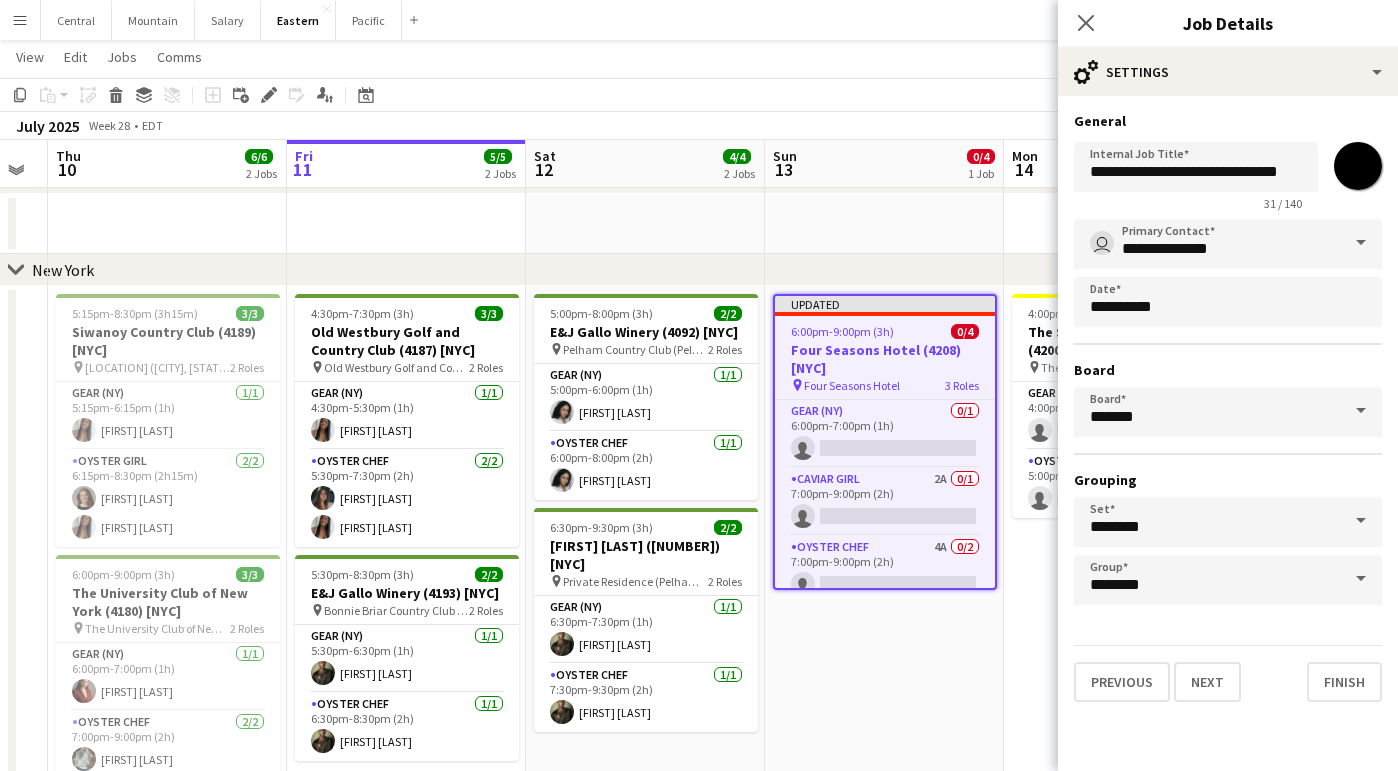 type on "*******" 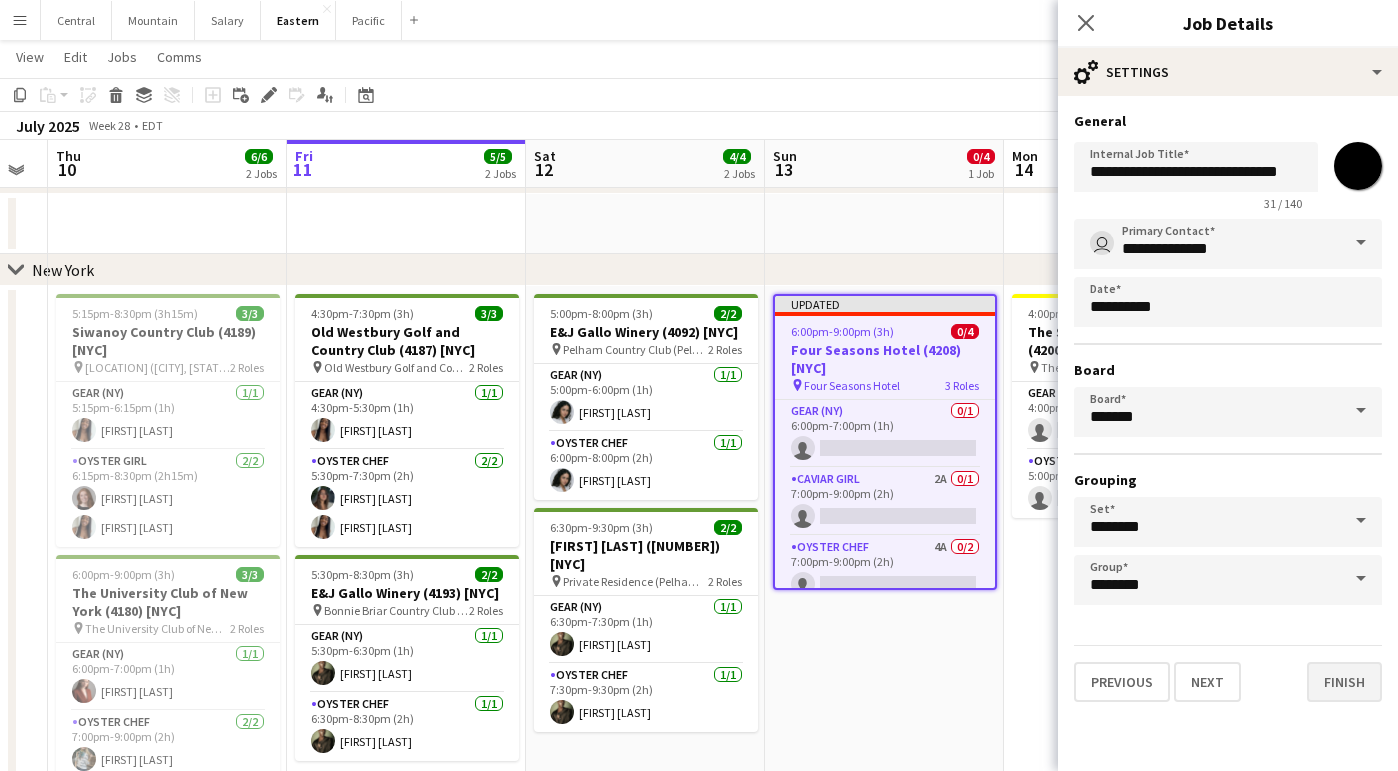 click on "Finish" at bounding box center (1344, 682) 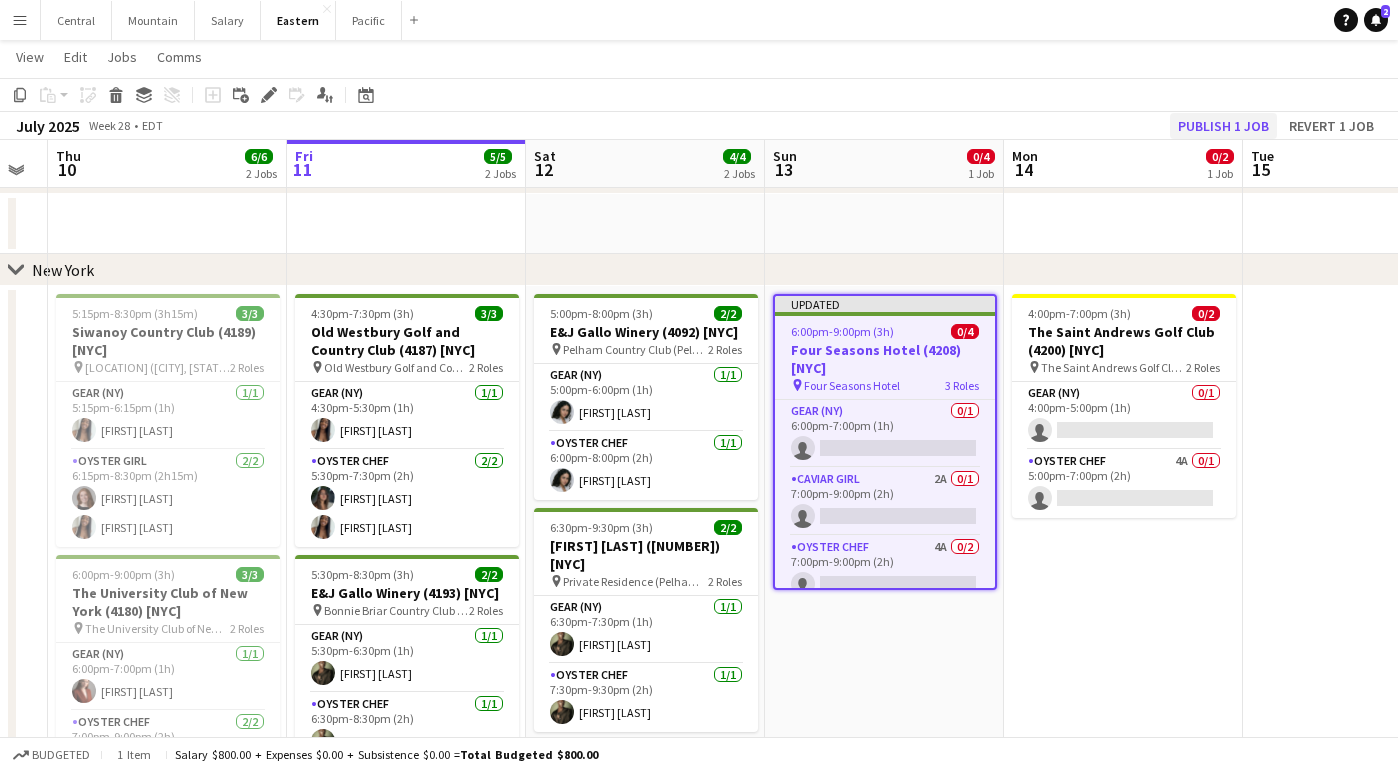 click on "Publish 1 job" 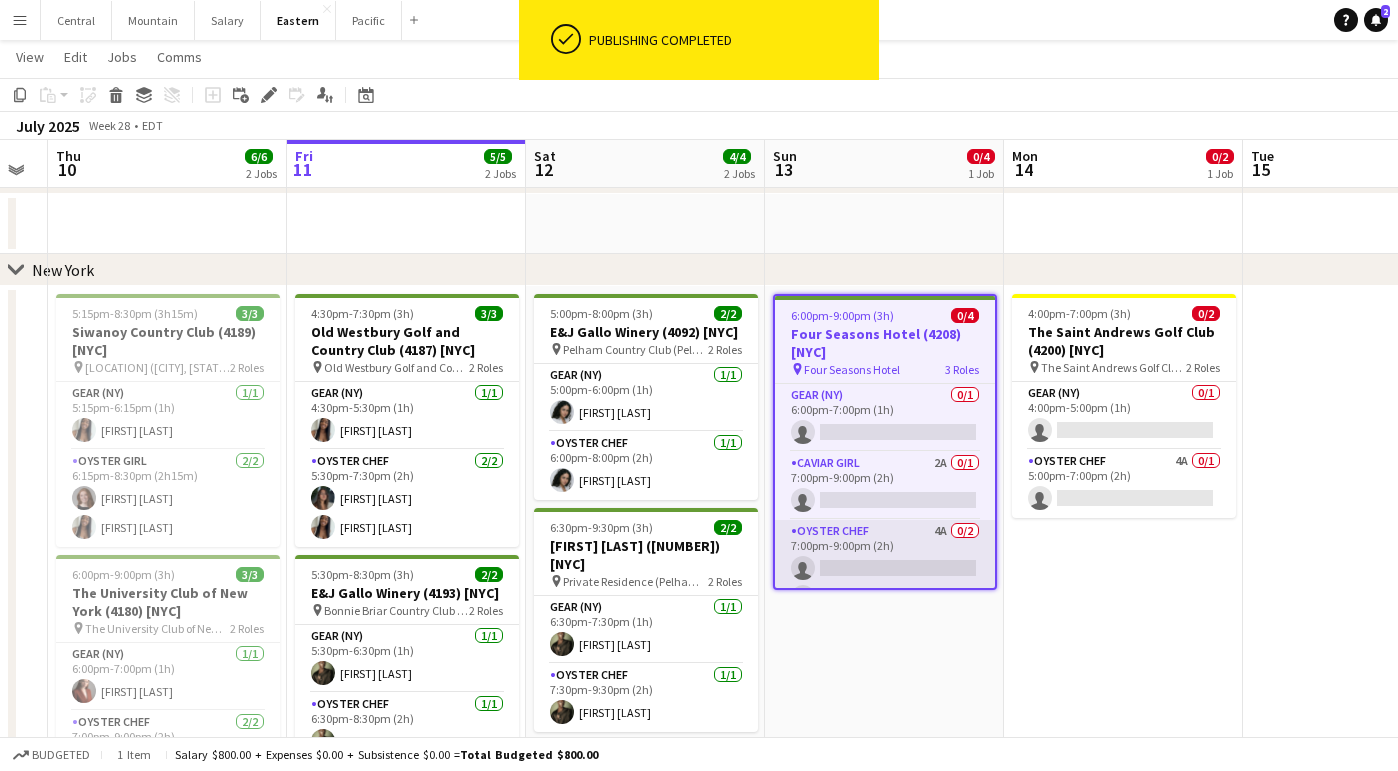 click on "[ROLE]   [NUMBER]   [NUMBER]/[NUMBER]   [TIME]-[TIME] ([HOURS])
single-neutral-actions
single-neutral-actions" at bounding box center (885, 568) 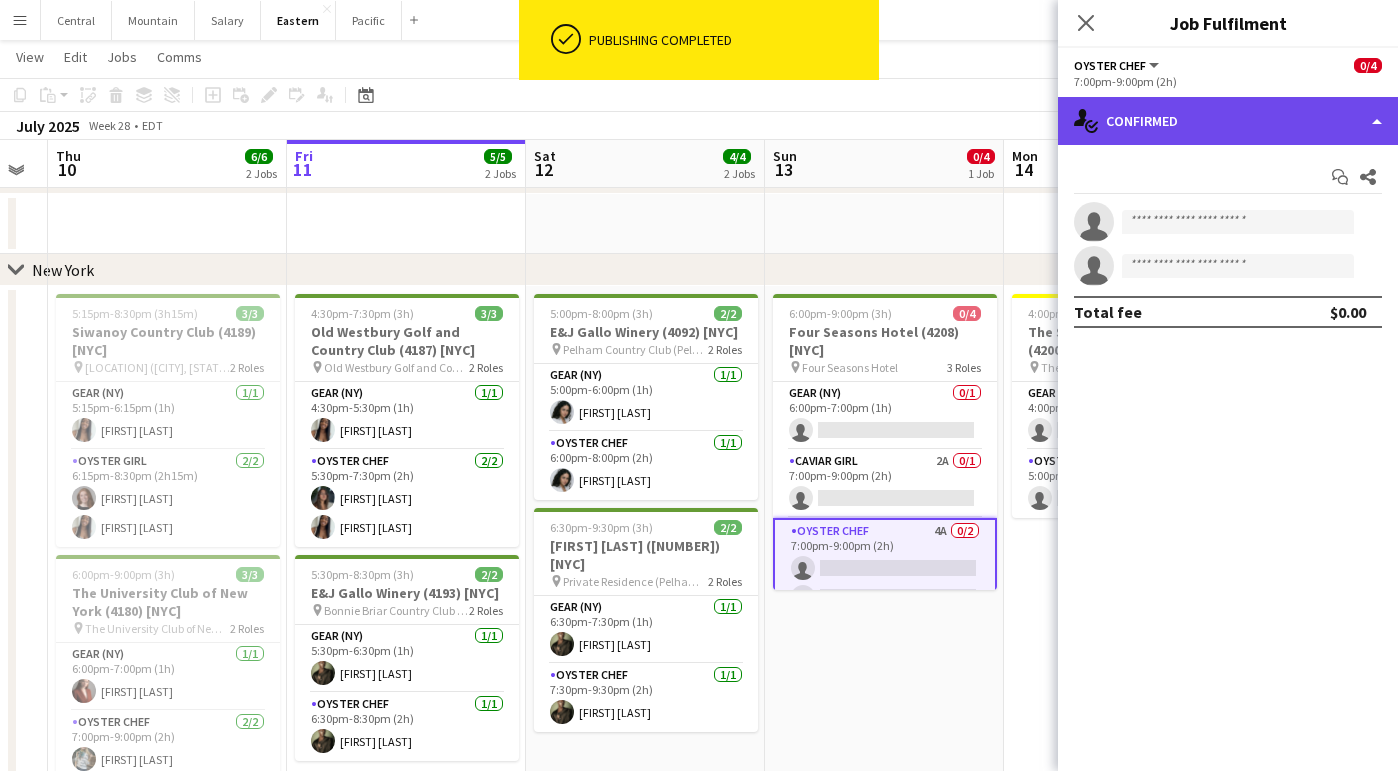click on "single-neutral-actions-check-2
Confirmed" 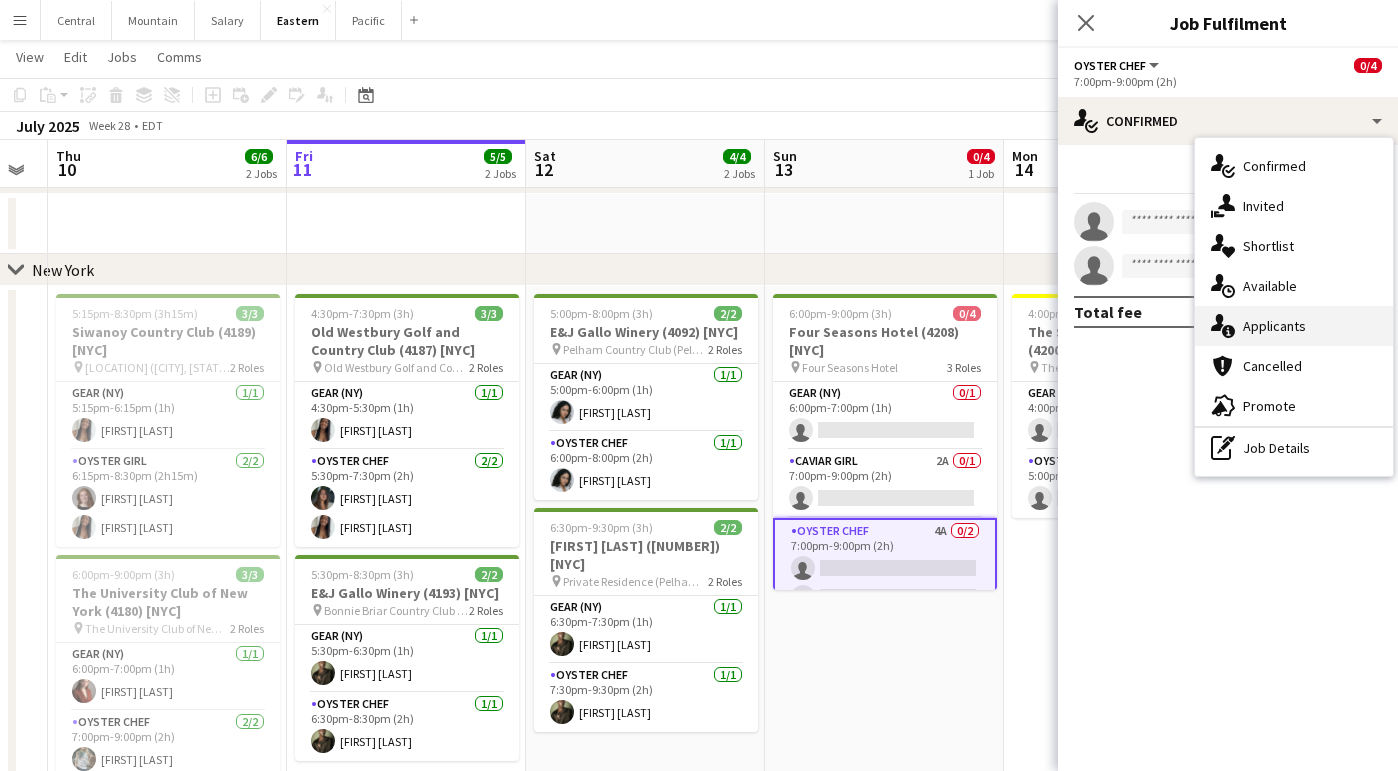 click on "single-neutral-actions-information
Applicants" at bounding box center [1294, 326] 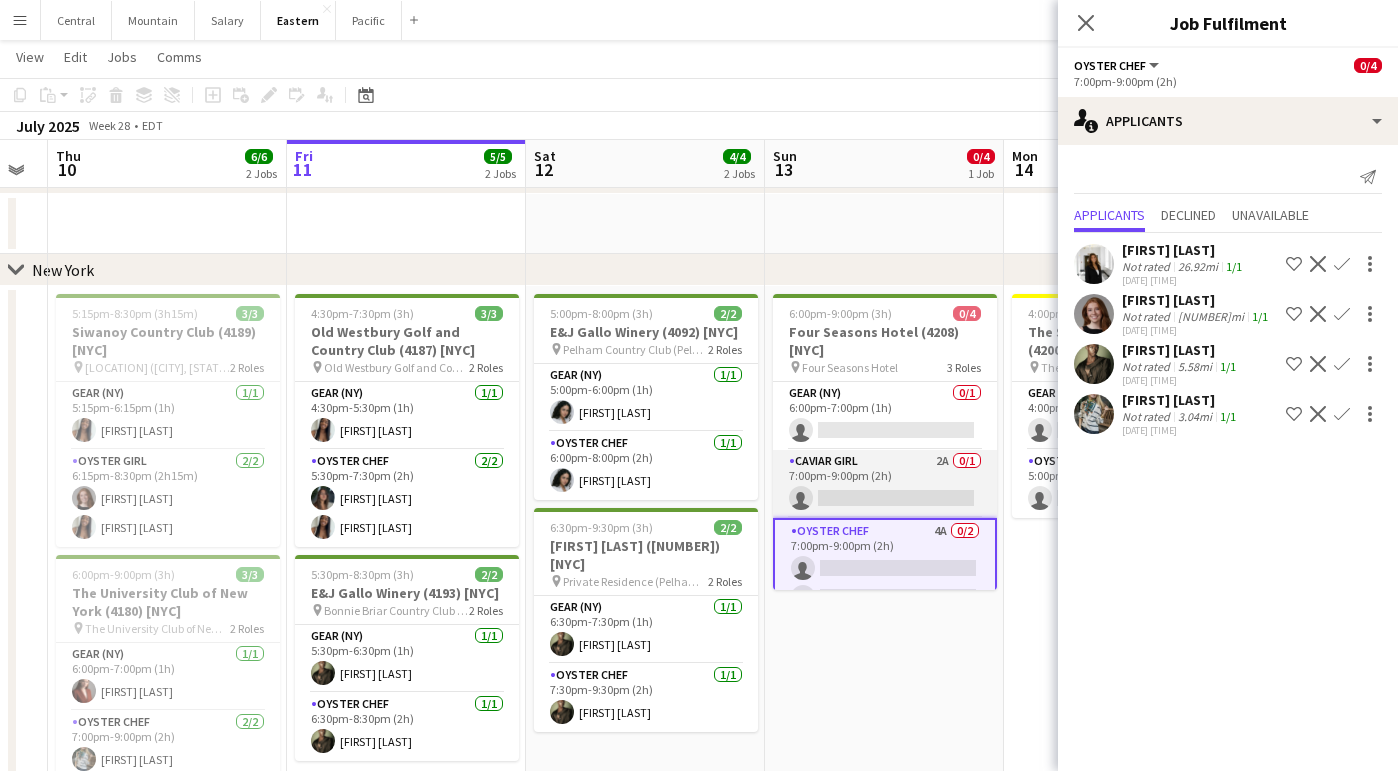 click on "Caviar Girl   2A   0/1   7:00pm-9:00pm (2h)
single-neutral-actions" at bounding box center (885, 484) 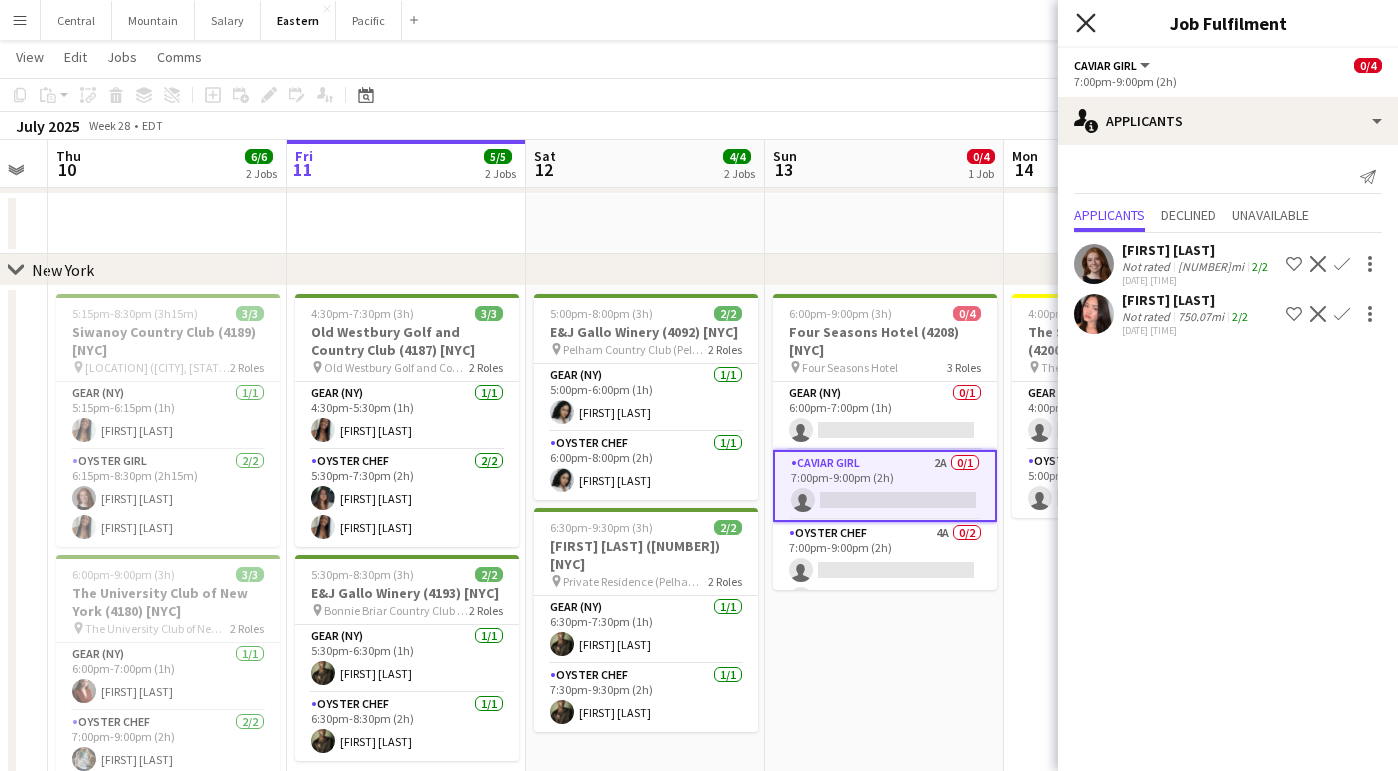 click 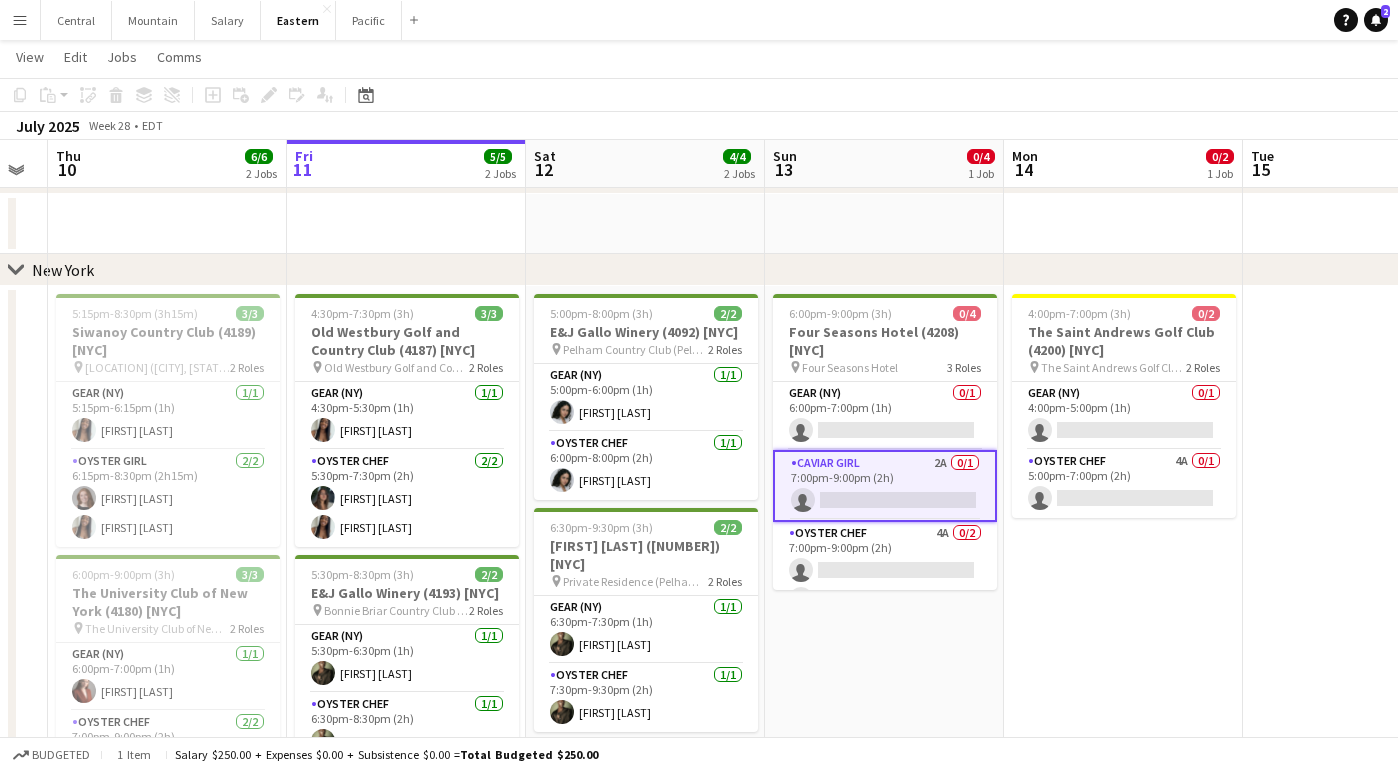 click on "6:00pm-9:00pm (3h)    0/4   [LOCATION] ([NUMBER]) [NYC]
pin
[LOCATION]   3 Roles   Gear ([STATE])   0/1   6:00pm-7:00pm (1h)
single-neutral-actions
Caviar Girl   2A   0/1   7:00pm-9:00pm (2h)
single-neutral-actions
Oyster Chef   4A   0/2   7:00pm-9:00pm (2h)
single-neutral-actions
single-neutral-actions" at bounding box center (884, 568) 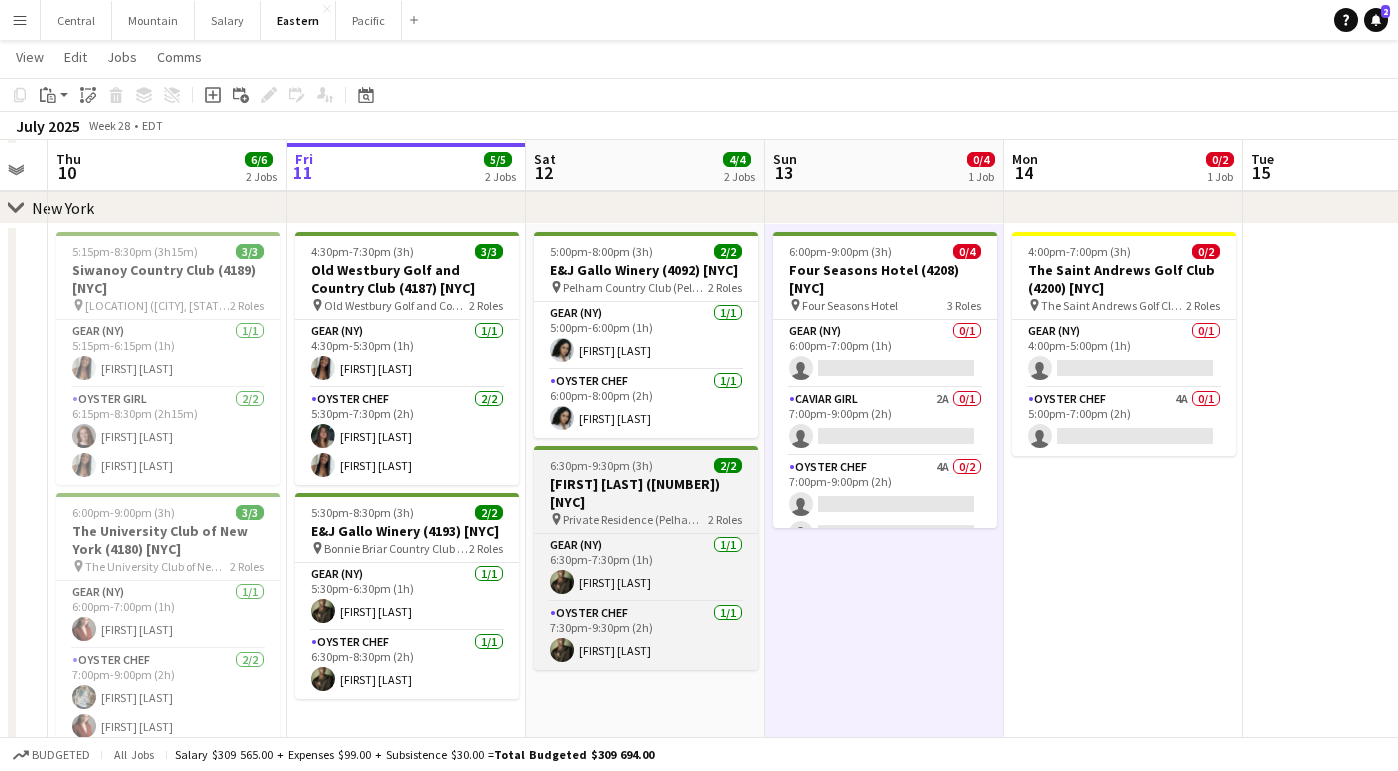 scroll, scrollTop: 367, scrollLeft: 0, axis: vertical 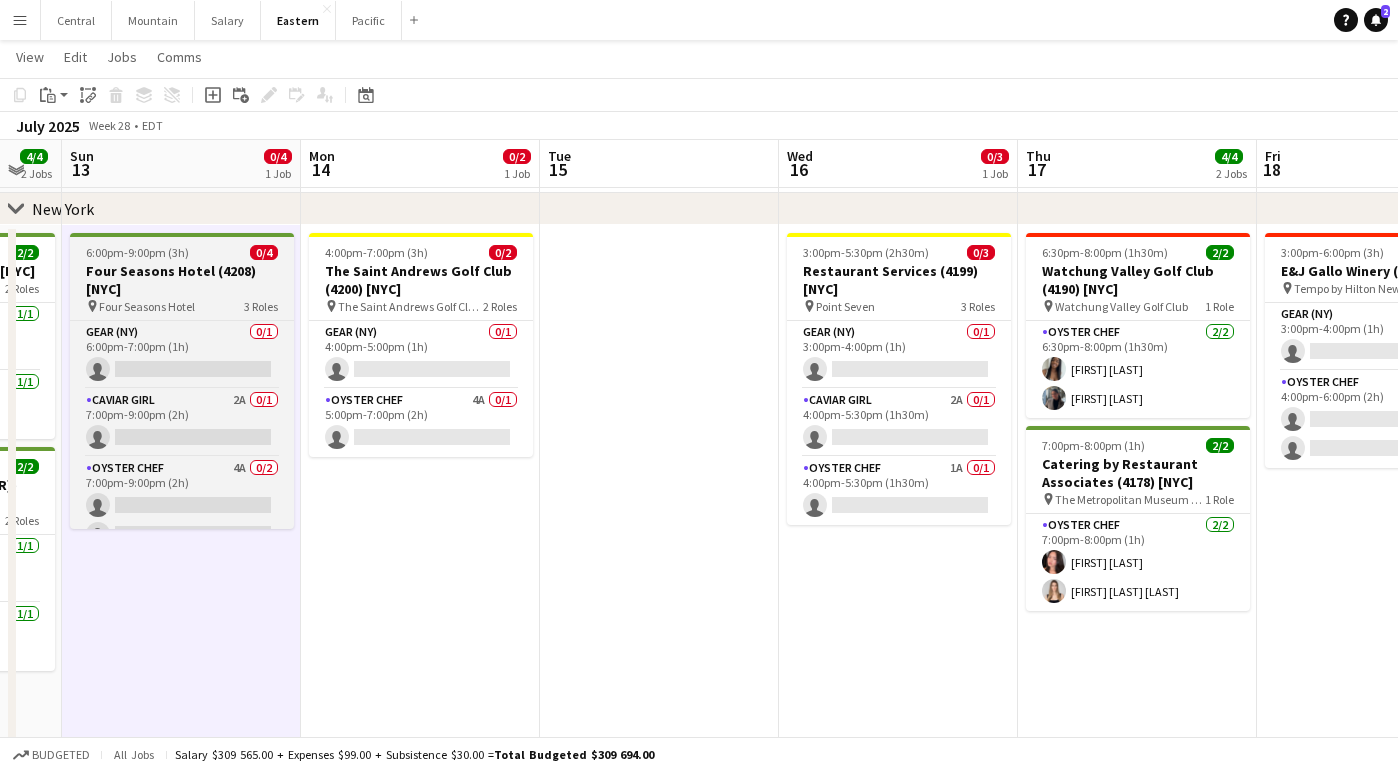 click on "Four Seasons Hotel (4208) [NYC]" at bounding box center [182, 280] 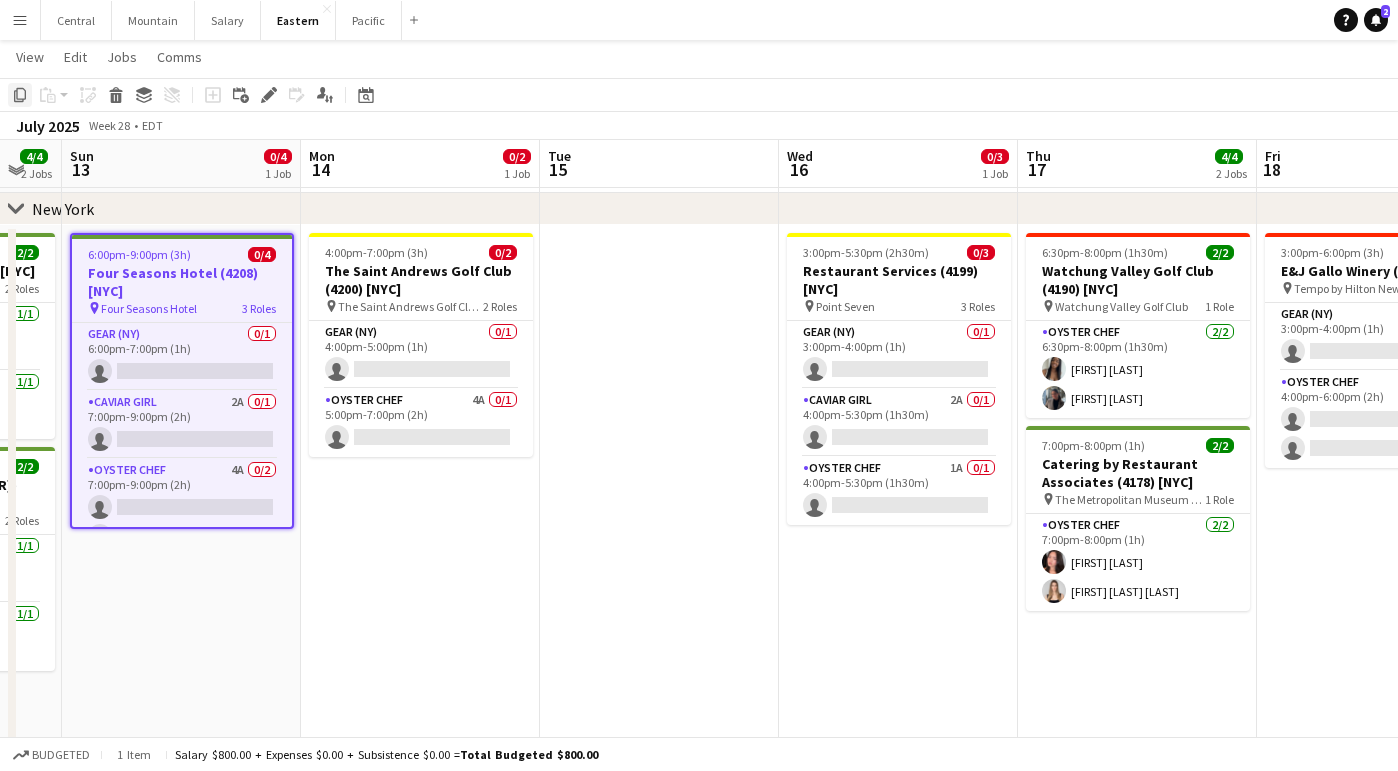 click 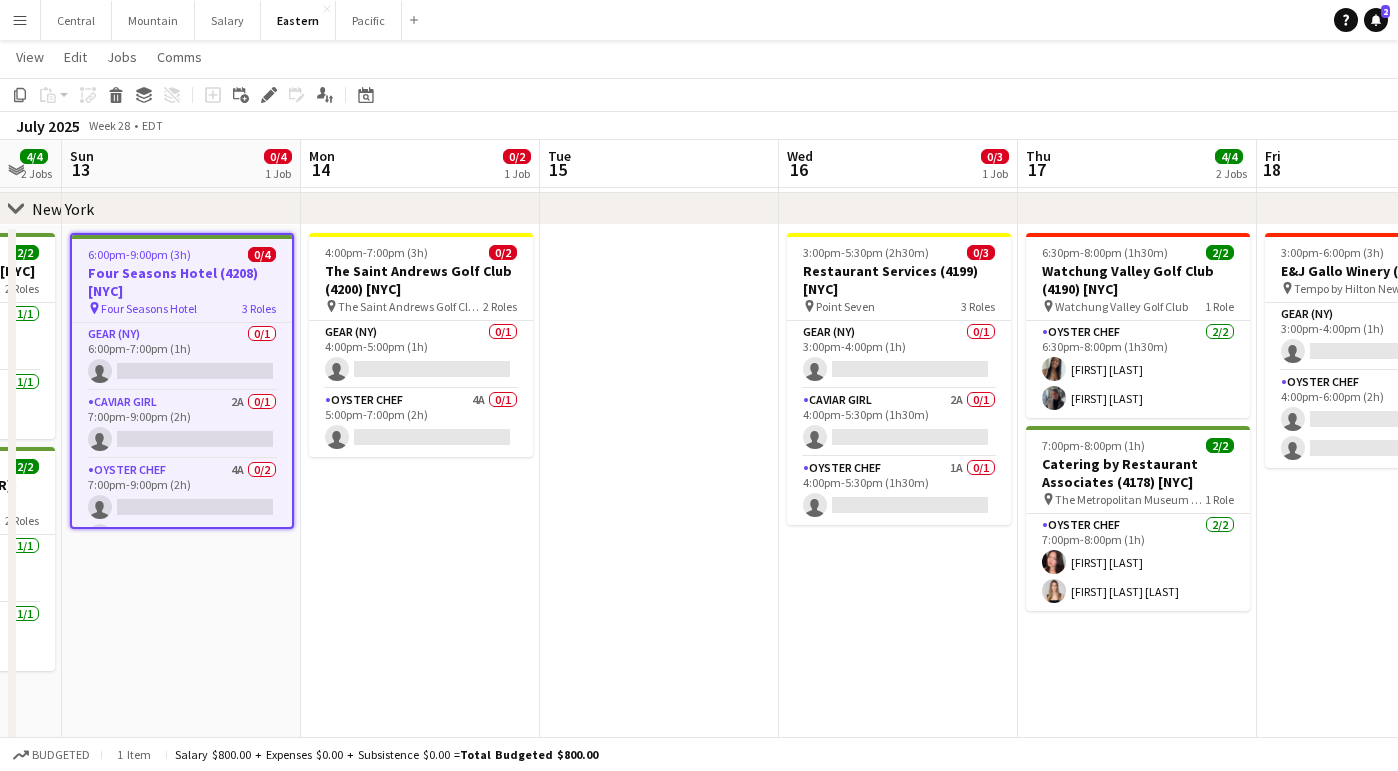 click on "3:00pm-5:30pm (2h30m)    0/3   [LOCATION] ([NUMBER]) [NYC]
pin
Point Seven   3 Roles   Gear ([STATE])   0/1   3:00pm-4:00pm (1h)
single-neutral-actions
Caviar Girl   2A   0/1   4:00pm-5:30pm (1h30m)
single-neutral-actions
Oyster Chef   1A   0/1   4:00pm-5:30pm (1h30m)
single-neutral-actions" at bounding box center (898, 507) 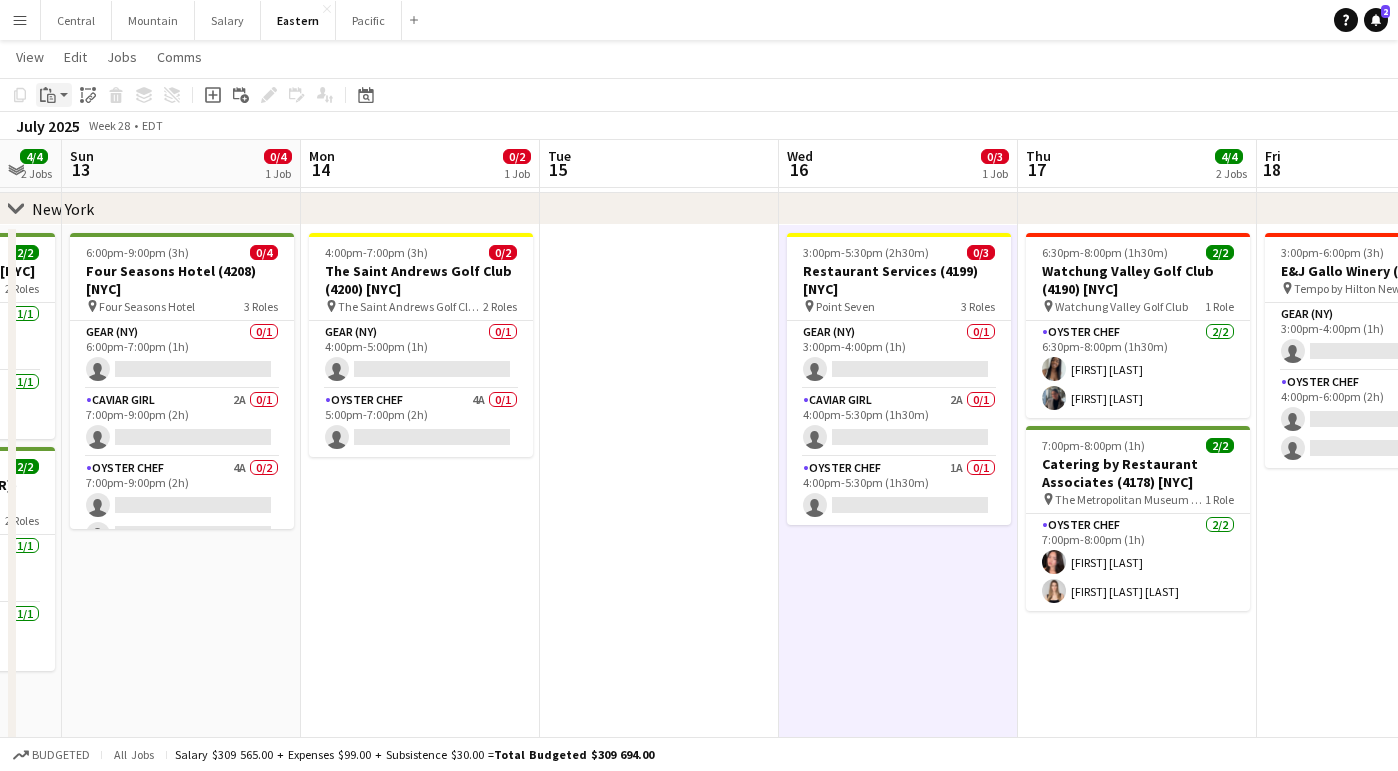 click on "Paste" at bounding box center [48, 95] 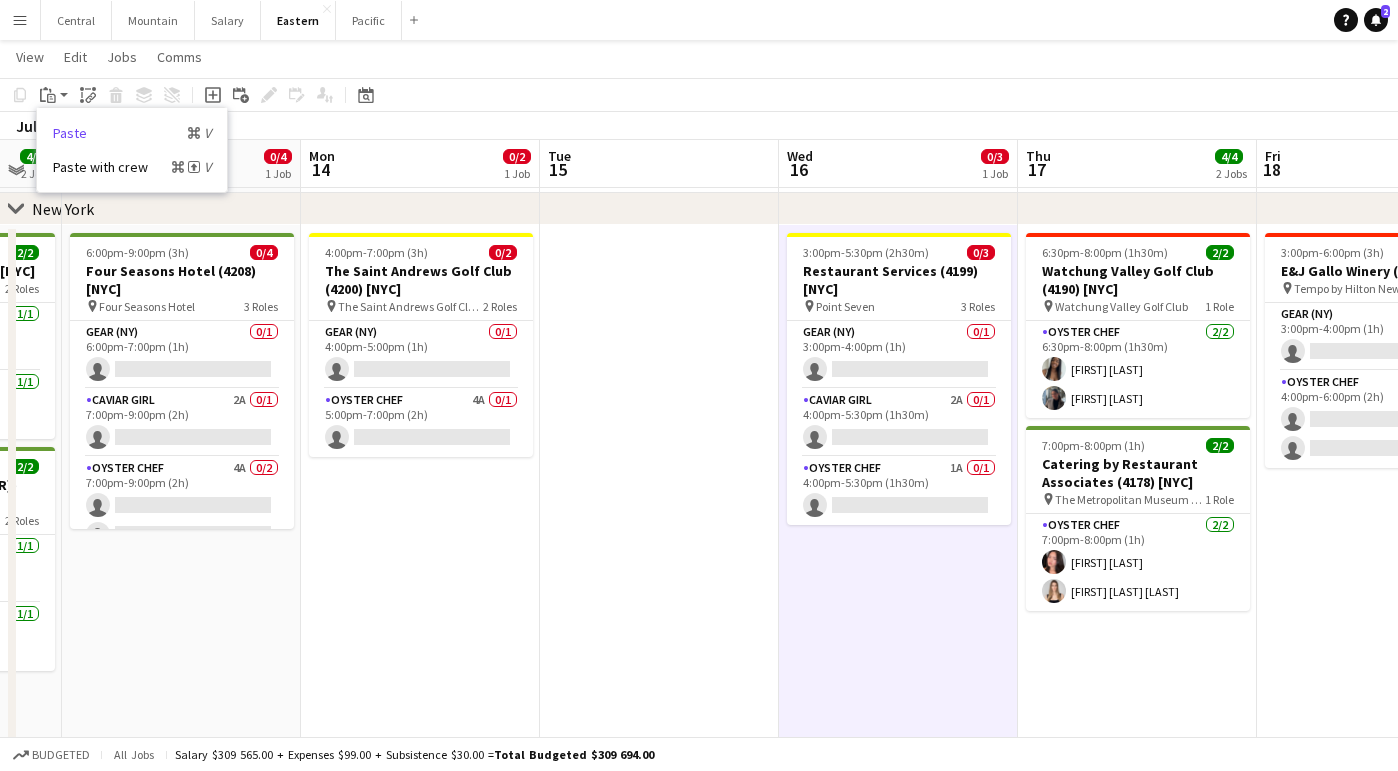 click on "Paste
Command
V" at bounding box center (132, 133) 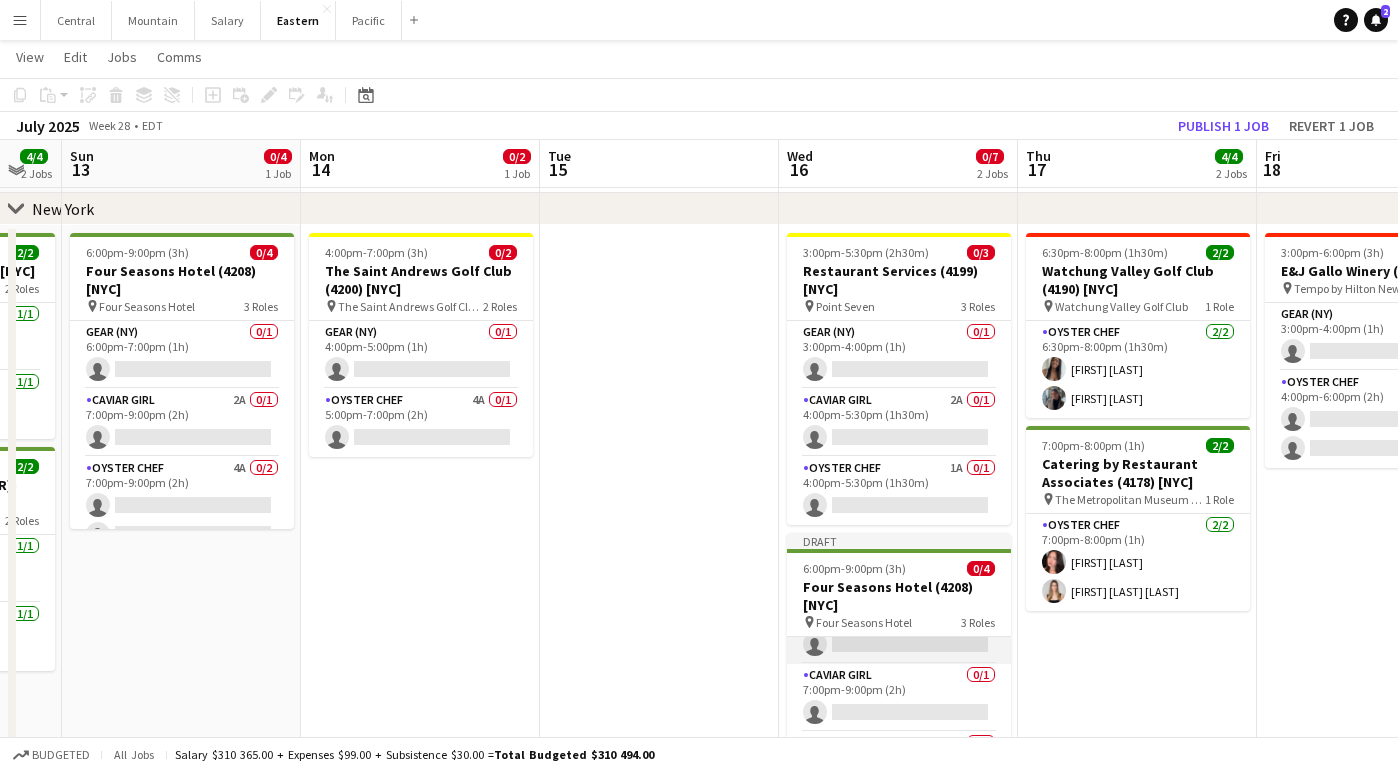 scroll, scrollTop: 43, scrollLeft: 0, axis: vertical 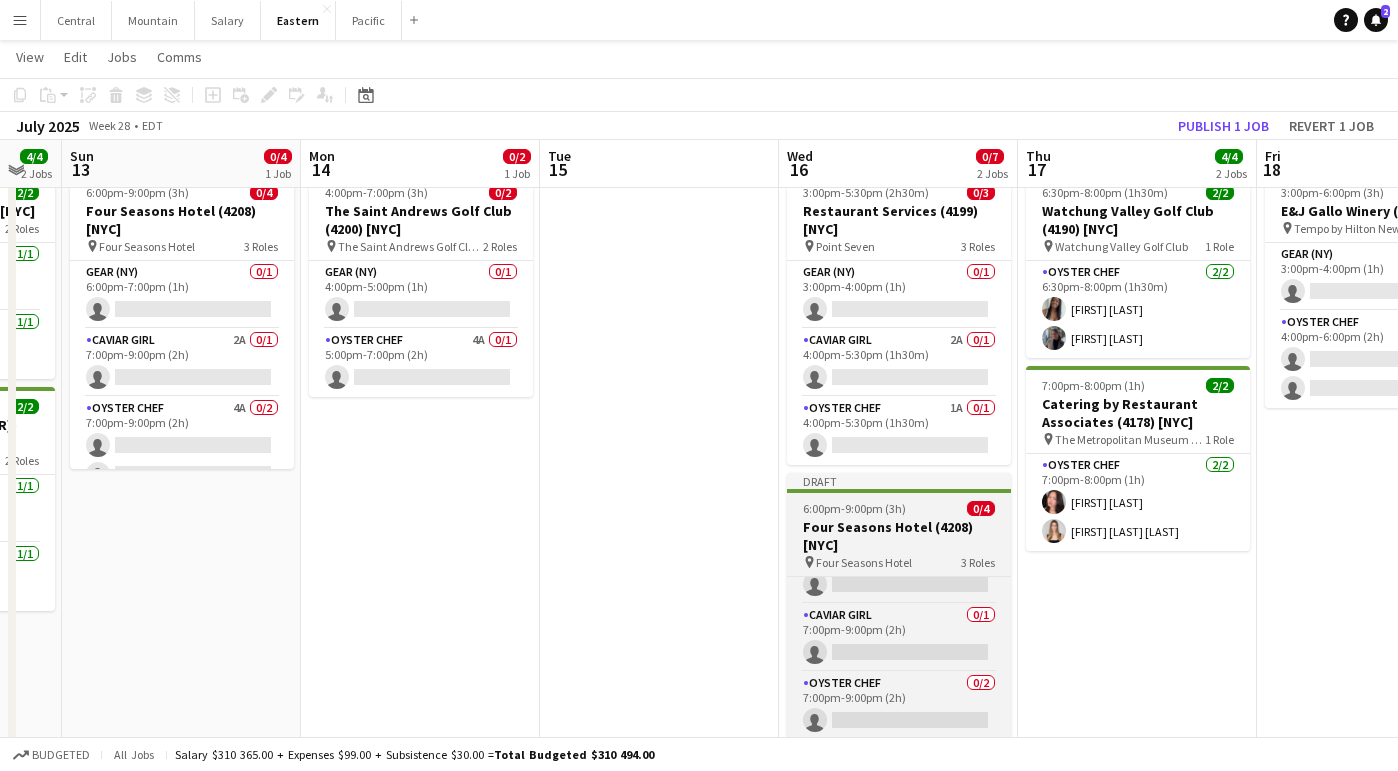 click on "Four Seasons Hotel (4208) [NYC]" at bounding box center [899, 536] 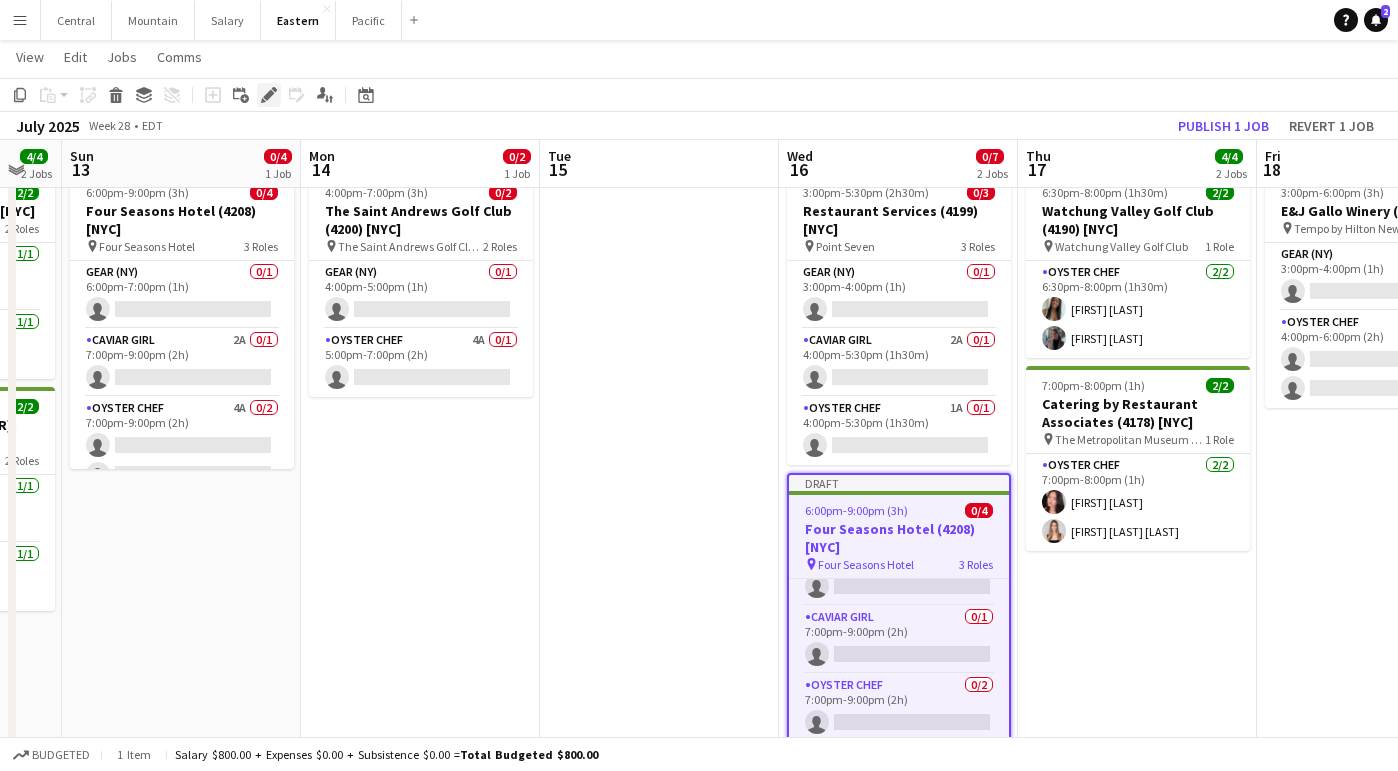 click on "Edit" 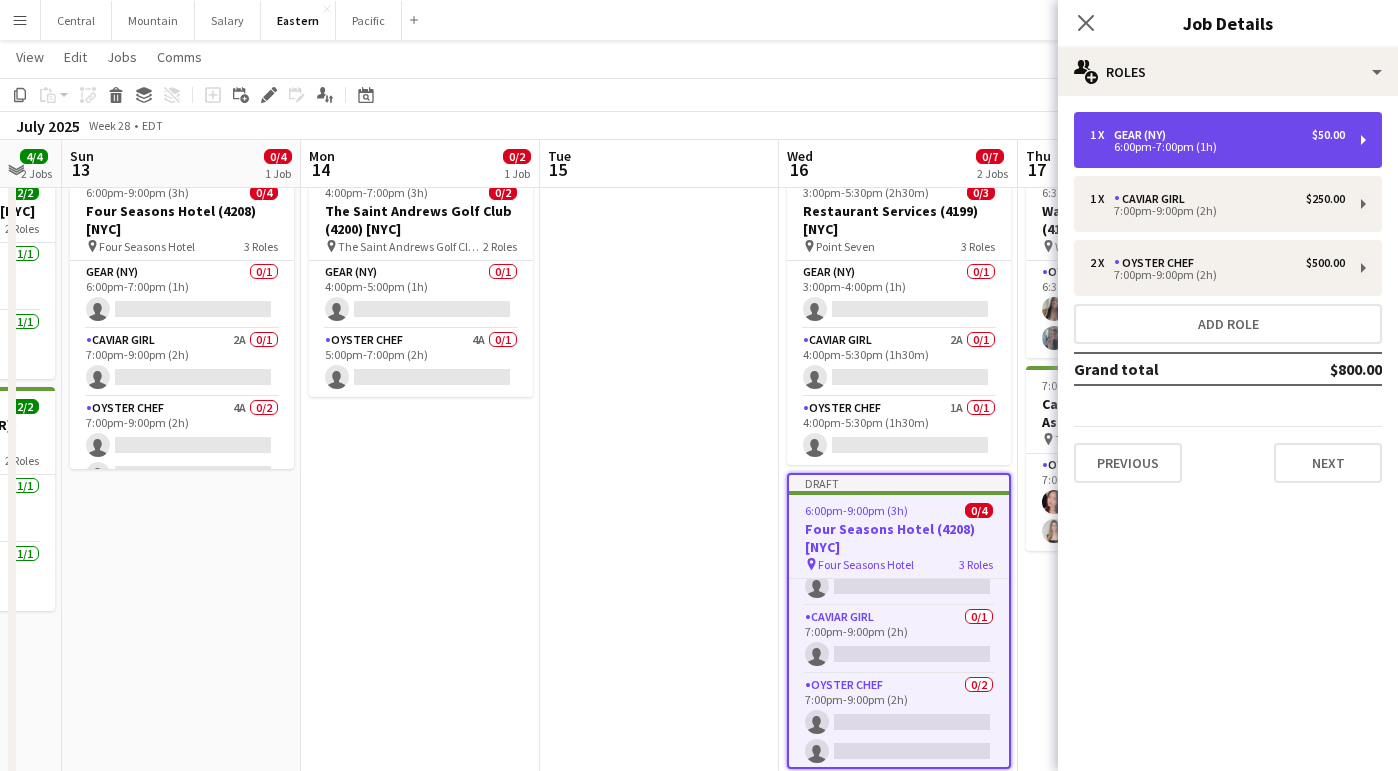 click on "1 x   Gear ([STATE])   $50.00   6:00pm-7:00pm (1h)" at bounding box center [1228, 140] 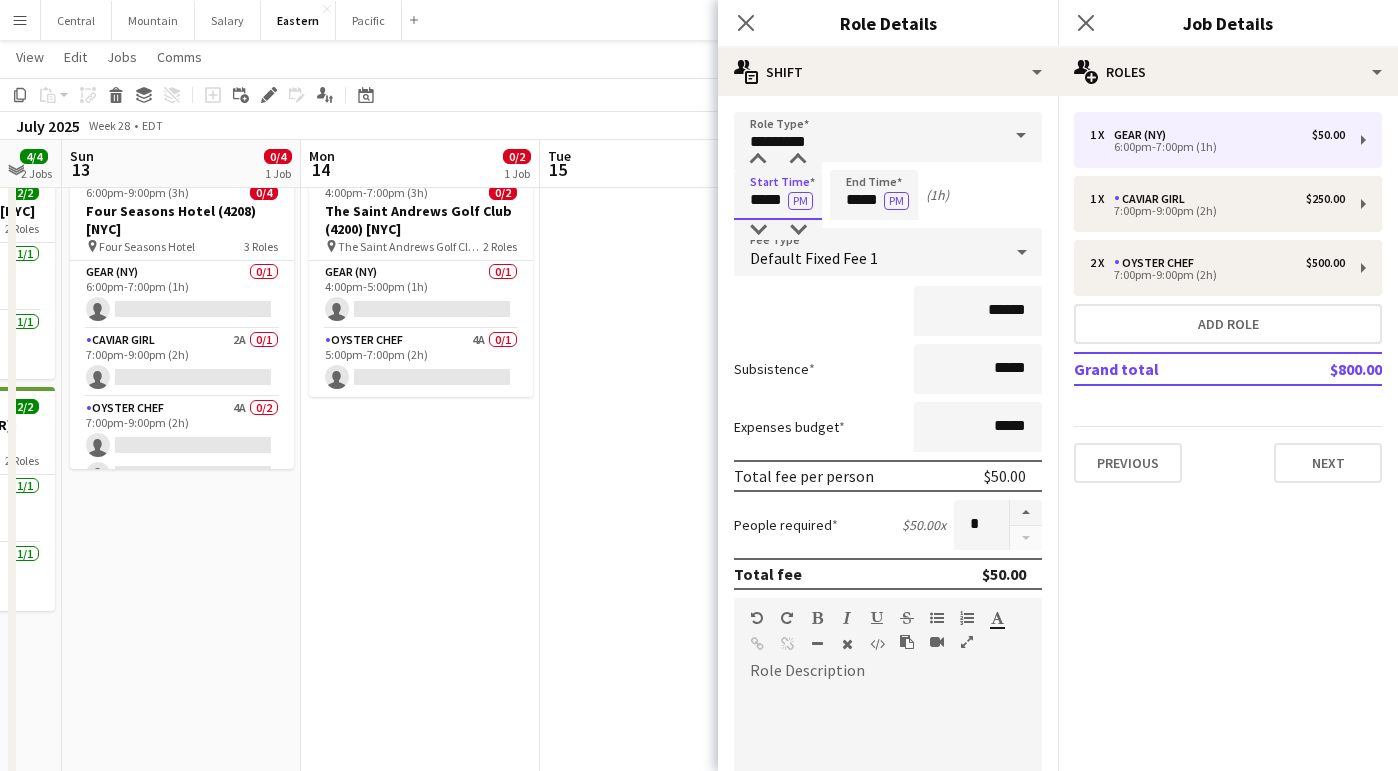 click on "*****" at bounding box center [778, 195] 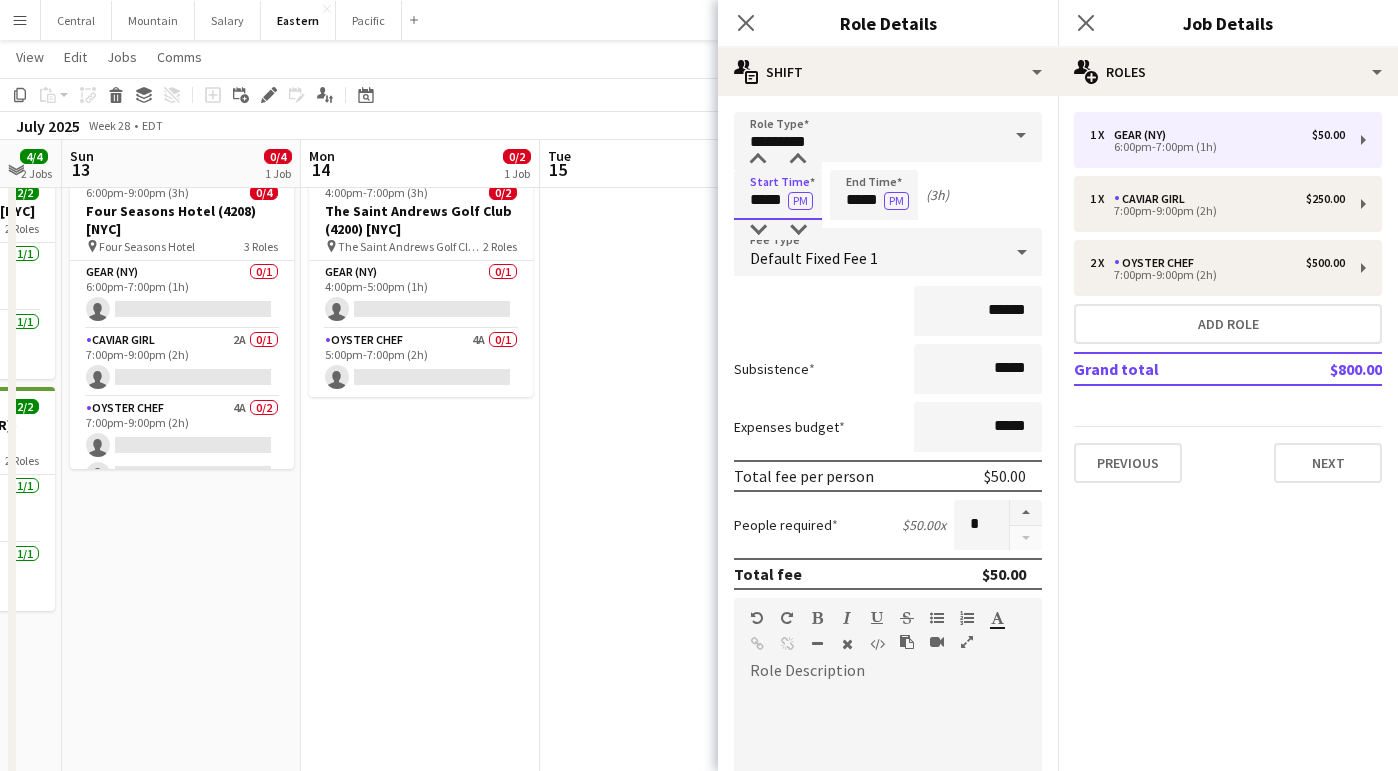type on "*****" 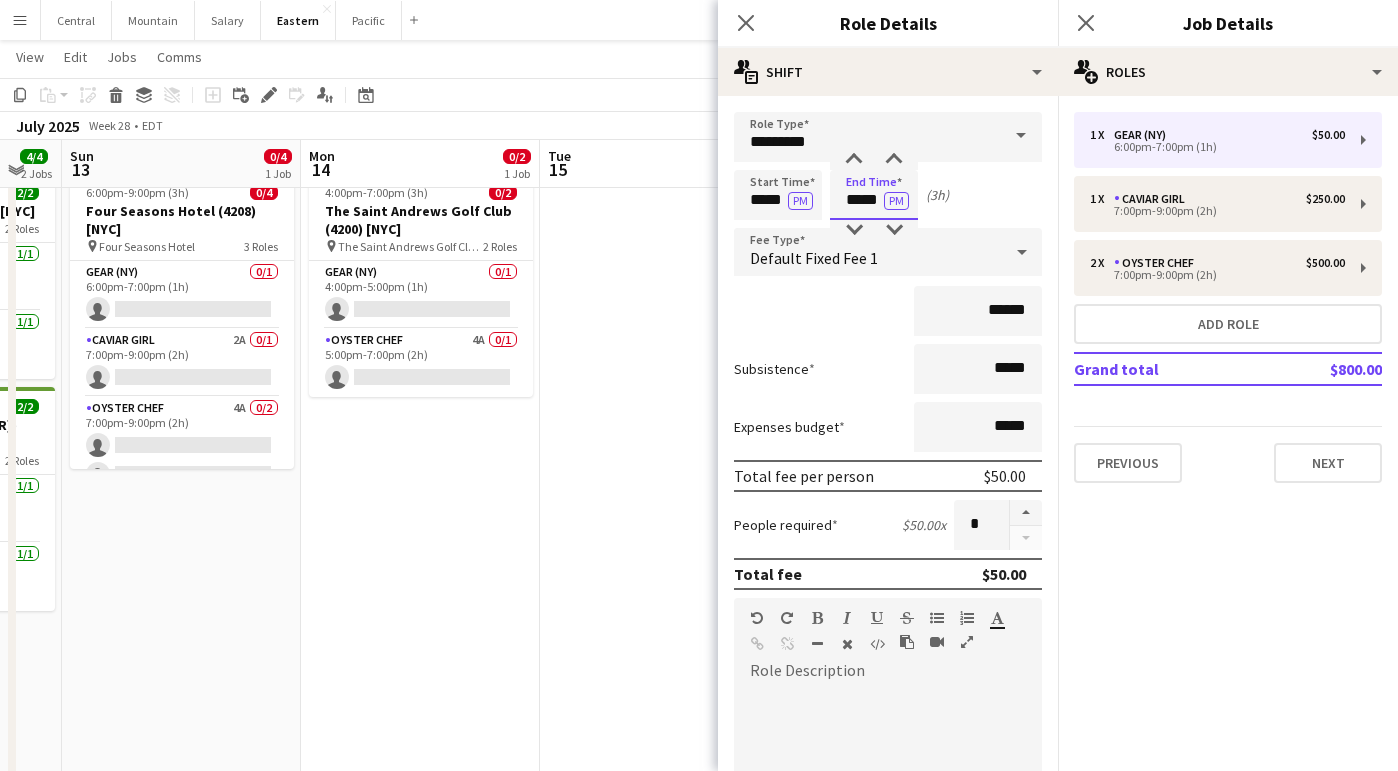 click on "*****" at bounding box center [874, 195] 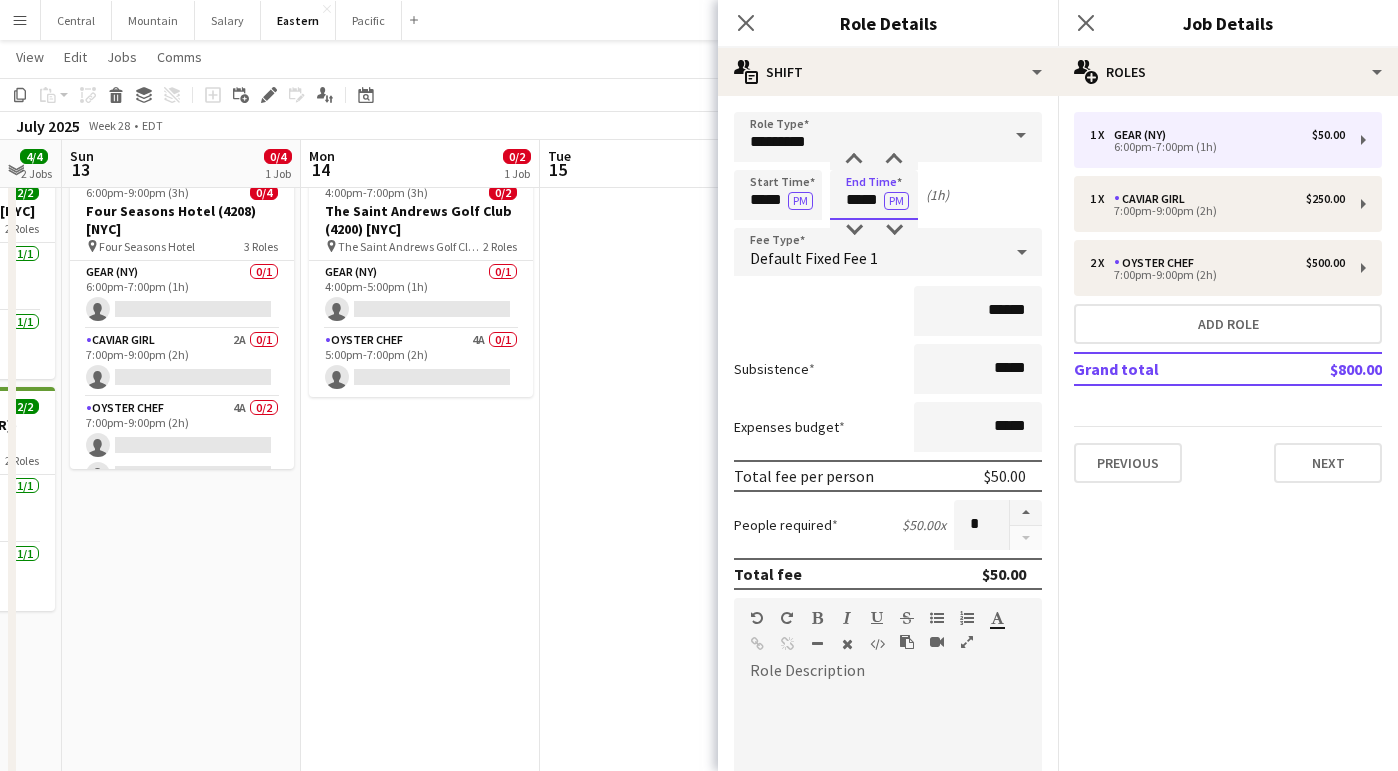 type on "*****" 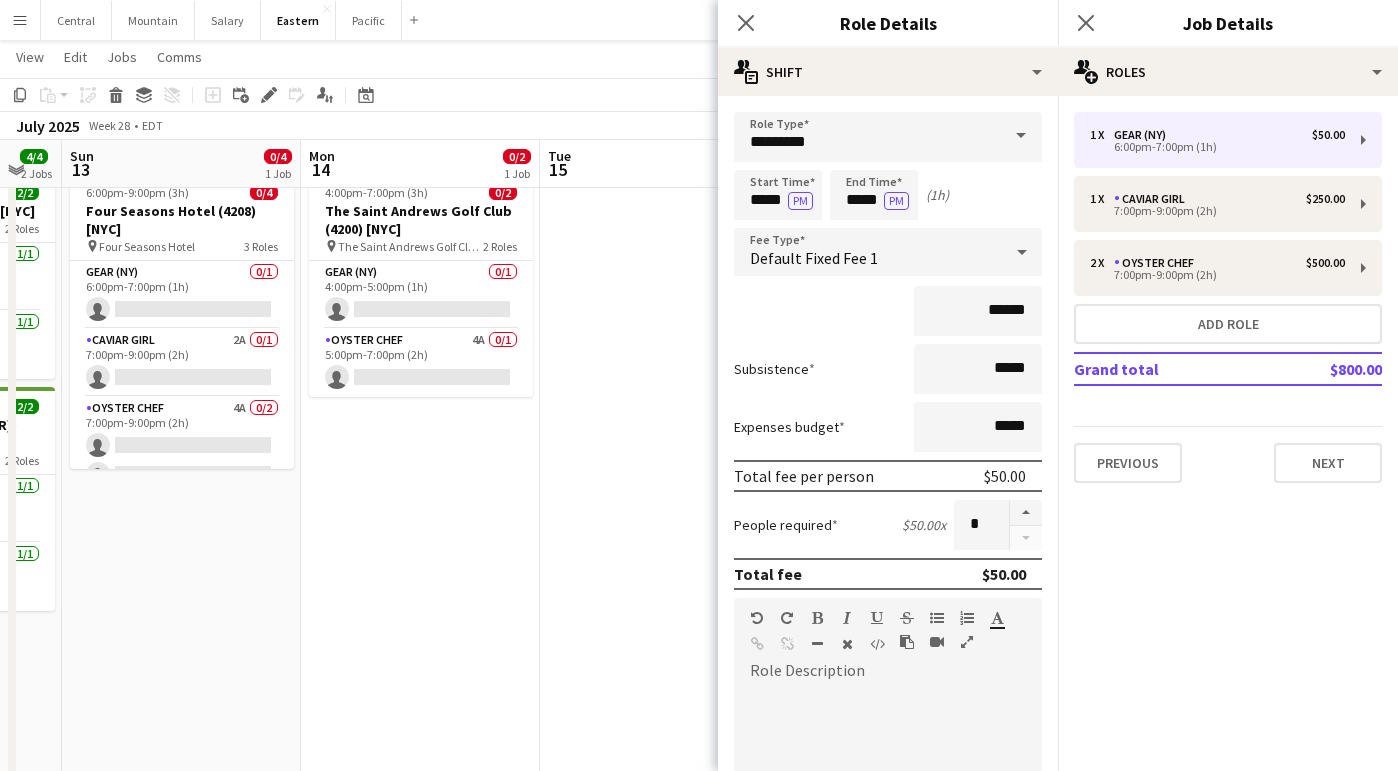 click on "Subsistence  *****" at bounding box center (888, 369) 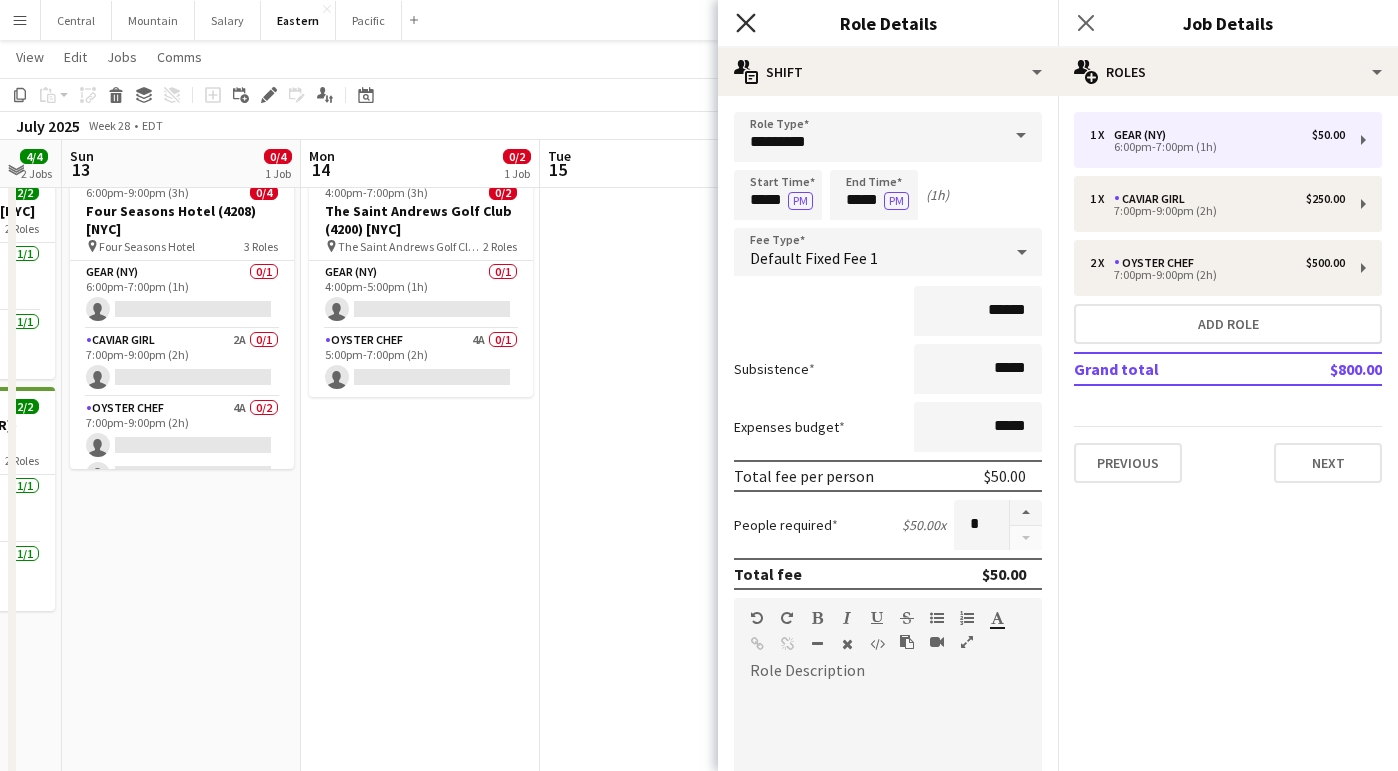 click on "Close pop-in" 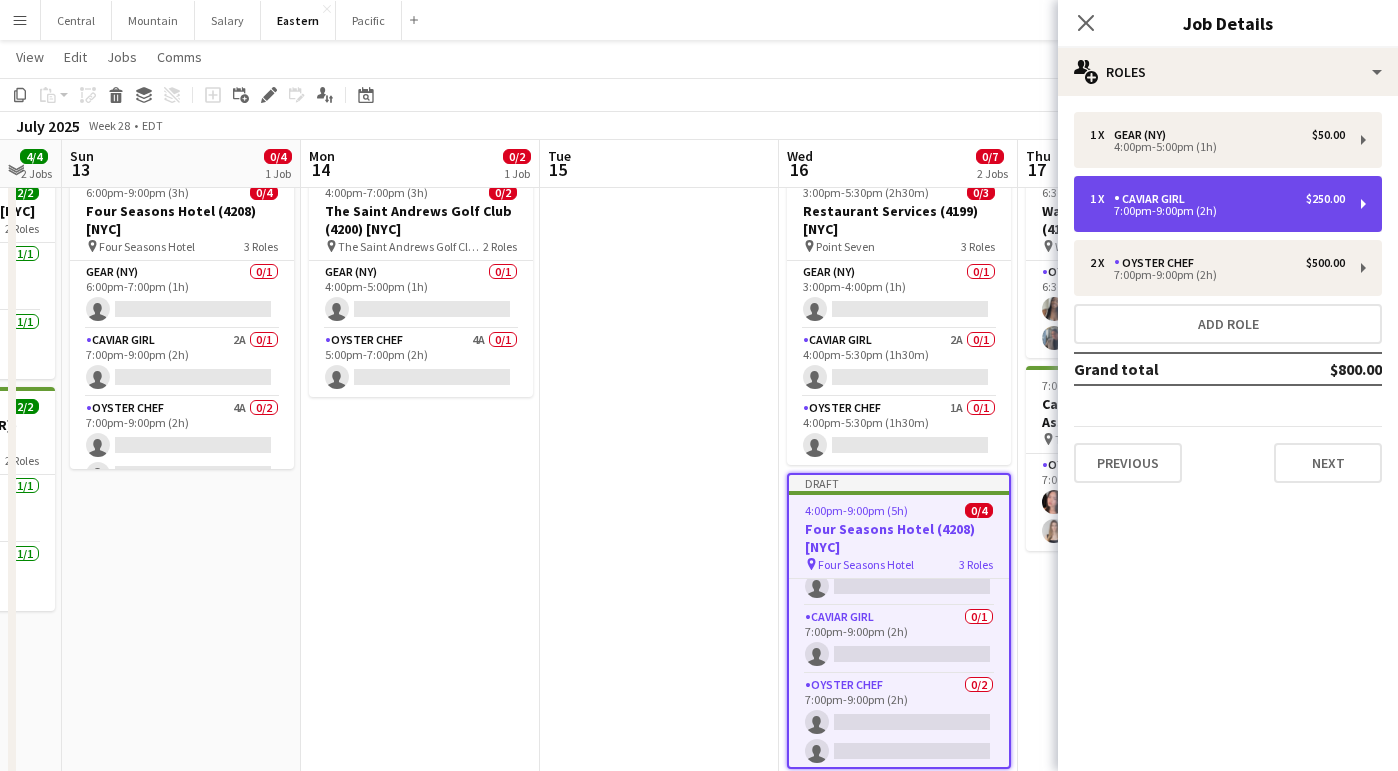click on "1 x   Caviar Girl   $250.00   7:00pm-9:00pm (2h)" at bounding box center [1228, 204] 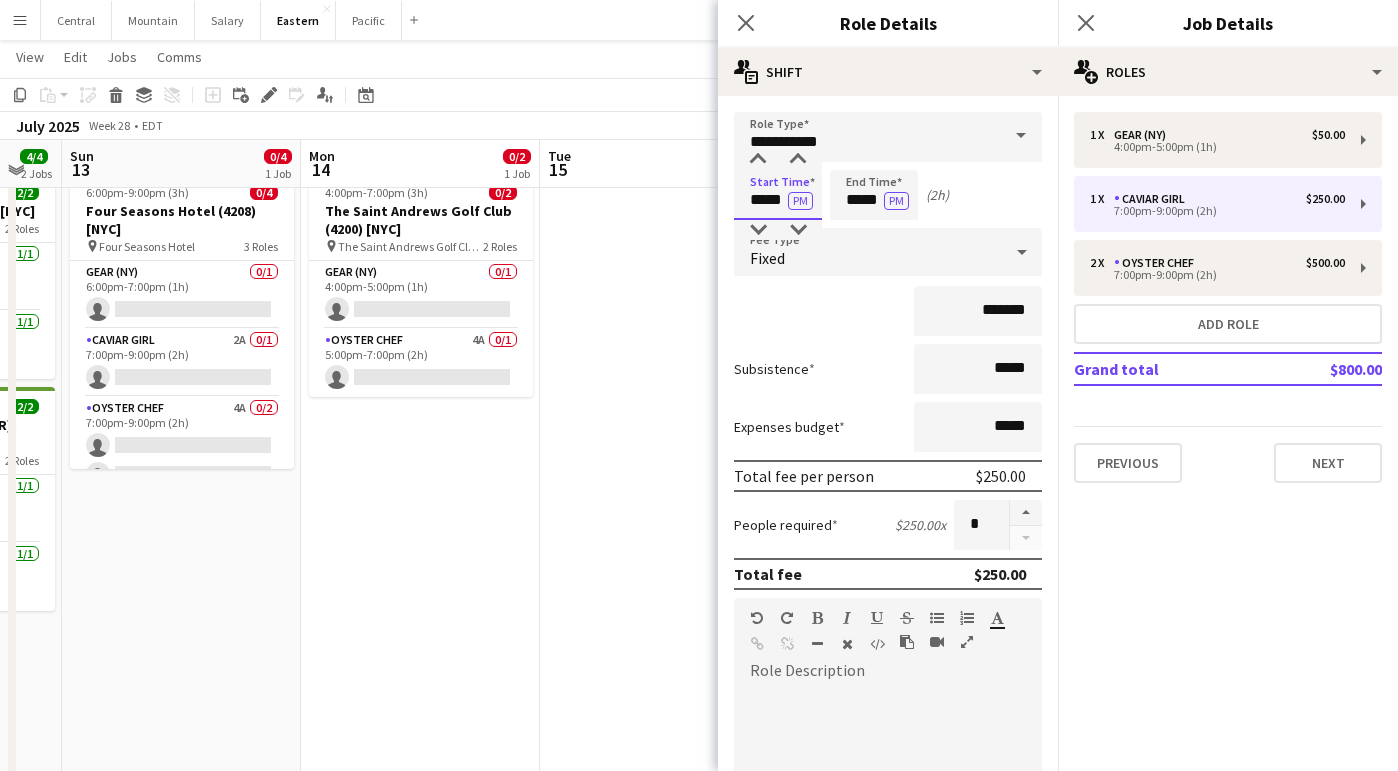 click on "*****" at bounding box center (778, 195) 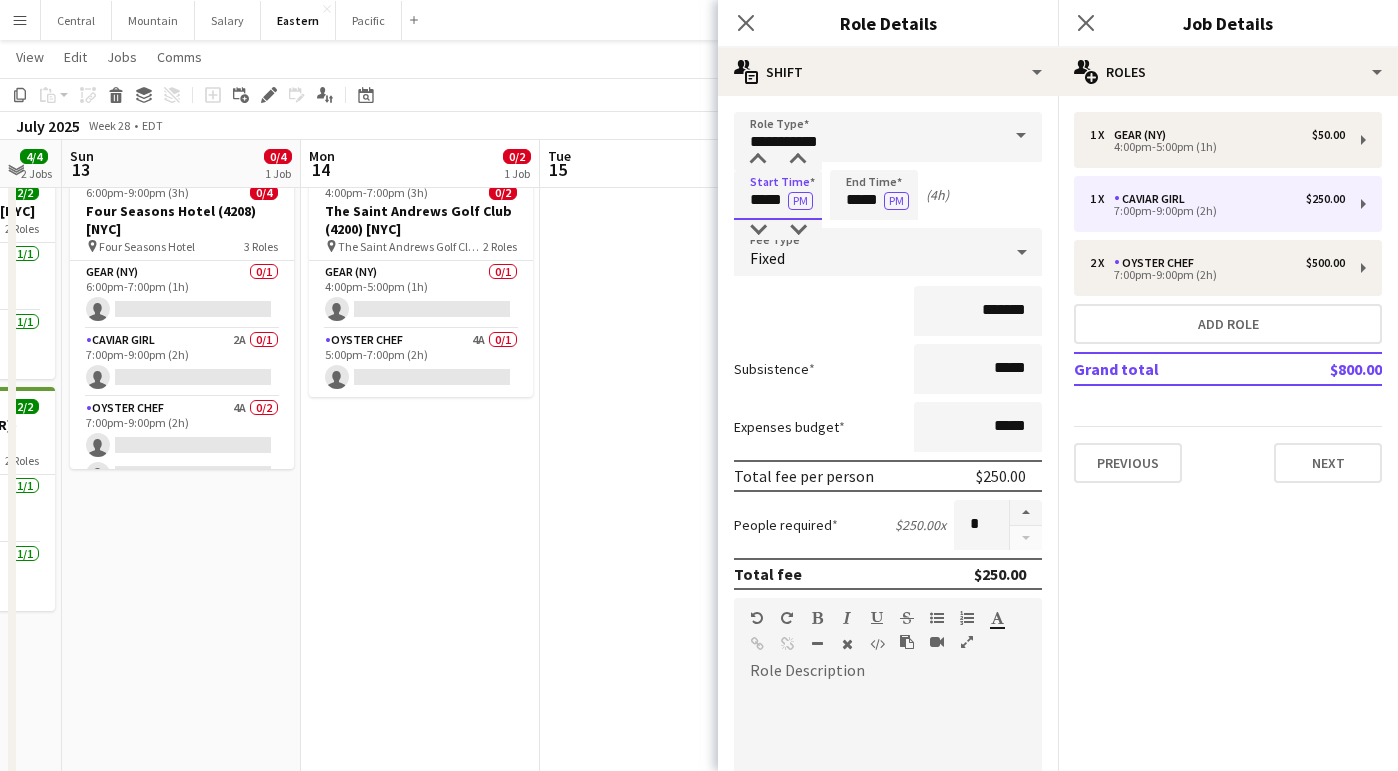 type on "*****" 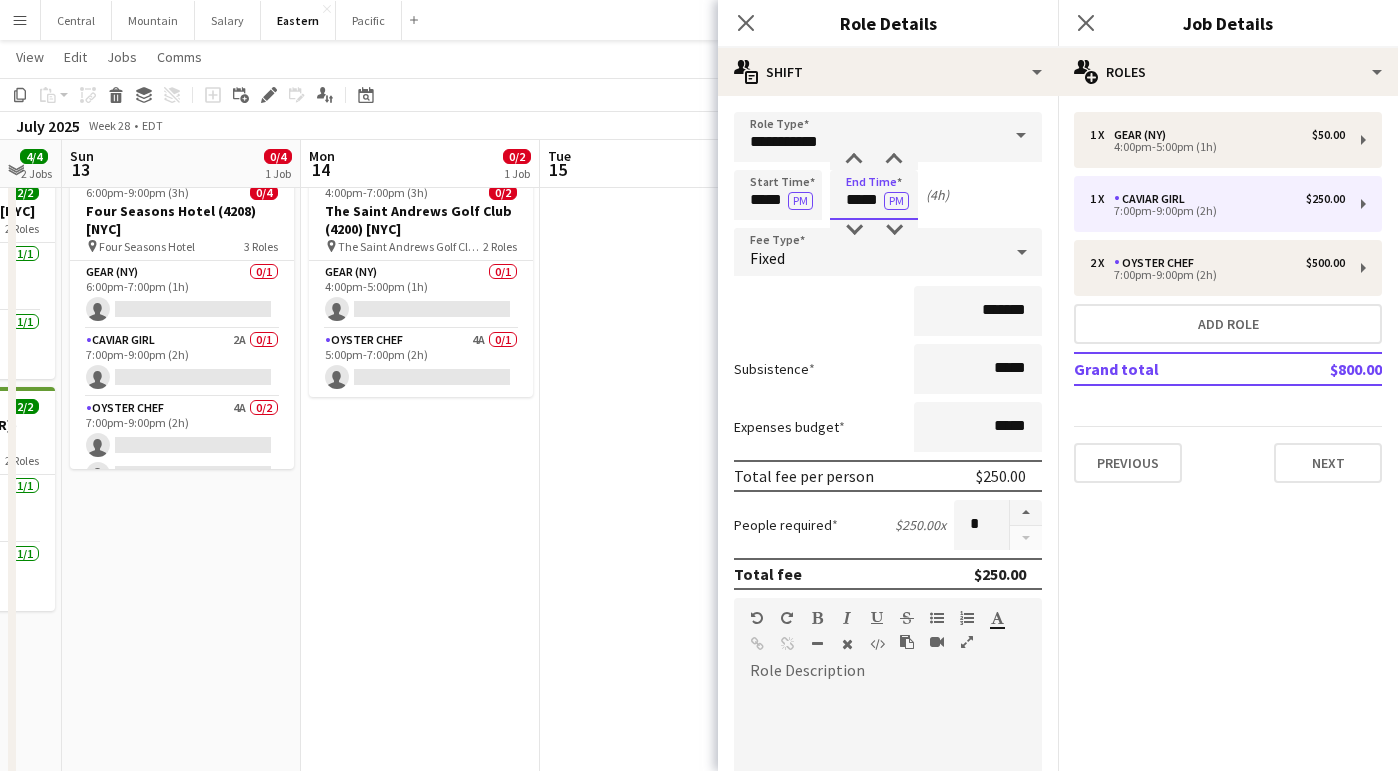 click on "*****" at bounding box center [874, 195] 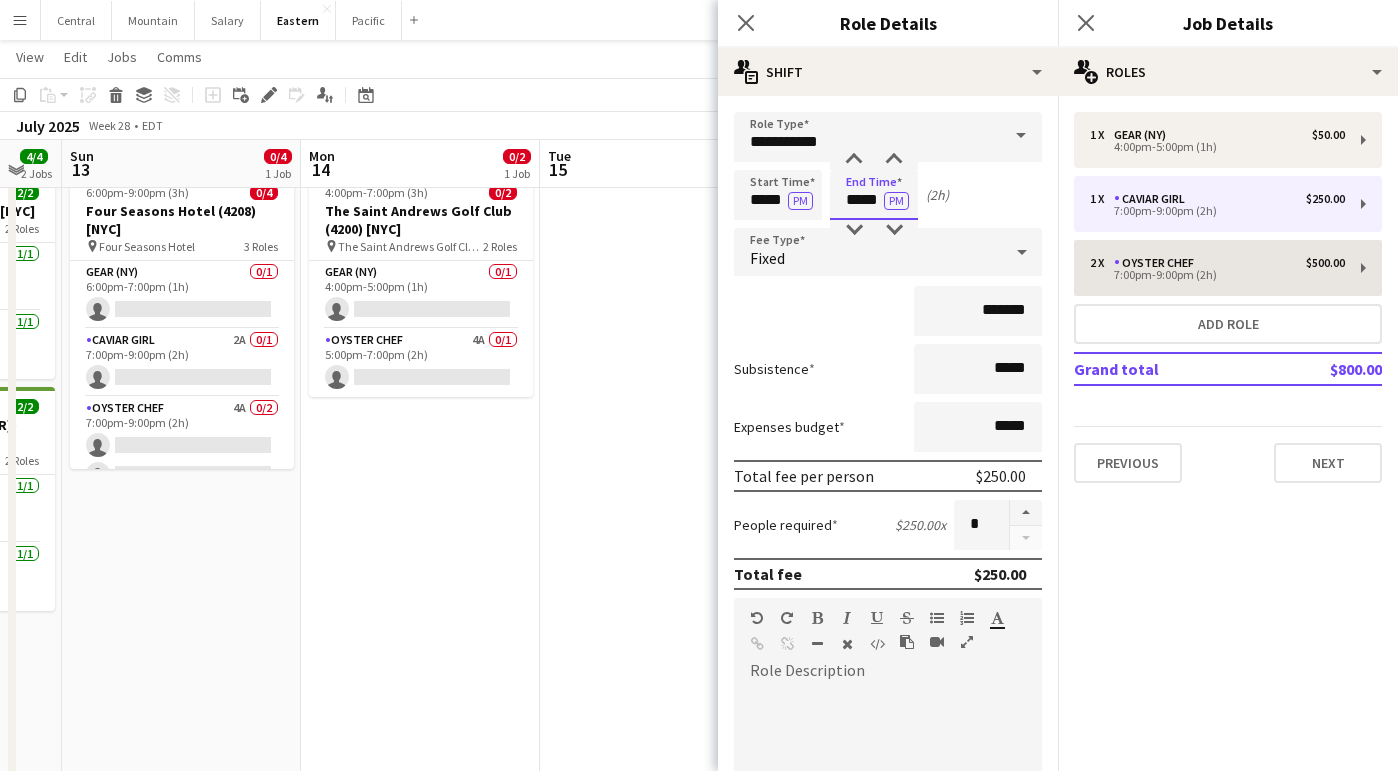 type on "*****" 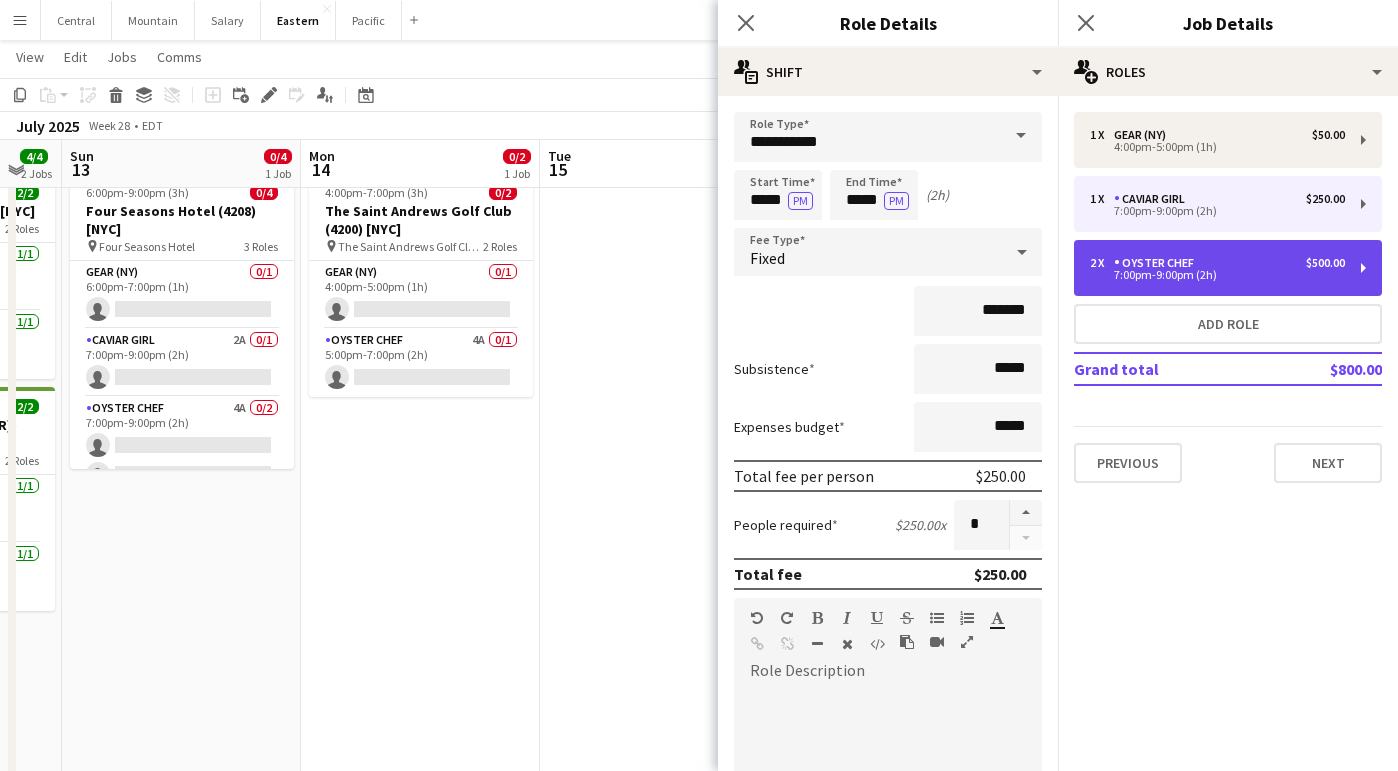 click on "7:00pm-9:00pm (2h)" at bounding box center [1217, 275] 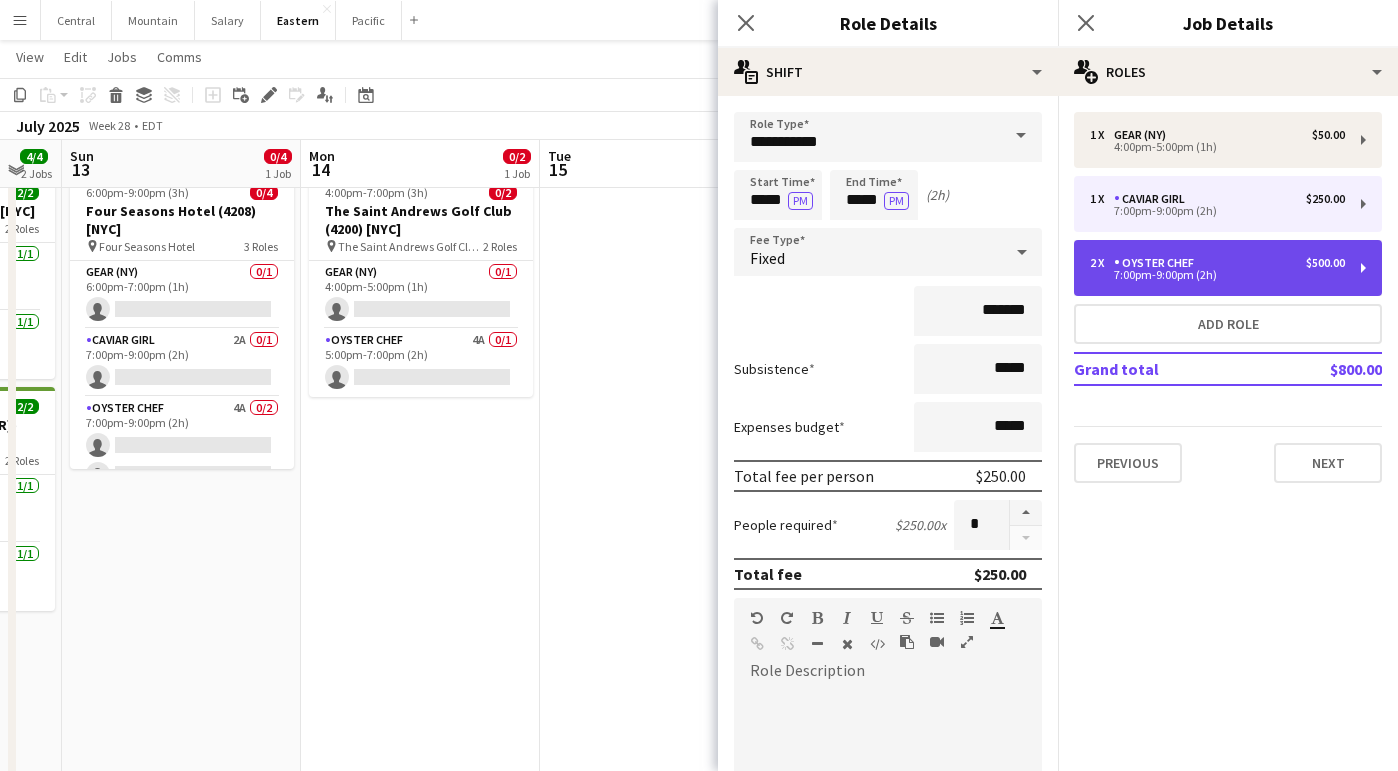 type on "**********" 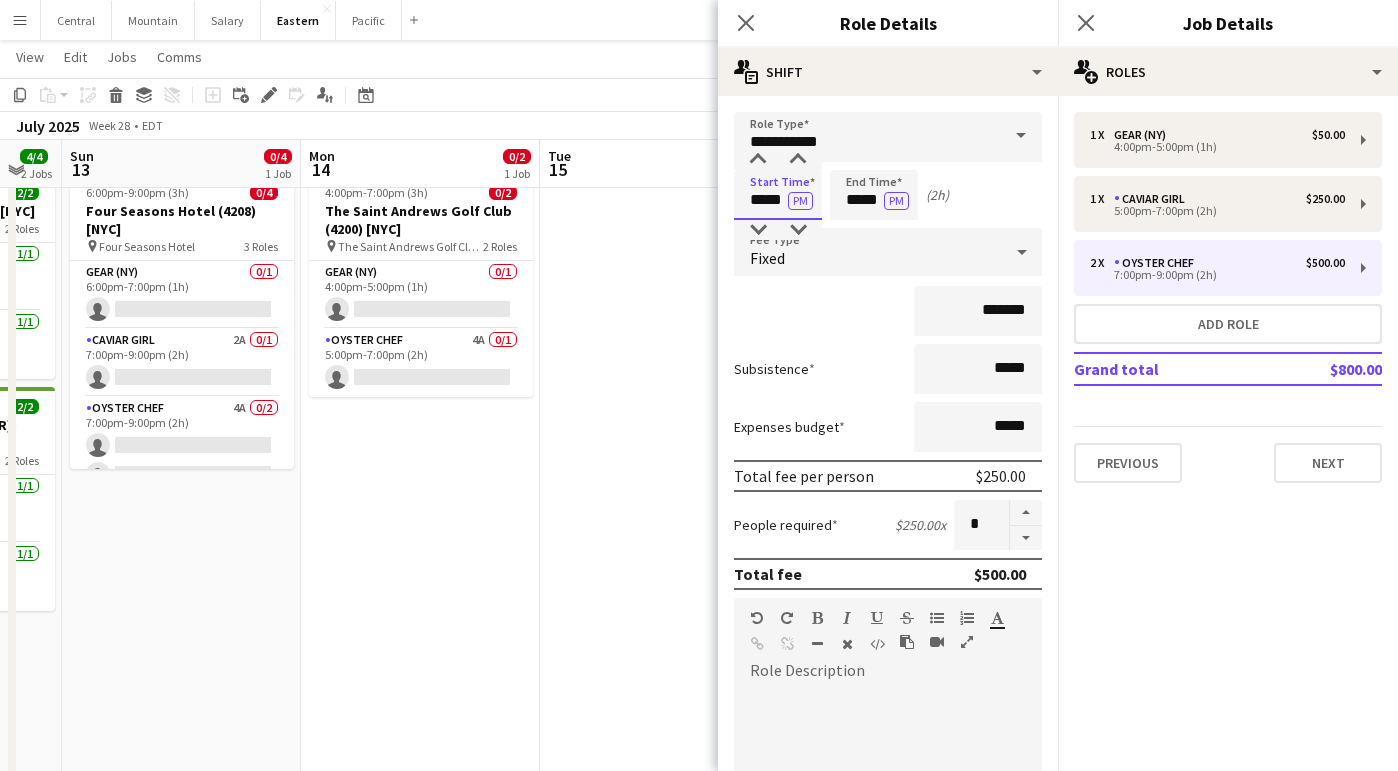 click on "*****" at bounding box center [778, 195] 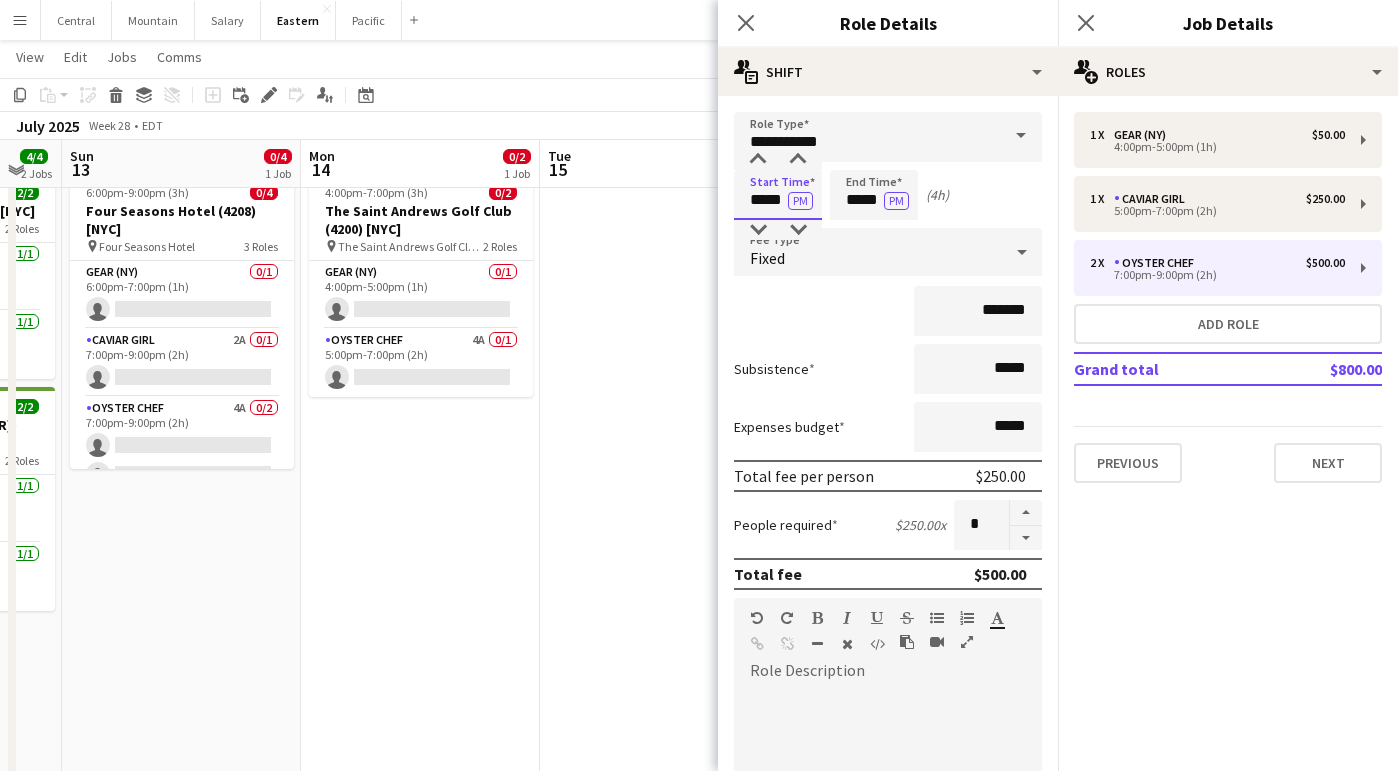 type on "*****" 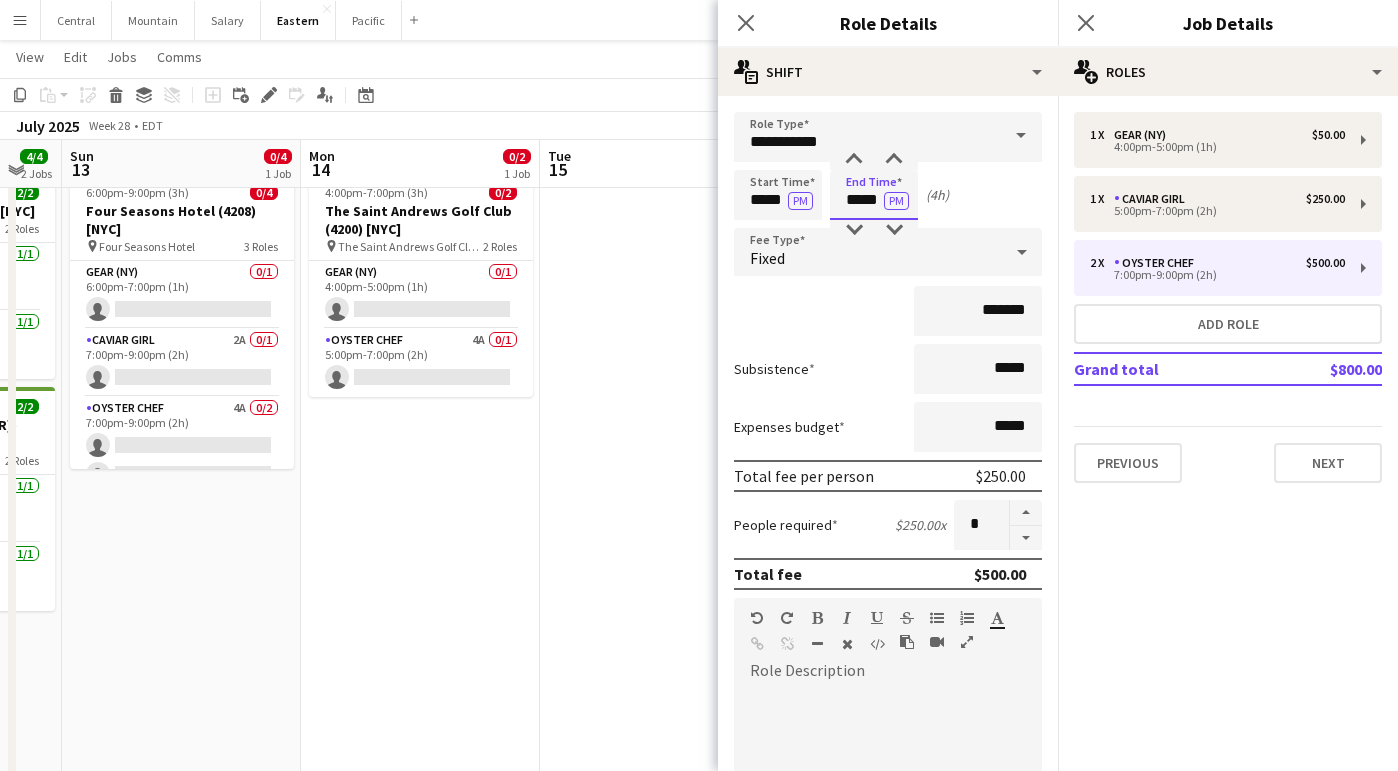 click on "*****" at bounding box center [874, 195] 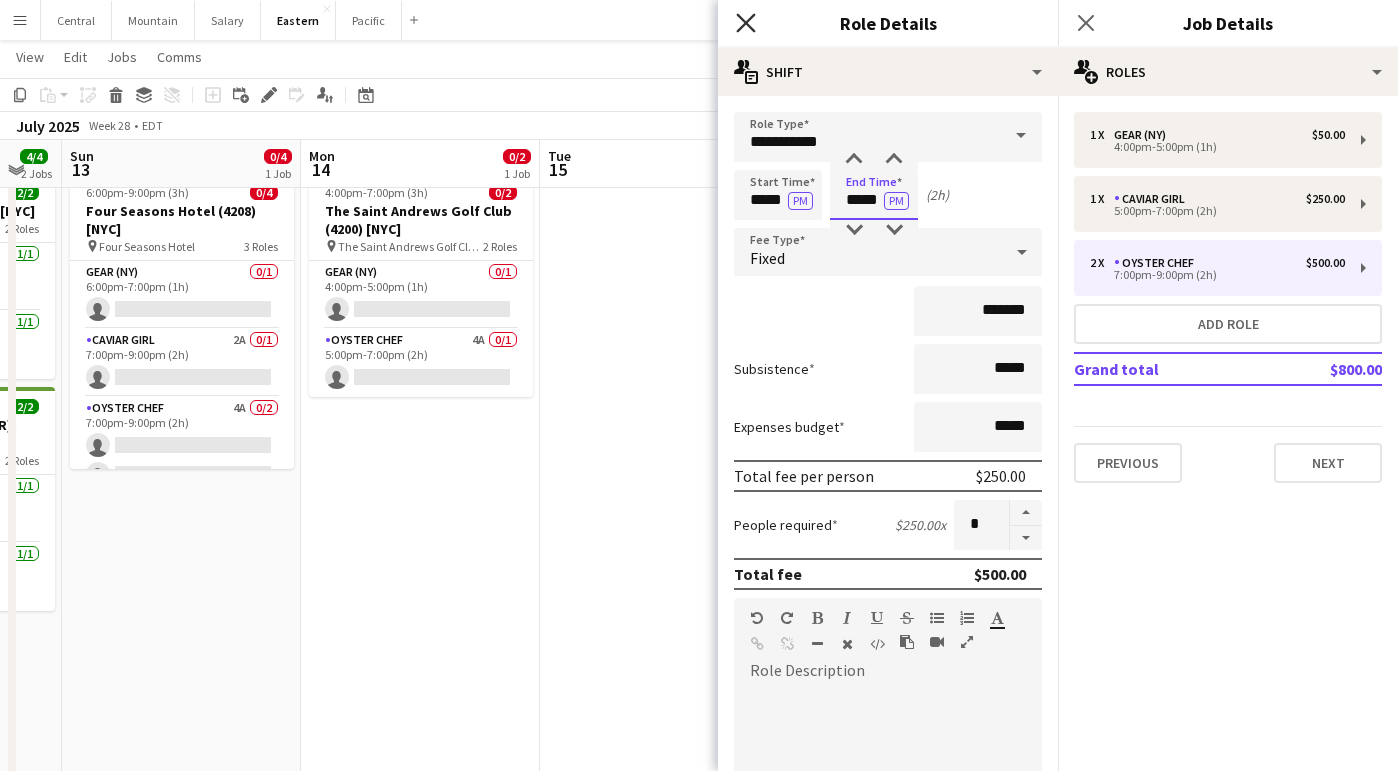 type on "*****" 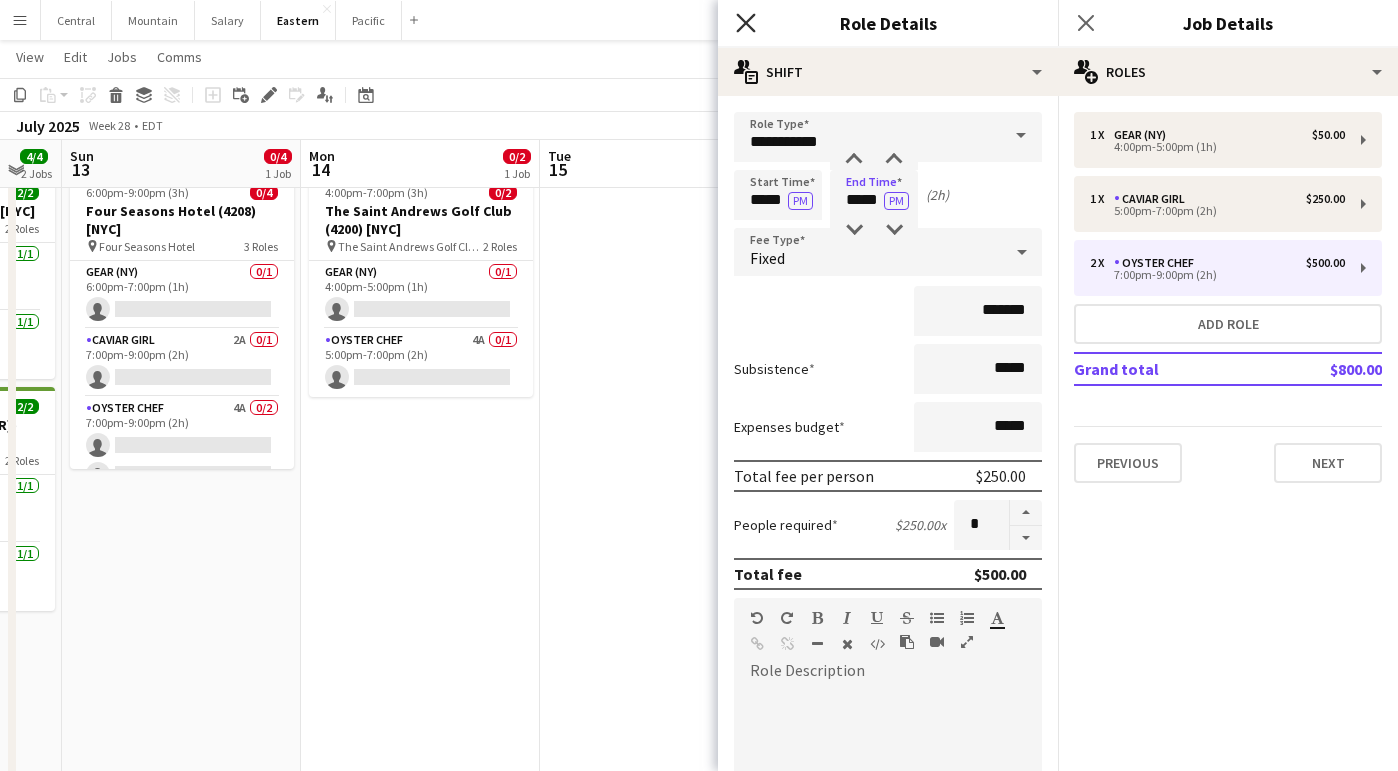 click on "Close pop-in" 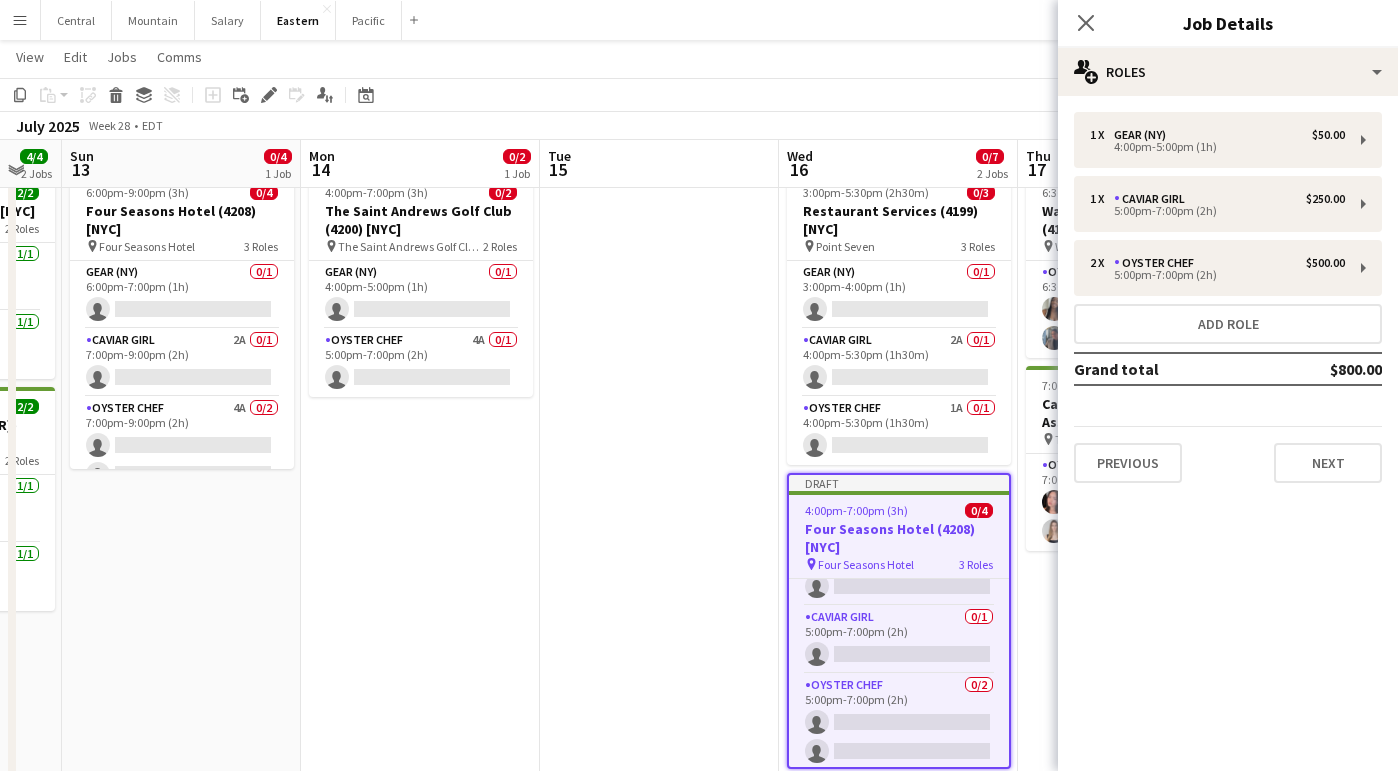 click on "Previous   Next" at bounding box center (1228, 454) 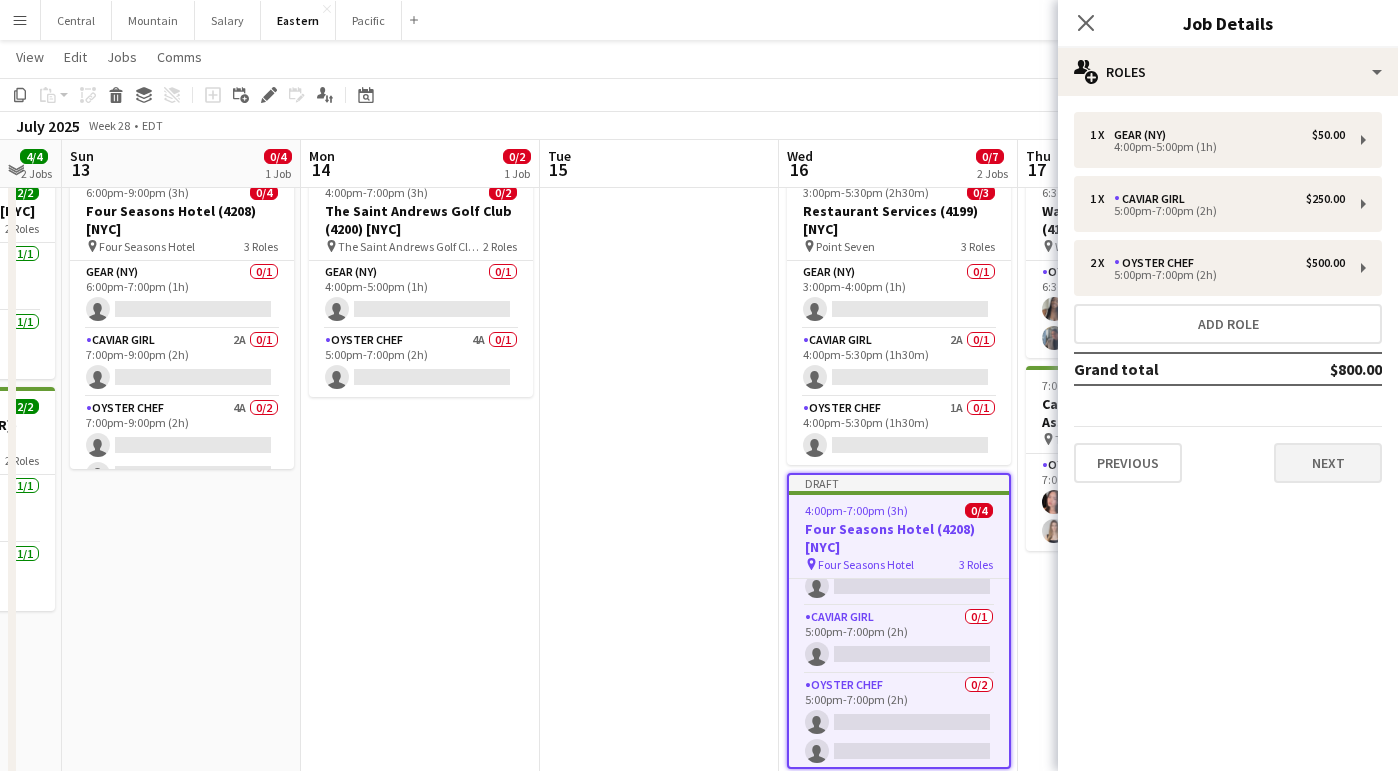 click on "Next" at bounding box center (1328, 463) 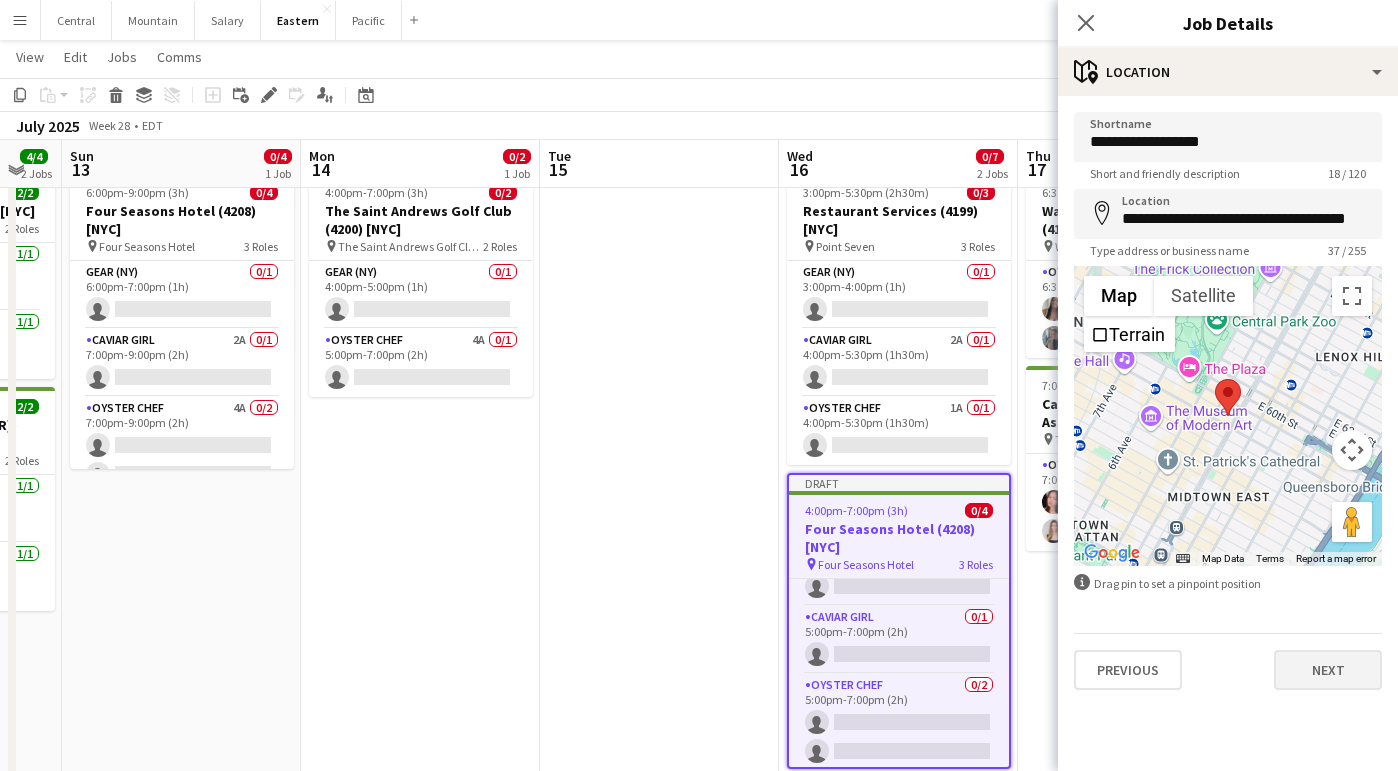 click on "Next" at bounding box center (1328, 670) 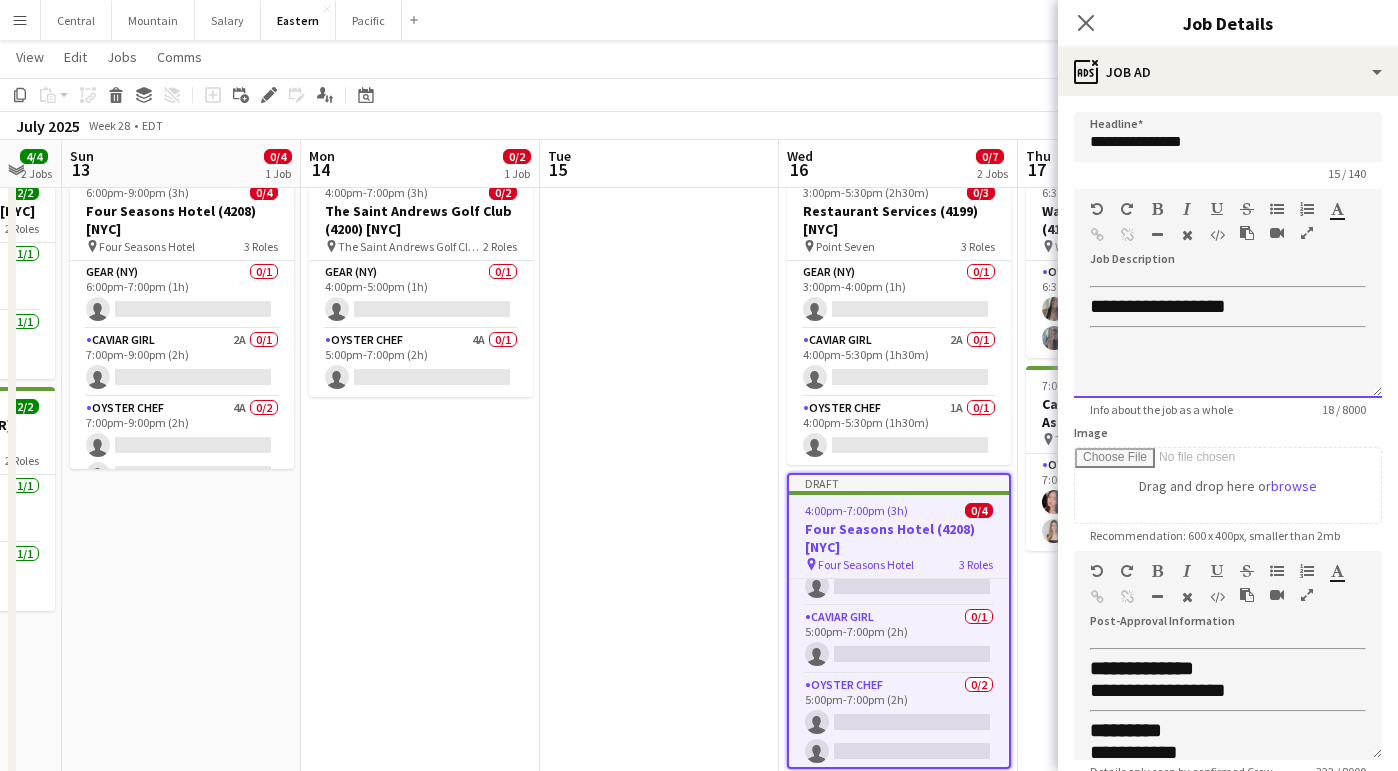 click on "**********" at bounding box center (1158, 306) 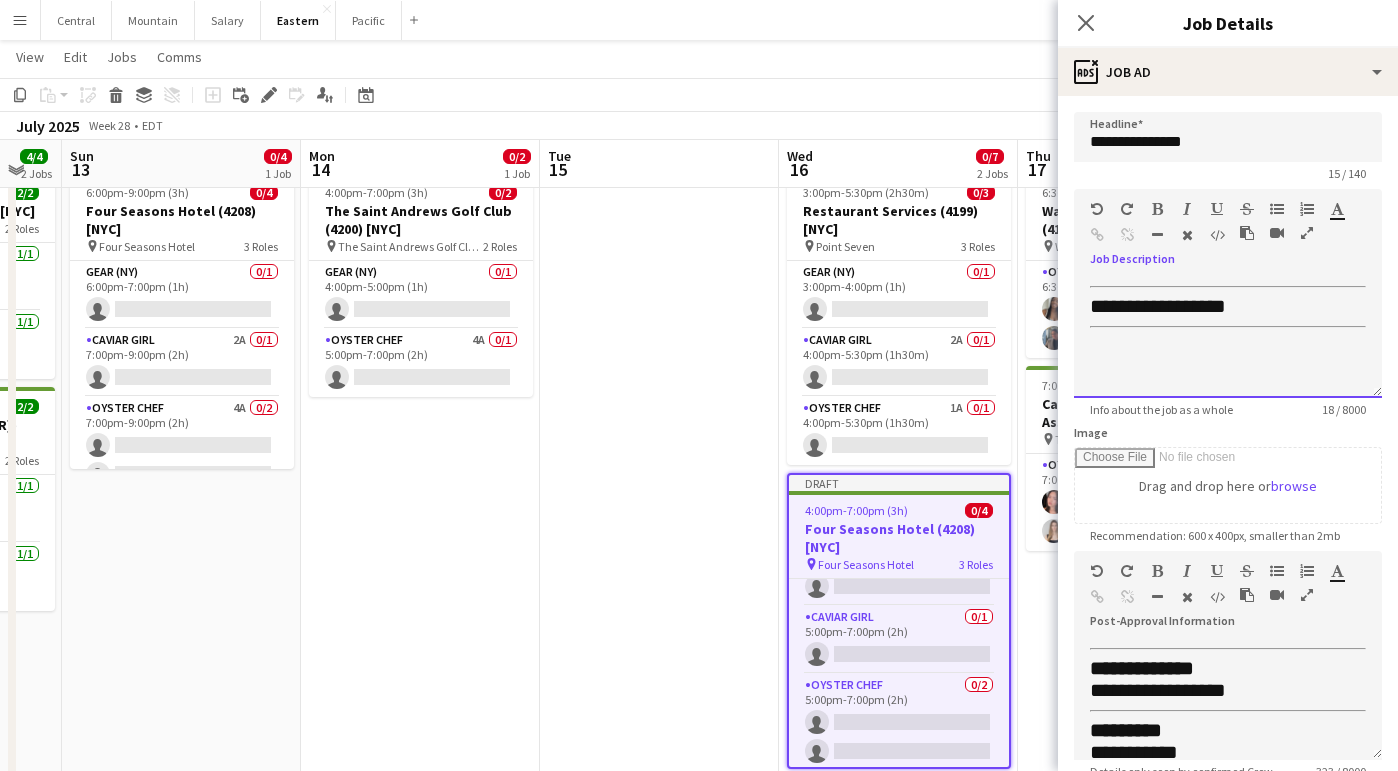 type 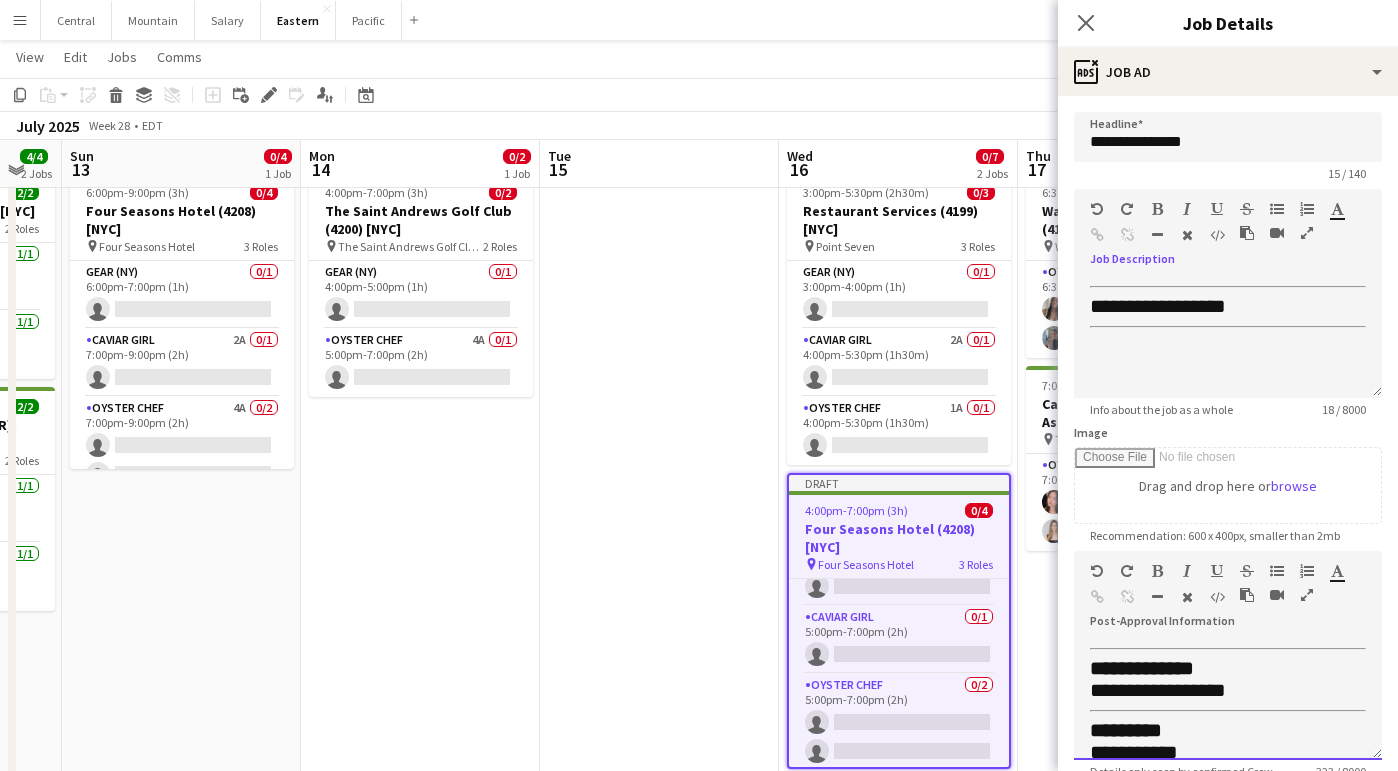 click on "**********" at bounding box center [1158, 690] 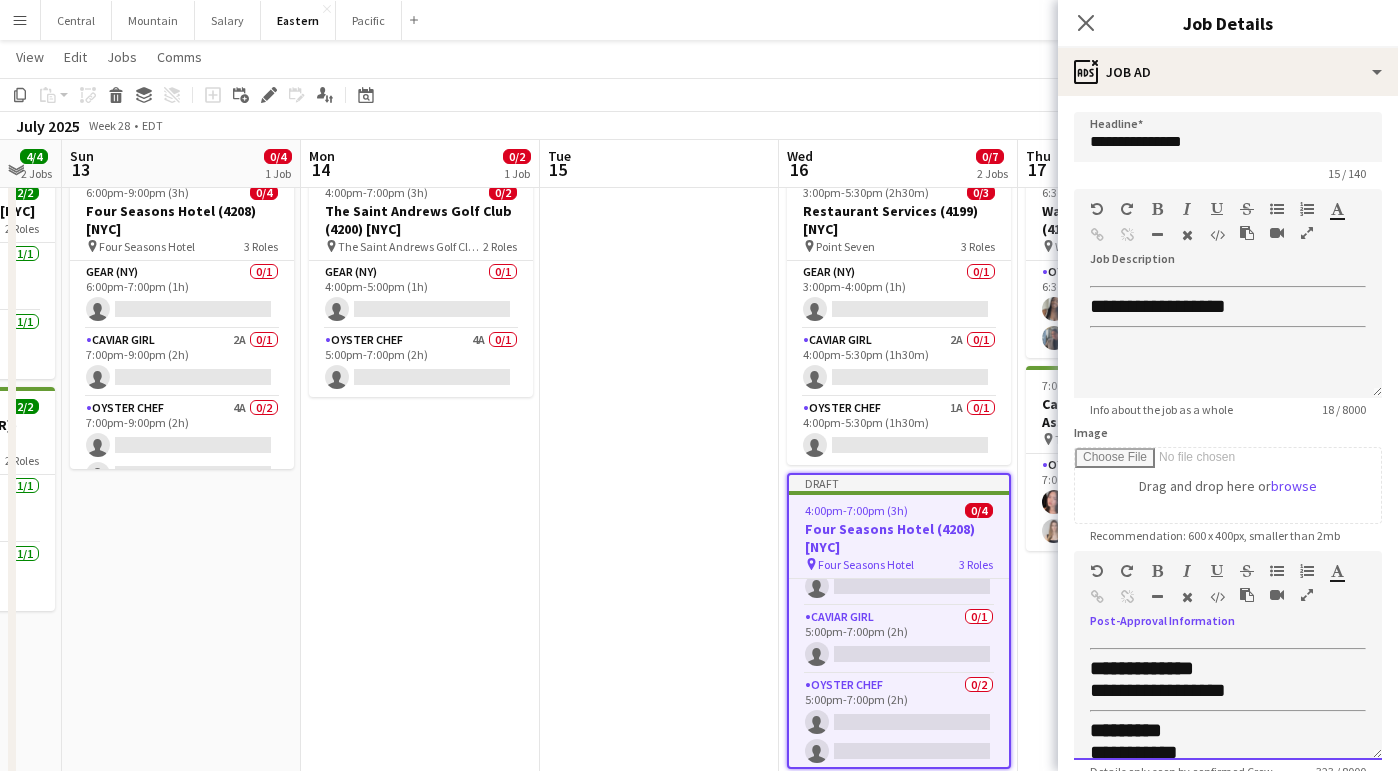 type 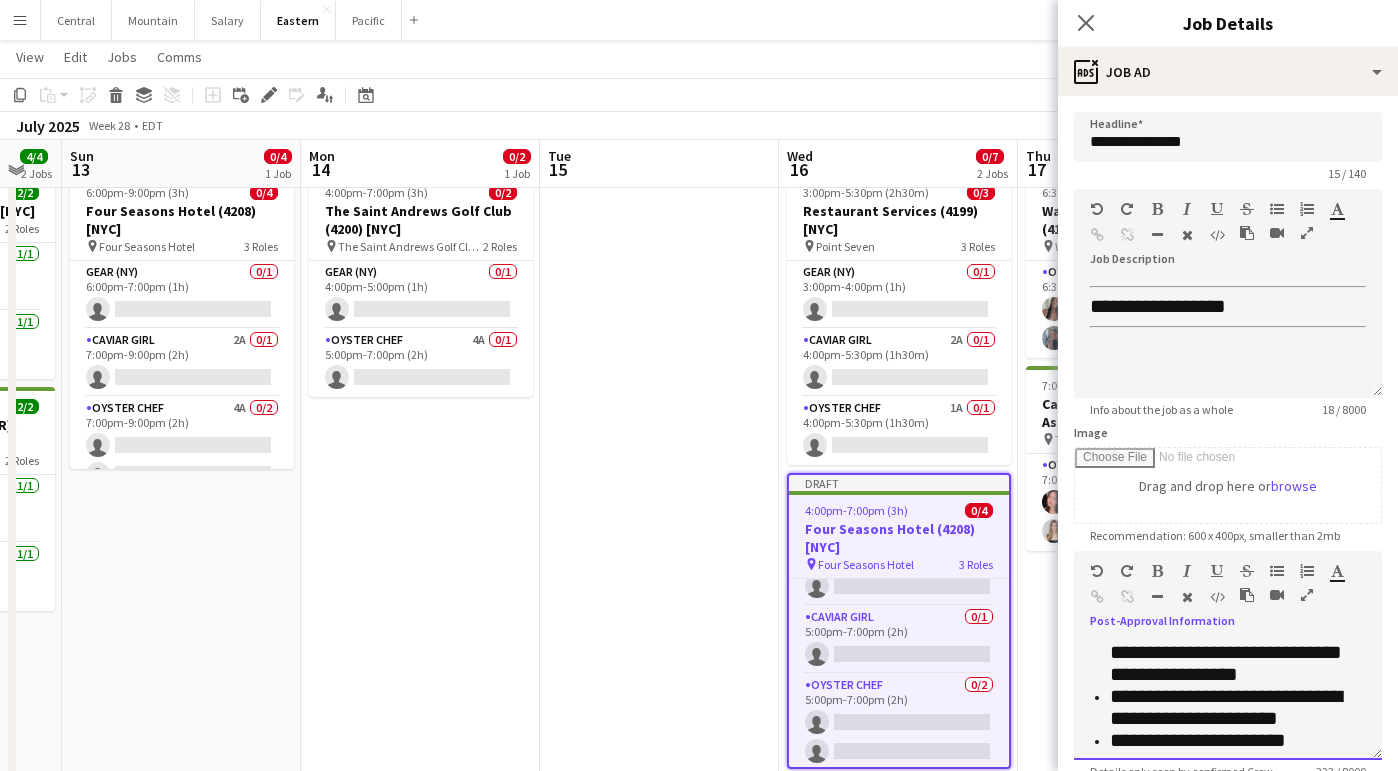 scroll, scrollTop: 322, scrollLeft: 0, axis: vertical 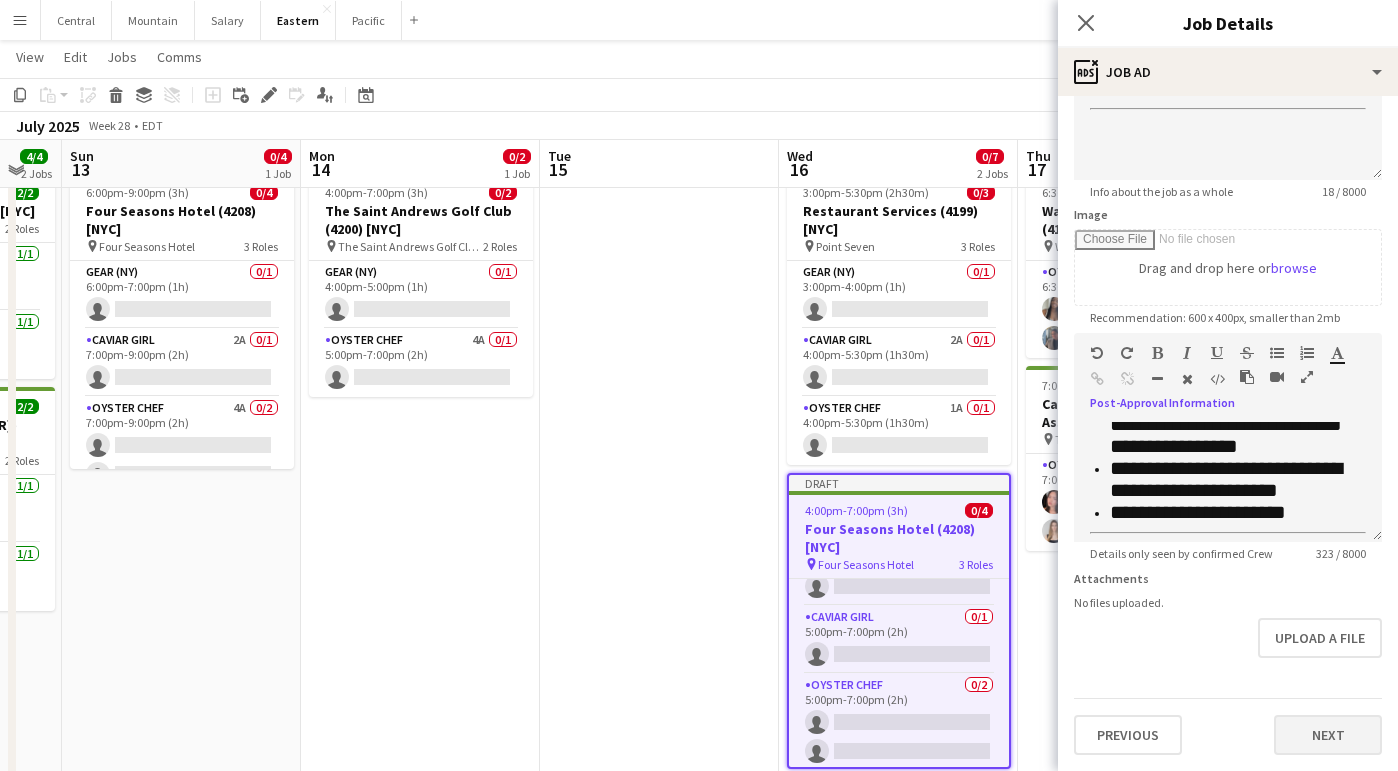 click on "Next" at bounding box center [1328, 735] 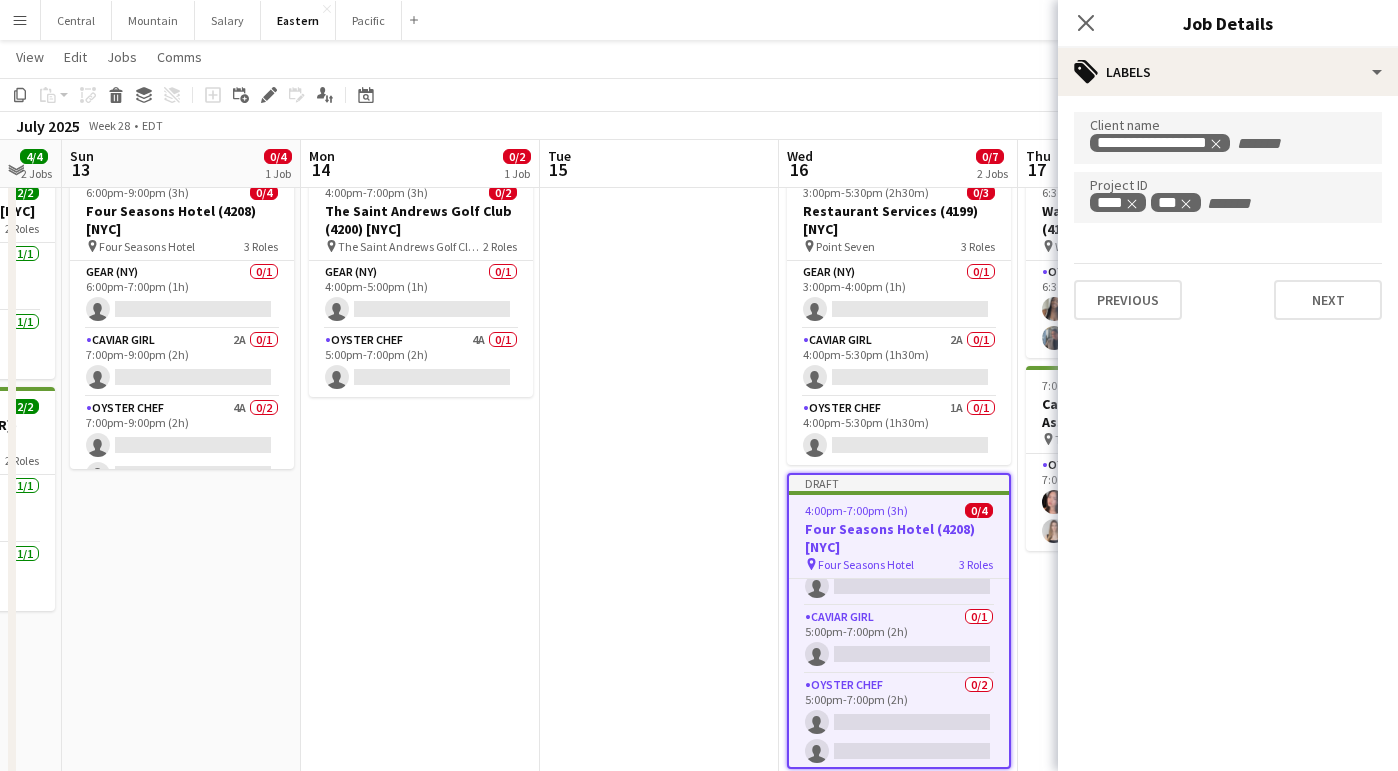 scroll, scrollTop: 0, scrollLeft: 0, axis: both 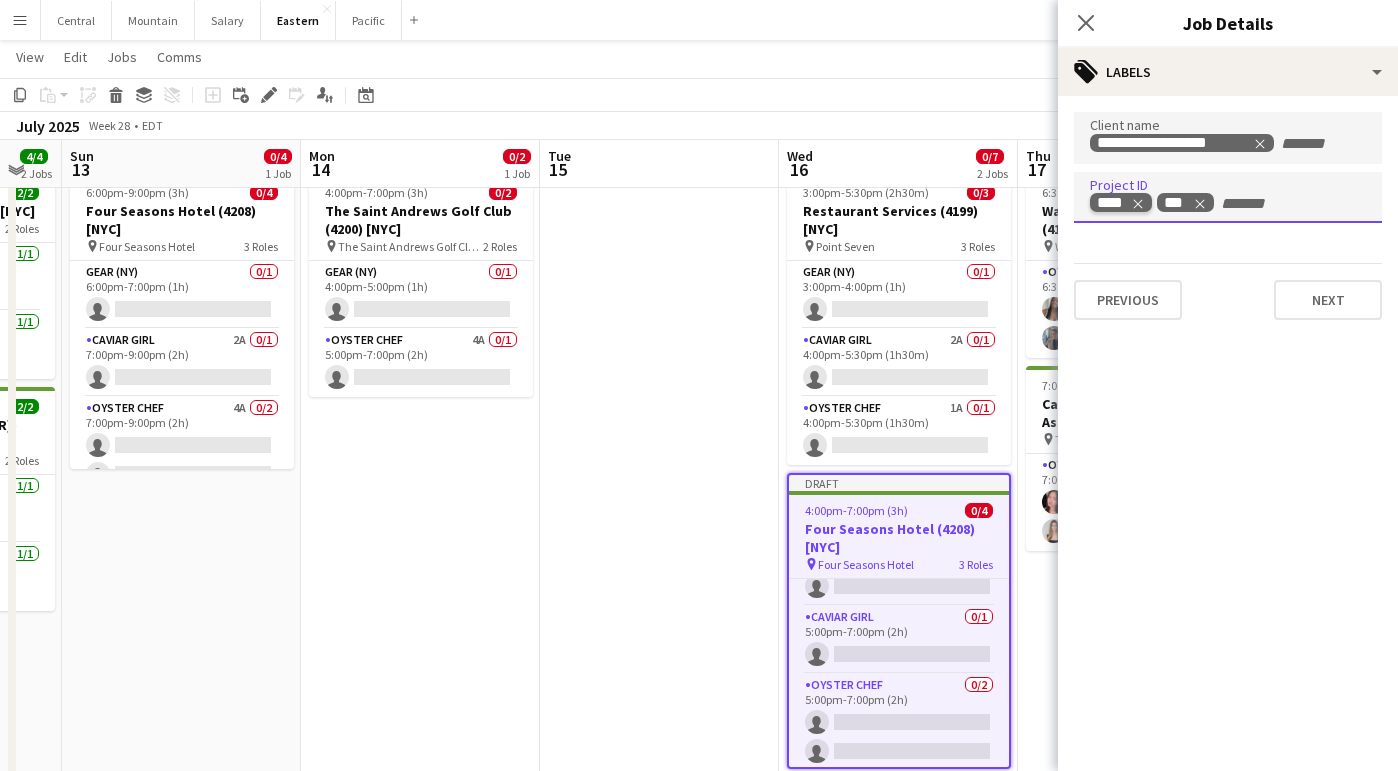 click 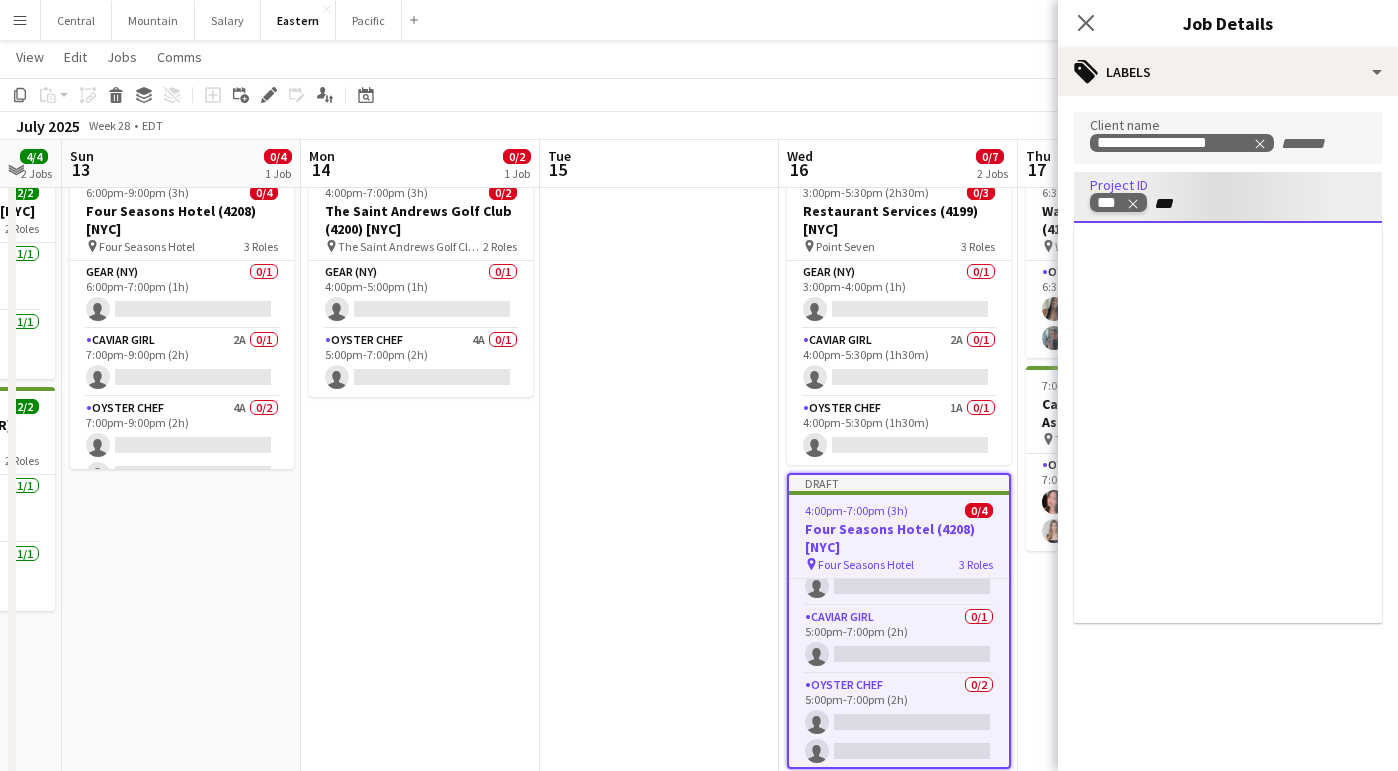 type on "****" 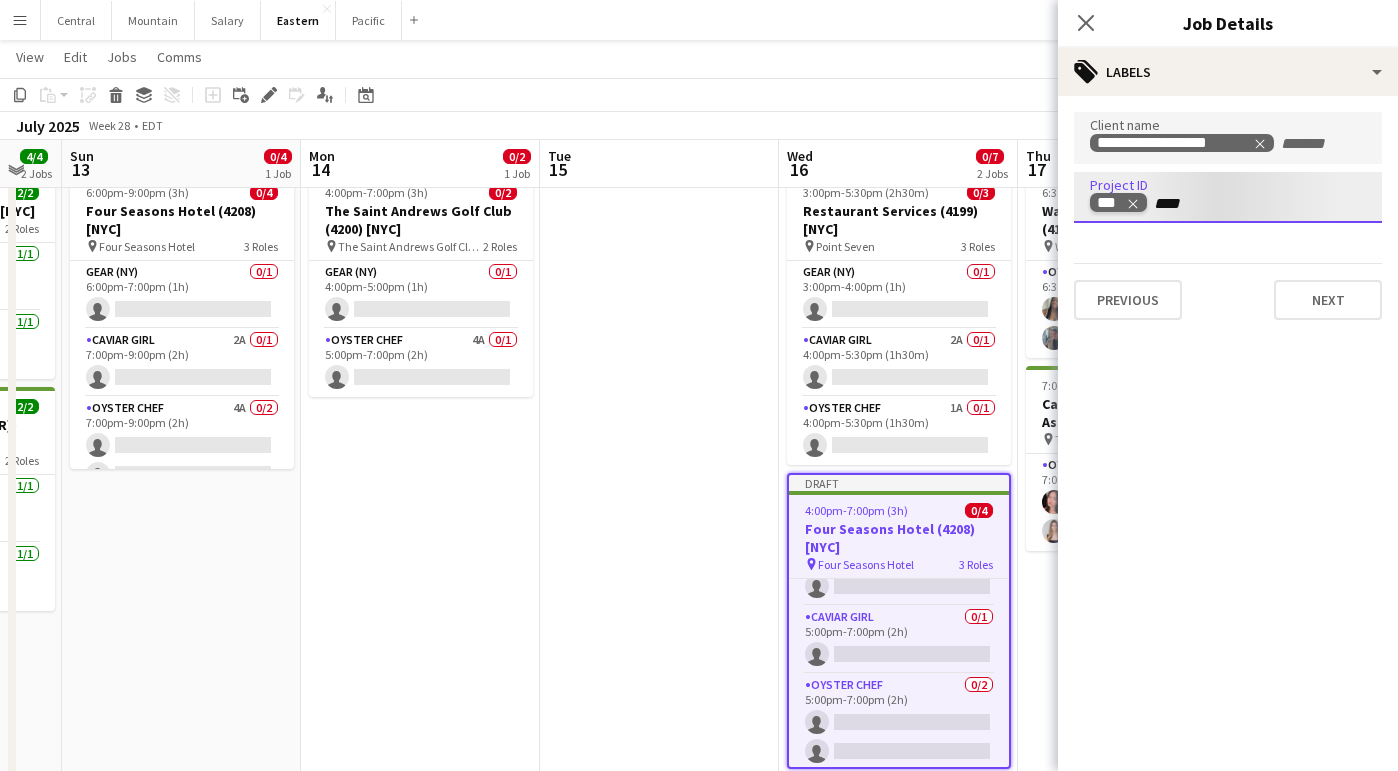 type 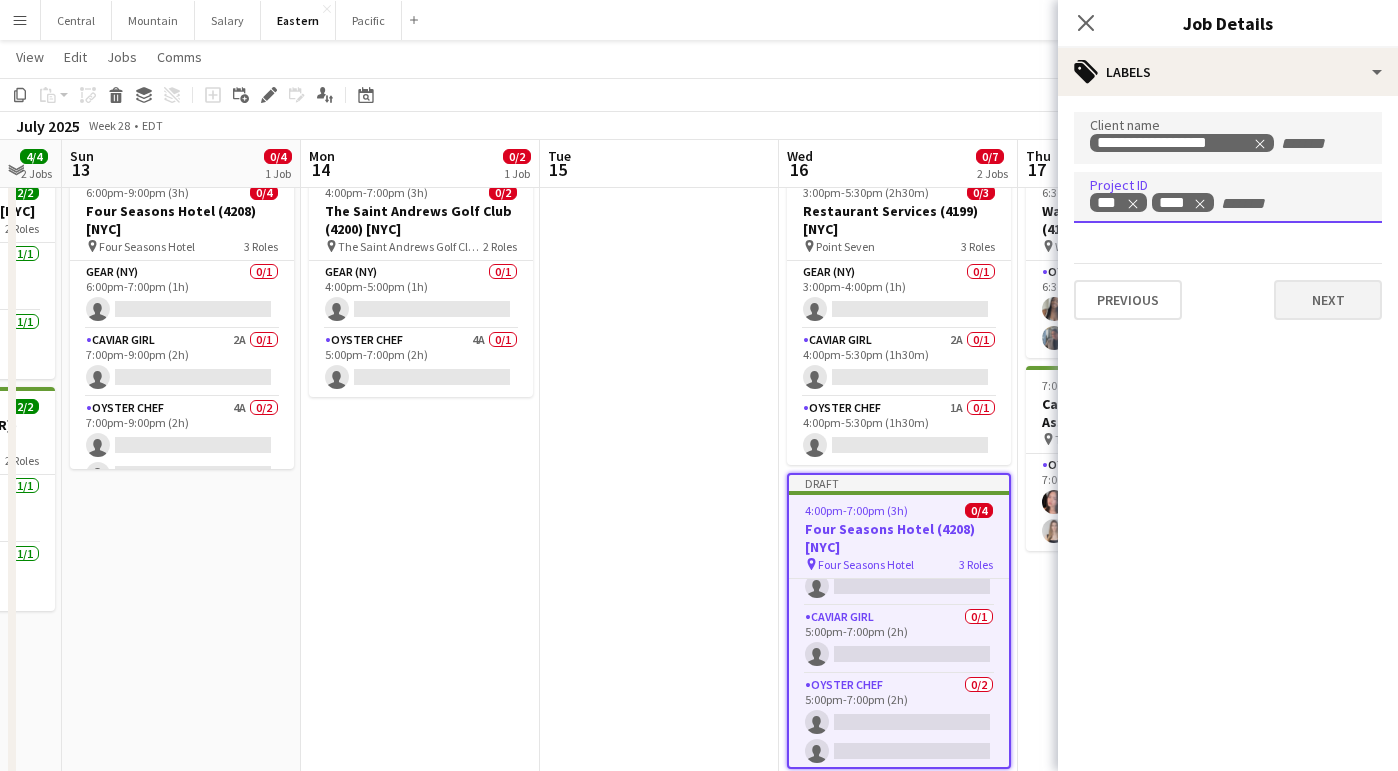 click on "Next" at bounding box center [1328, 300] 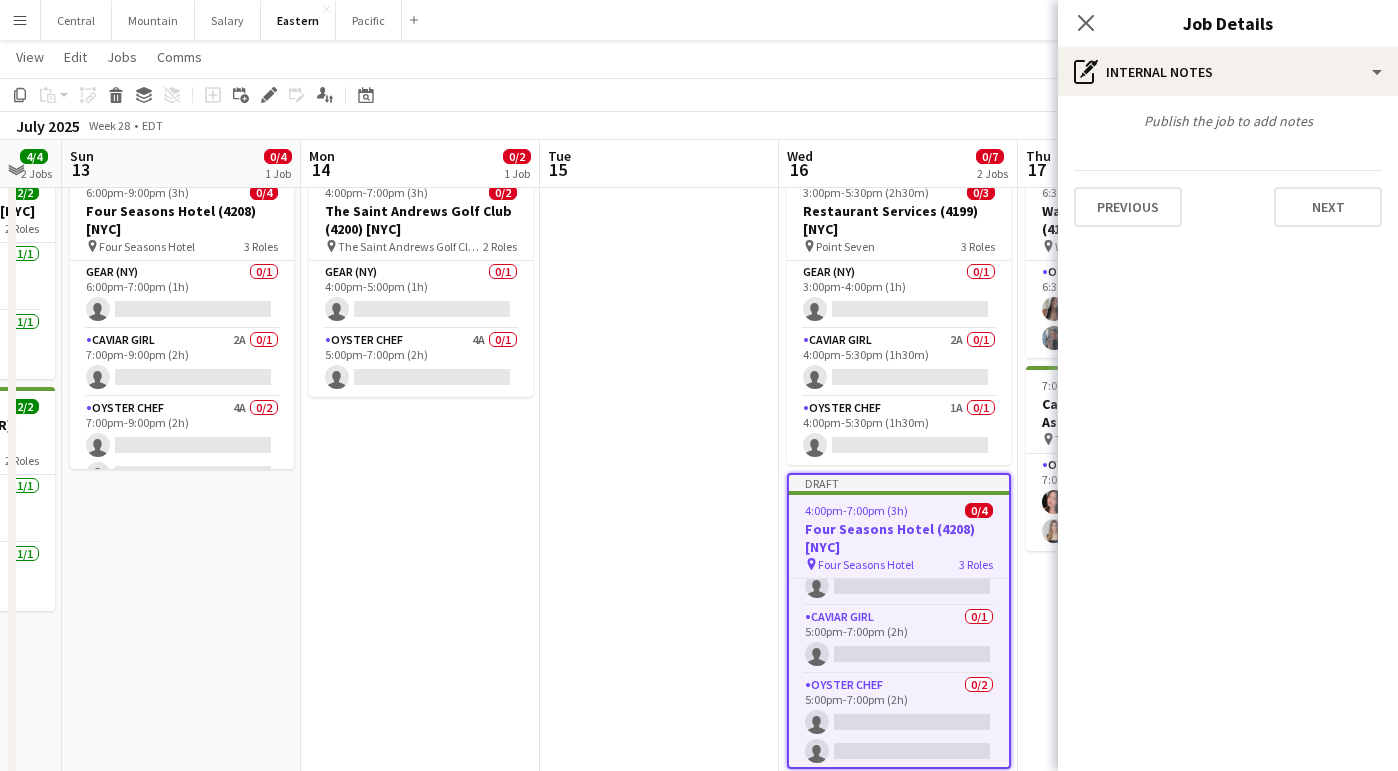 click on "Publish the job to add notes   Previous   Next" at bounding box center [1228, 169] 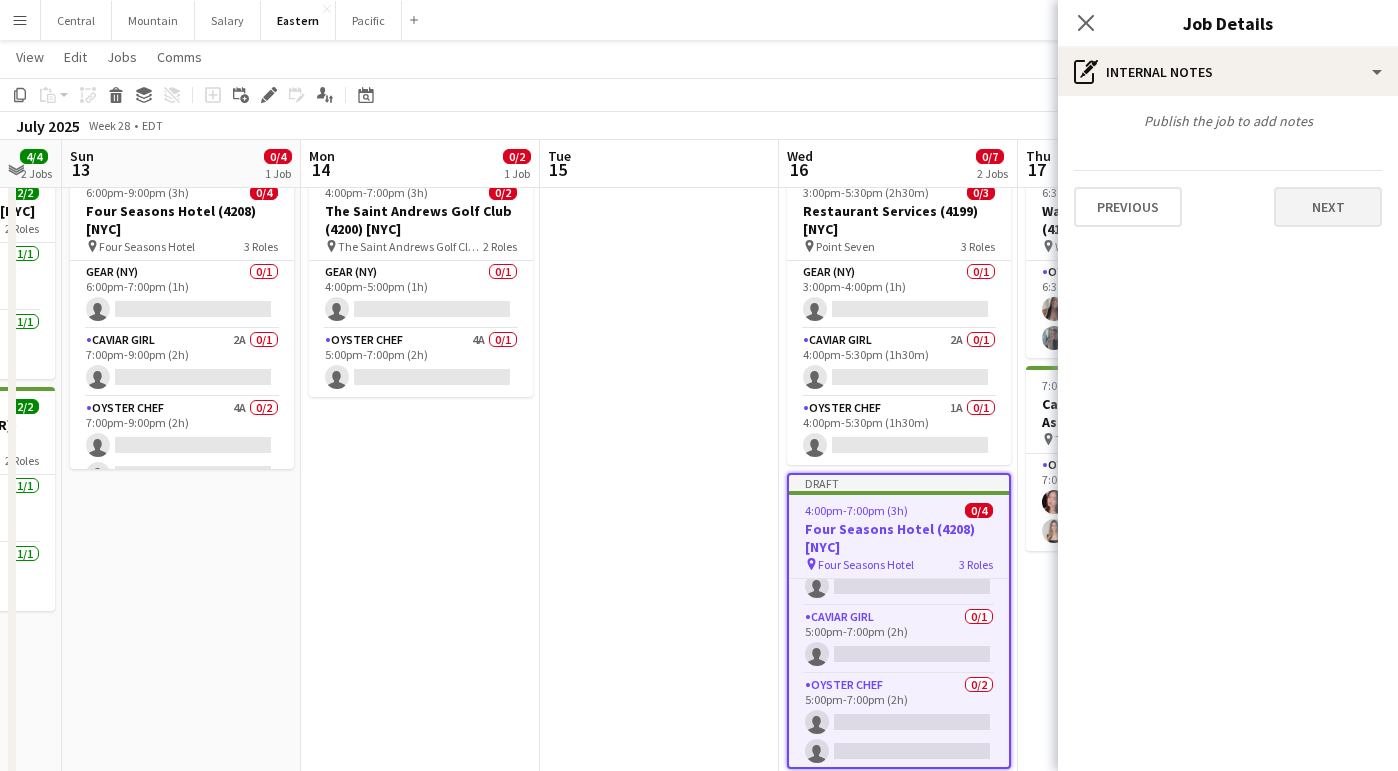 click on "Next" at bounding box center [1328, 207] 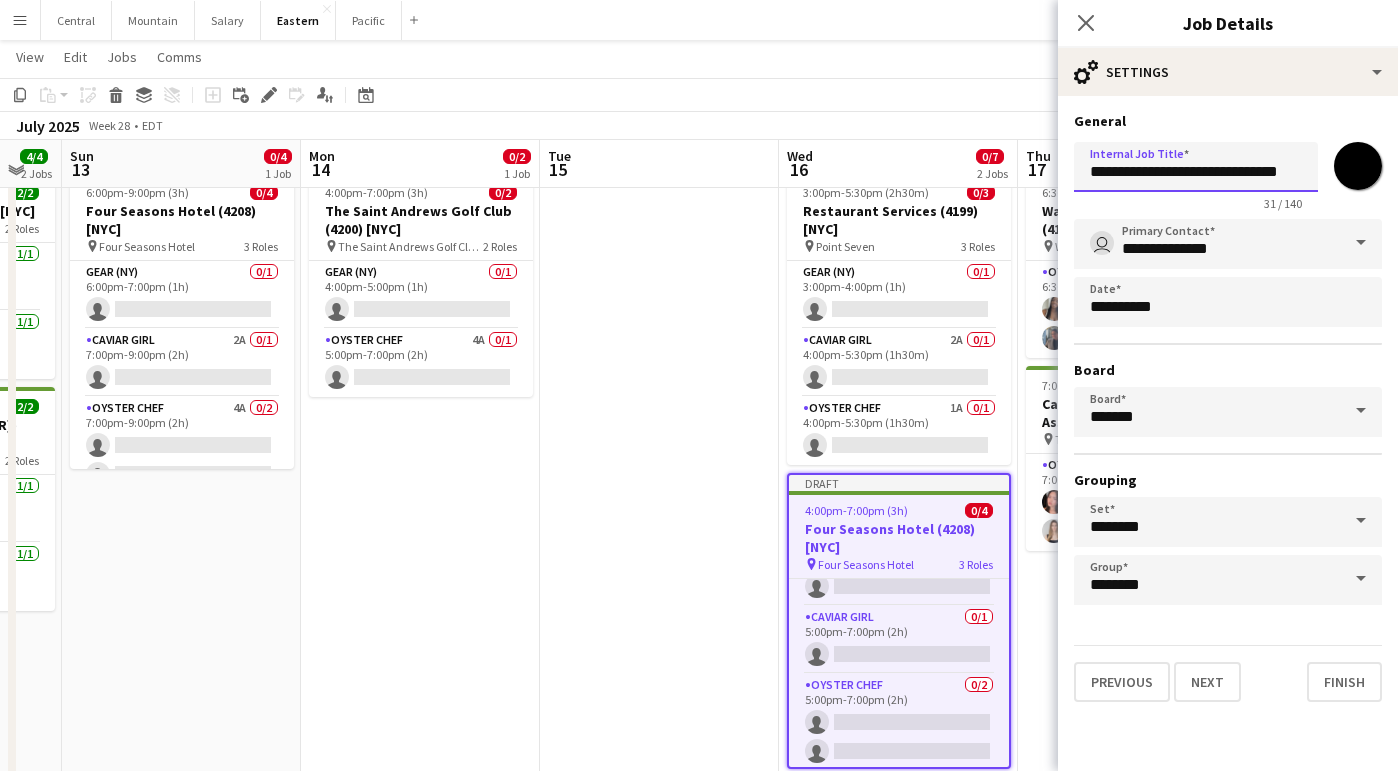 click on "**********" at bounding box center (1196, 167) 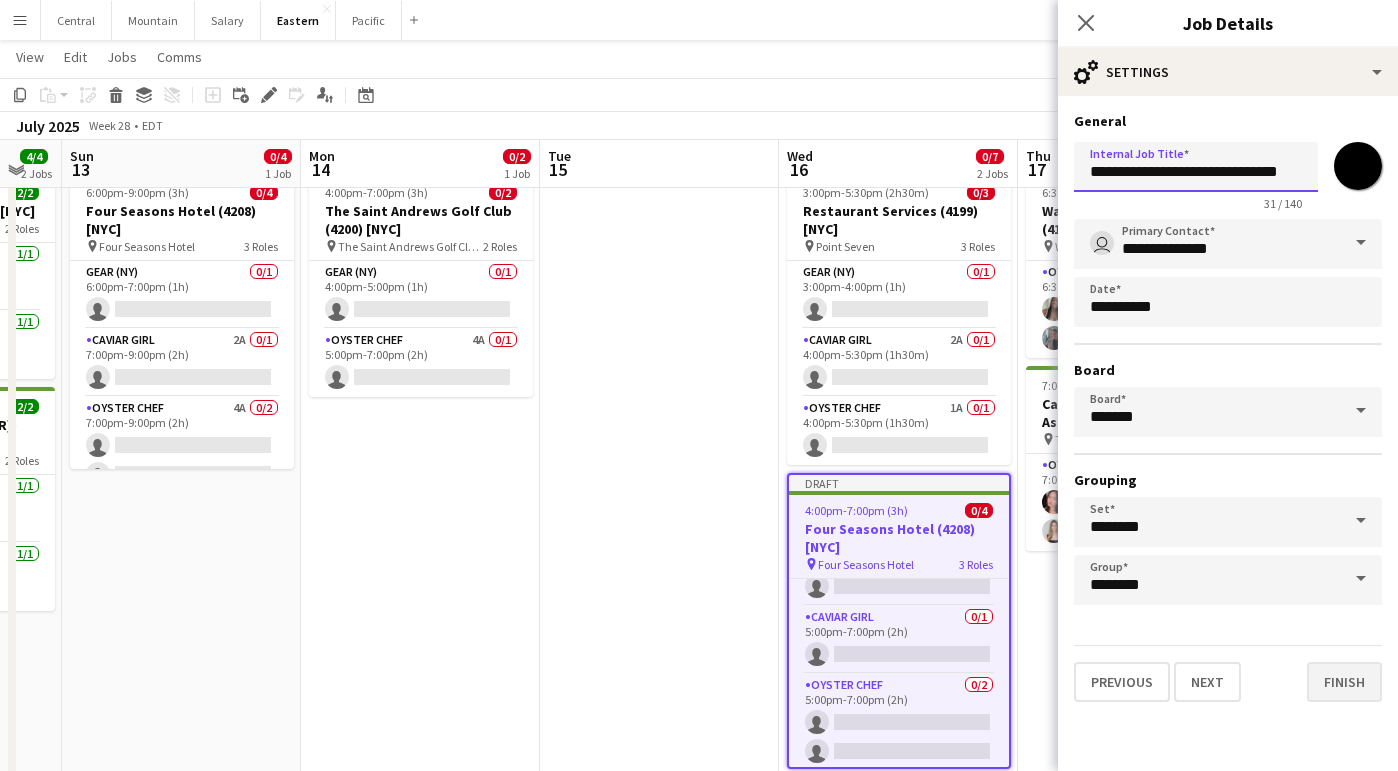 type on "**********" 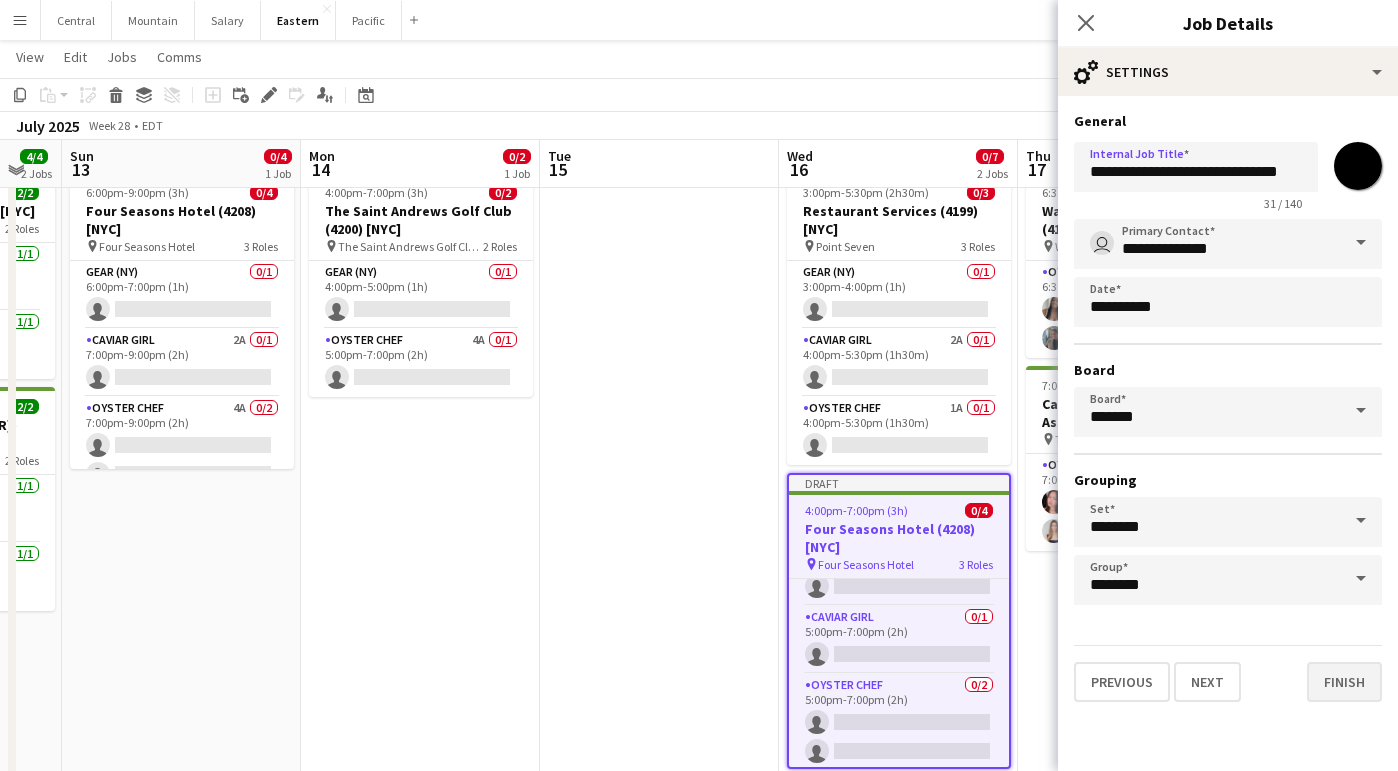 click on "Finish" at bounding box center [1344, 682] 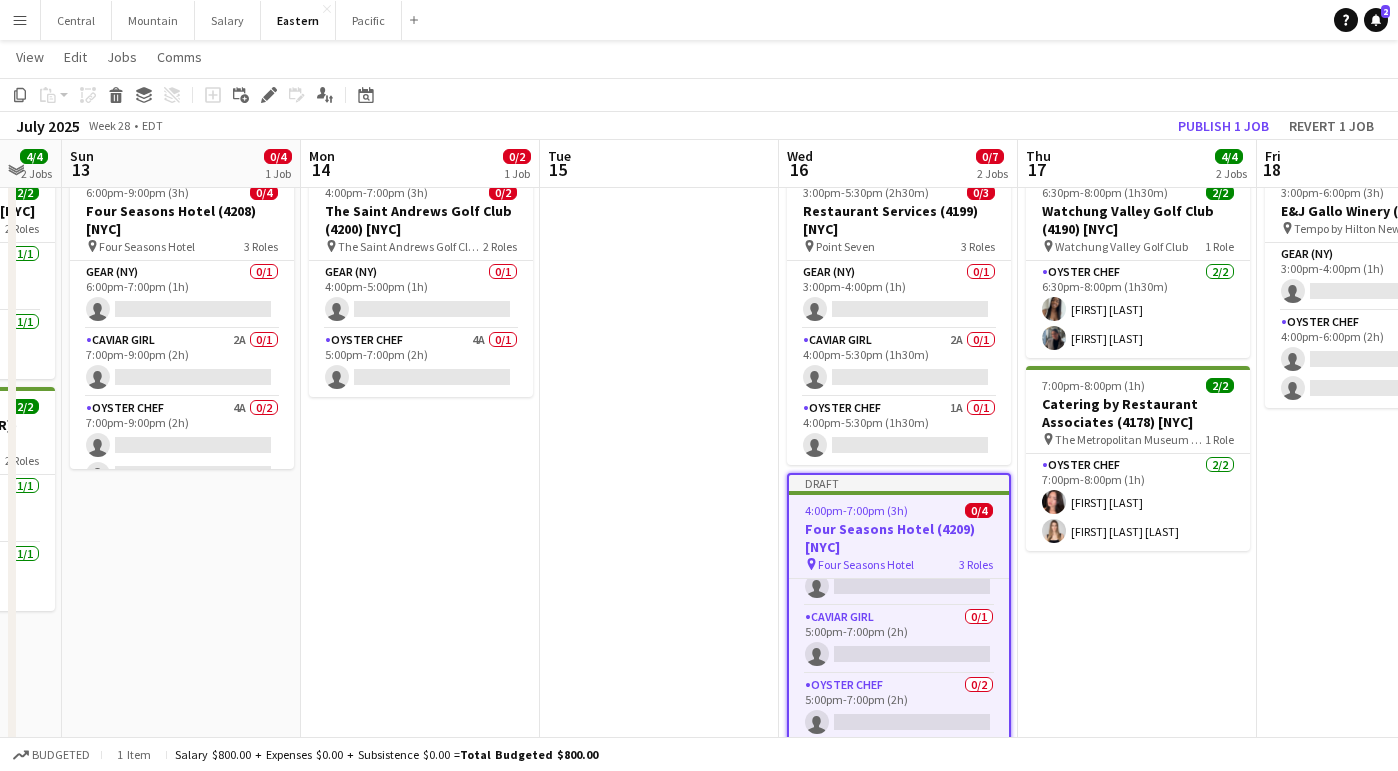 click on "[MONTH] [YEAR]   Week [NUMBER]
•   EDT   Publish [NUMBER] job   Revert [NUMBER] job" 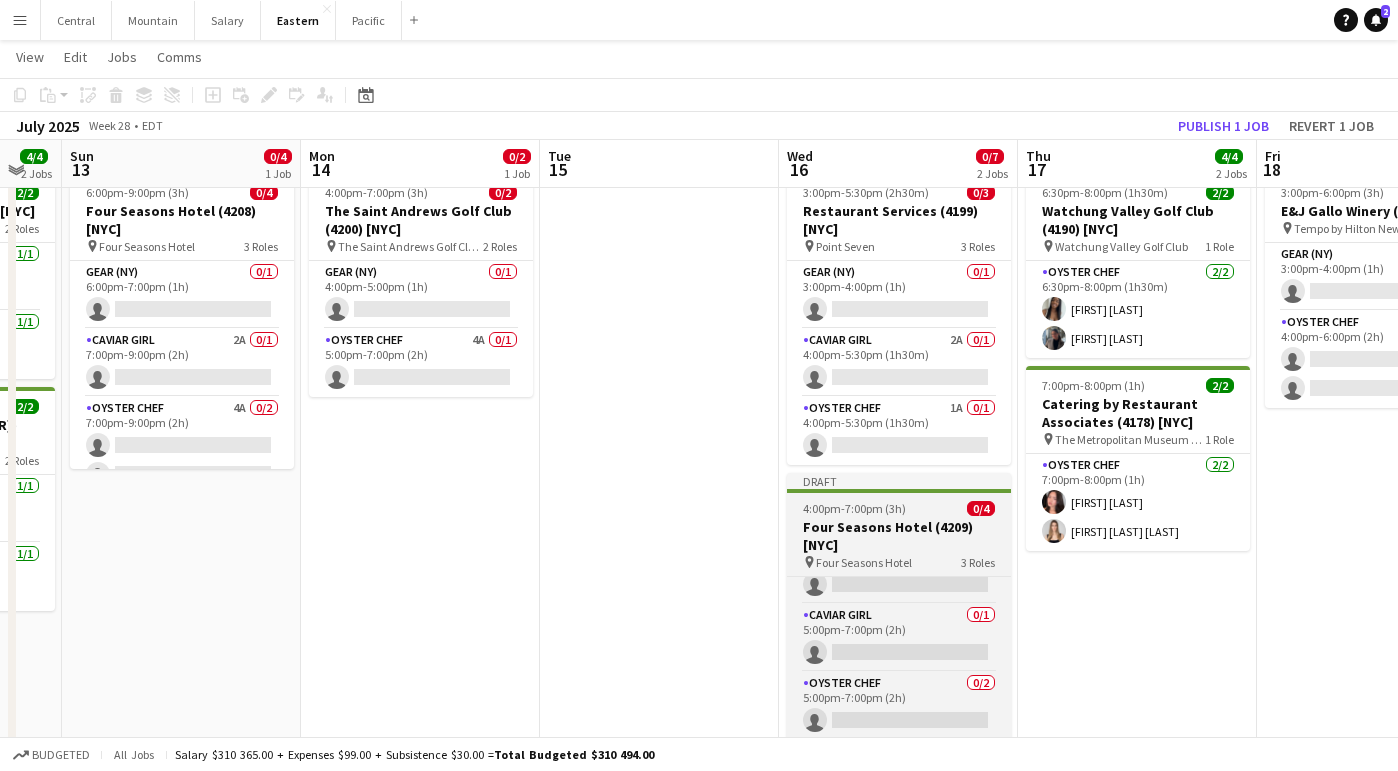 click on "Draft   [TIME]-[TIME] ([HOURS])    [NUMBER]/[NUMBER]   [LOCATION] ([NUMBER]) [STATE]
pin
[LOCATION]   [NUMBER] Roles   [CATEGORY] ([STATE])   [NUMBER]/[NUMBER]   [TIME]-[TIME] ([HOURS])
single-neutral-actions
[ROLE]   [NUMBER]/[NUMBER]   [TIME]-[TIME] ([HOURS])
single-neutral-actions
single-neutral-actions" at bounding box center (899, 621) 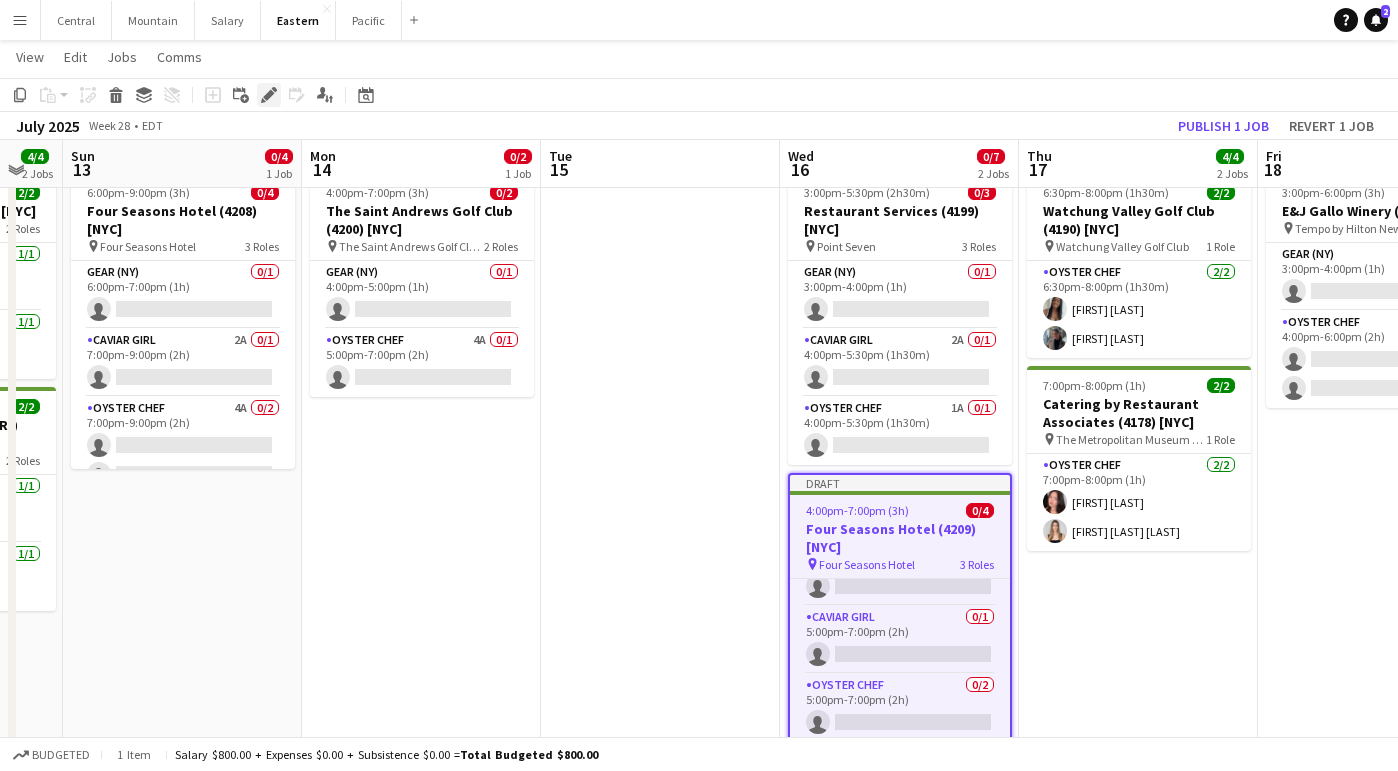 click 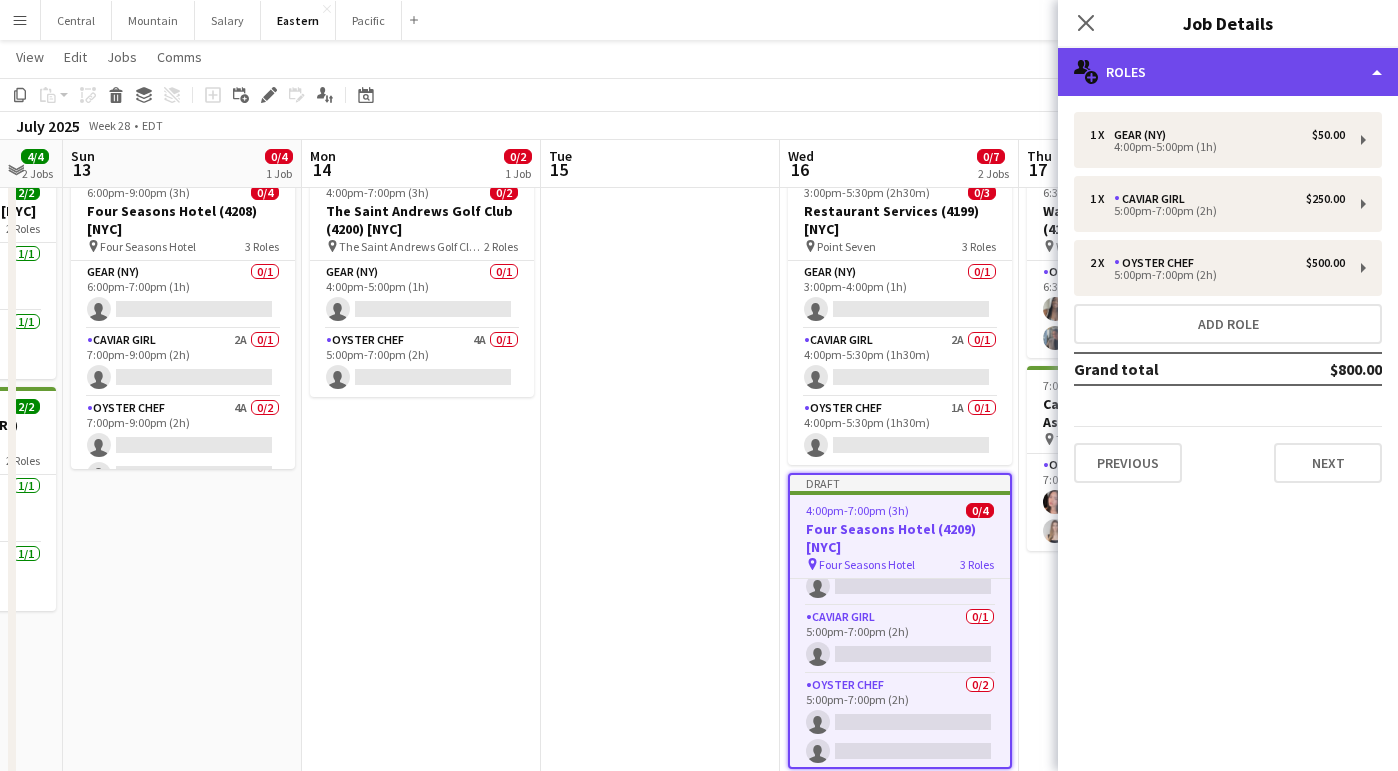 click on "multiple-users-add
Roles" 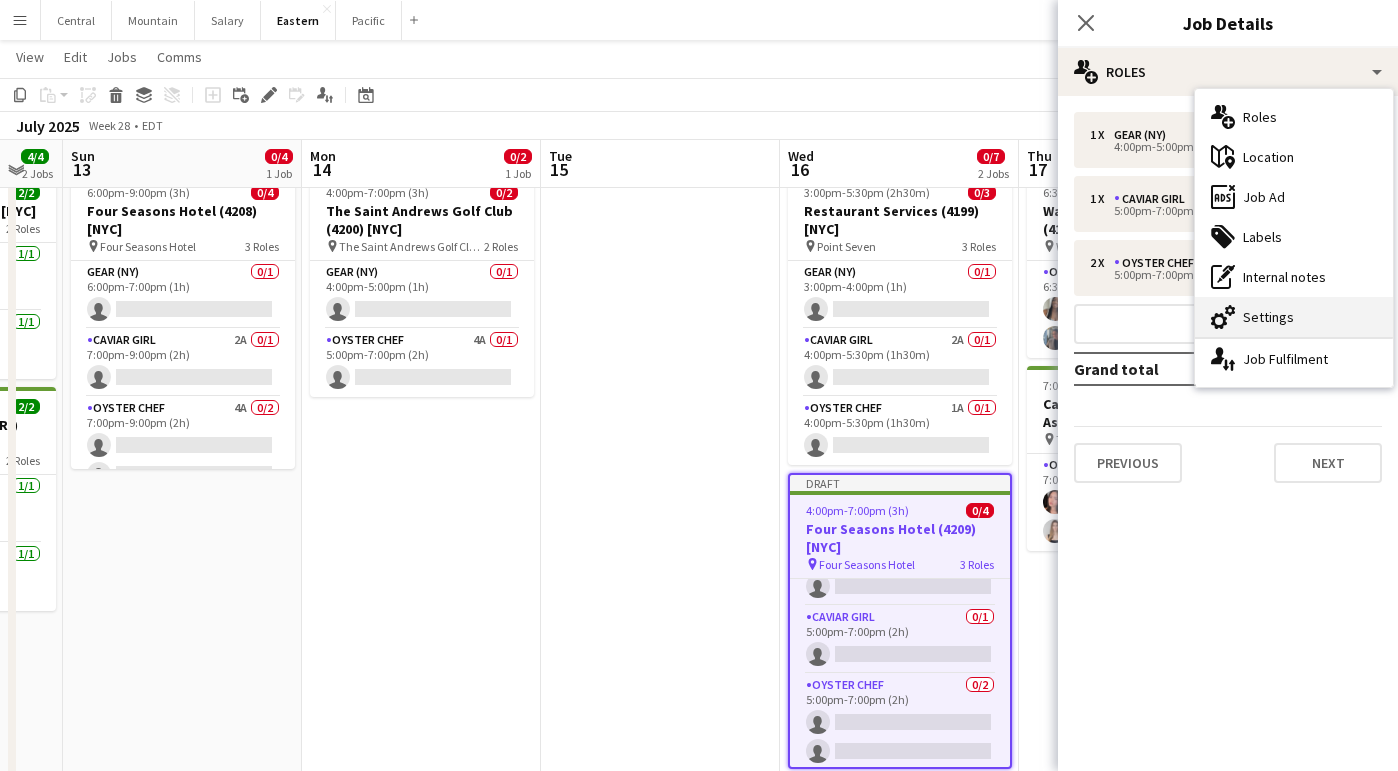 click on "cog-double-3
Settings" at bounding box center [1294, 317] 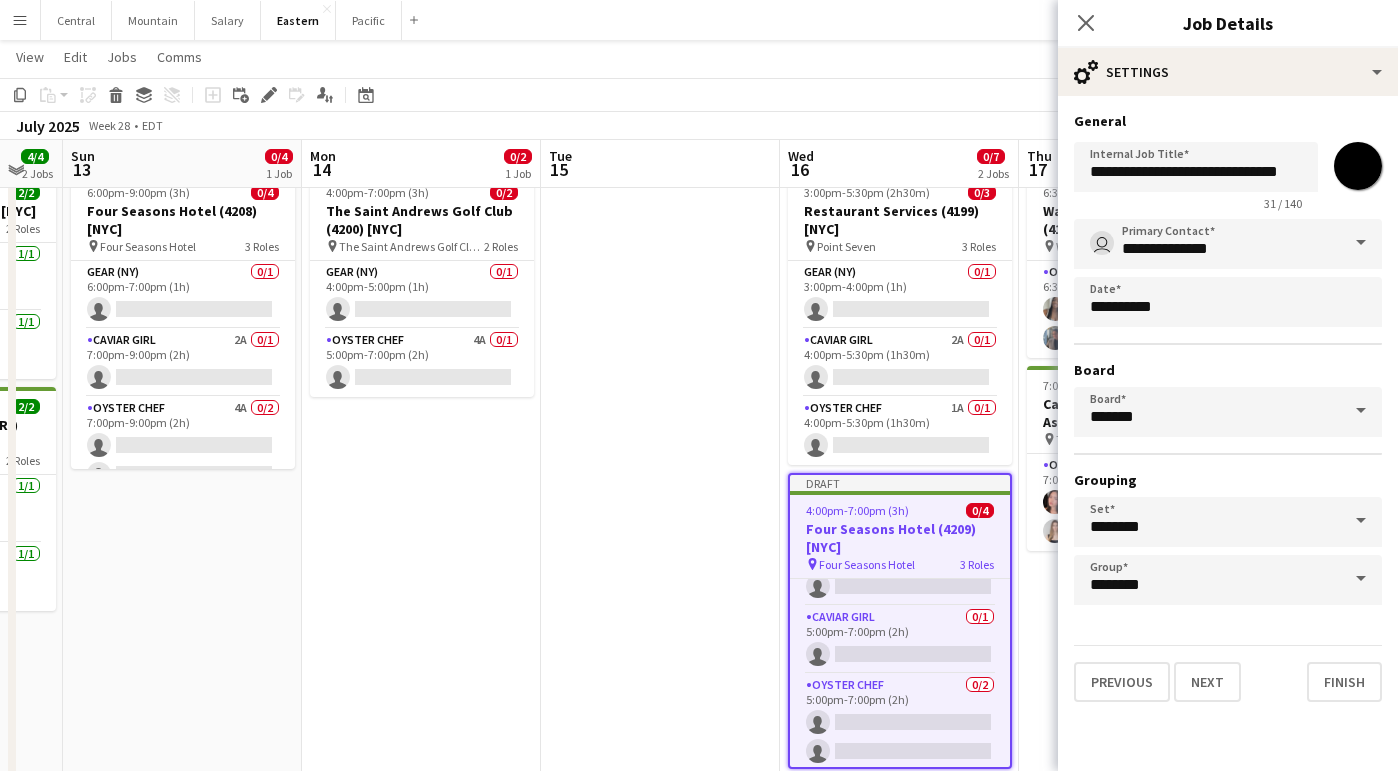 click on "*******" at bounding box center (1358, 166) 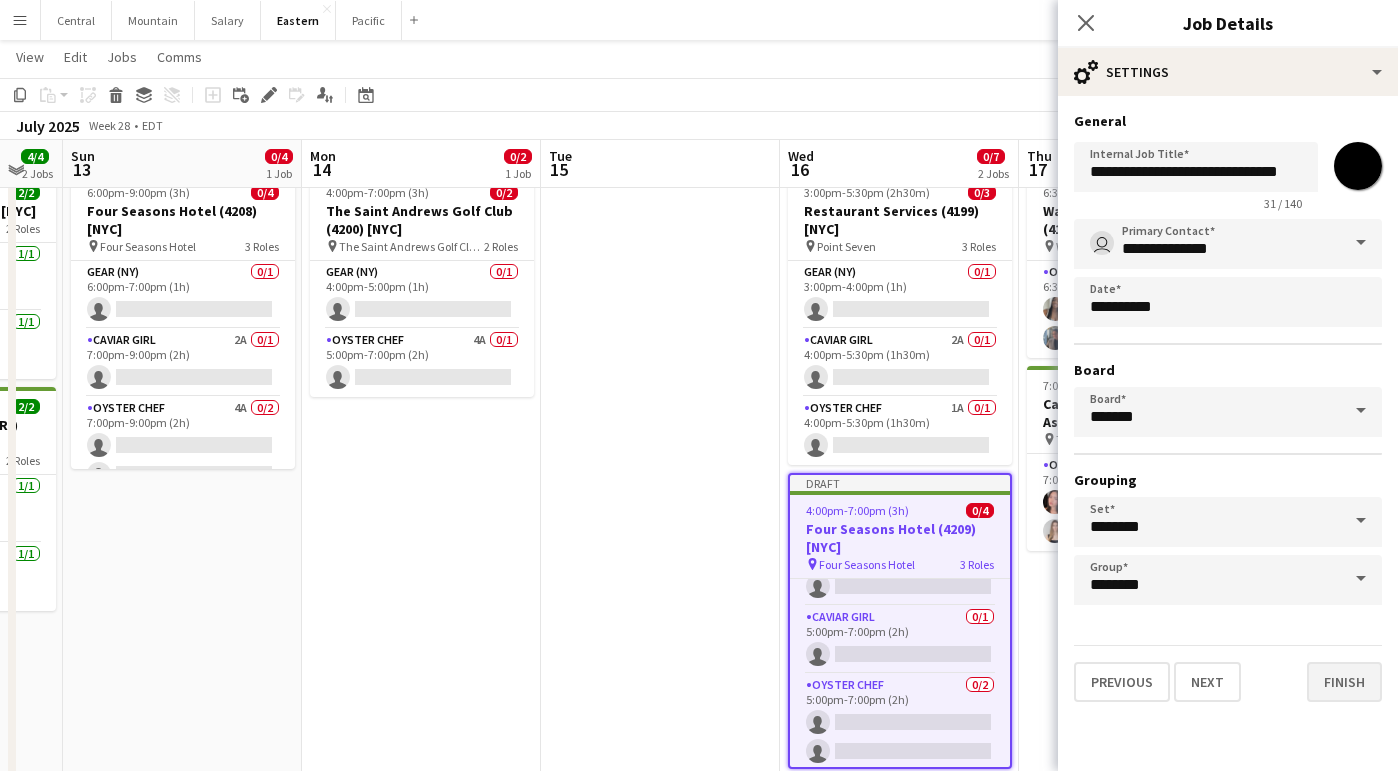 click on "Finish" at bounding box center (1344, 682) 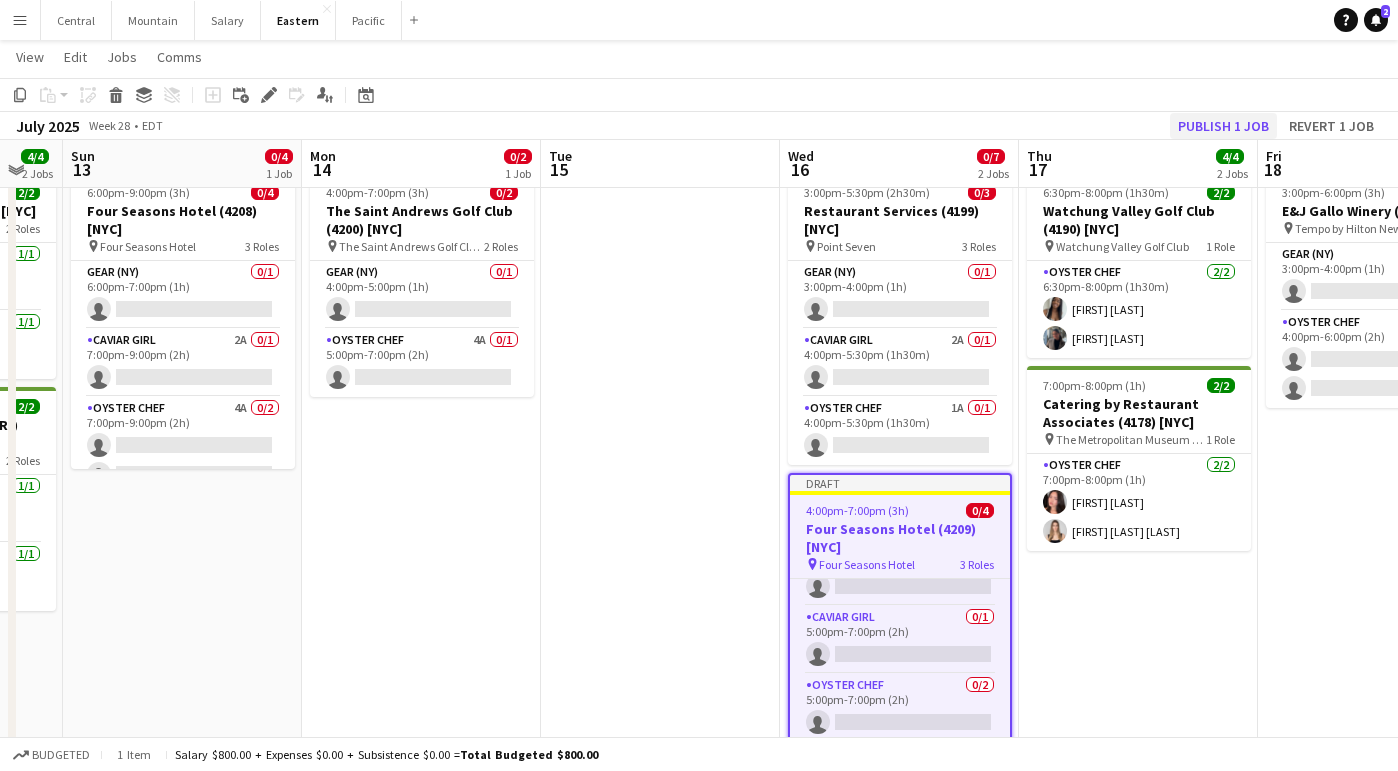 click on "Publish 1 job" 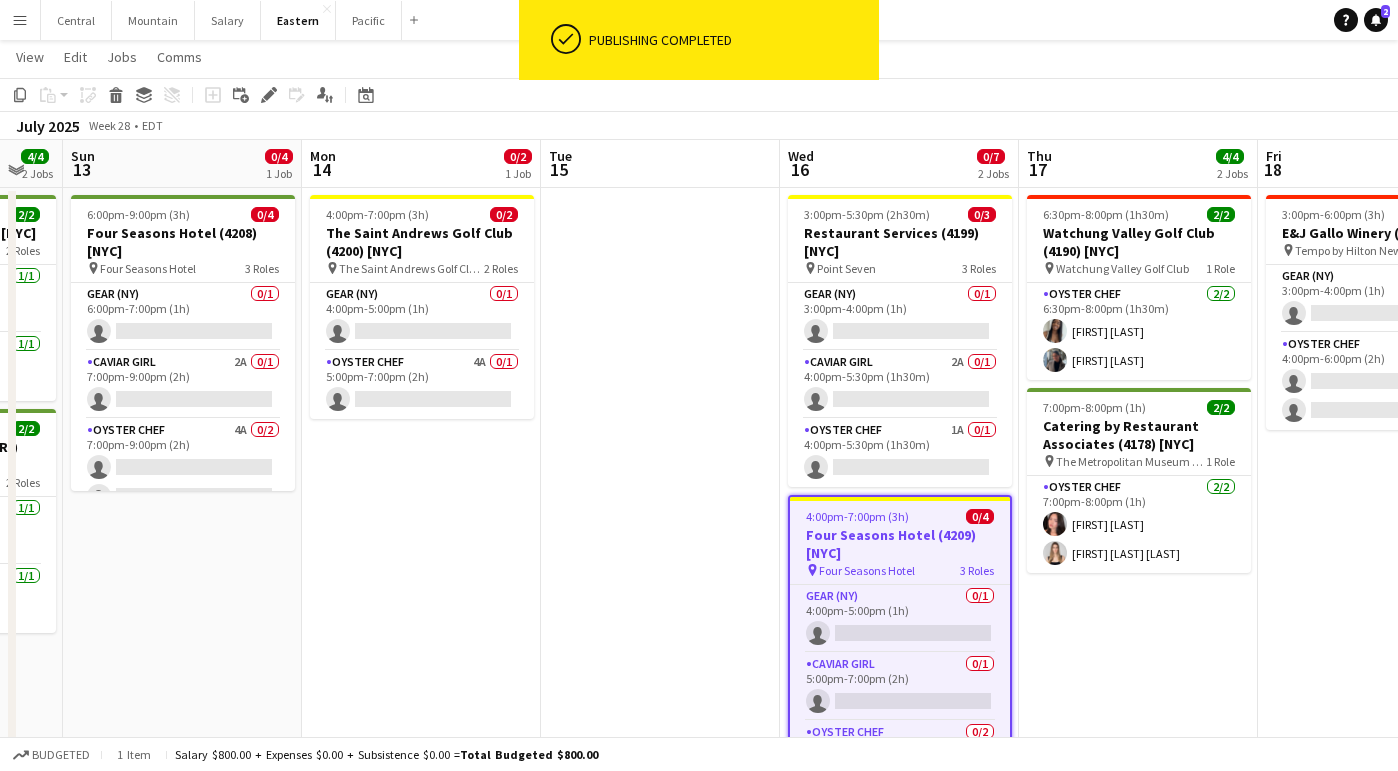 scroll, scrollTop: 383, scrollLeft: 0, axis: vertical 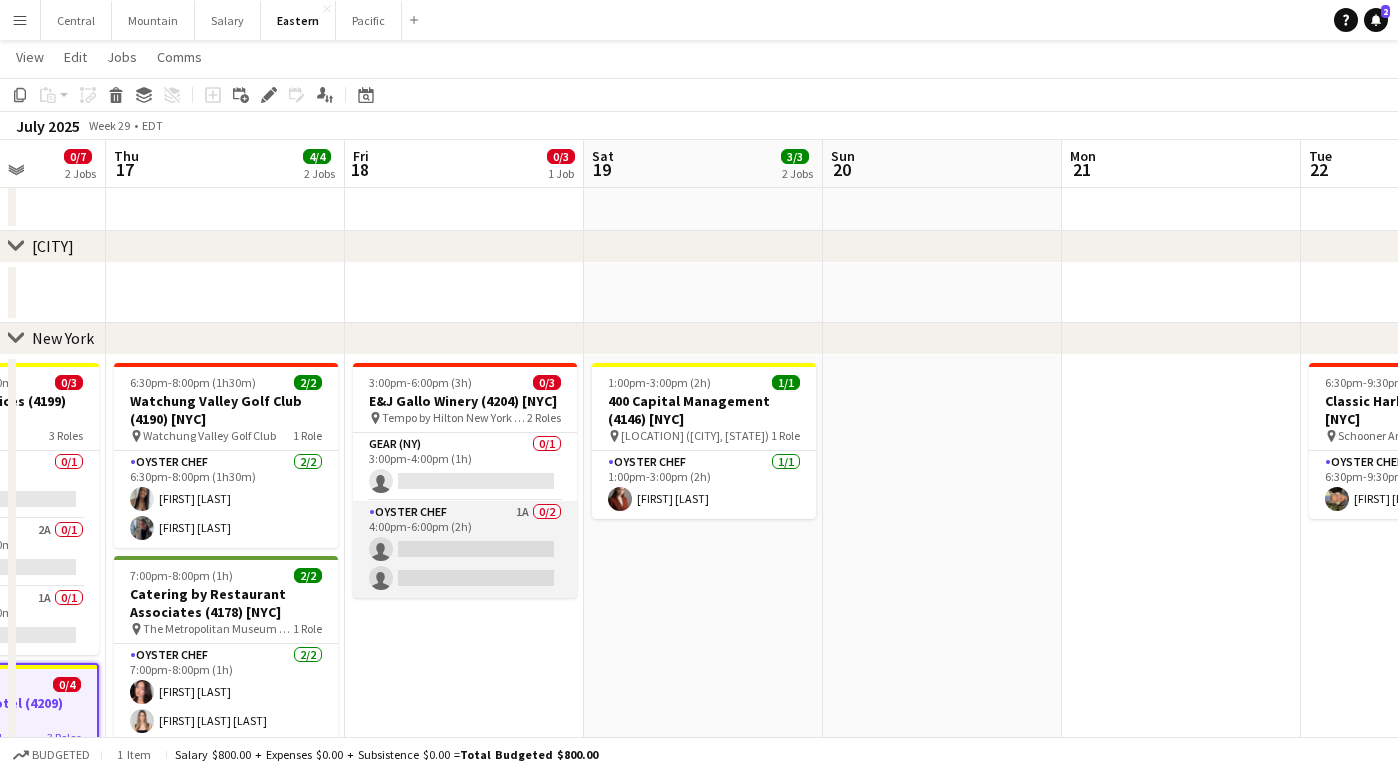 click on "Oyster Chef   1A   0/2   4:00pm-6:00pm (2h)
single-neutral-actions
single-neutral-actions" at bounding box center [465, 549] 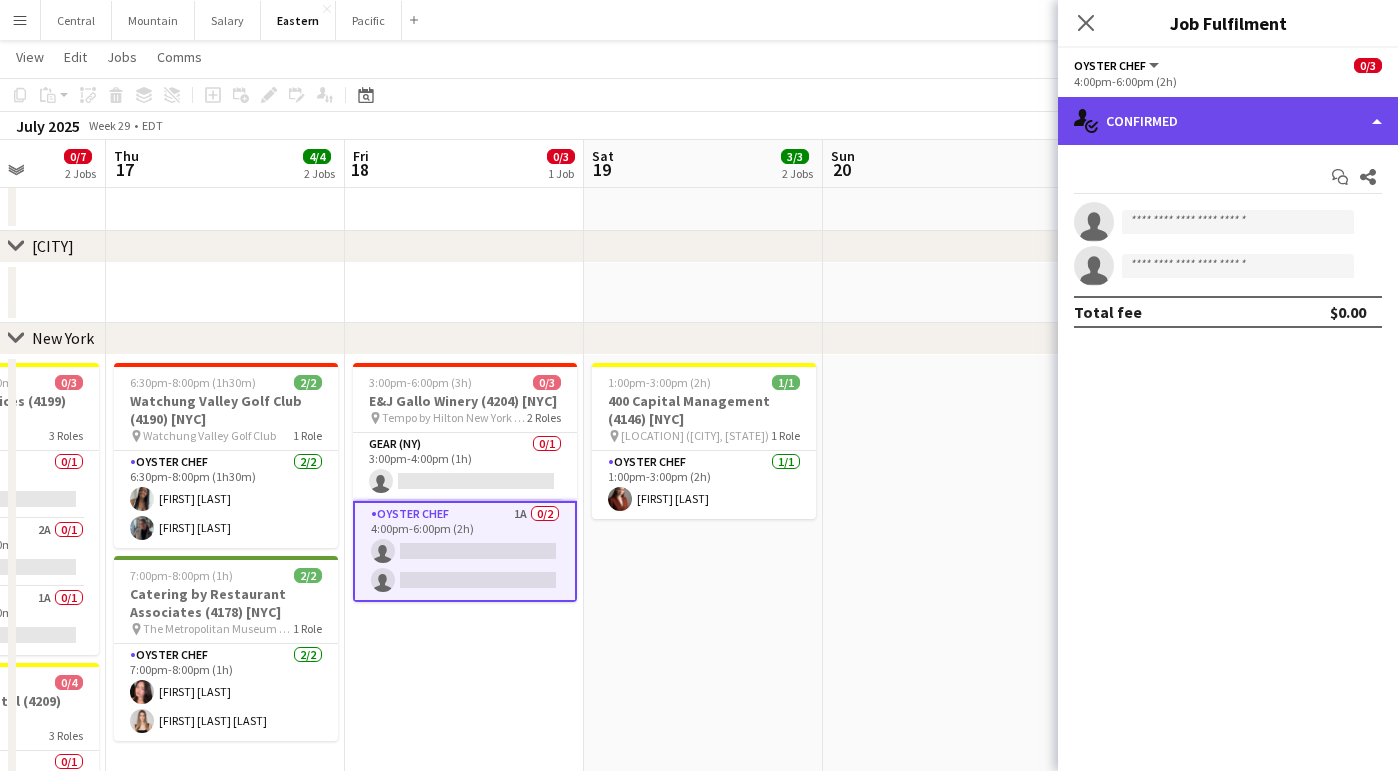 click on "single-neutral-actions-check-2
Confirmed" 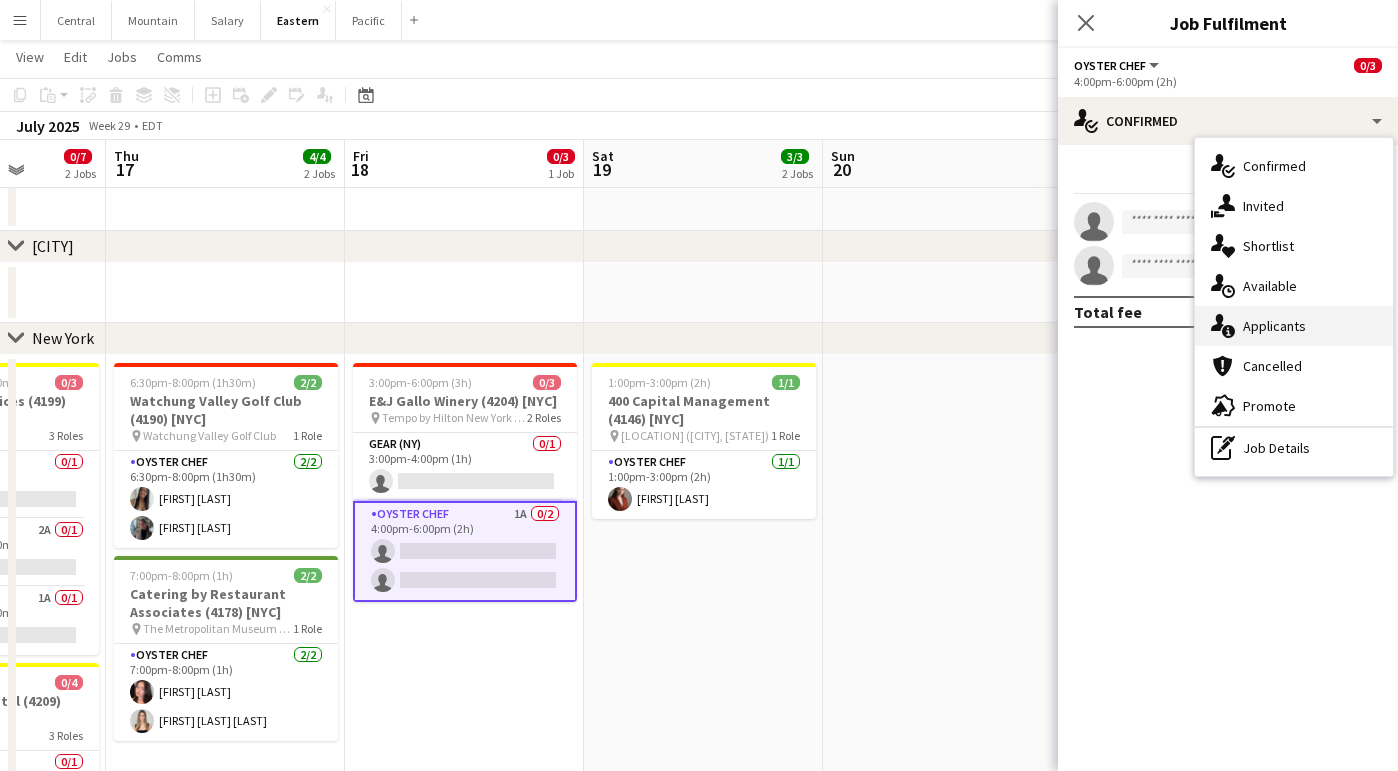 click on "single-neutral-actions-information
Applicants" at bounding box center (1294, 326) 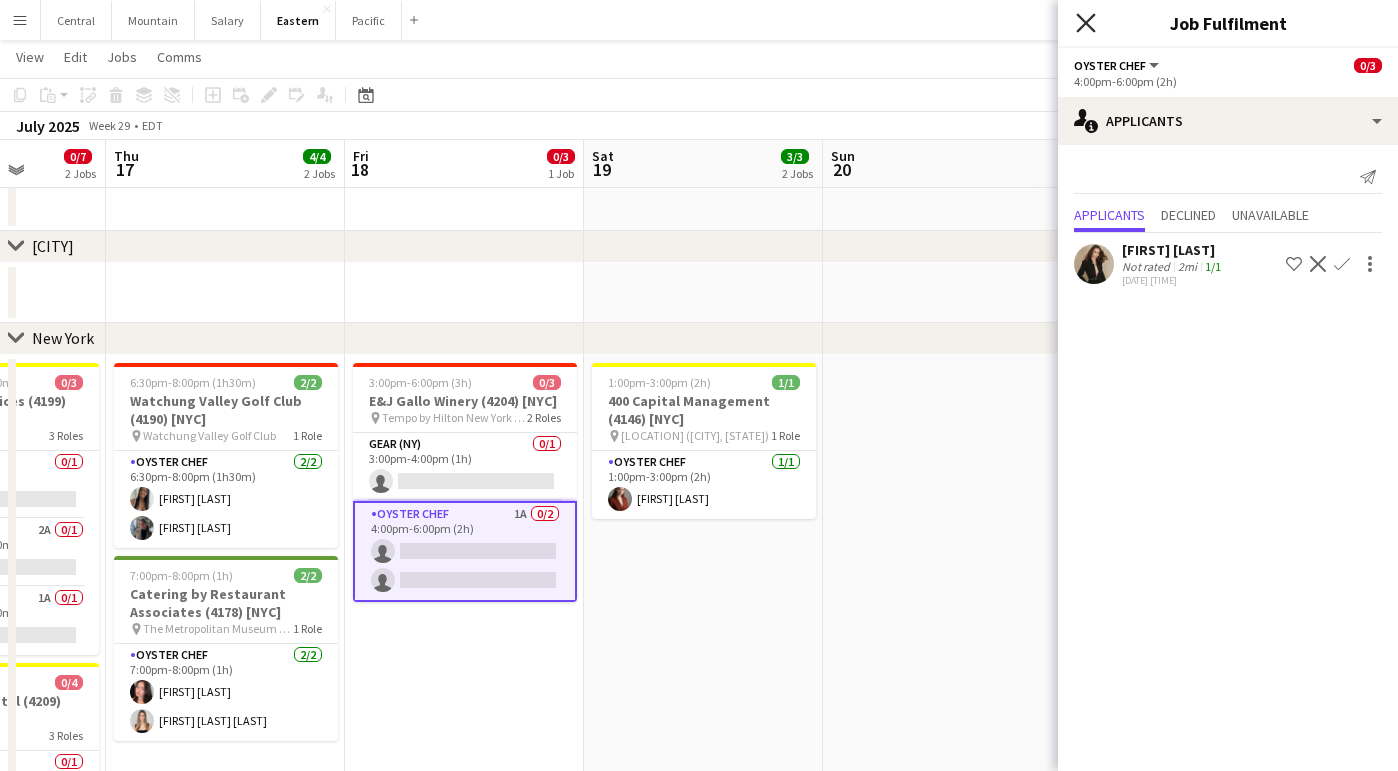 click on "Close pop-in" 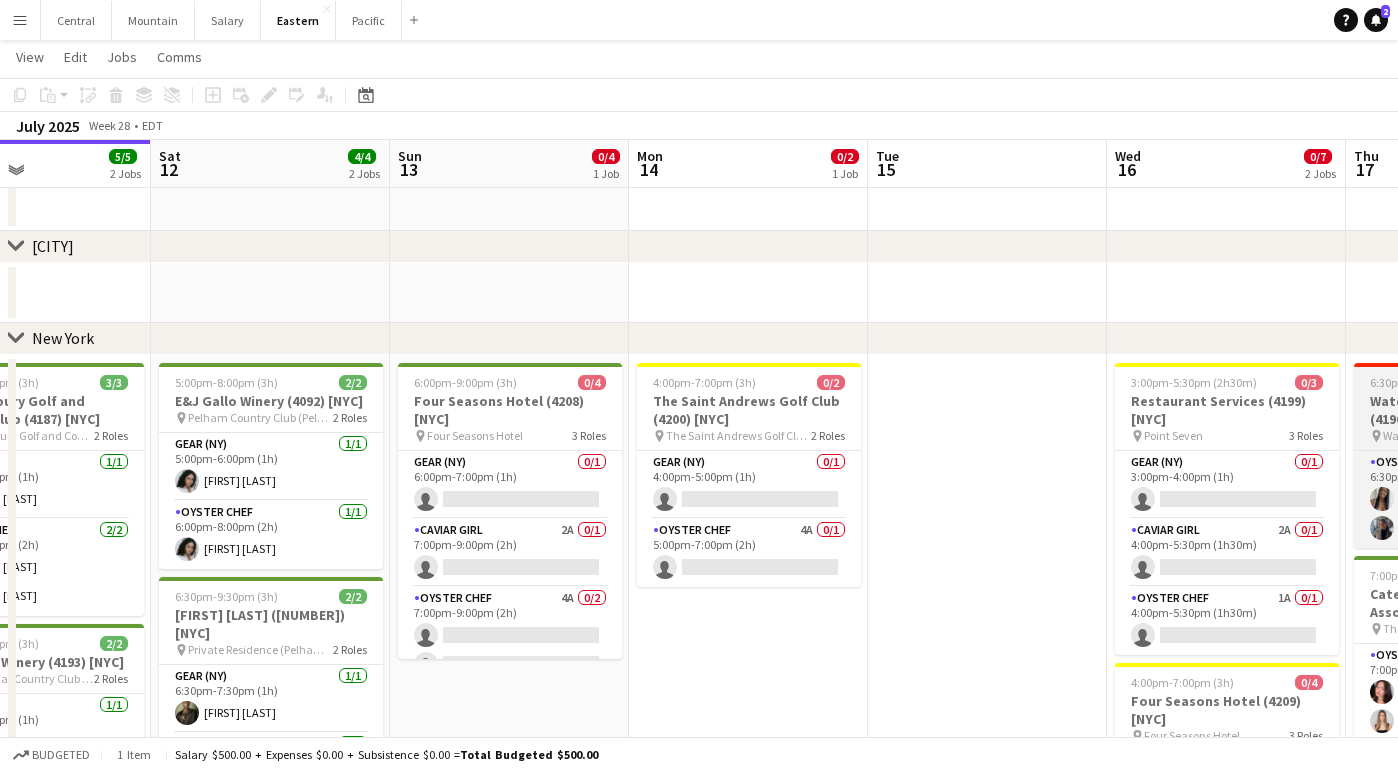 scroll, scrollTop: 0, scrollLeft: 547, axis: horizontal 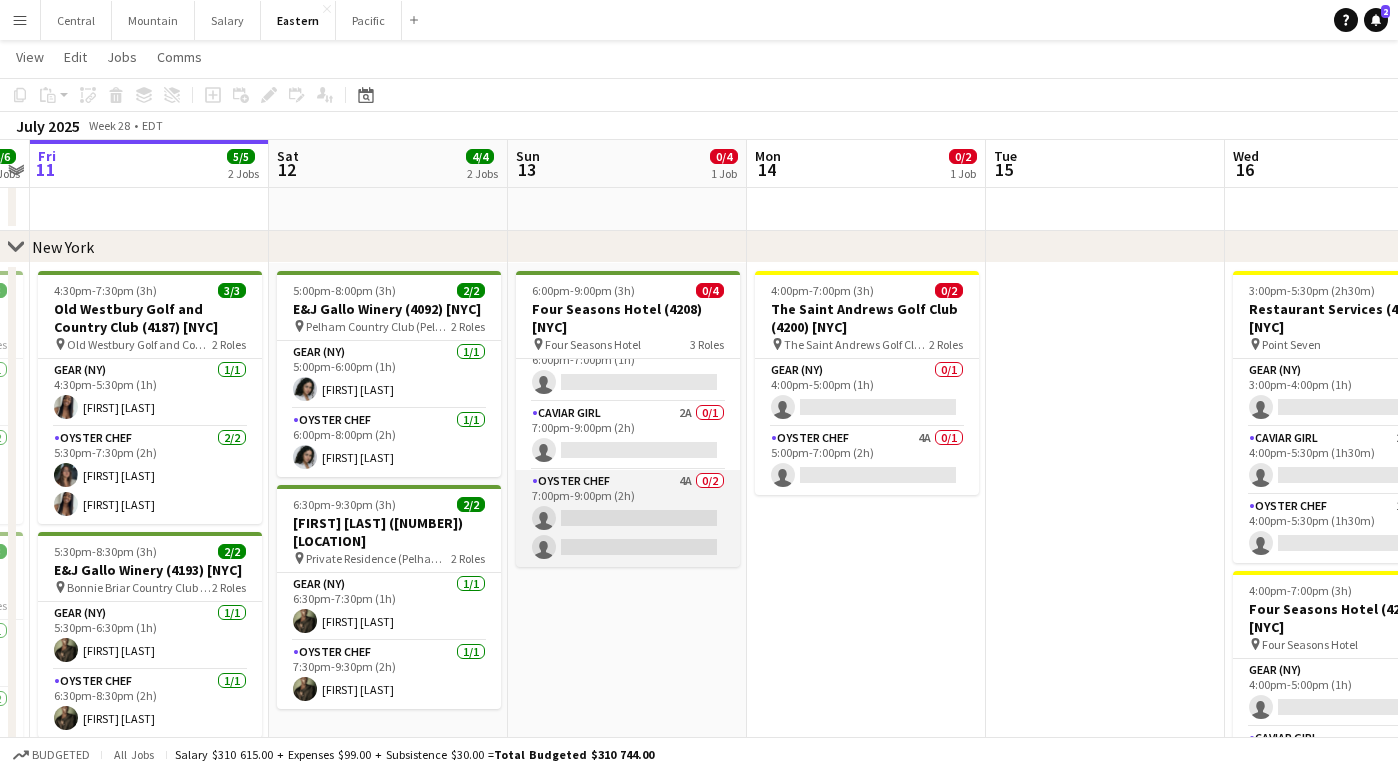 click on "[FOOD_ITEM]   [NUMBER]   [NUMBER]/[NUMBER]   [TIME]-[TIME] ([DURATION])
single-neutral-actions
single-neutral-actions" at bounding box center (628, 518) 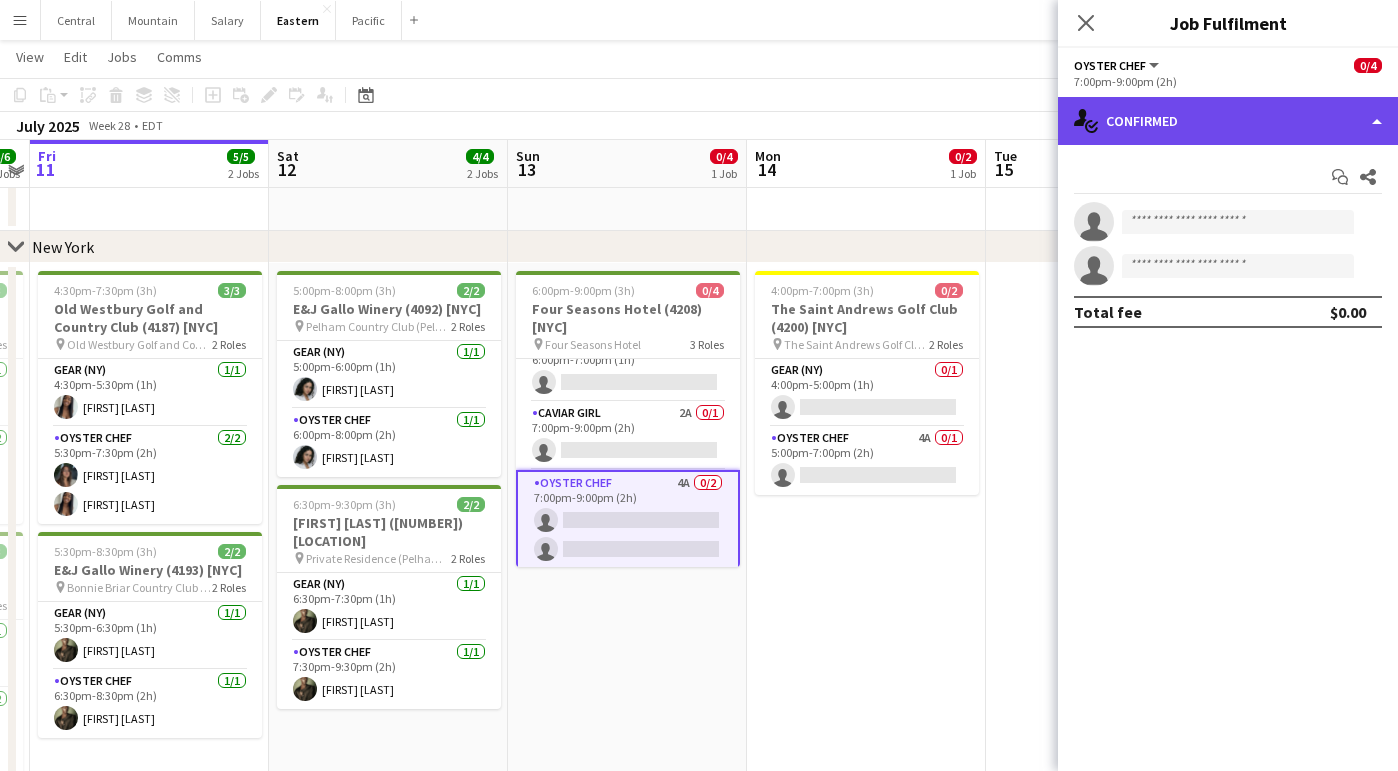 click on "single-neutral-actions-check-2
Confirmed" 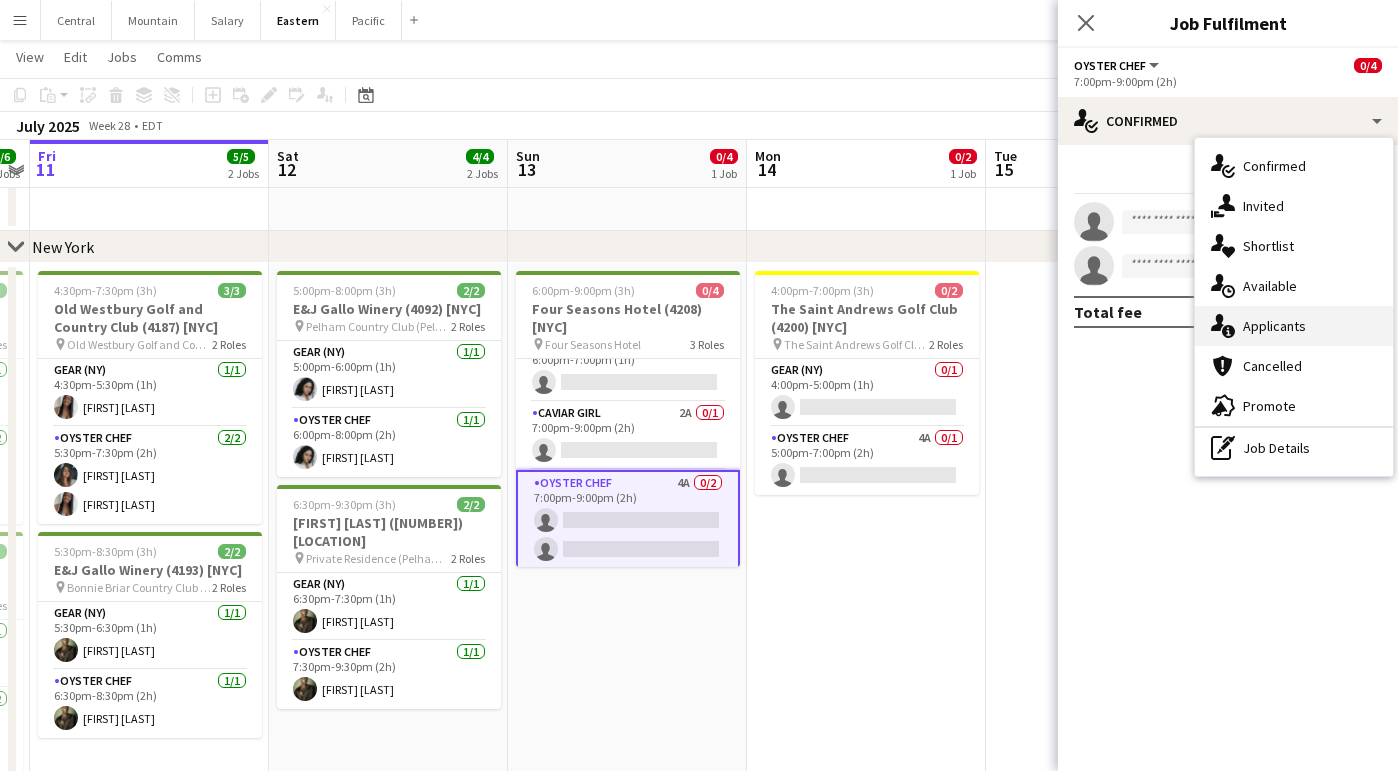 click on "single-neutral-actions-information
Applicants" at bounding box center [1294, 326] 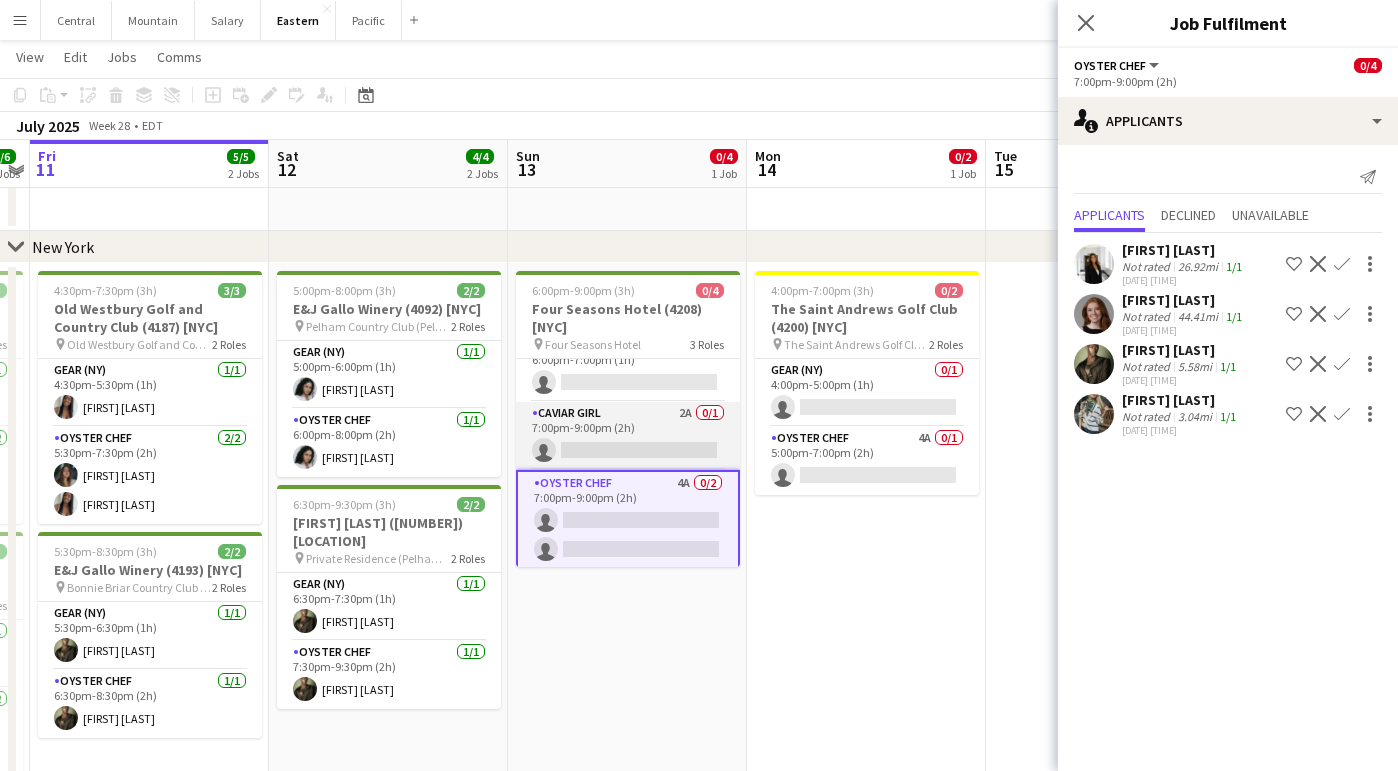 click on "Caviar Girl   2A   0/1   7:00pm-9:00pm (2h)
single-neutral-actions" at bounding box center (628, 436) 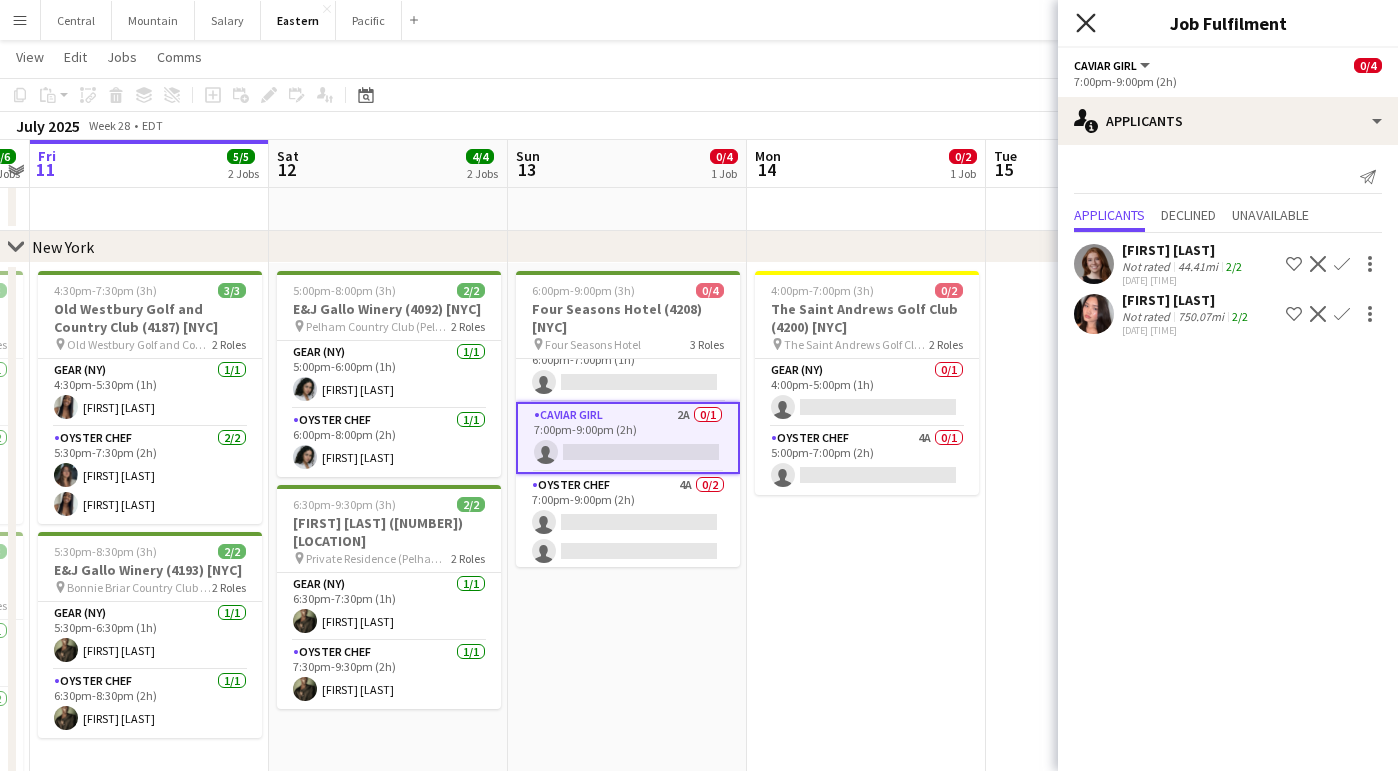 click 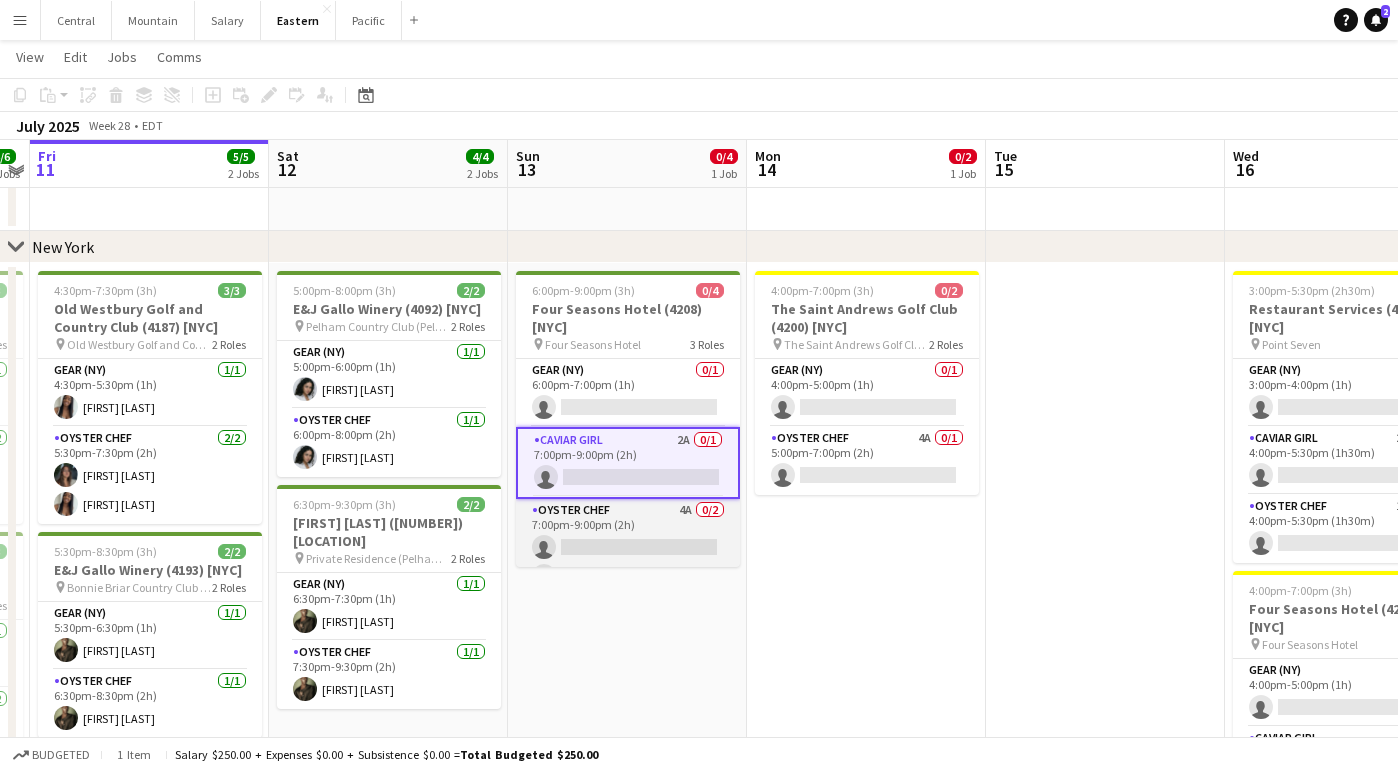 scroll, scrollTop: 0, scrollLeft: 0, axis: both 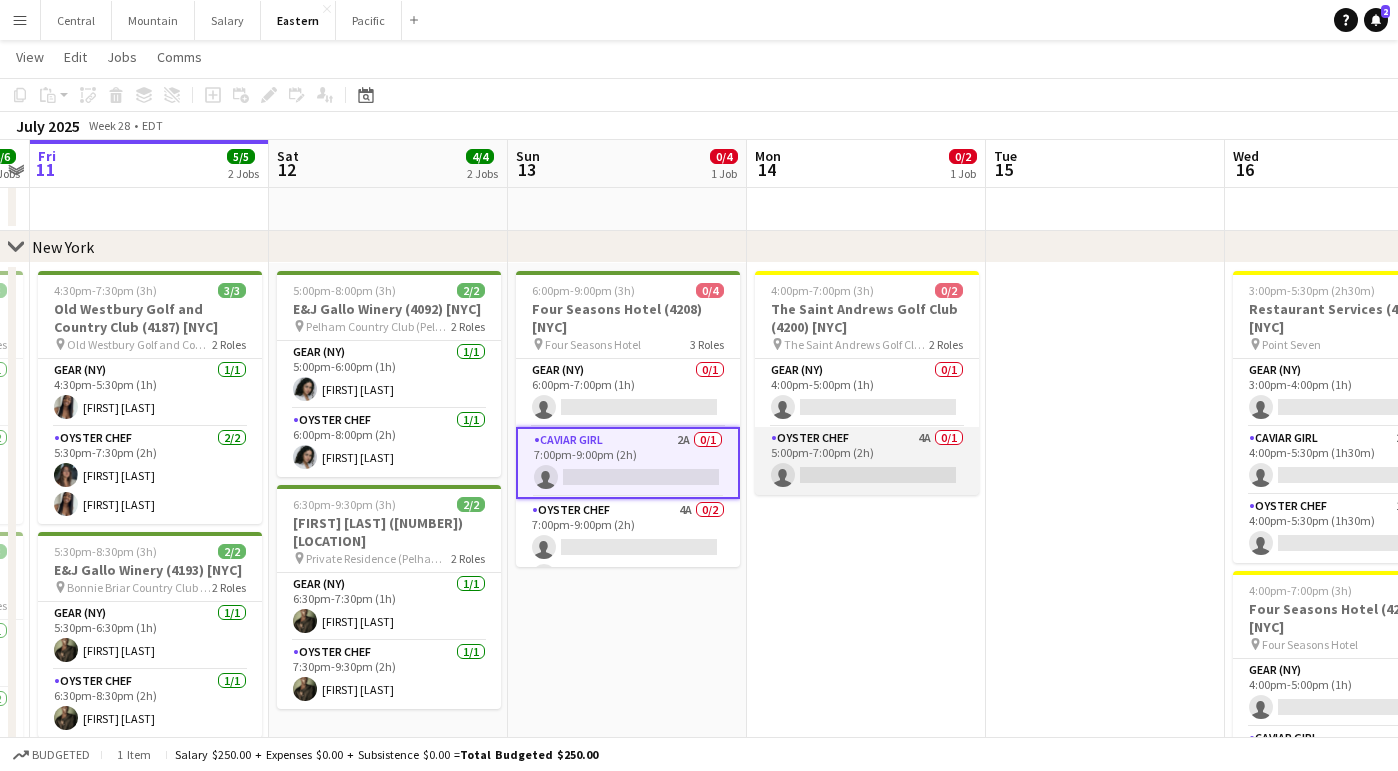 click on "Oyster Chef   4A   0/1   5:00pm-7:00pm (2h)
single-neutral-actions" at bounding box center (867, 461) 